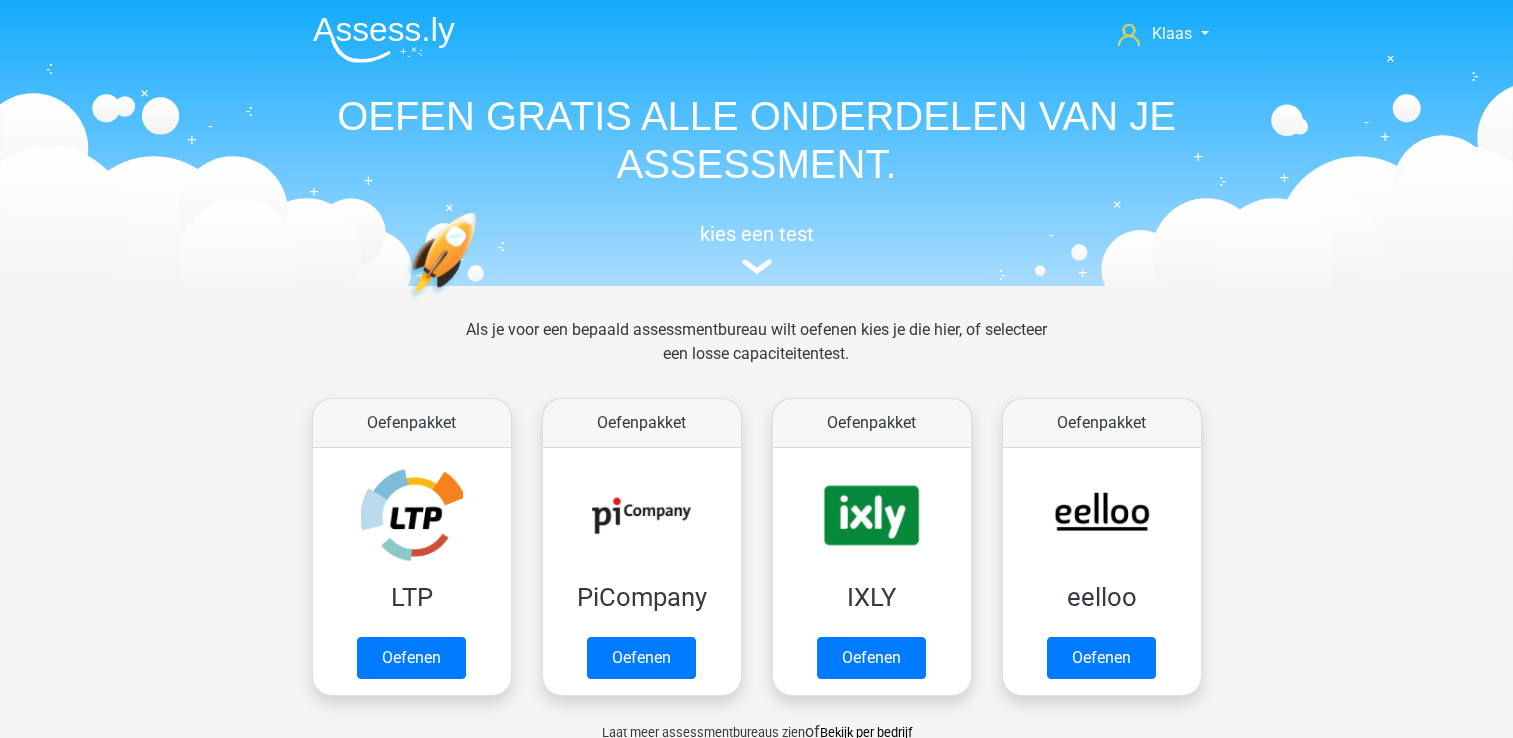 scroll, scrollTop: 0, scrollLeft: 0, axis: both 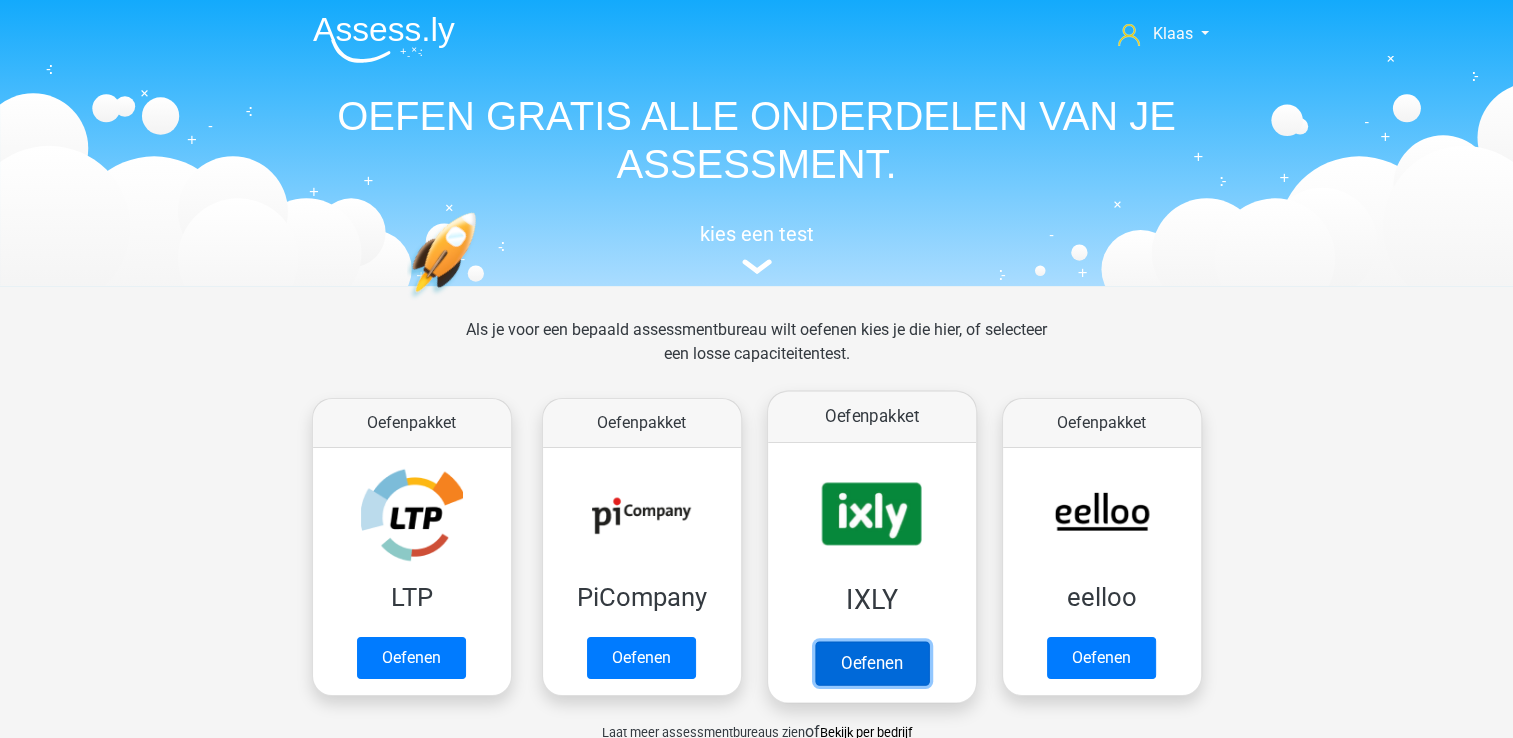 click on "Oefenen" at bounding box center (871, 663) 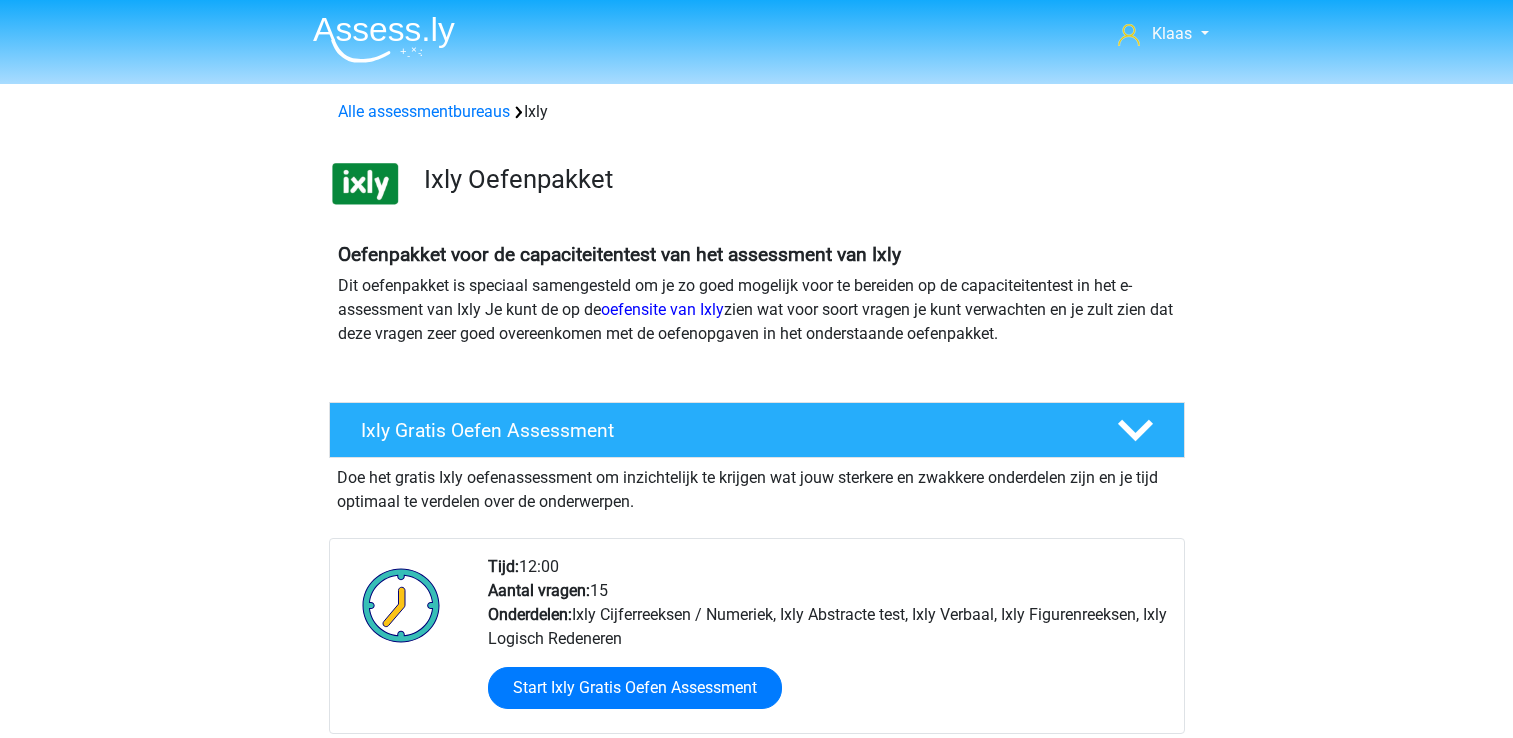 scroll, scrollTop: 0, scrollLeft: 0, axis: both 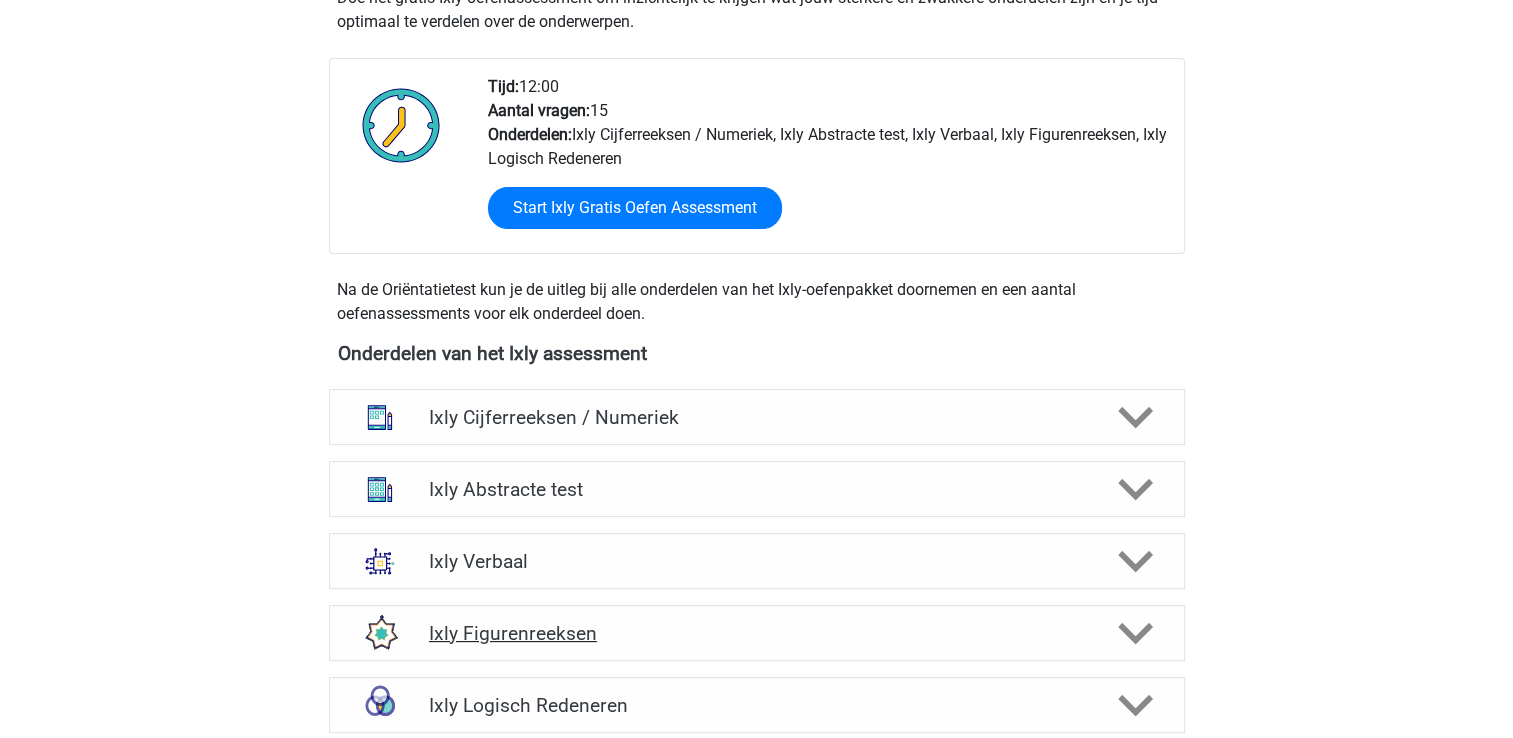 click on "Ixly Figurenreeksen" at bounding box center (757, 633) 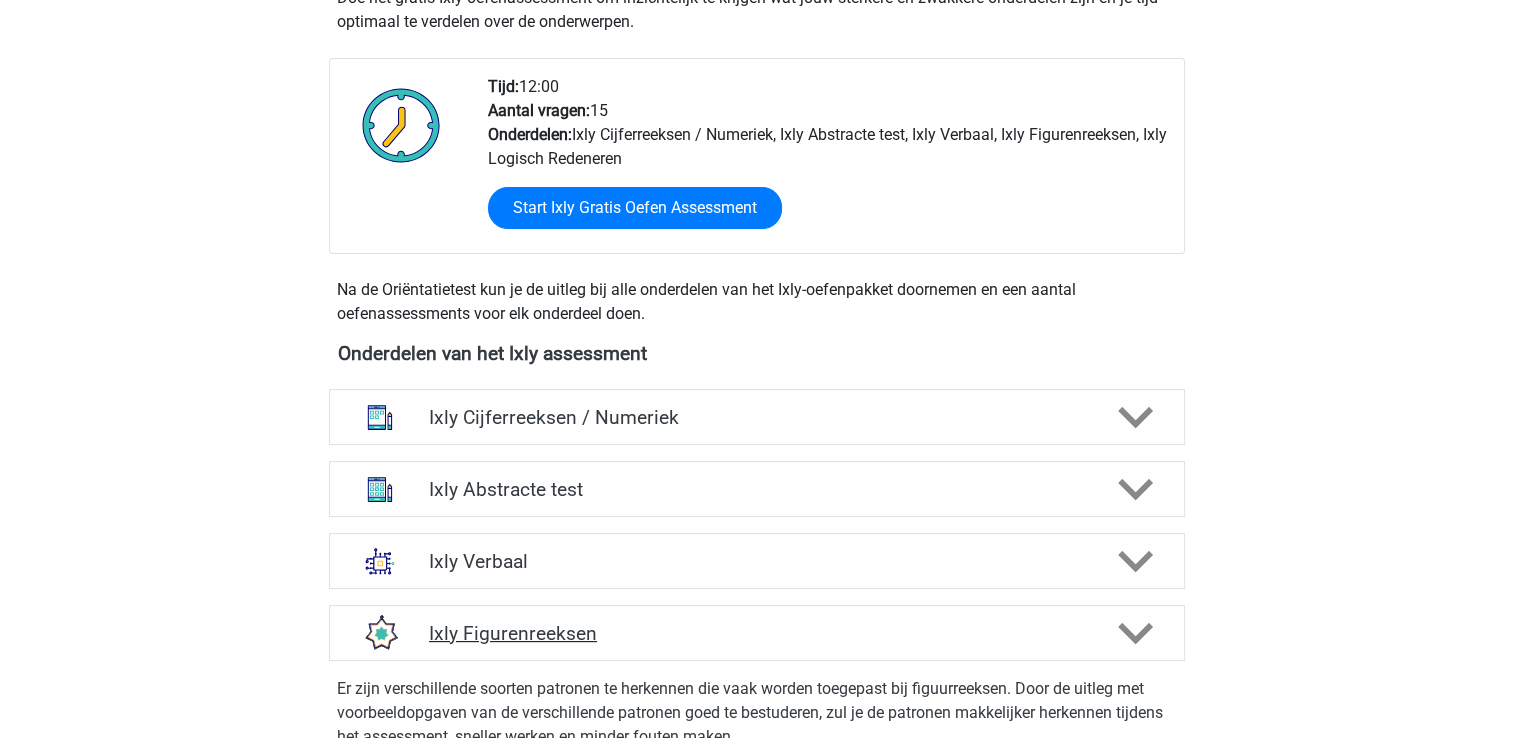 click on "Ixly Figurenreeksen" at bounding box center [756, 633] 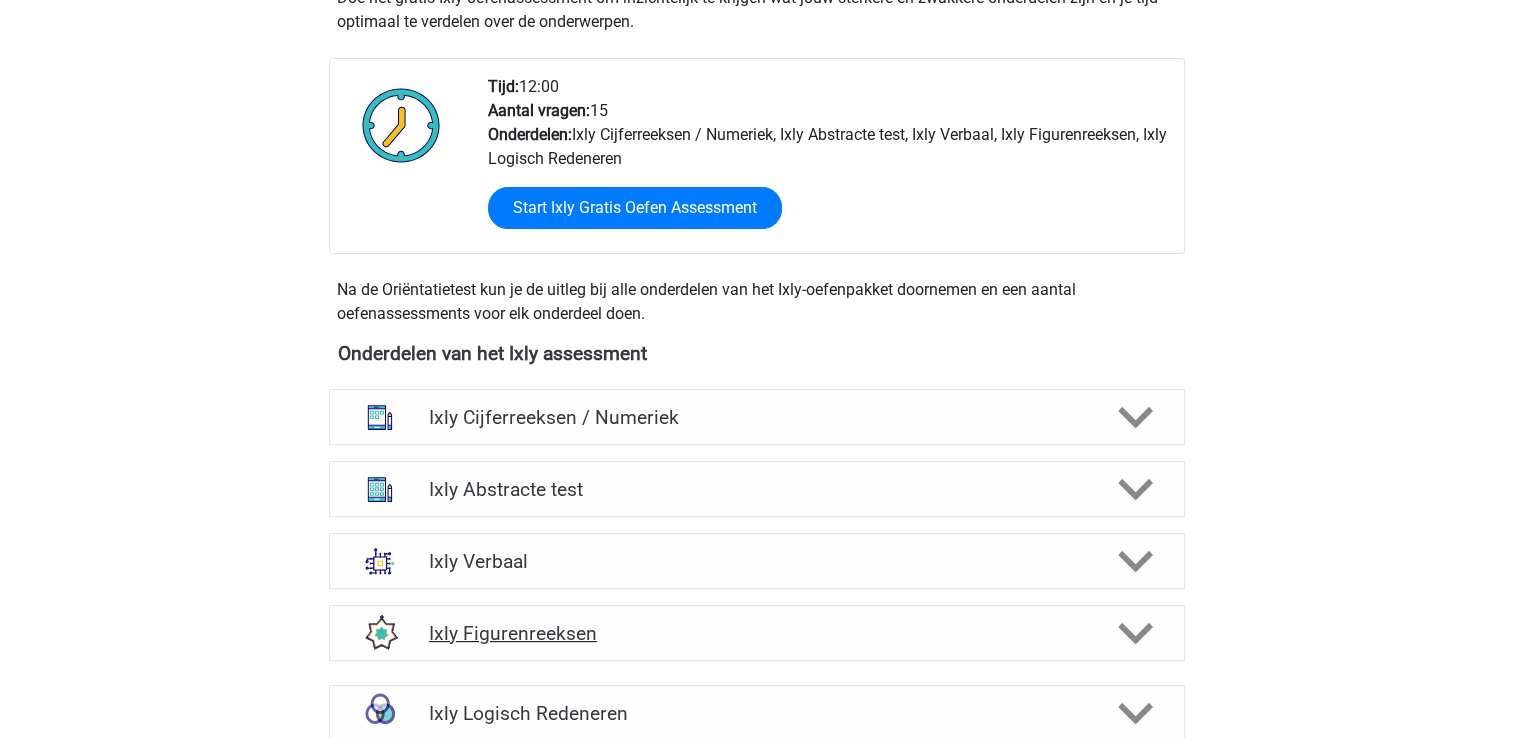 click on "Ixly Figurenreeksen" at bounding box center [756, 633] 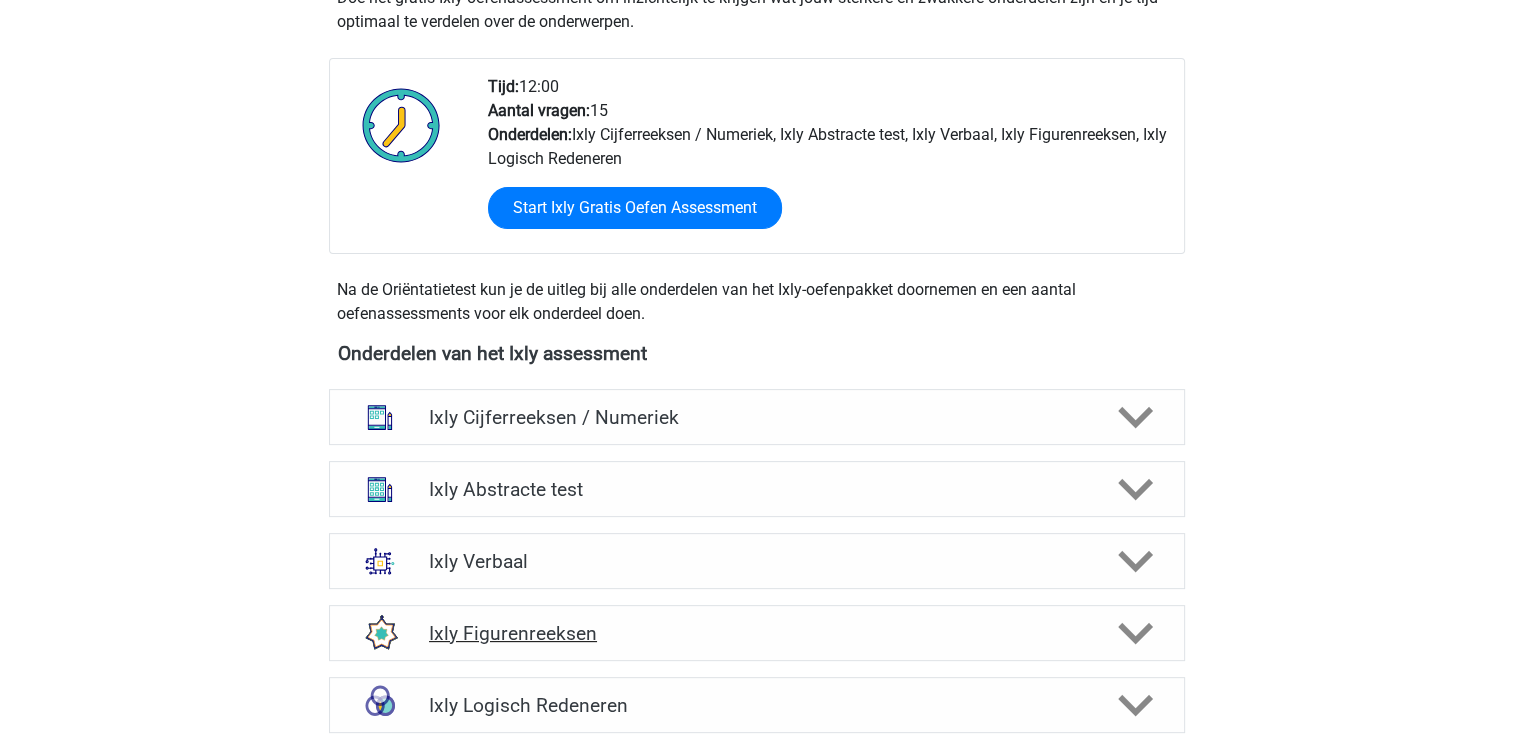 click 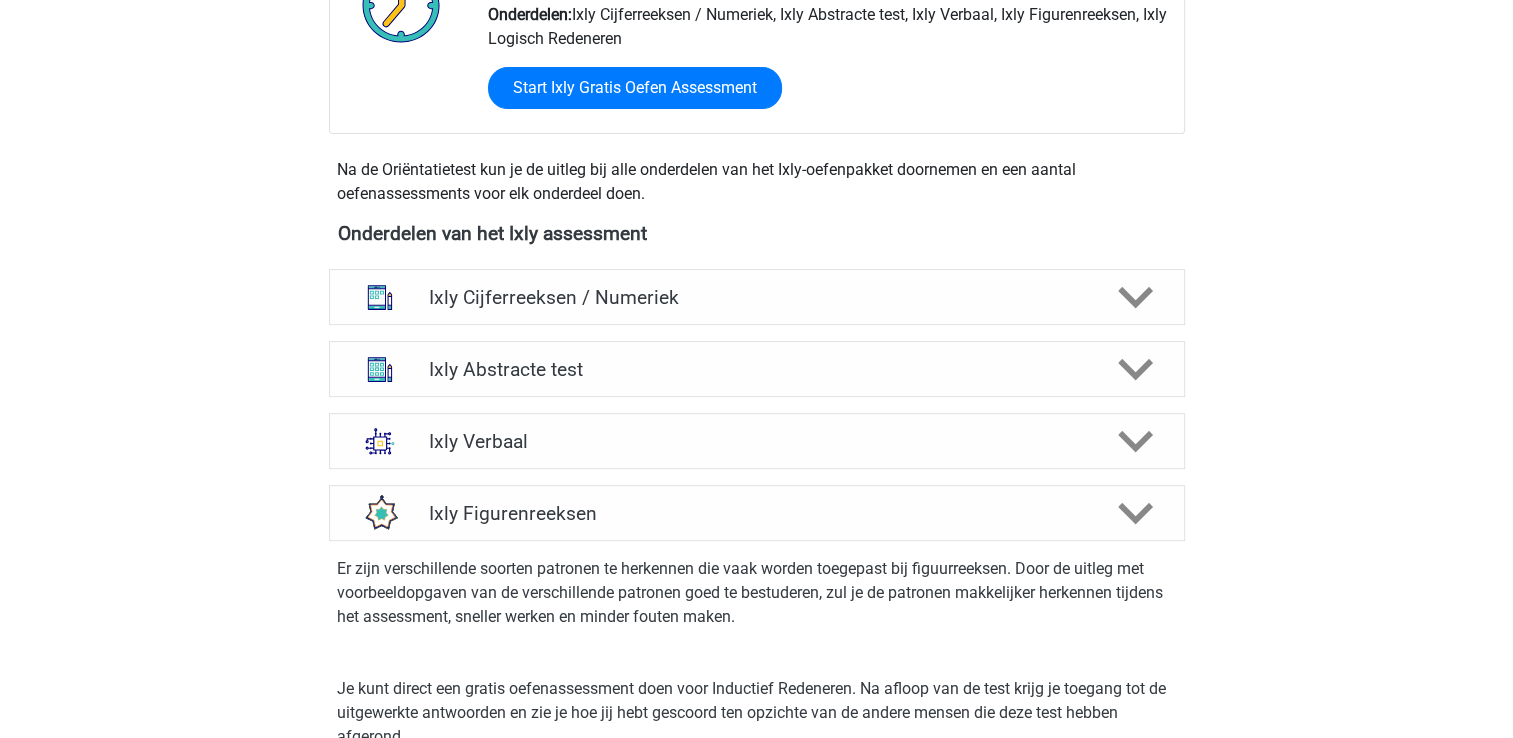 scroll, scrollTop: 653, scrollLeft: 0, axis: vertical 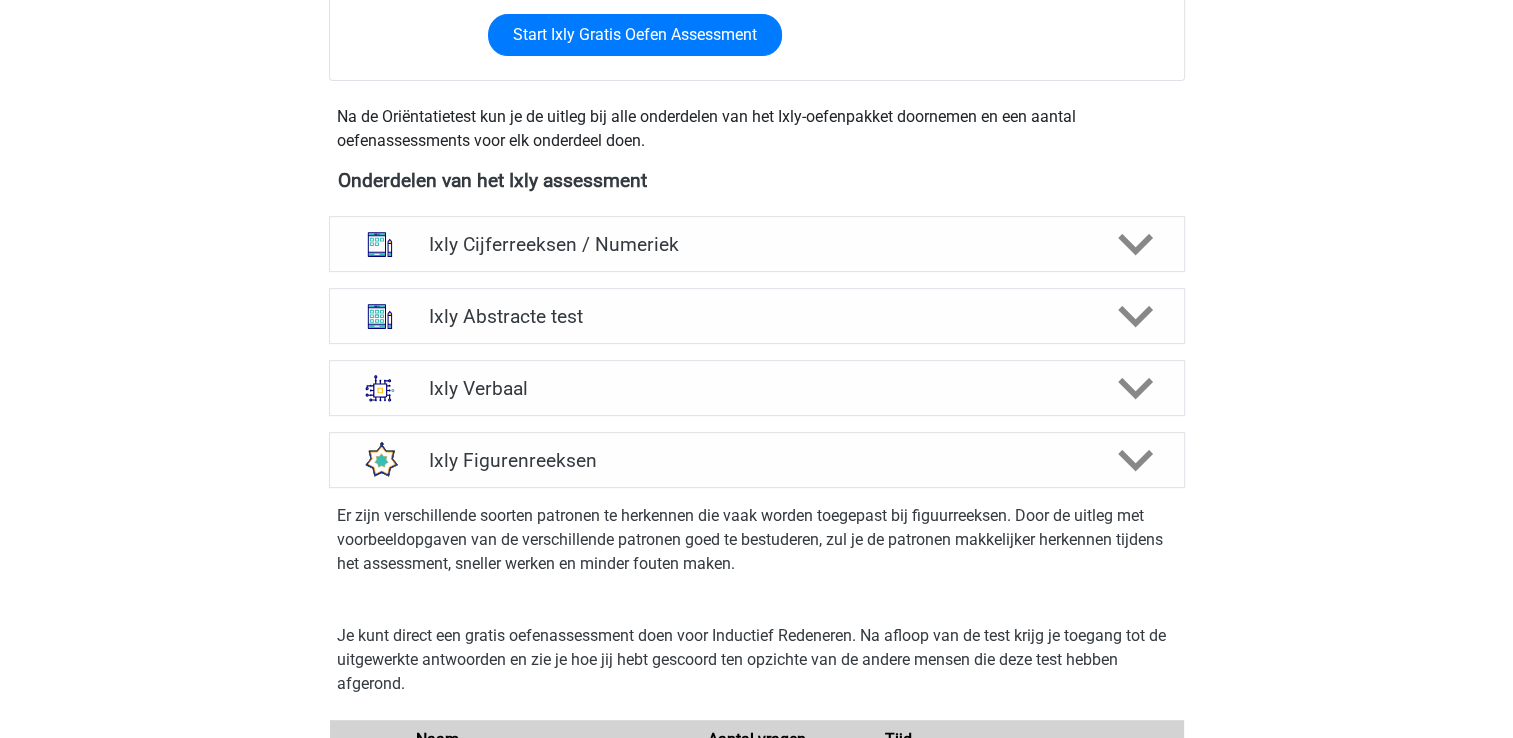 click on "Klaas
klaasenmargje@hotmail.com
Nederlands" at bounding box center [756, 2281] 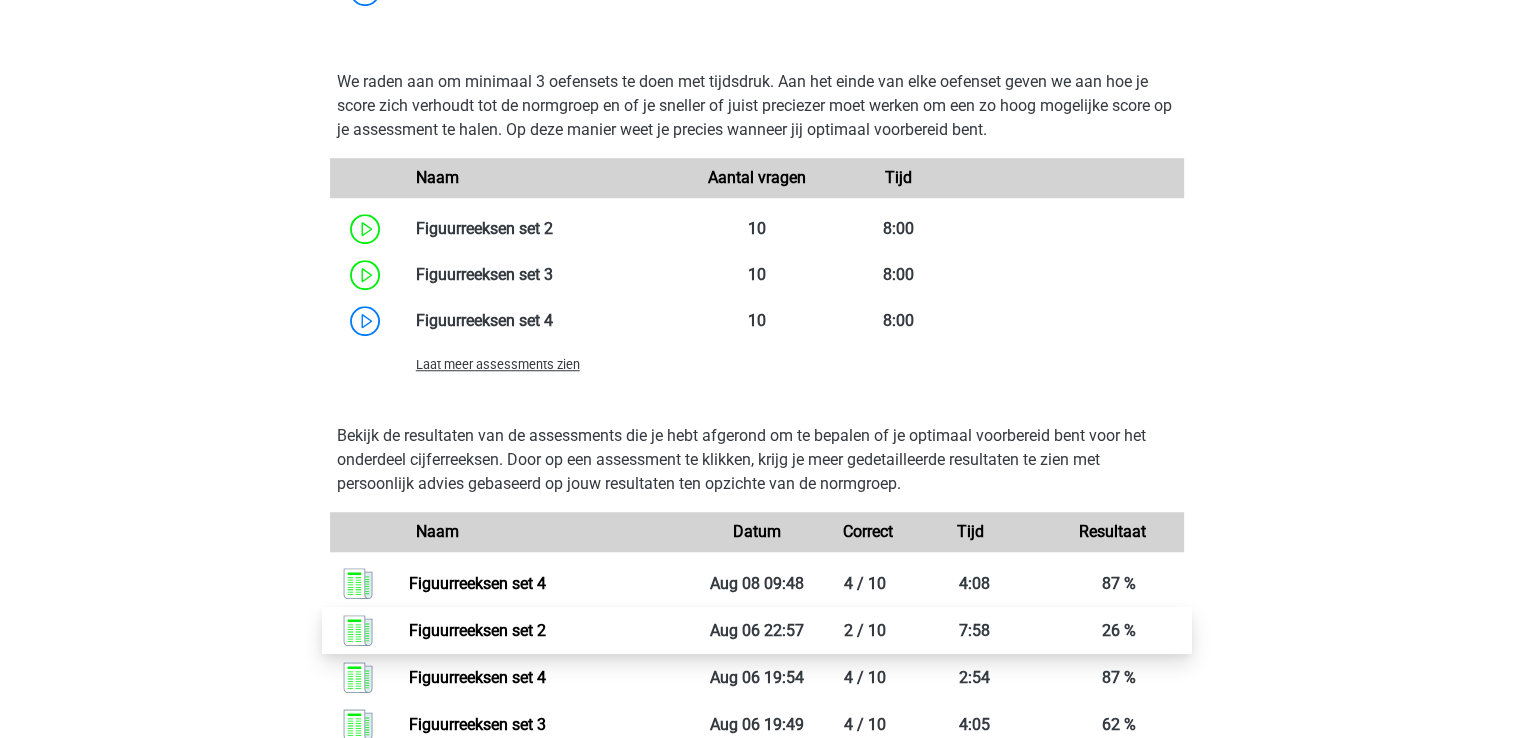 scroll, scrollTop: 1553, scrollLeft: 0, axis: vertical 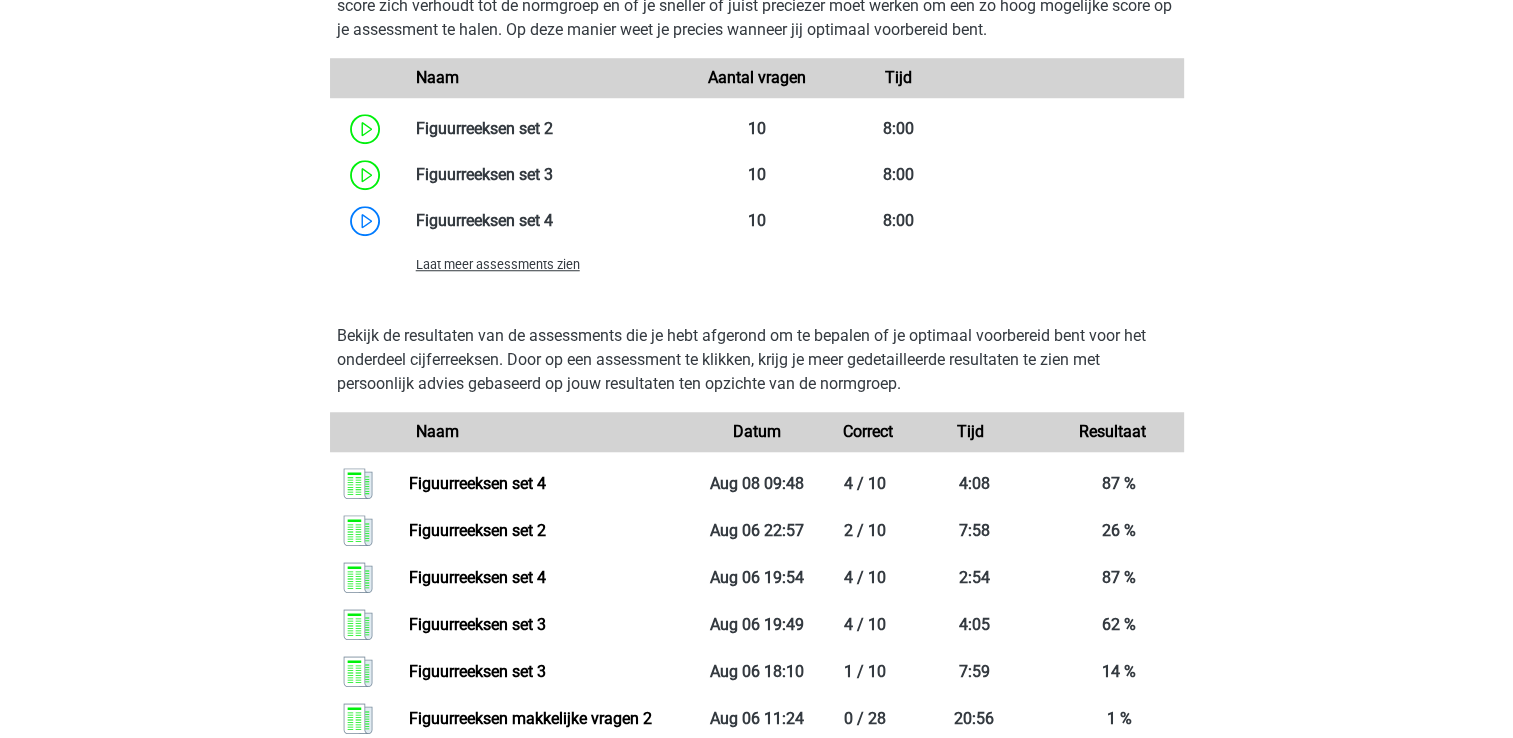 click on "Laat meer assessments zien" at bounding box center [498, 264] 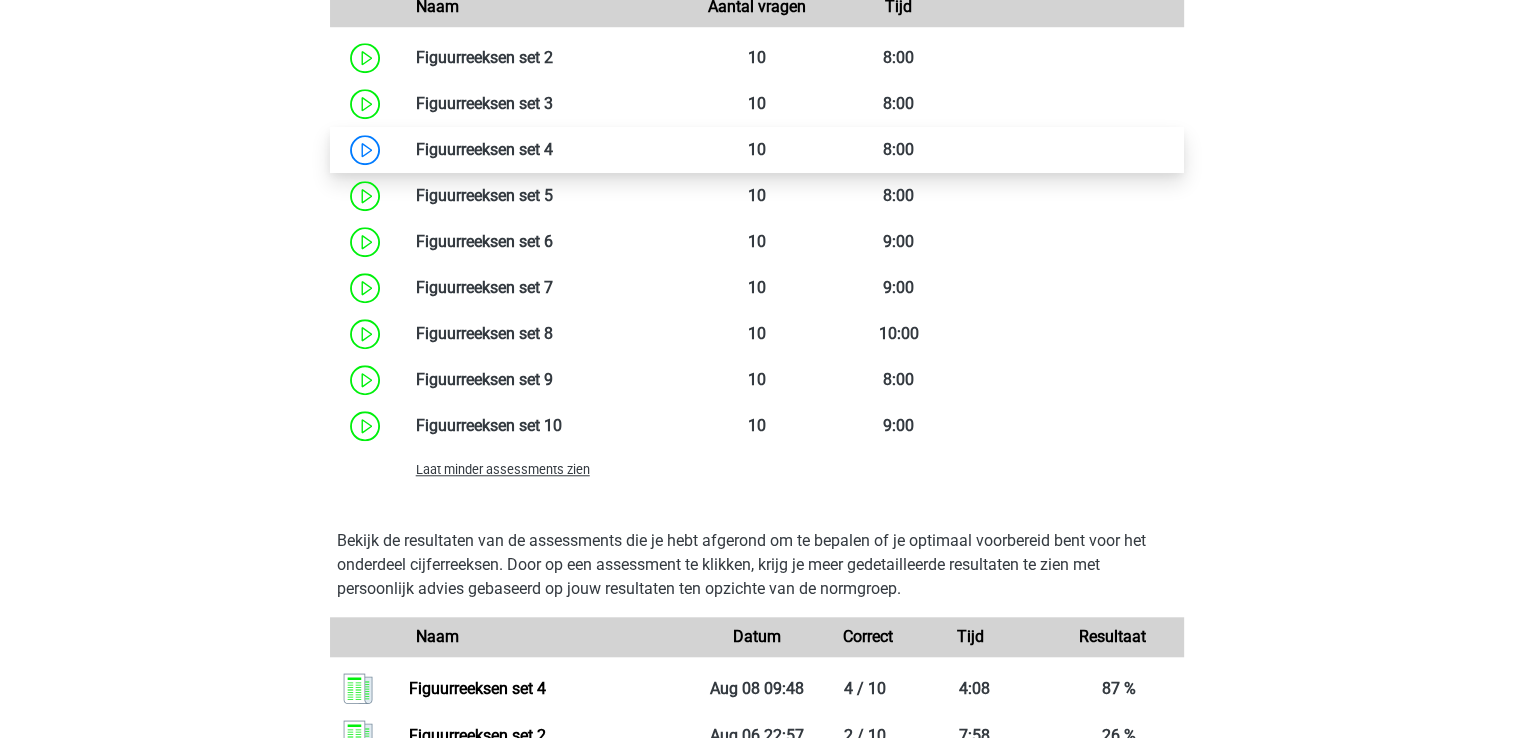 scroll, scrollTop: 1653, scrollLeft: 0, axis: vertical 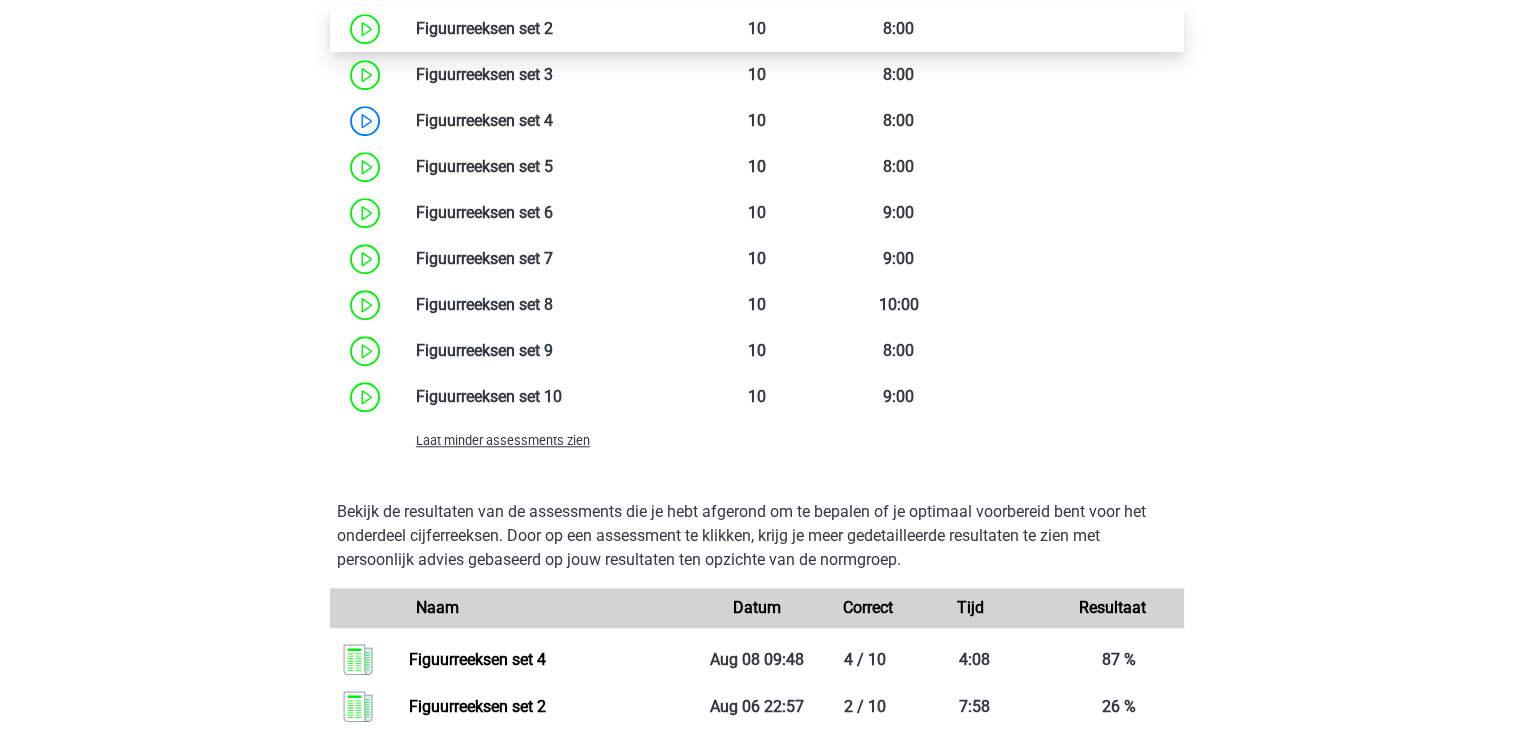click at bounding box center (553, 28) 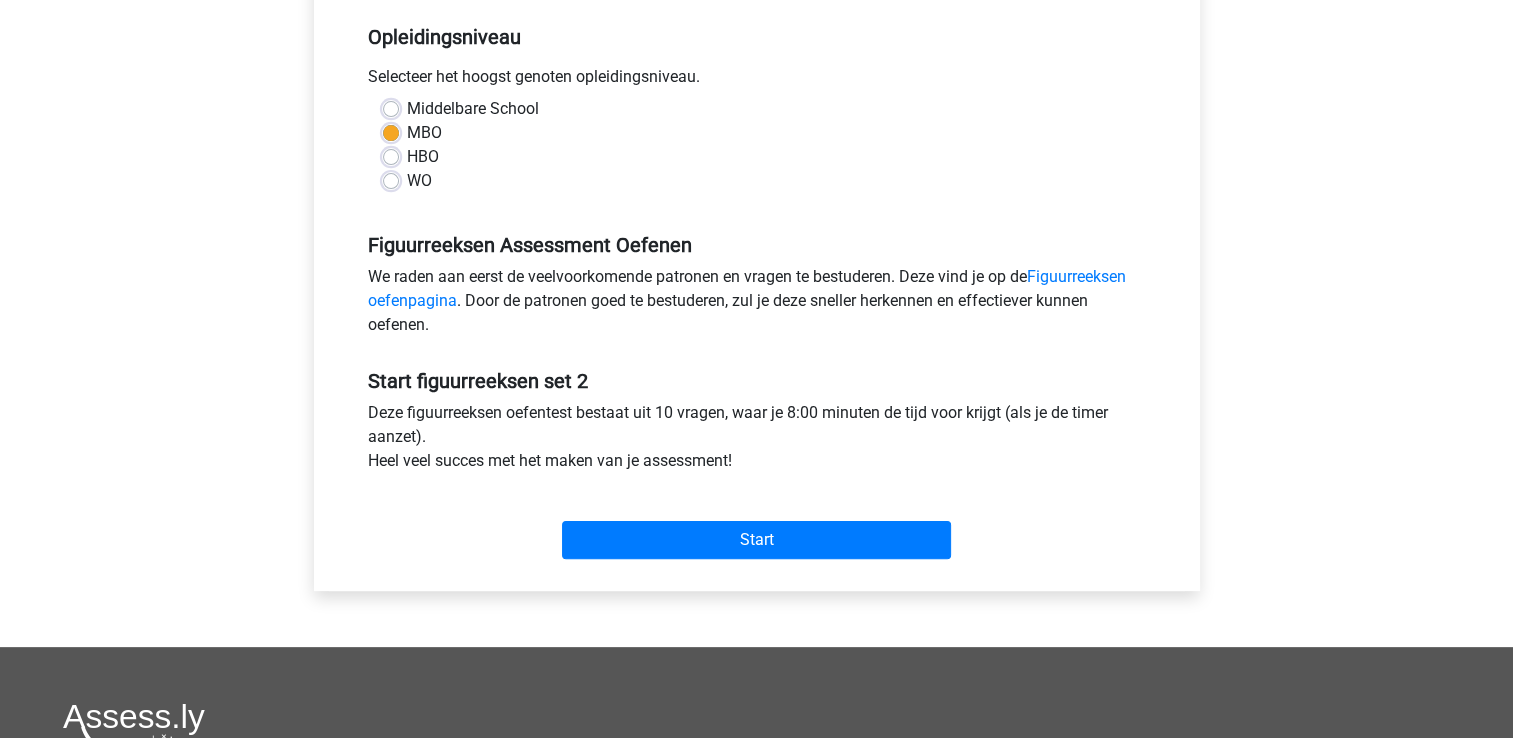 scroll, scrollTop: 600, scrollLeft: 0, axis: vertical 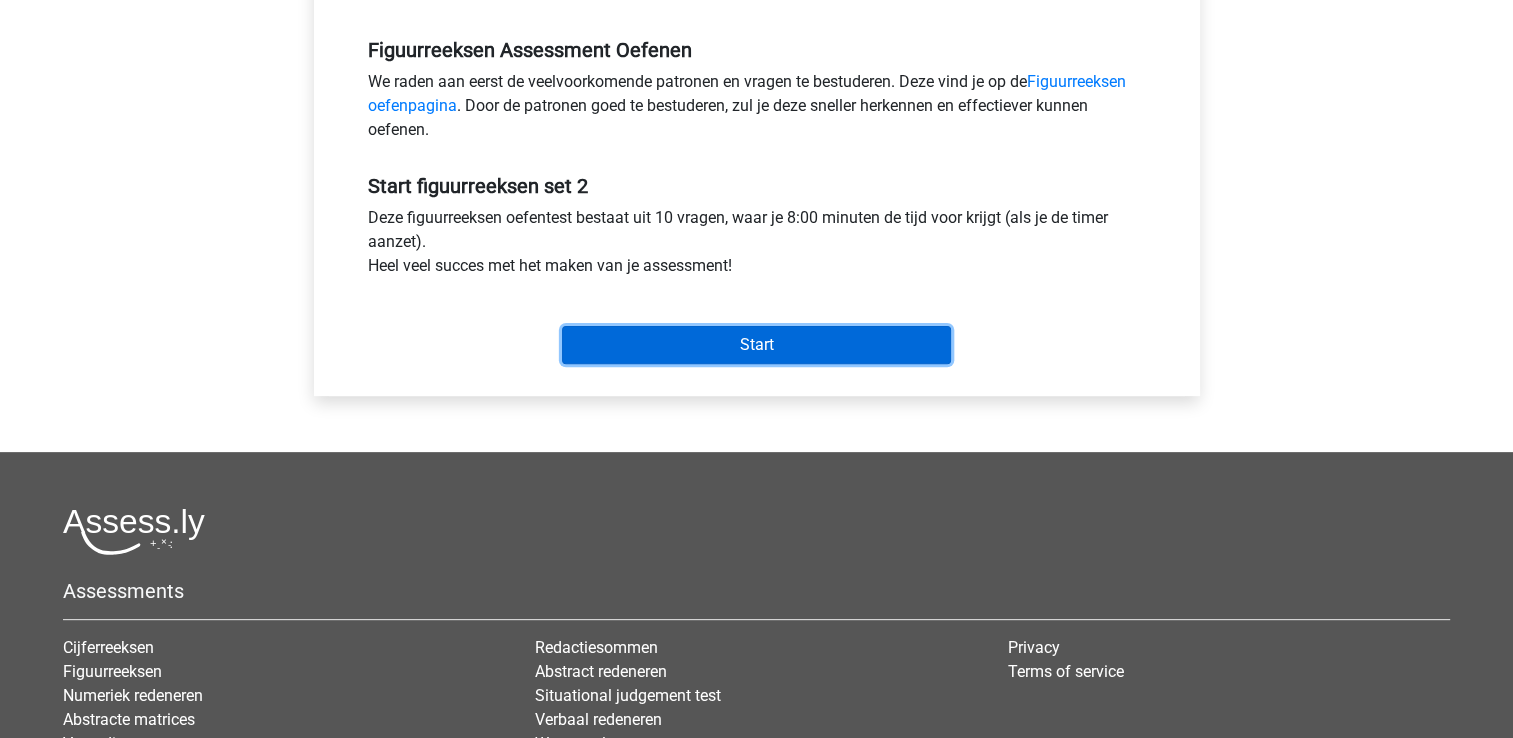 click on "Start" at bounding box center (756, 345) 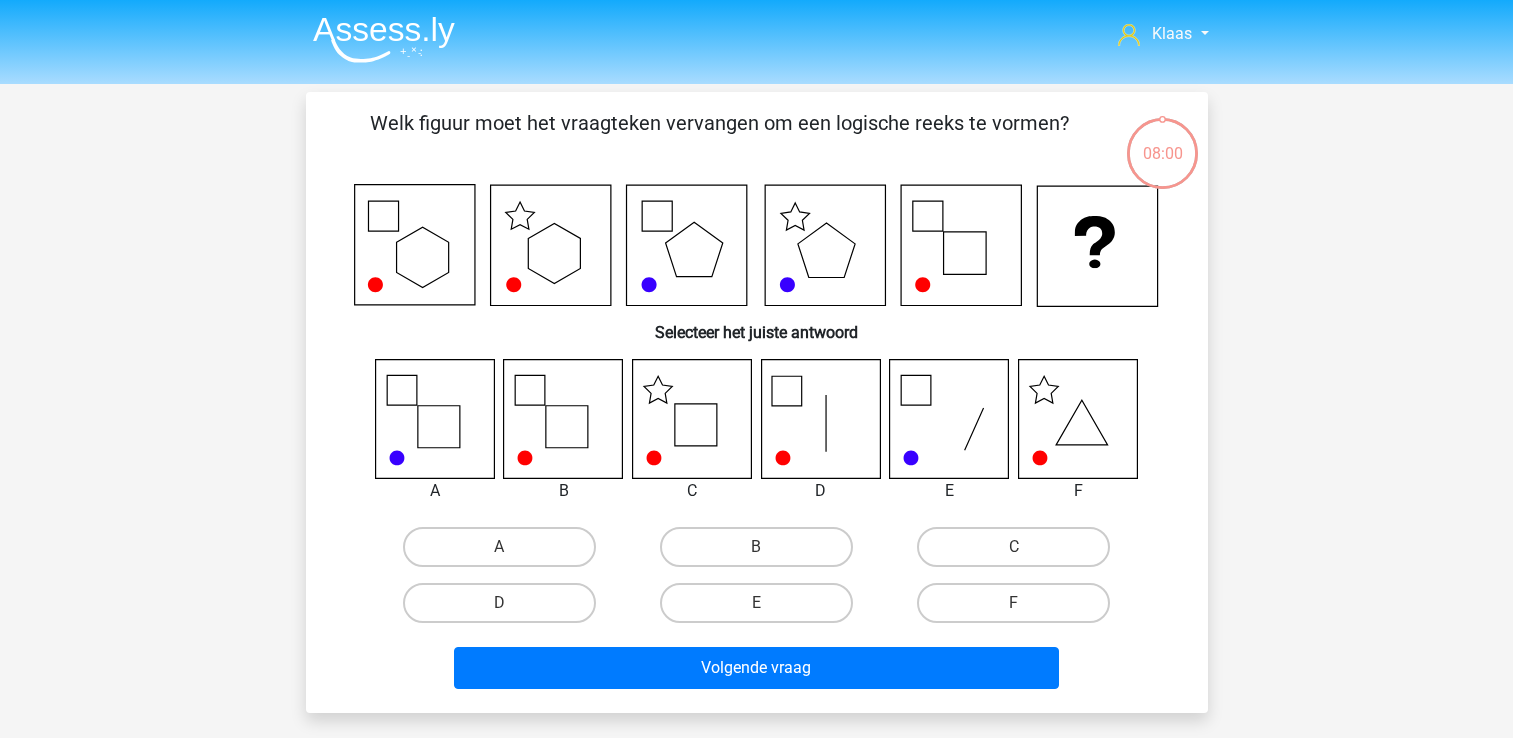 scroll, scrollTop: 0, scrollLeft: 0, axis: both 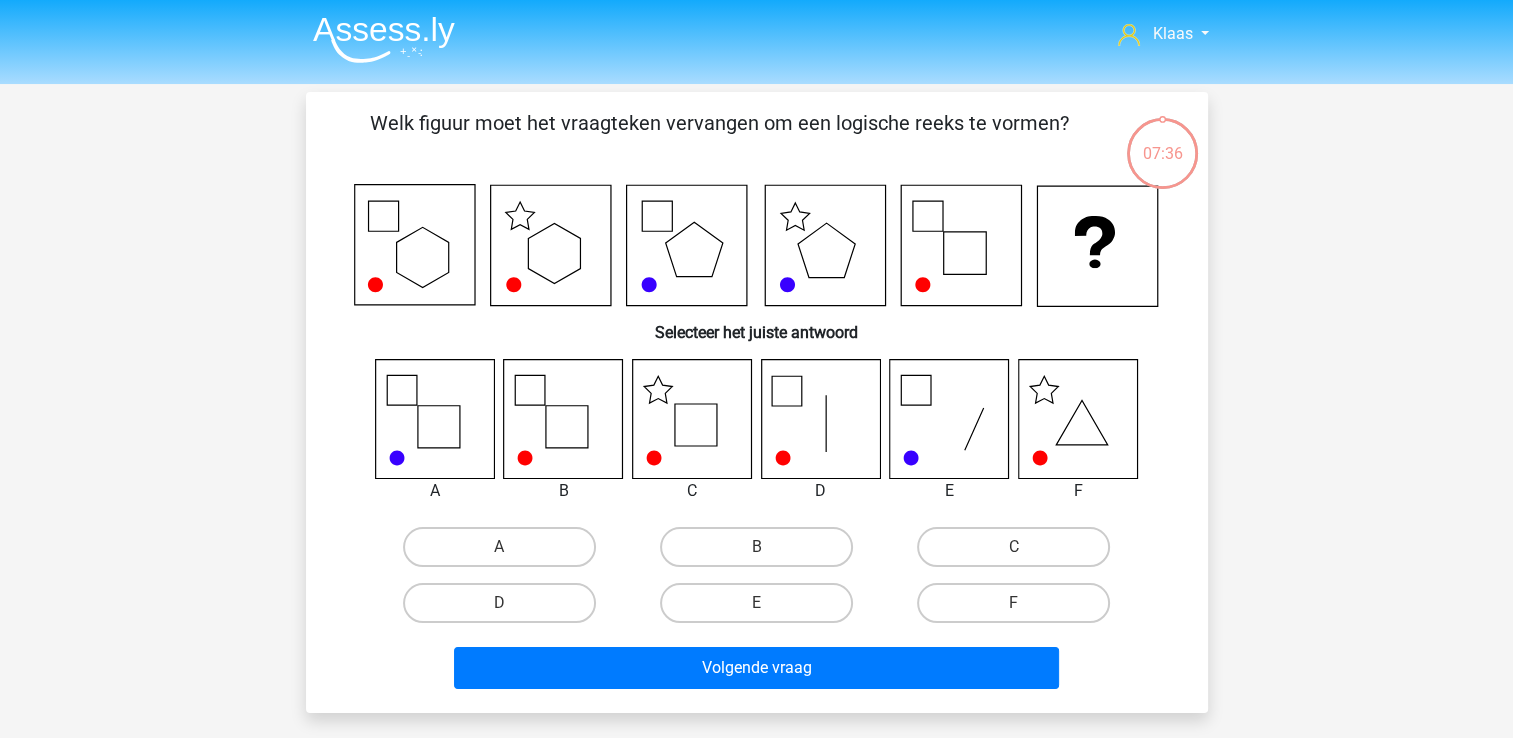 click 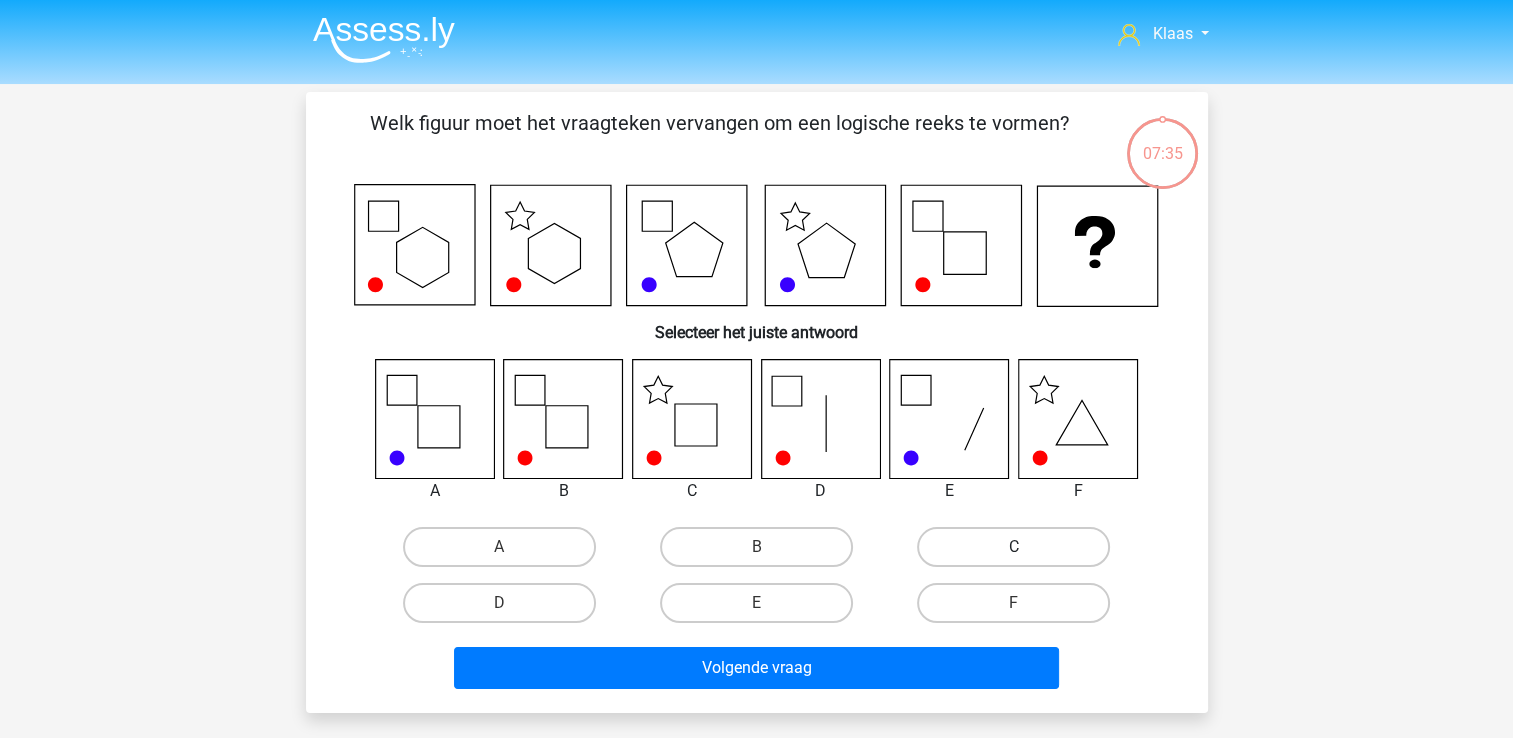 click on "C" at bounding box center [1013, 547] 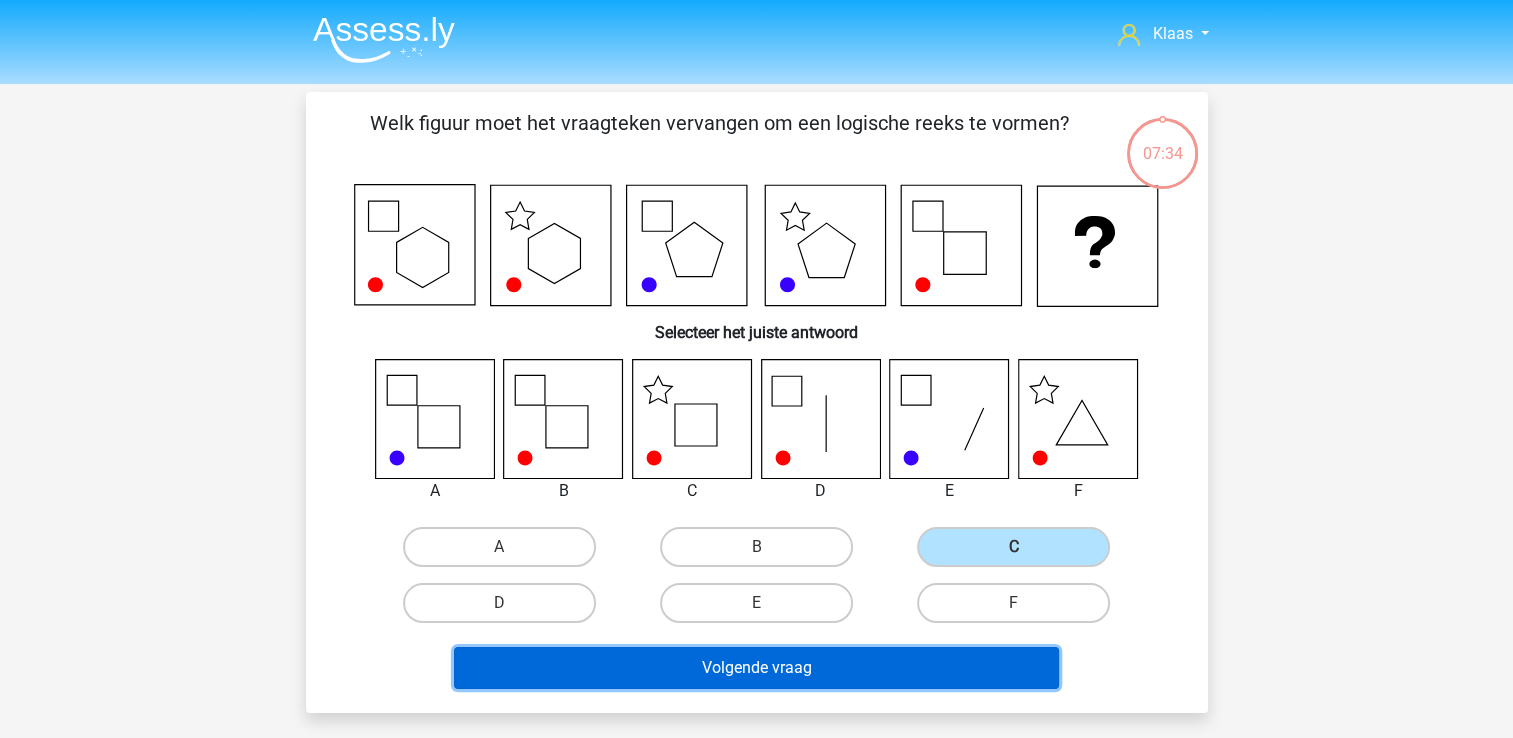 click on "Volgende vraag" at bounding box center [756, 668] 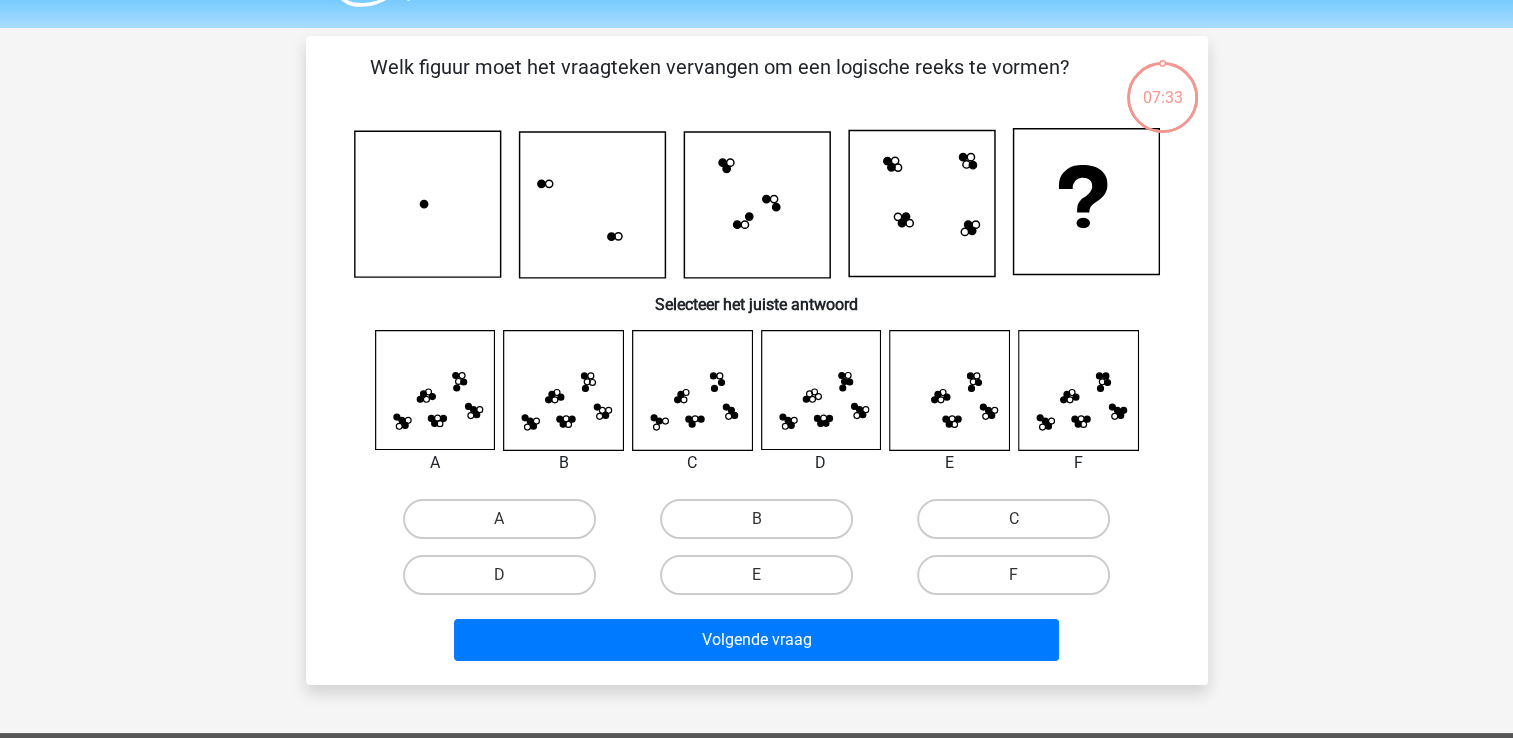 scroll, scrollTop: 92, scrollLeft: 0, axis: vertical 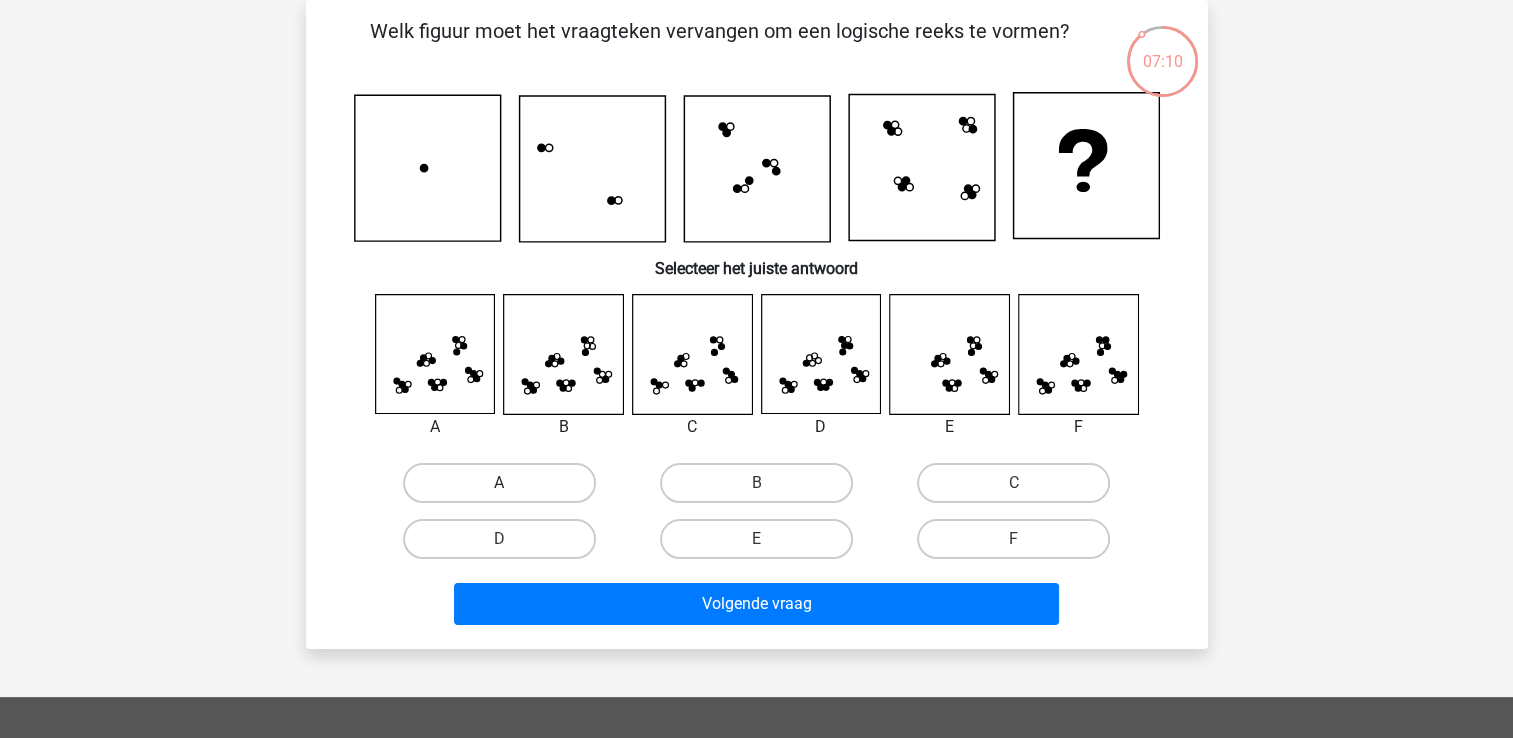 click on "A" at bounding box center (499, 483) 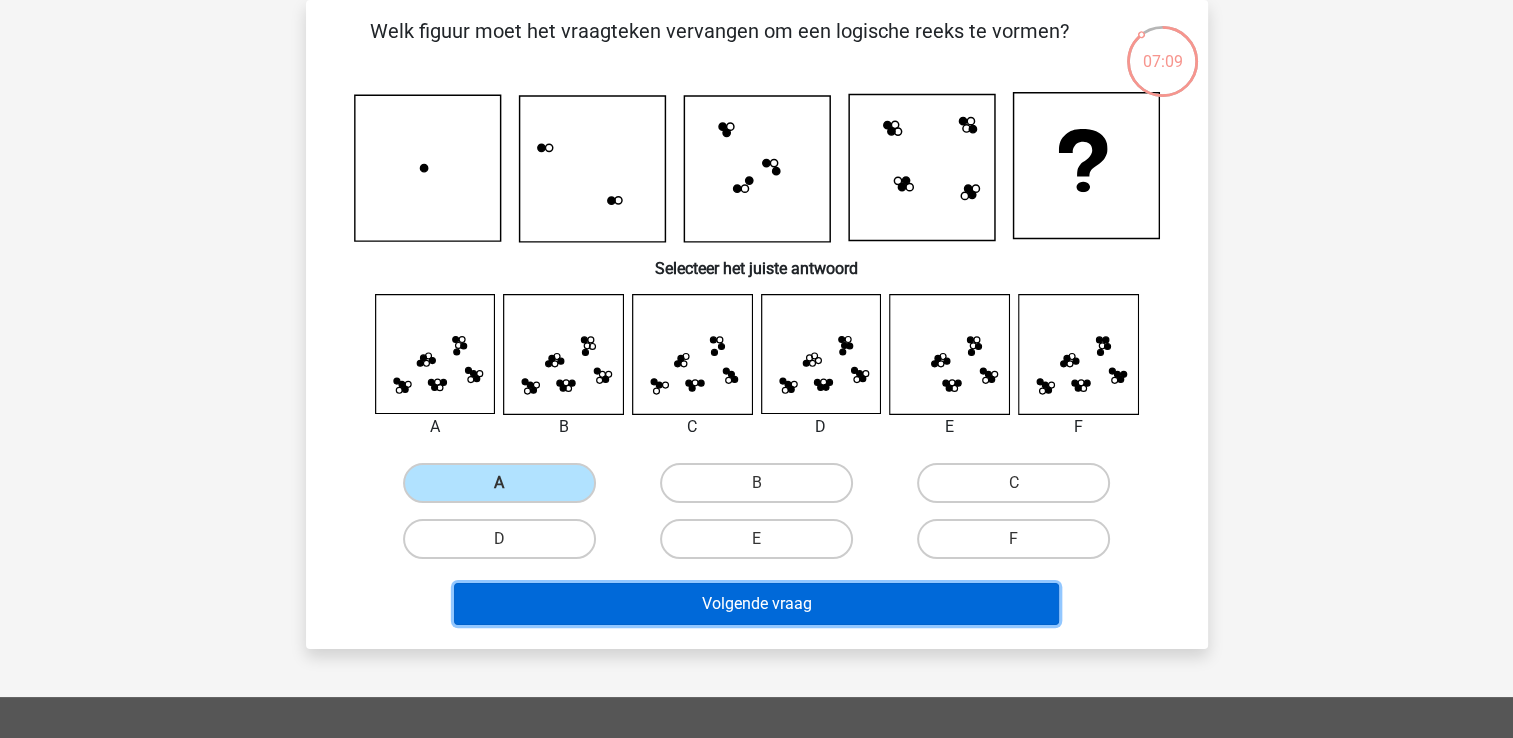 click on "Volgende vraag" at bounding box center [756, 604] 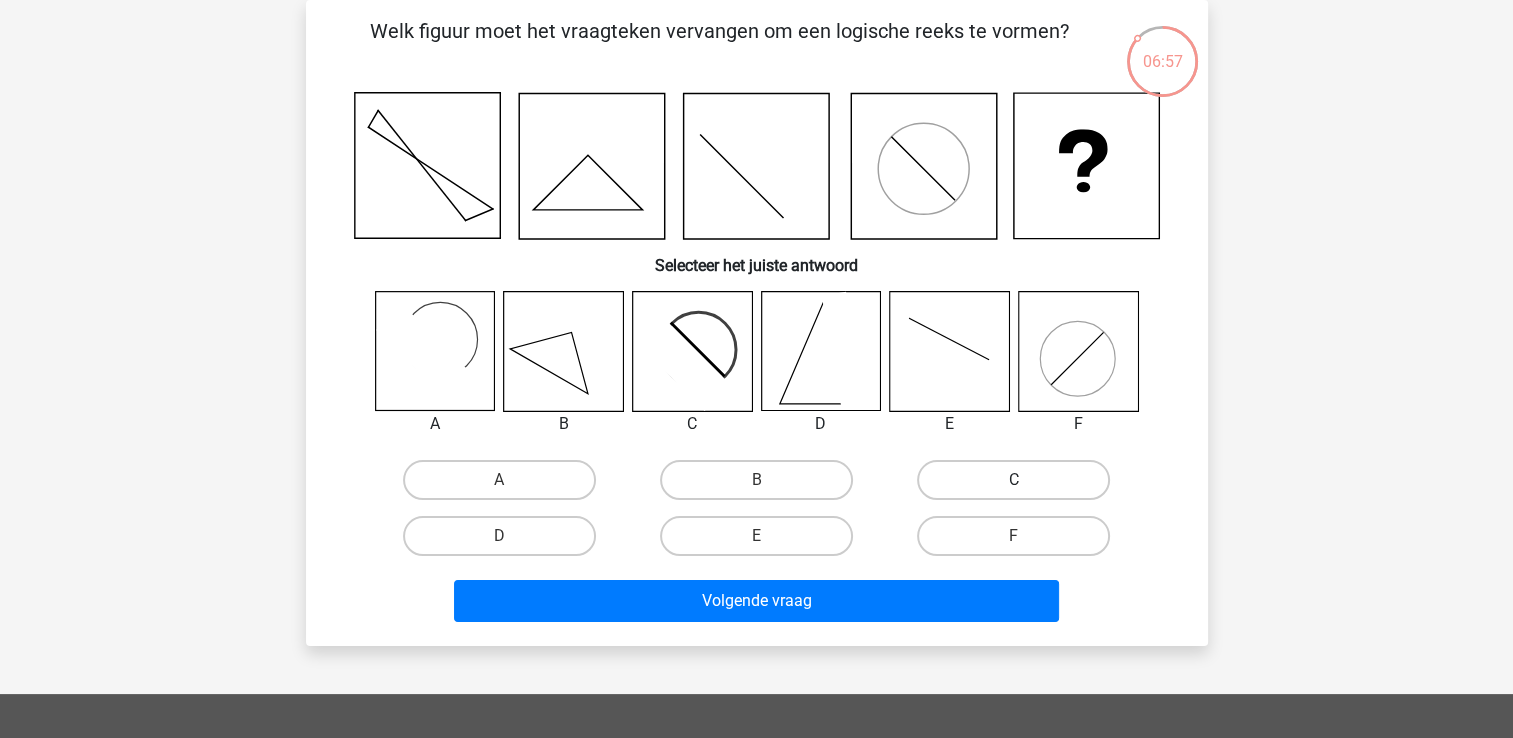 click on "C" at bounding box center [1013, 480] 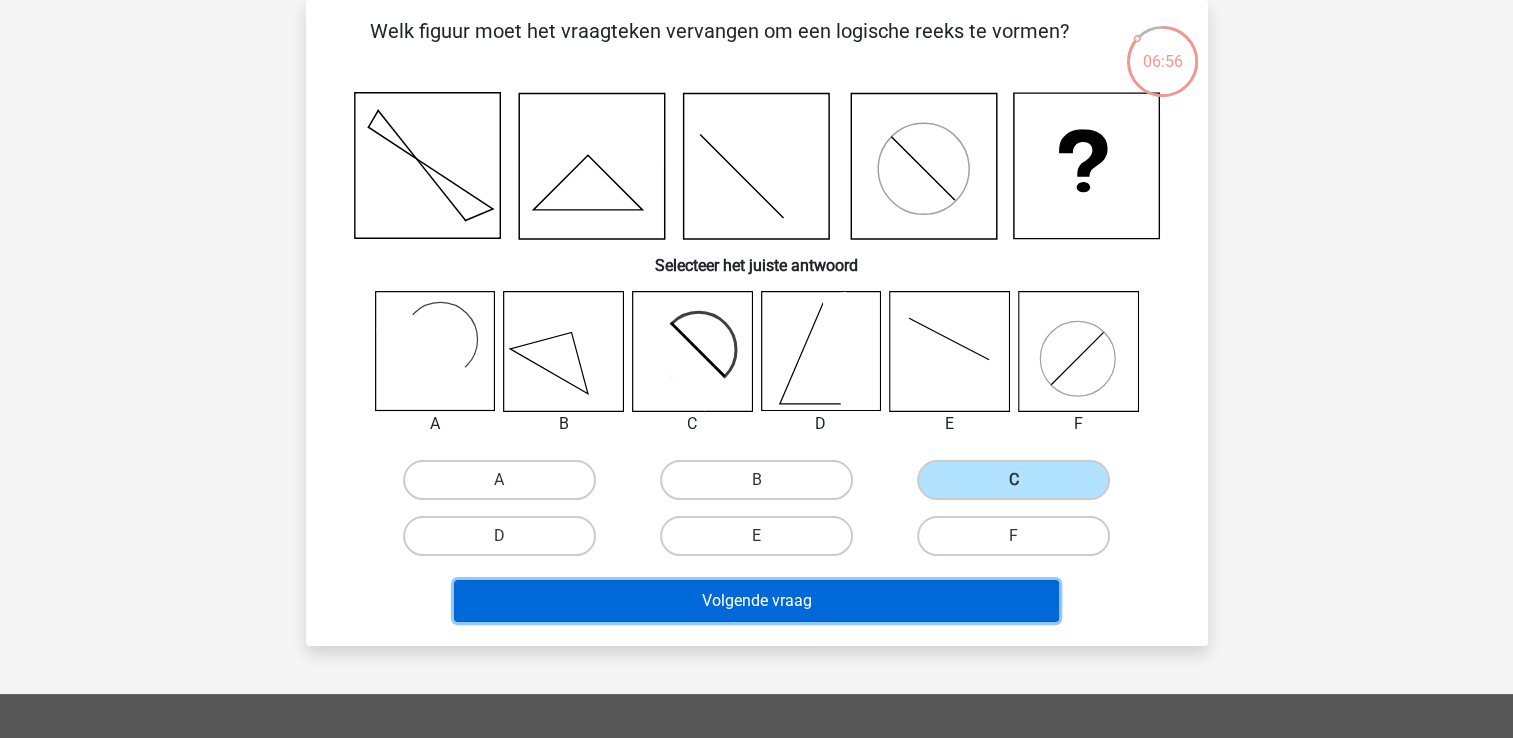 click on "Volgende vraag" at bounding box center (756, 601) 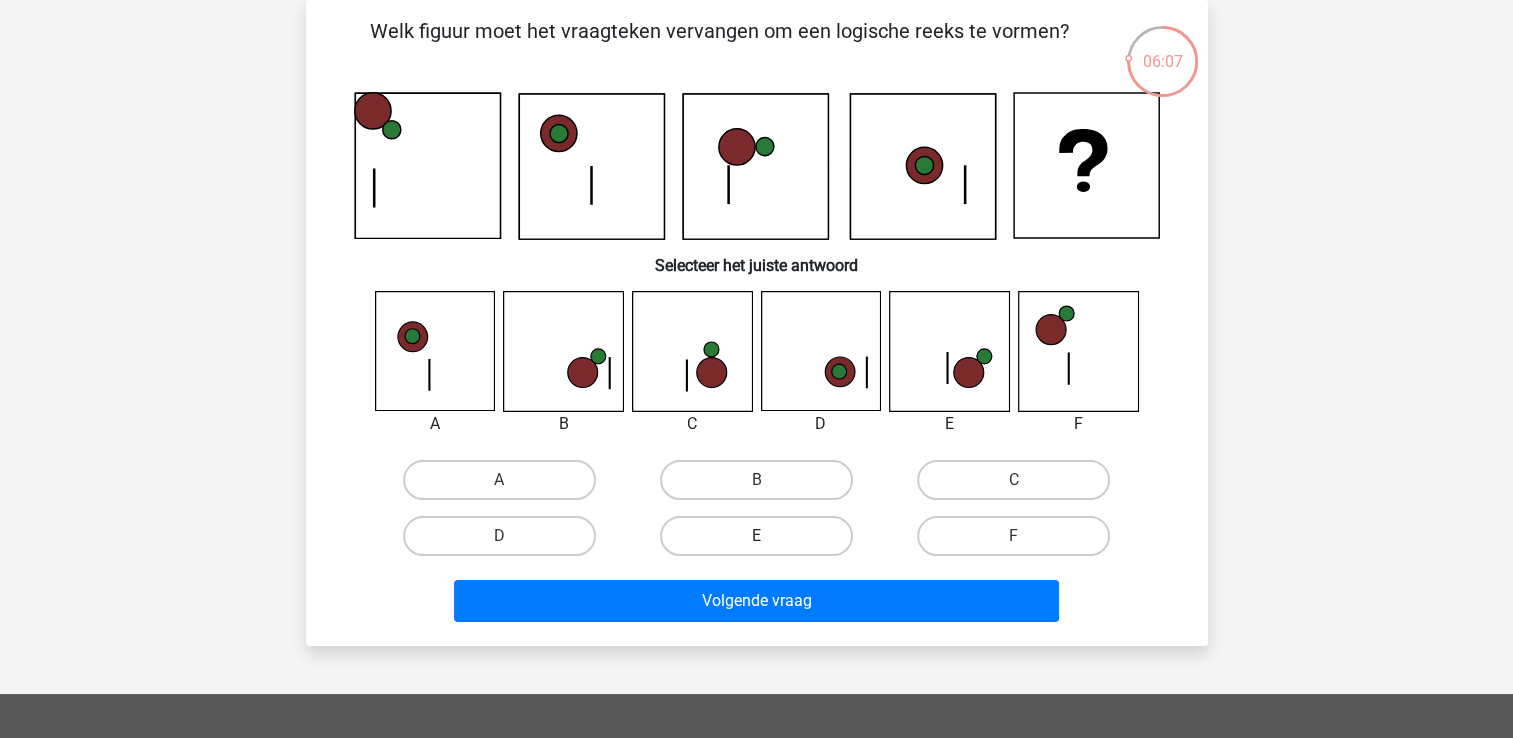 click on "E" at bounding box center [756, 536] 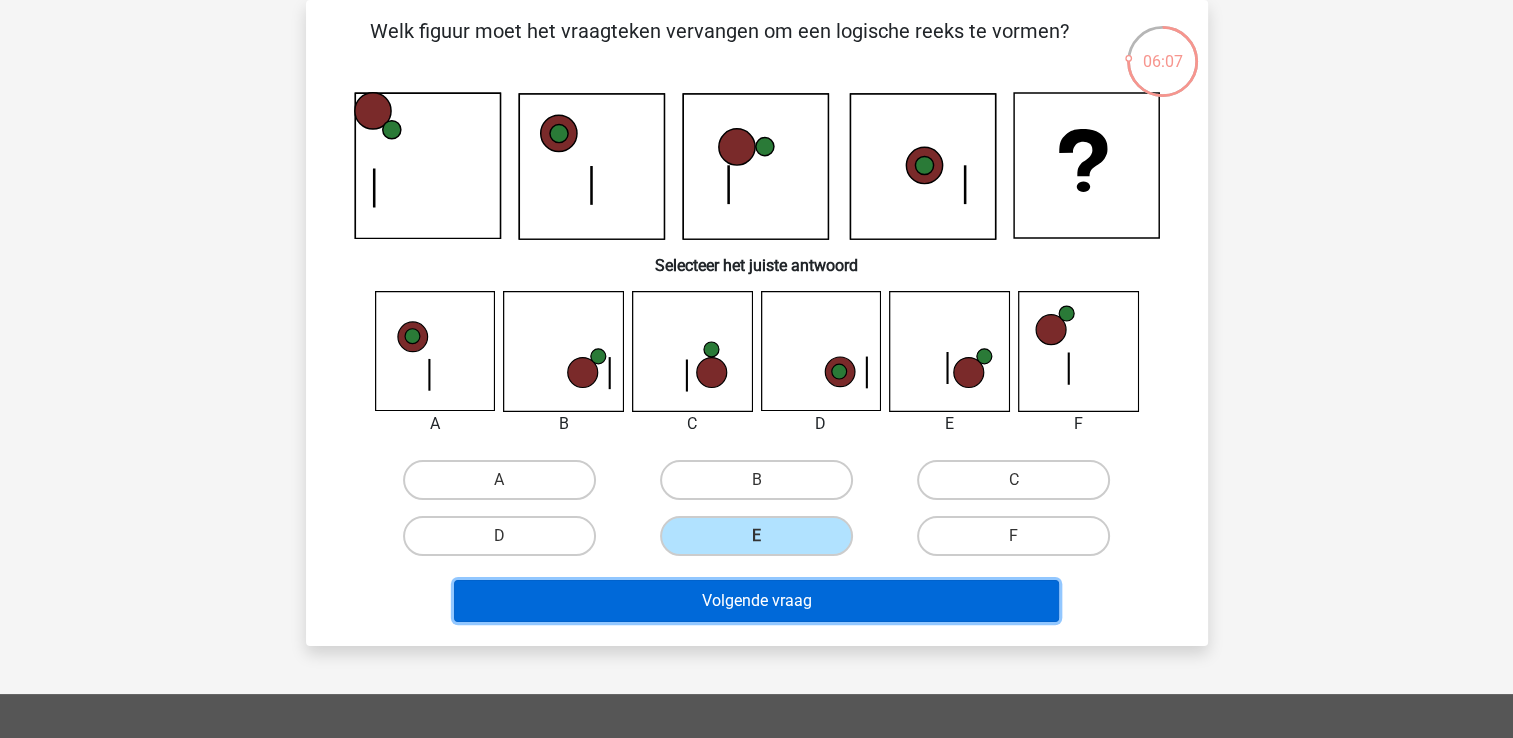 click on "Volgende vraag" at bounding box center (756, 601) 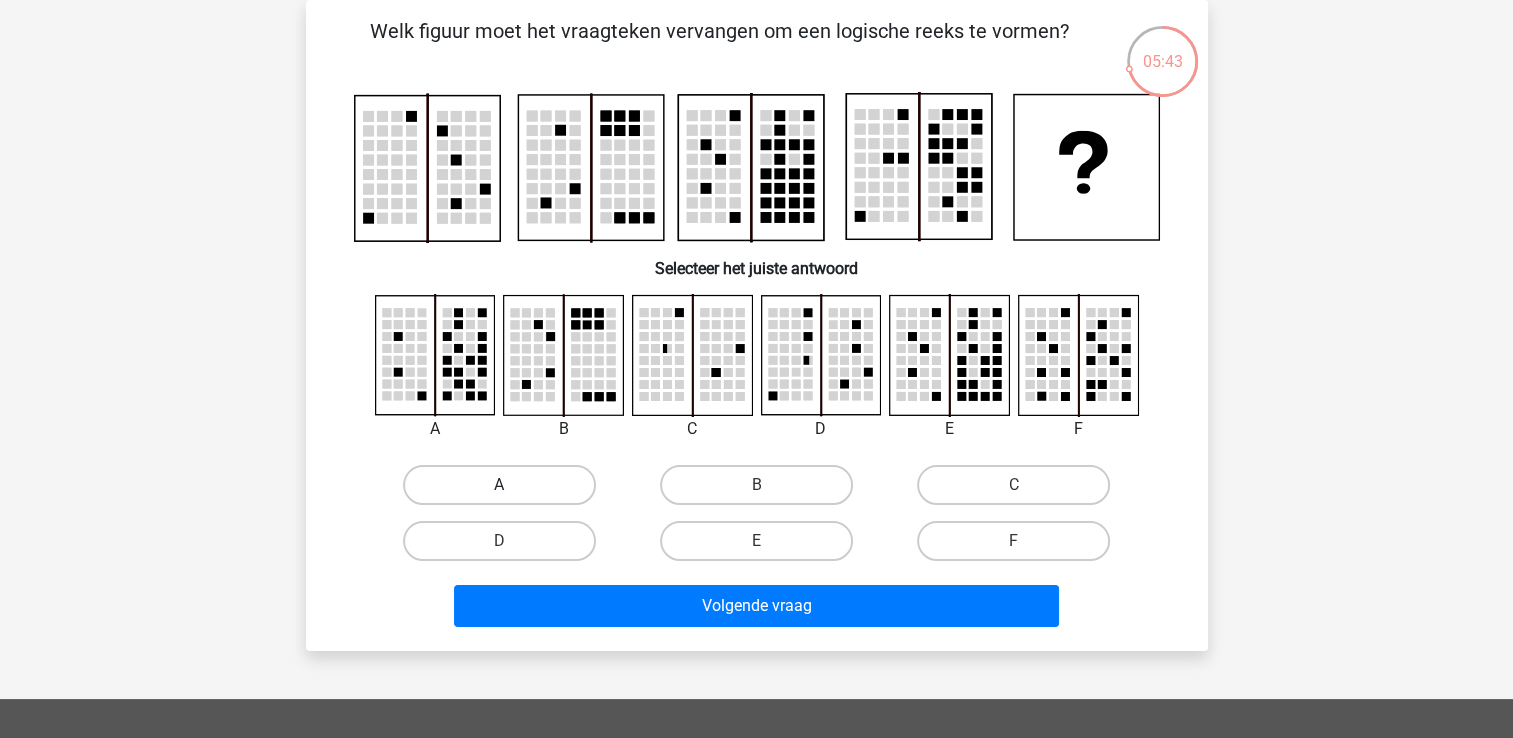 click on "A" at bounding box center (499, 485) 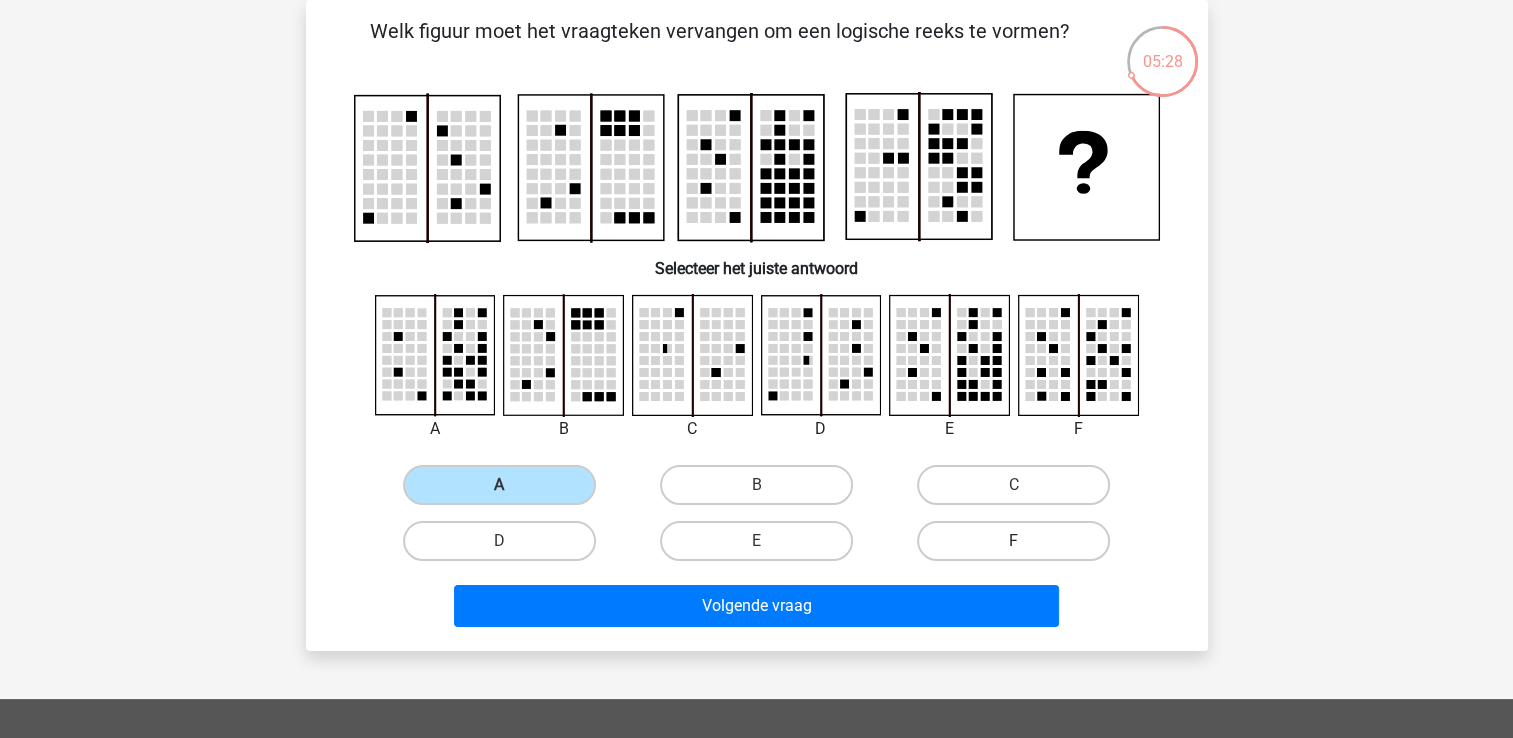 click on "F" at bounding box center [1013, 541] 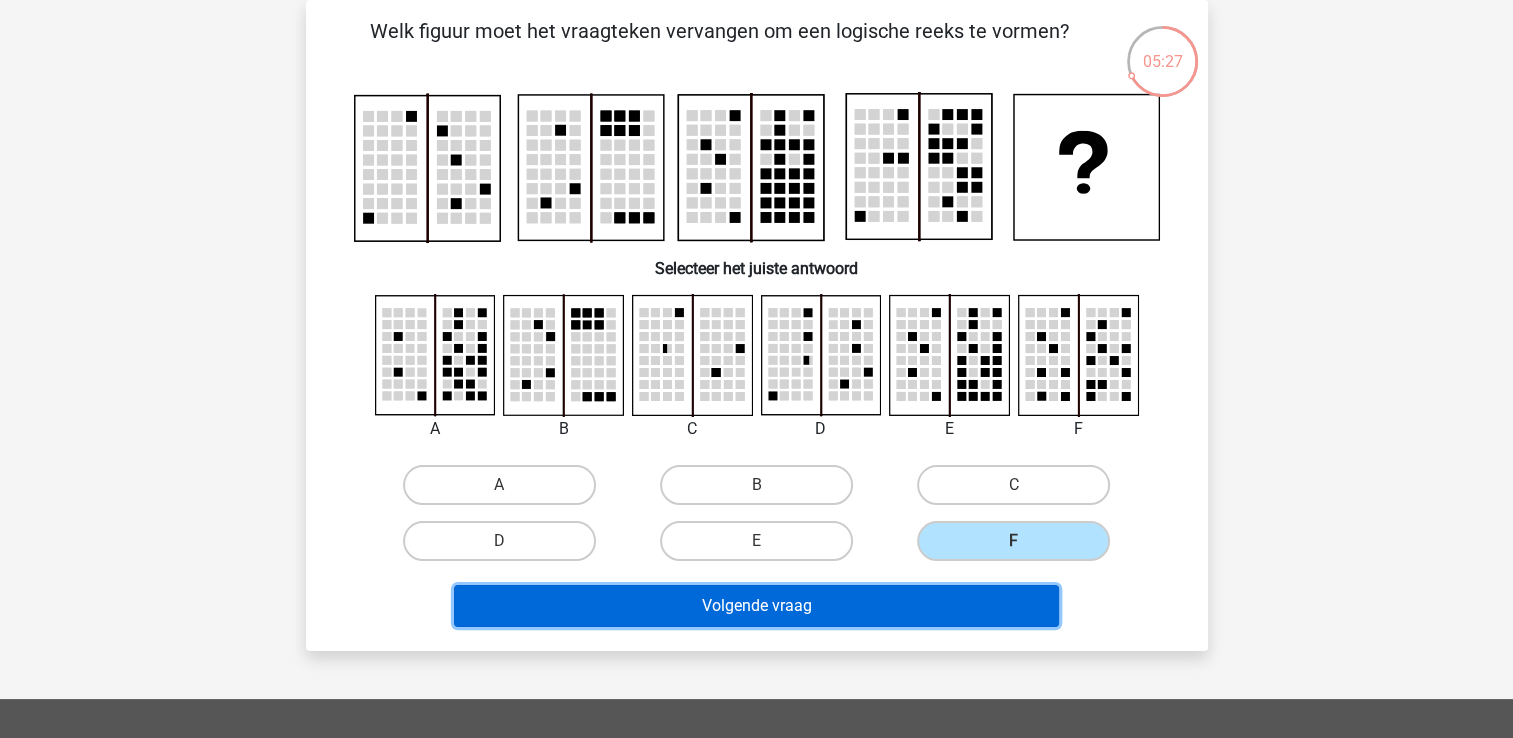 click on "Volgende vraag" at bounding box center [756, 606] 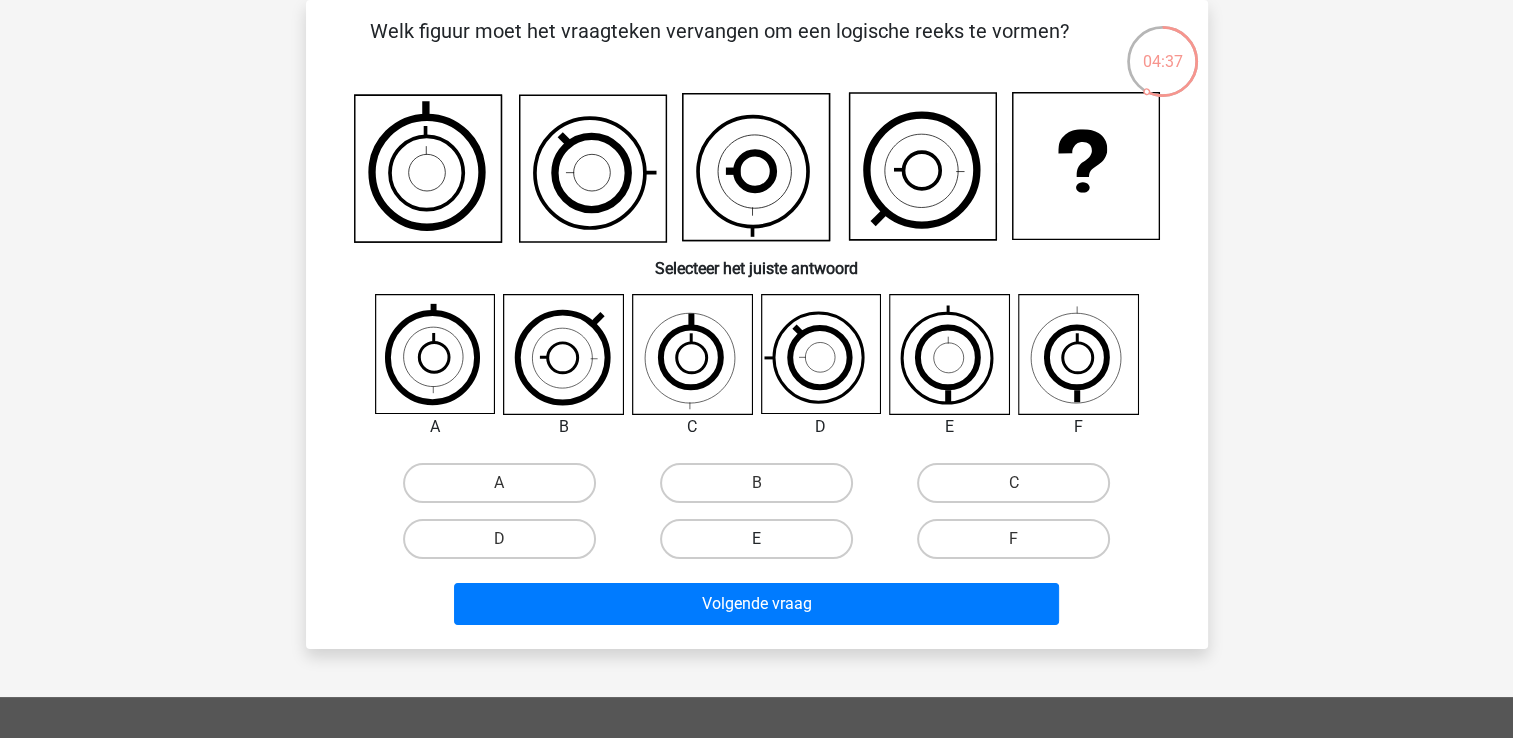 click on "E" at bounding box center (756, 539) 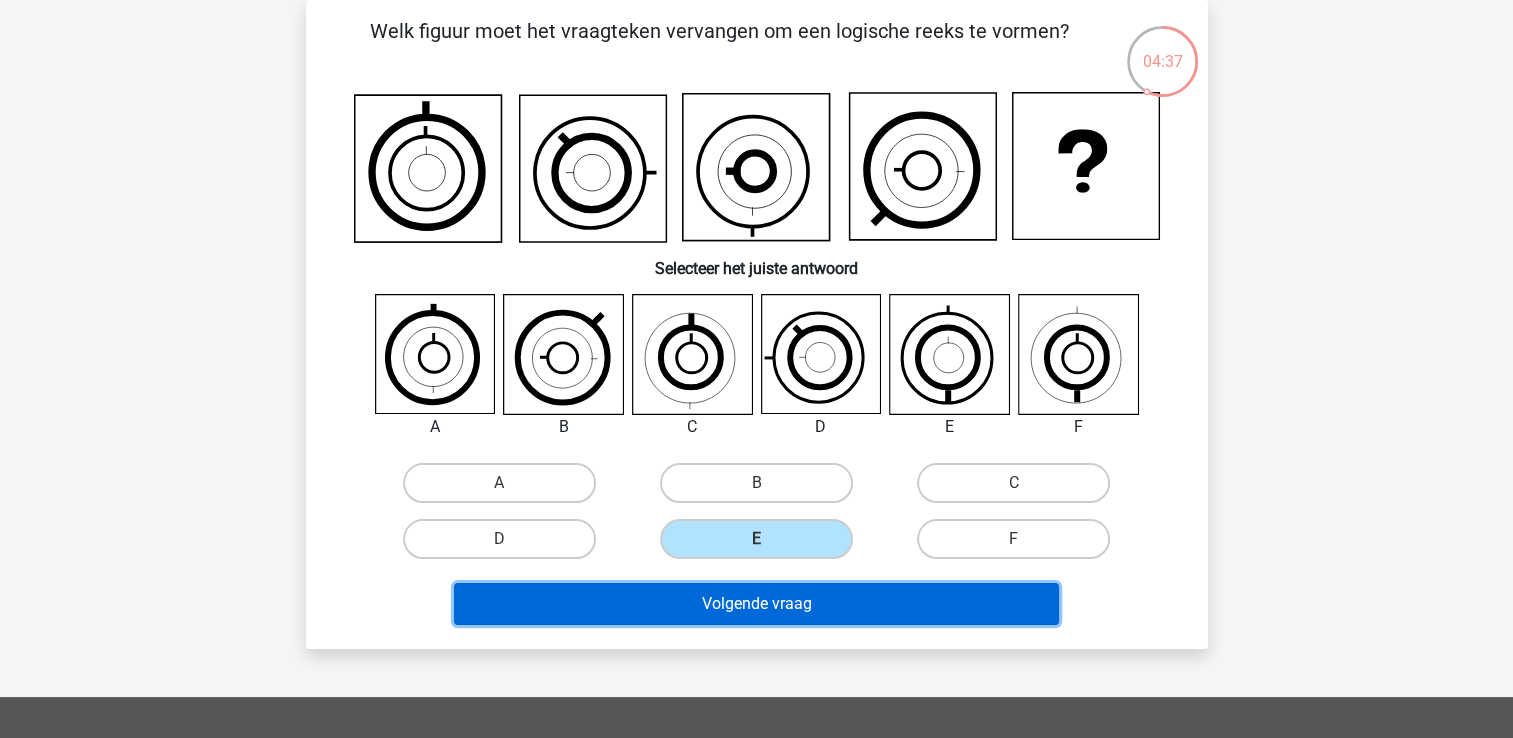 click on "Volgende vraag" at bounding box center [756, 604] 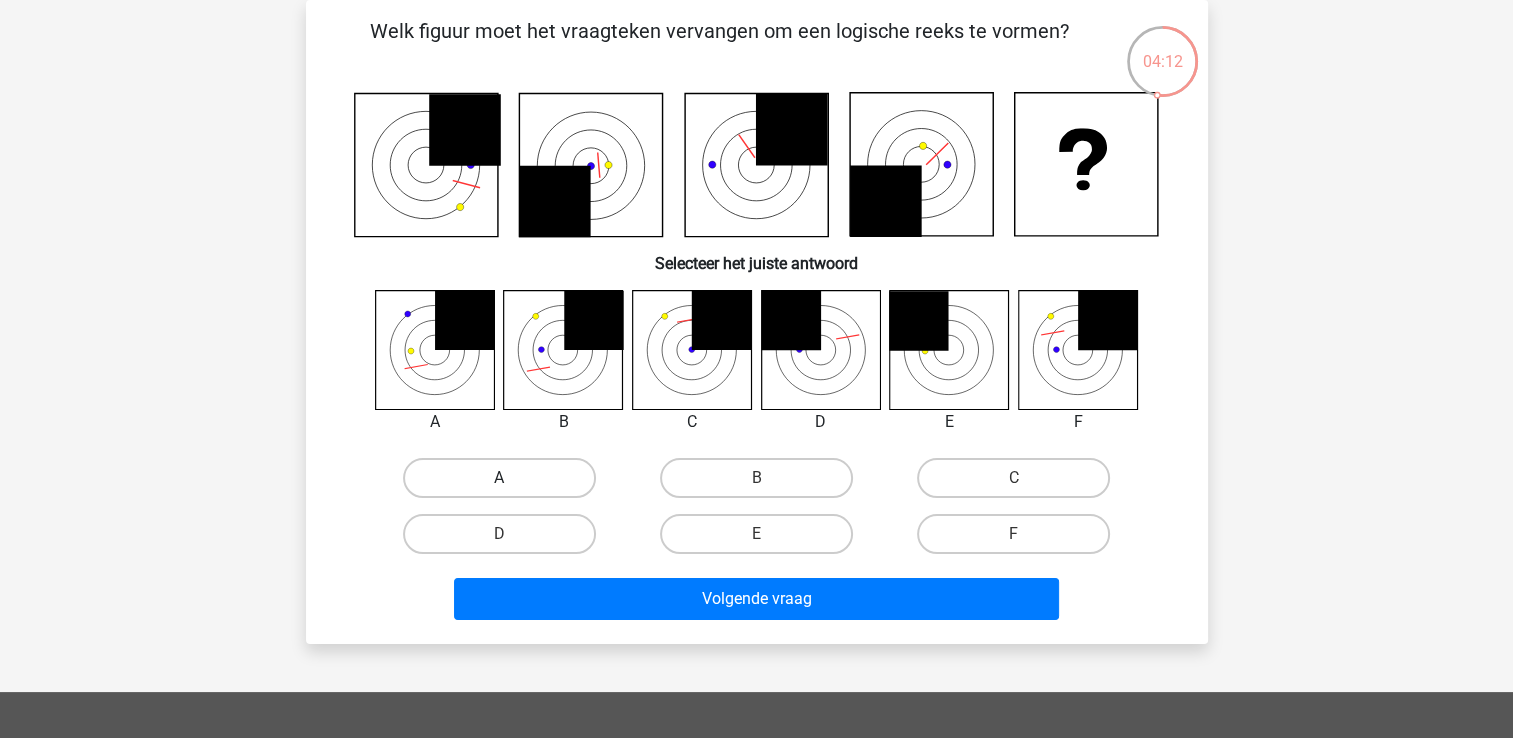 click on "A" at bounding box center (499, 478) 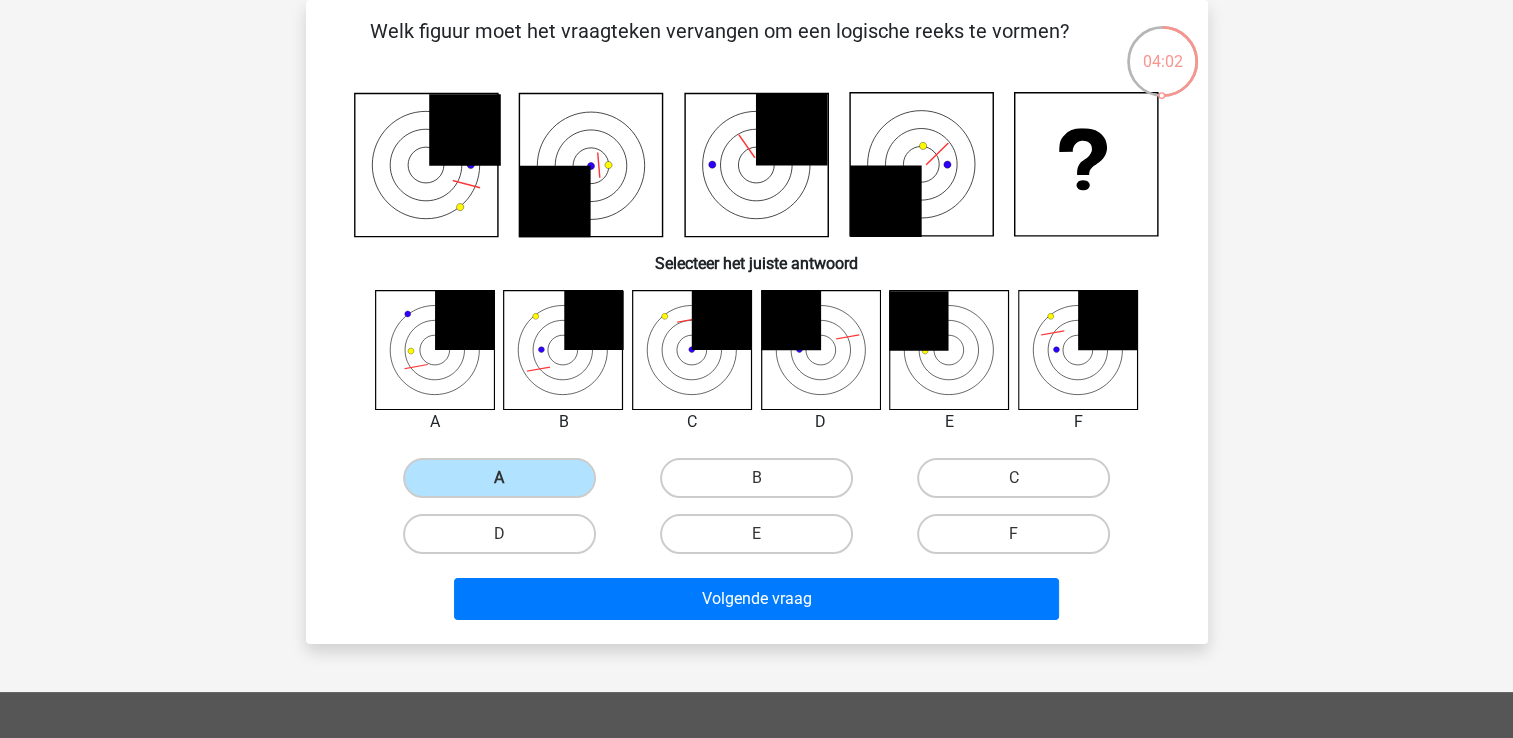 click 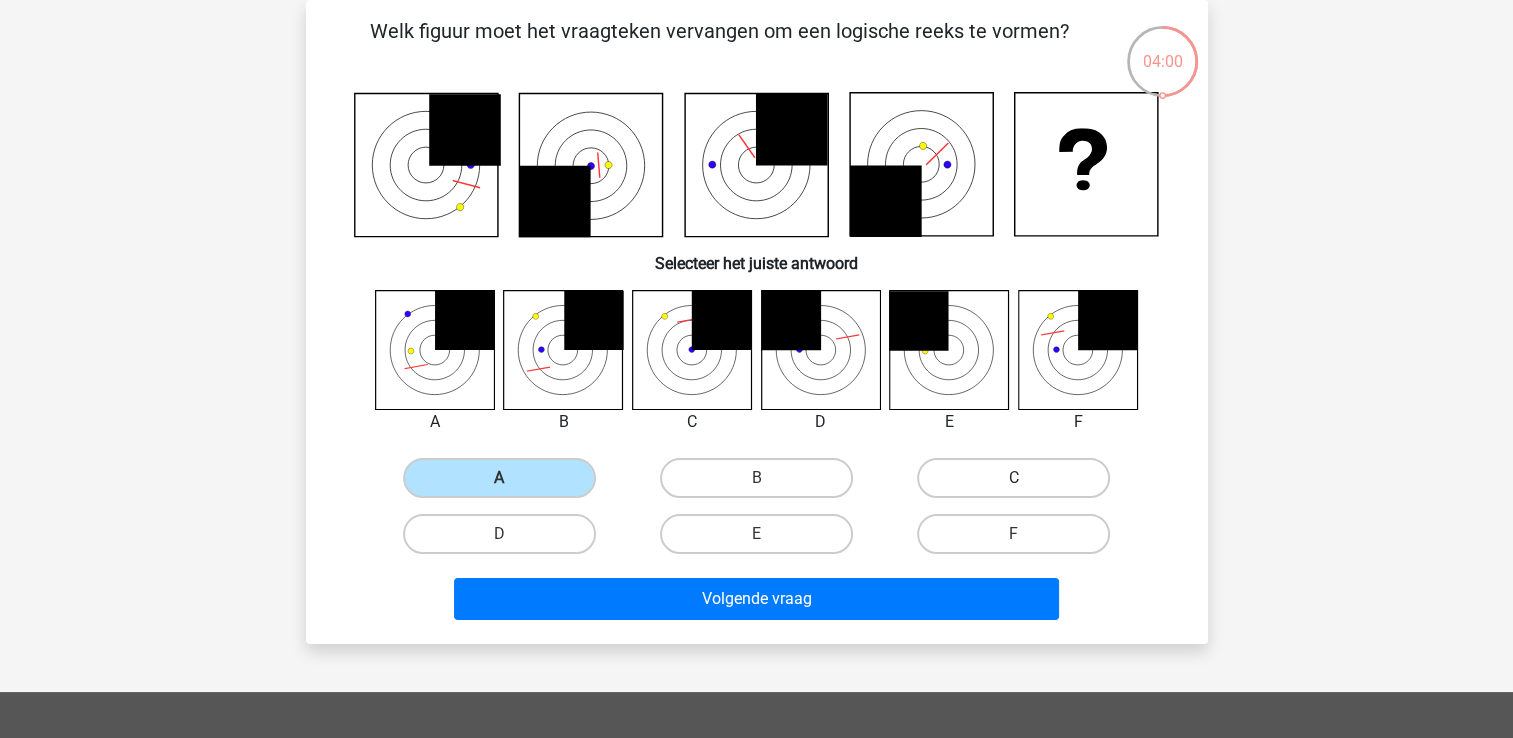 click on "C" at bounding box center [1013, 478] 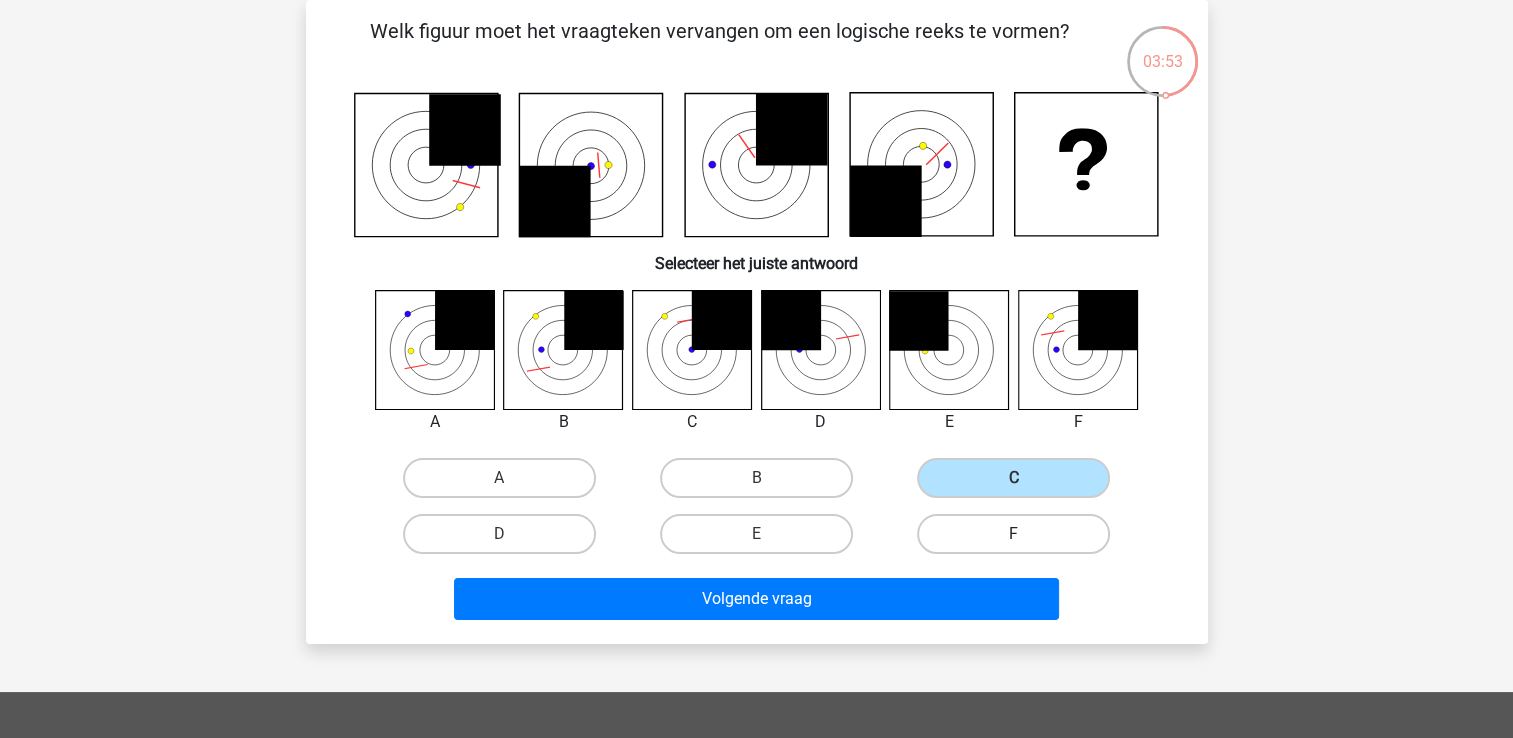 click on "F" at bounding box center (1013, 534) 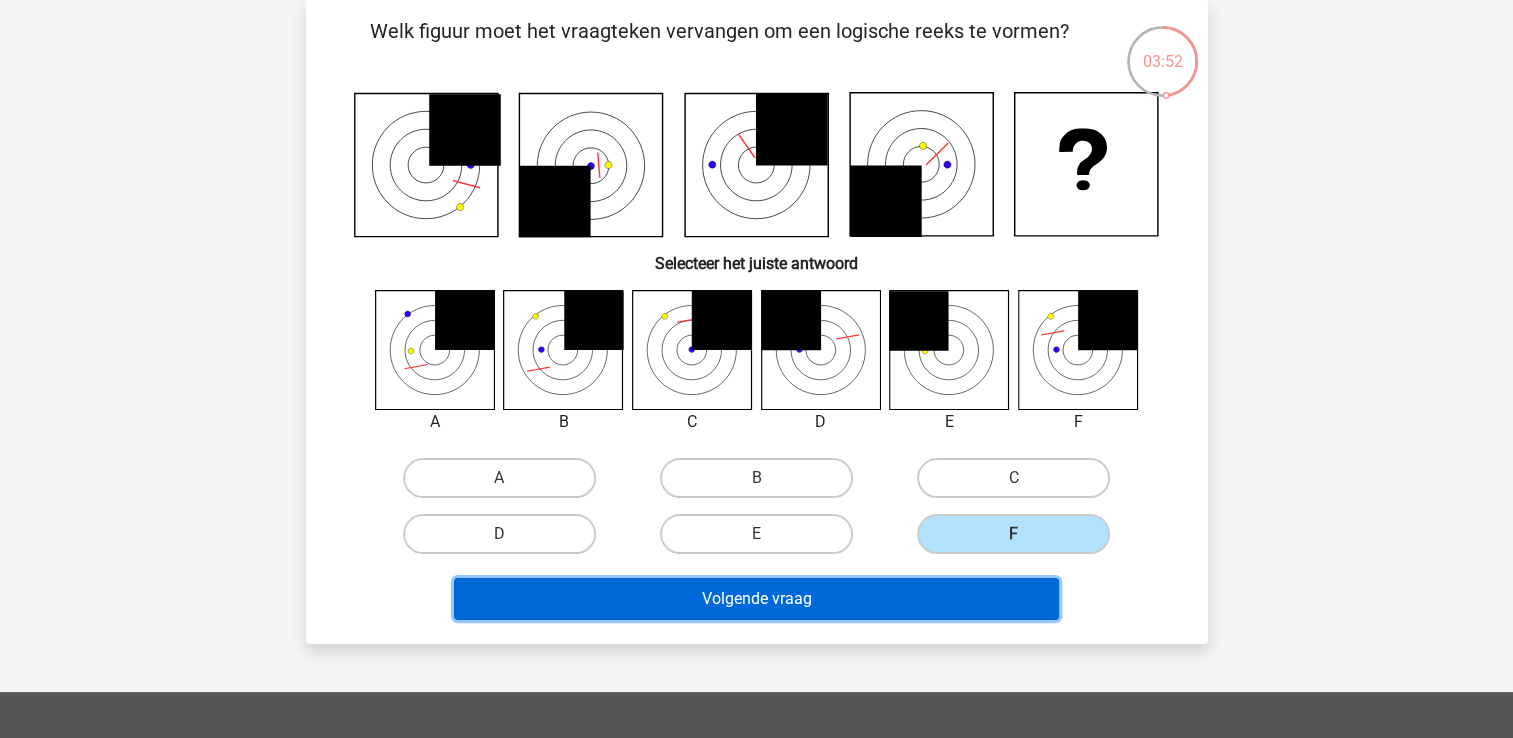 click on "Volgende vraag" at bounding box center [756, 599] 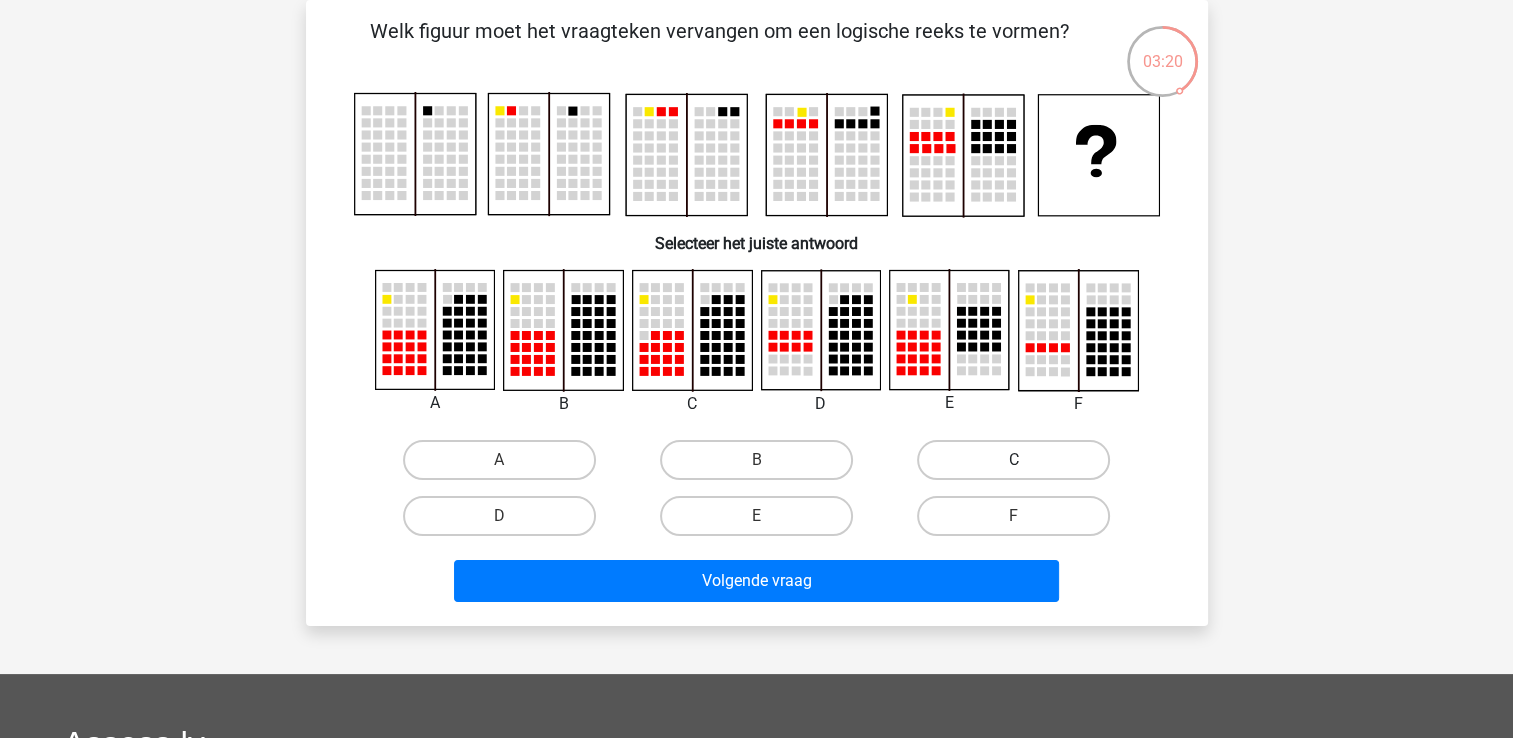 click on "C" at bounding box center (1013, 460) 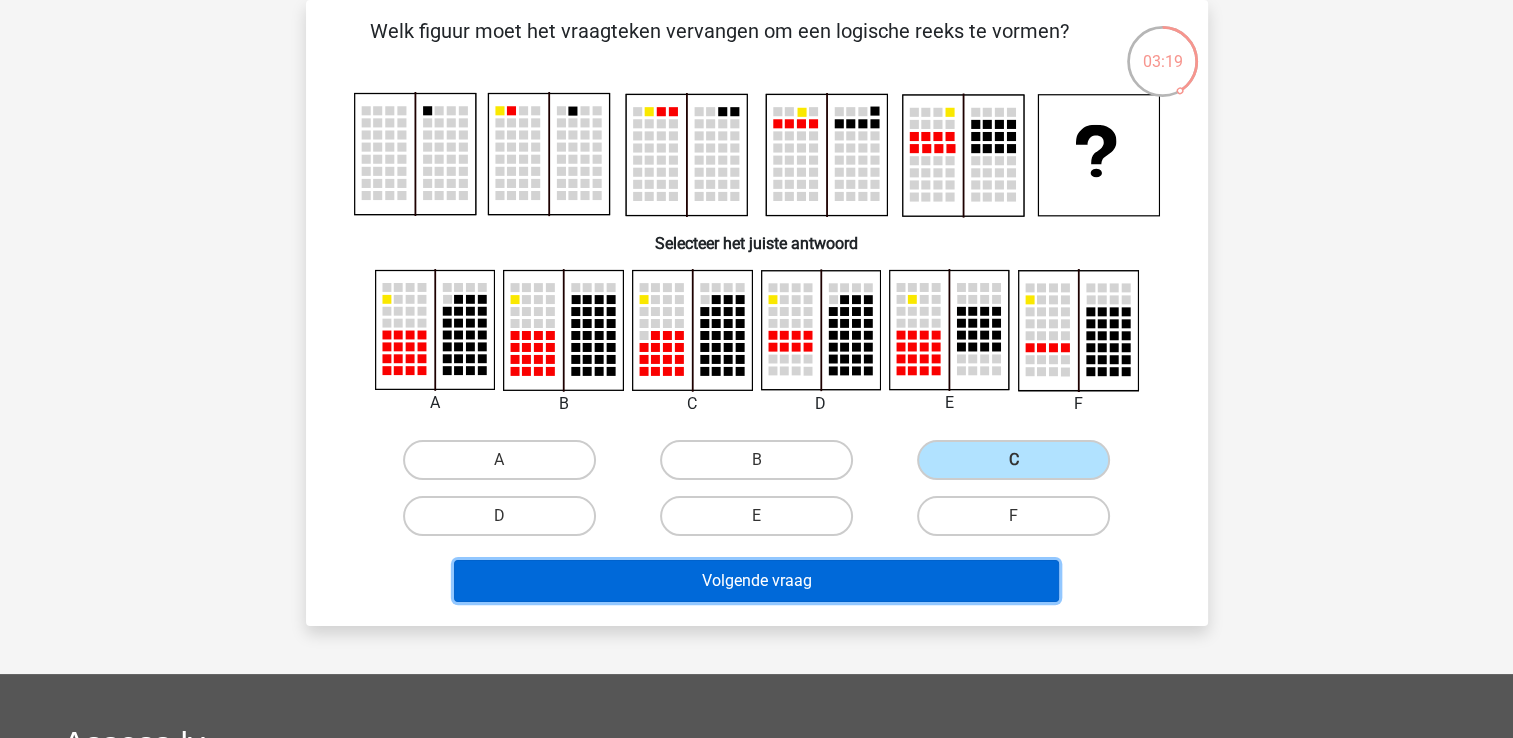 click on "Volgende vraag" at bounding box center [756, 581] 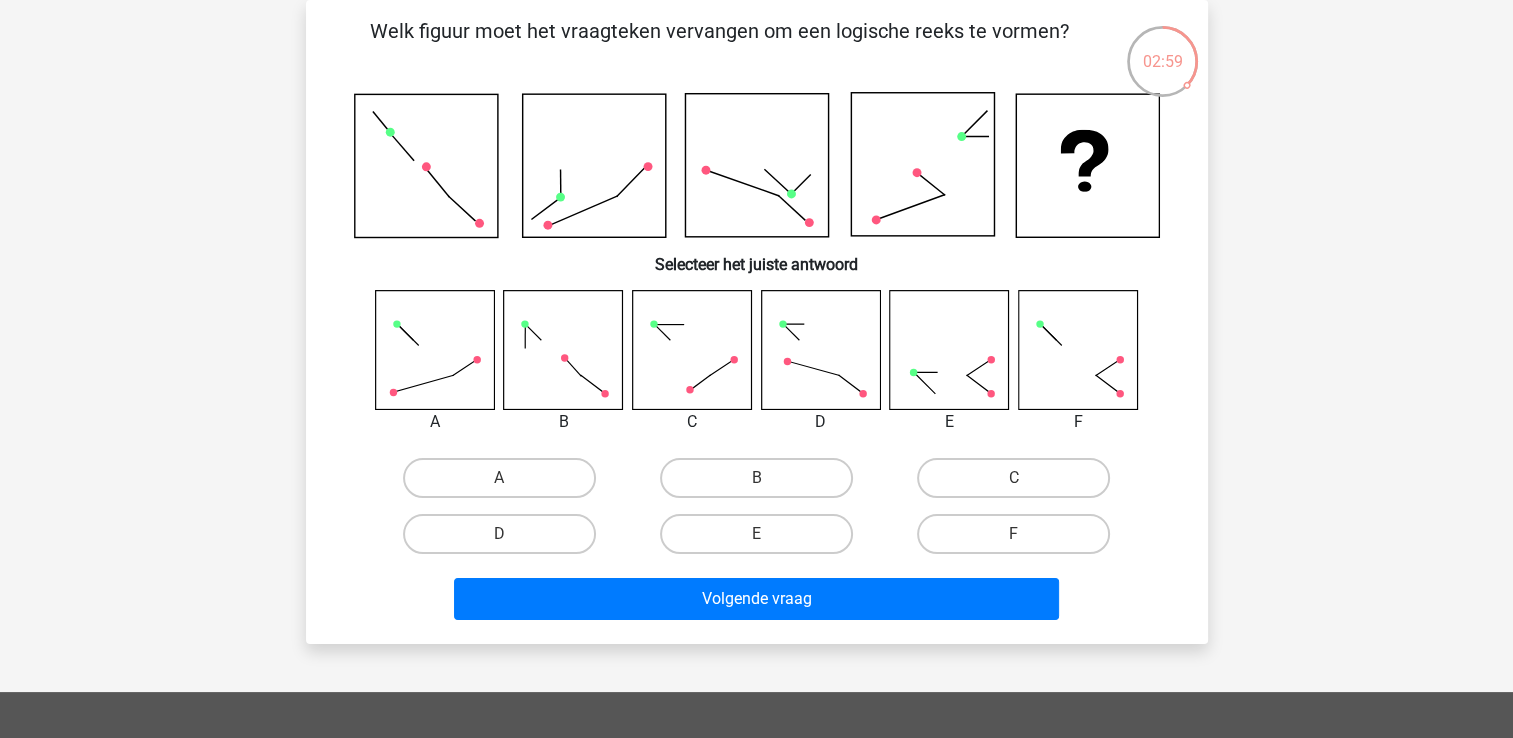 click 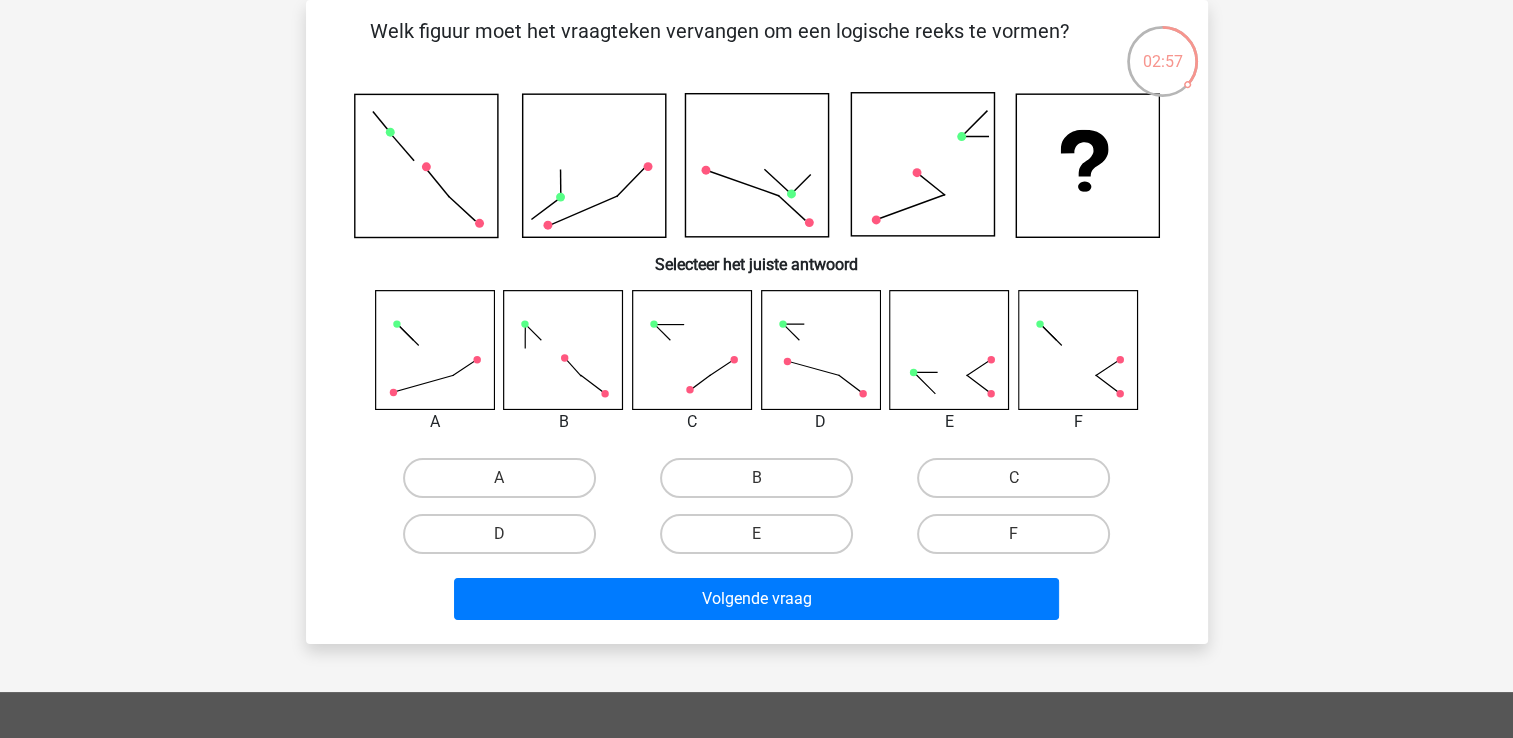 click 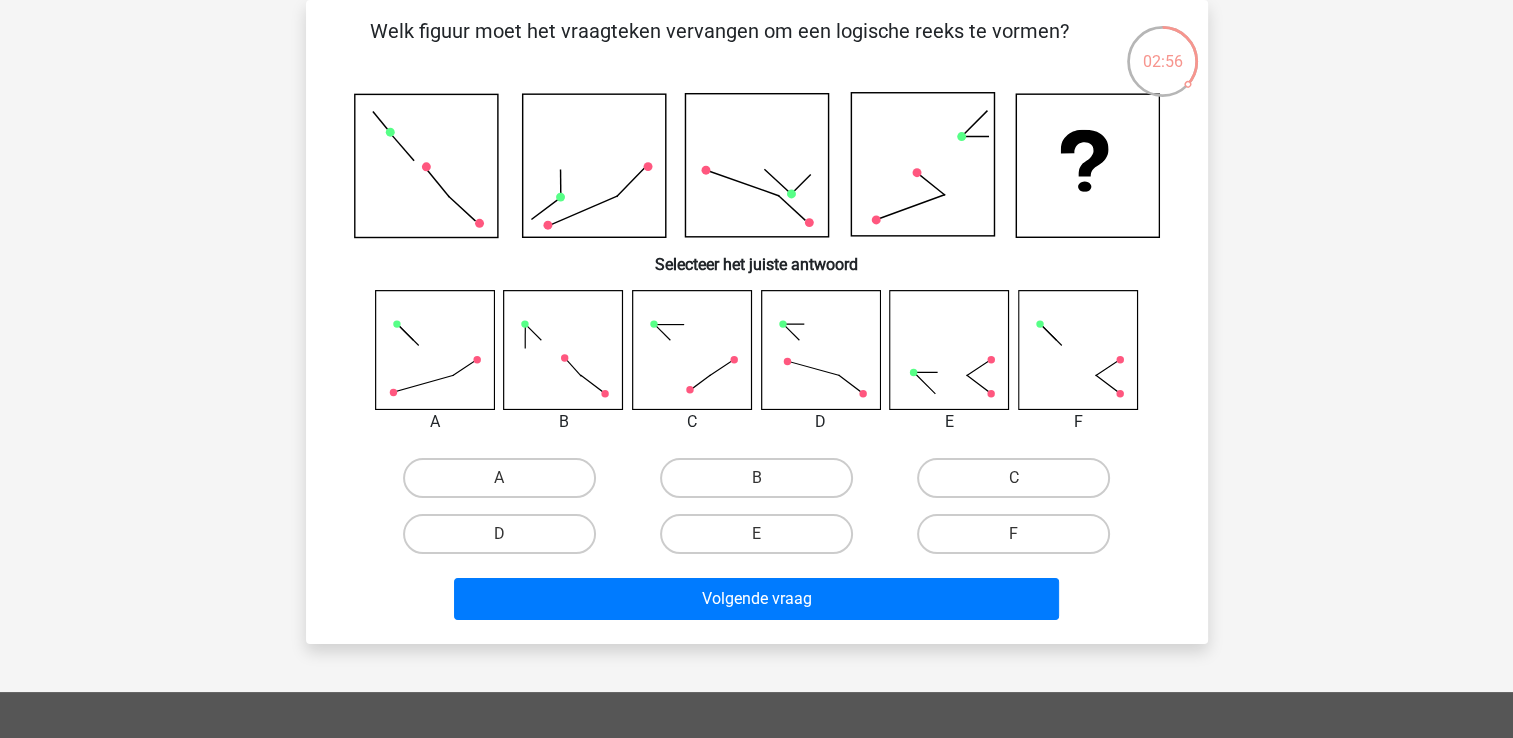 click on "A" at bounding box center [499, 478] 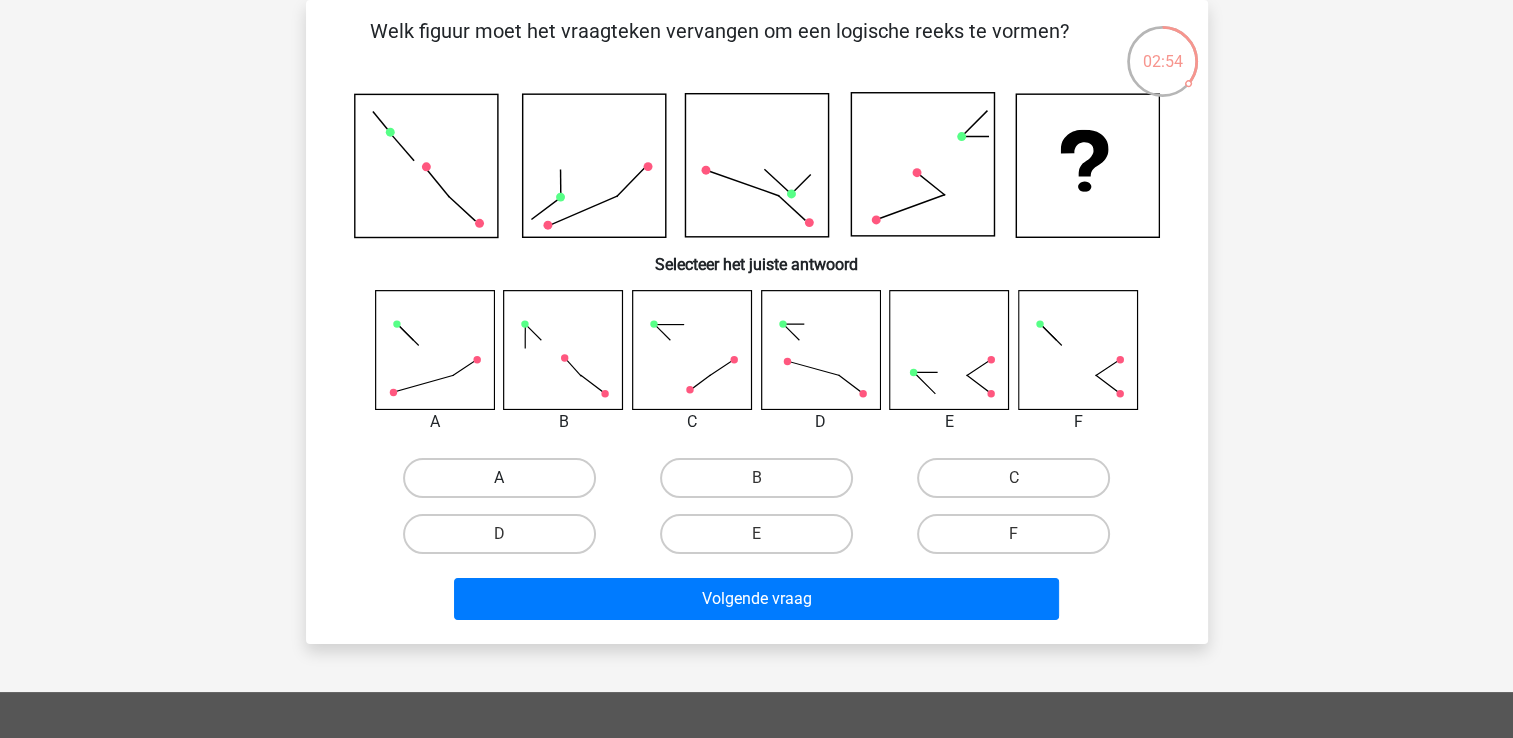click on "A" at bounding box center [499, 478] 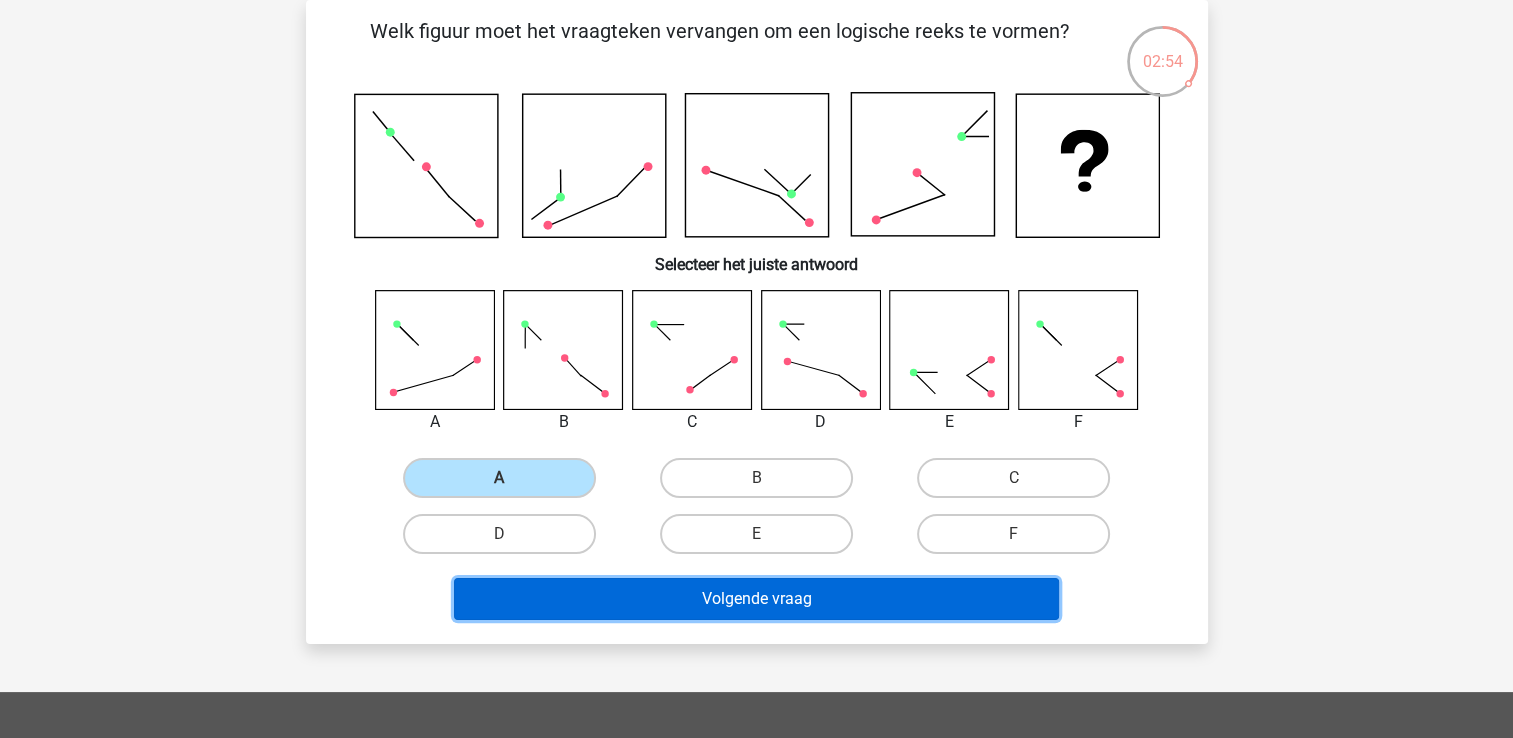 click on "Volgende vraag" at bounding box center [756, 599] 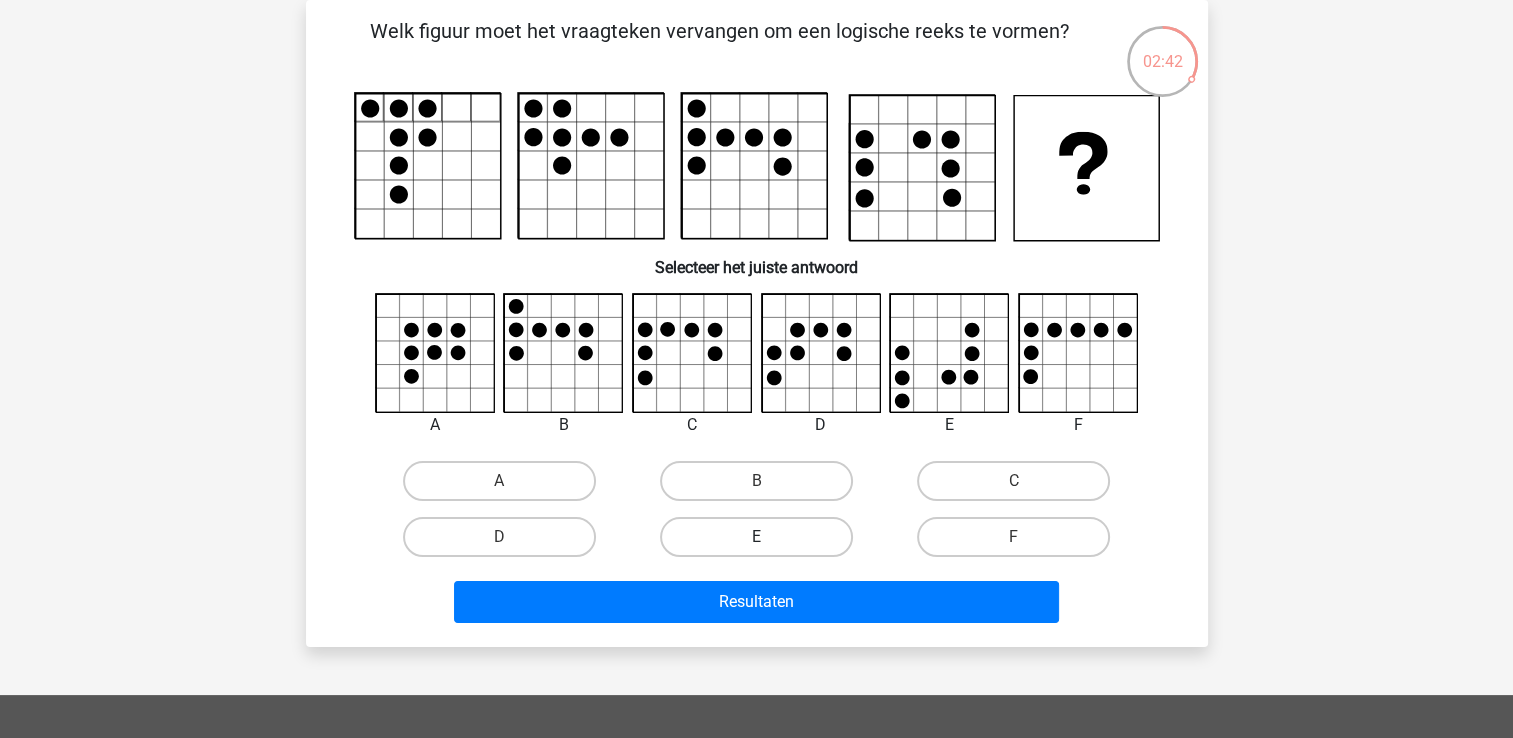 click on "E" at bounding box center (756, 537) 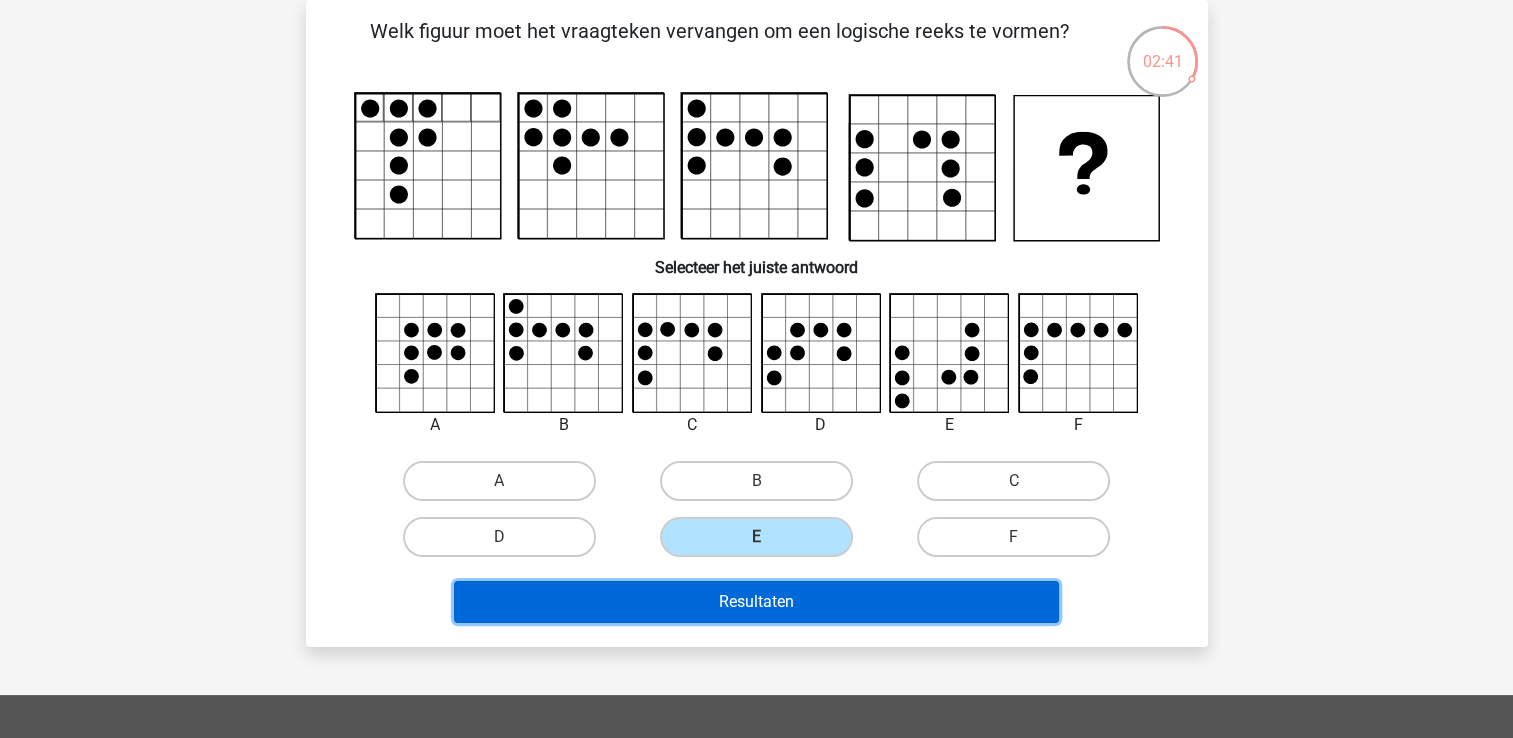 click on "Resultaten" at bounding box center (756, 602) 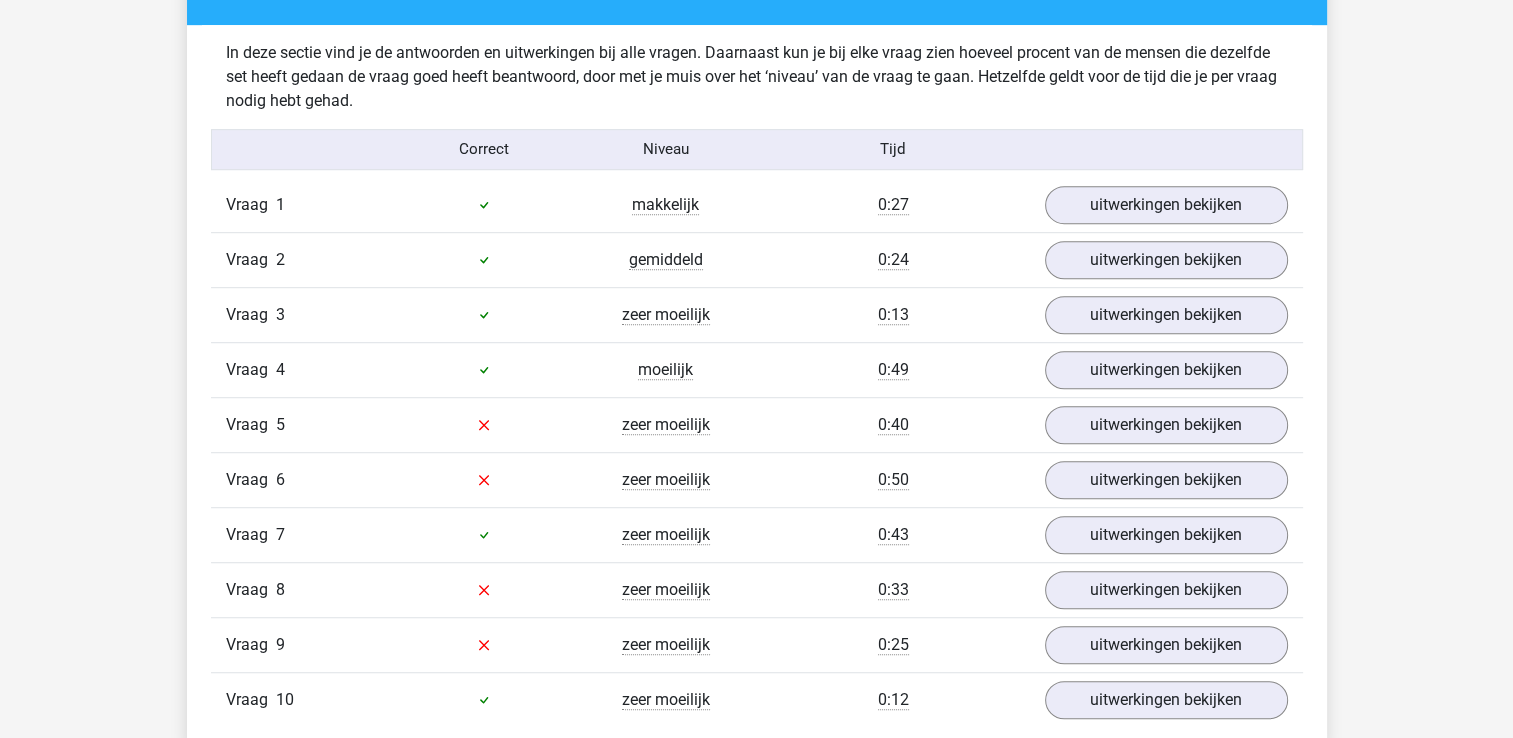 scroll, scrollTop: 1300, scrollLeft: 0, axis: vertical 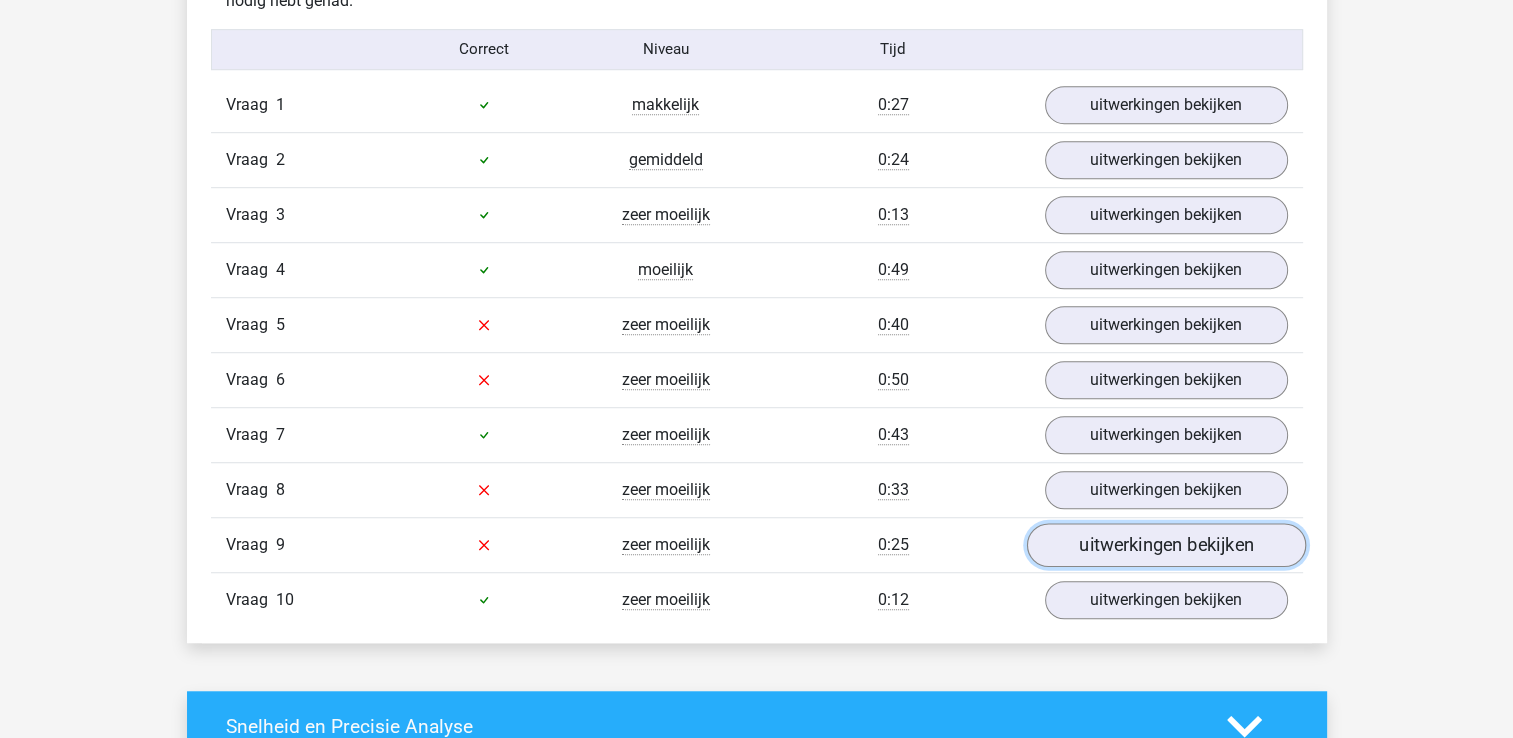 click on "uitwerkingen bekijken" at bounding box center [1165, 545] 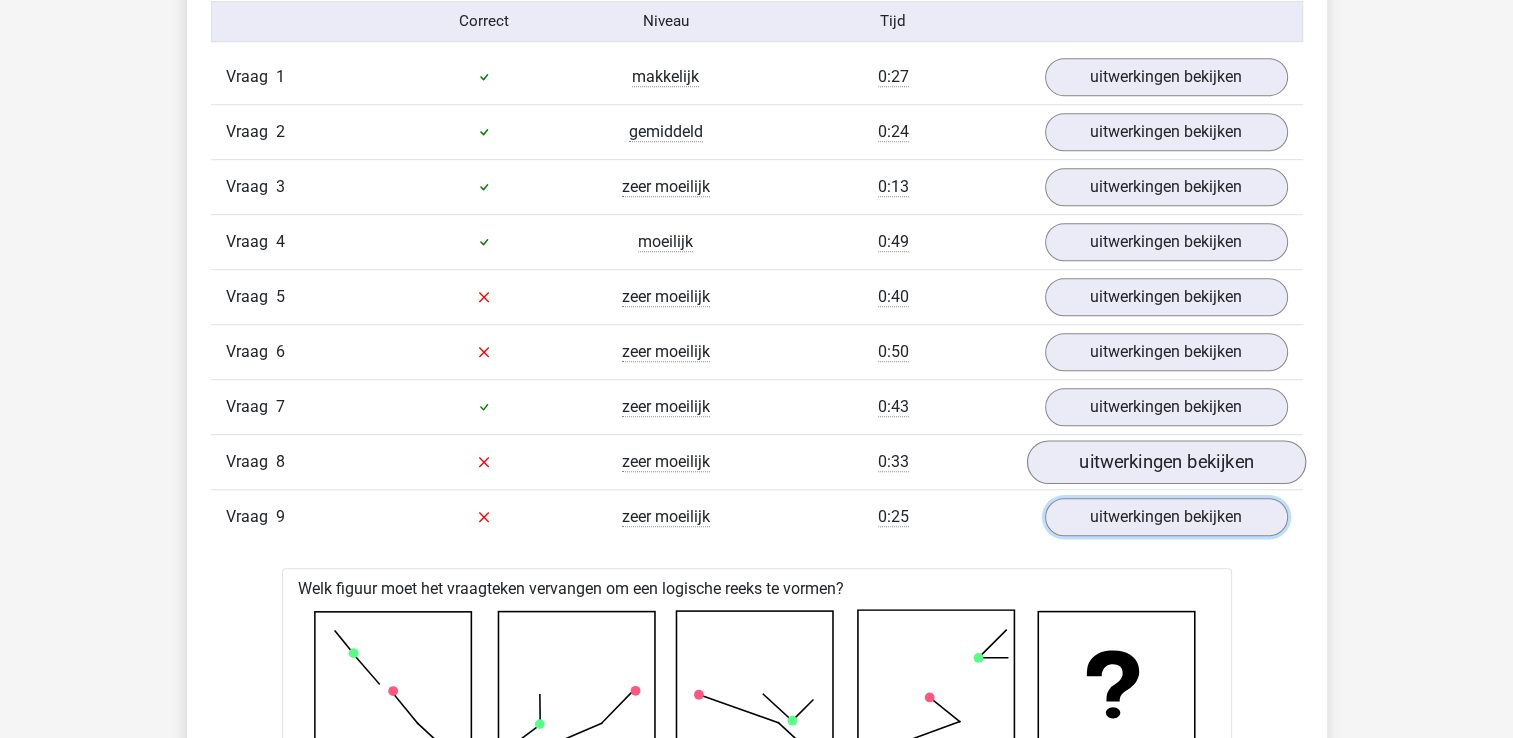scroll, scrollTop: 1300, scrollLeft: 0, axis: vertical 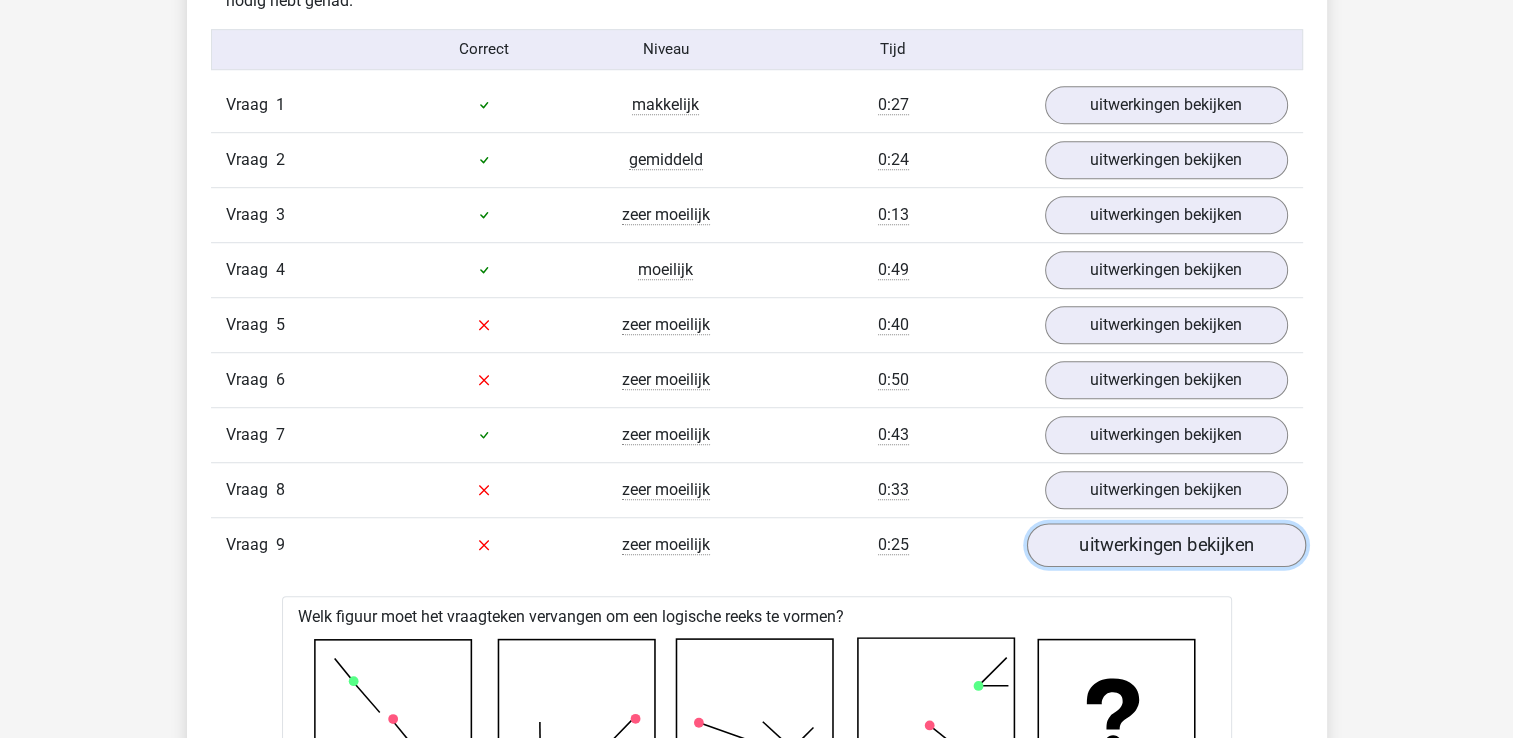 click on "uitwerkingen bekijken" at bounding box center (1165, 545) 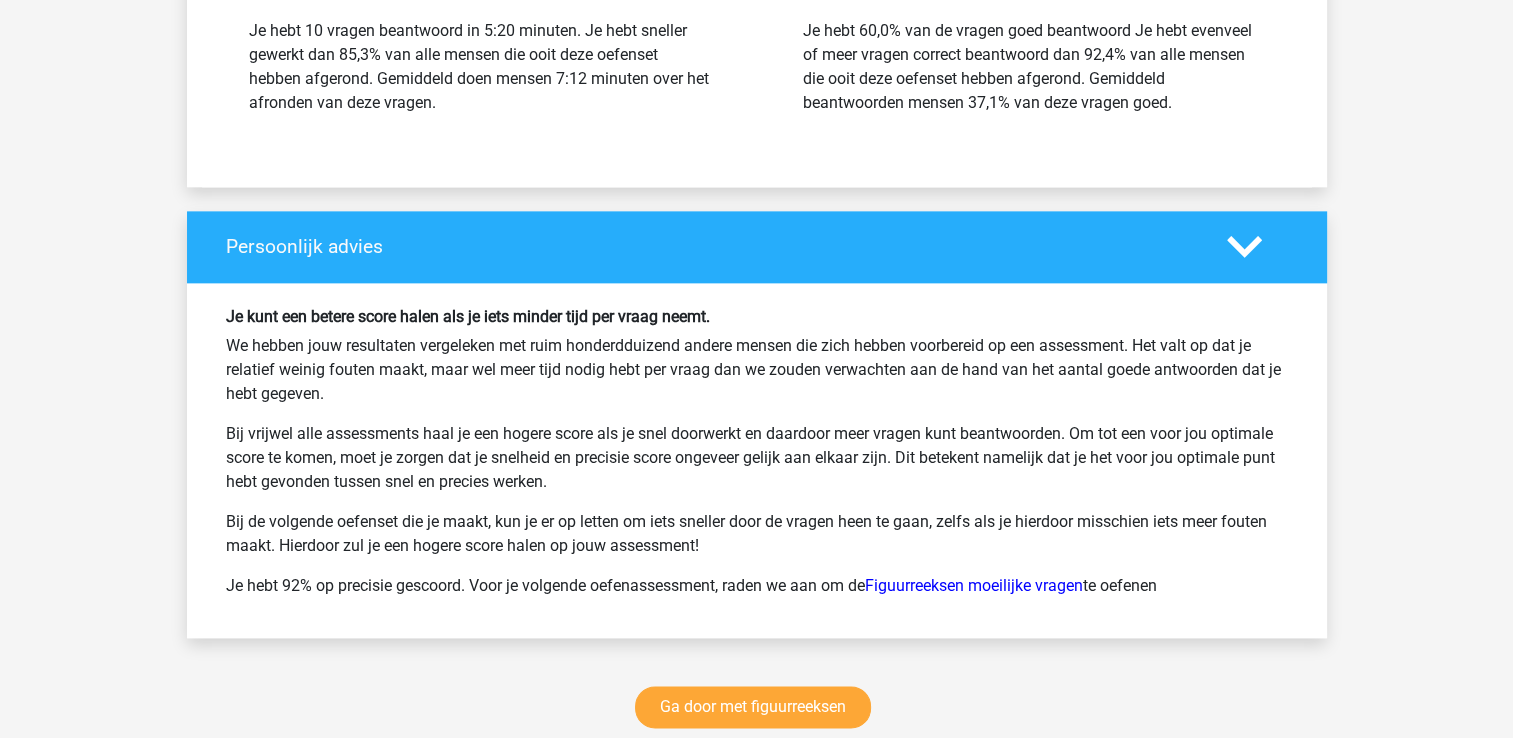 scroll, scrollTop: 2500, scrollLeft: 0, axis: vertical 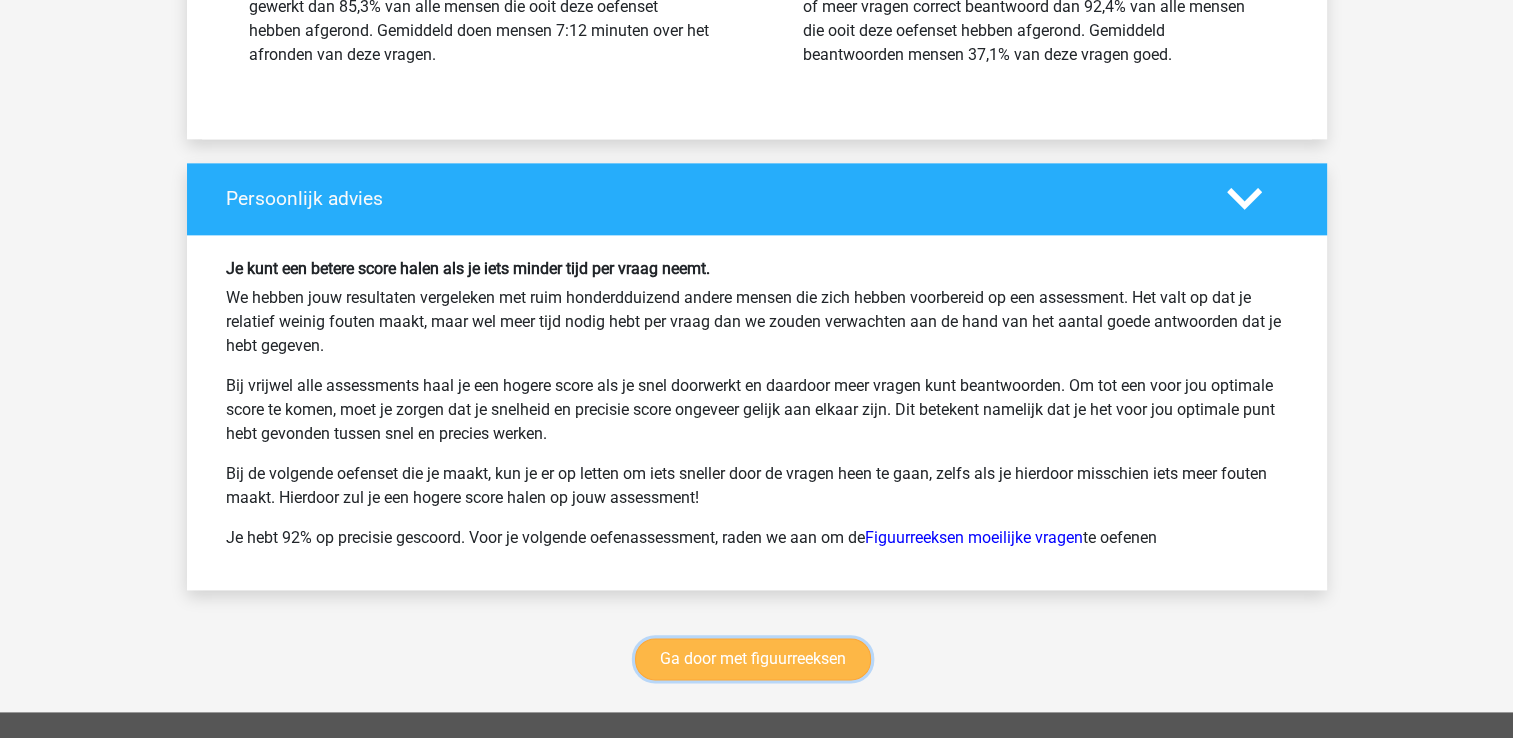 click on "Ga door met figuurreeksen" at bounding box center (753, 659) 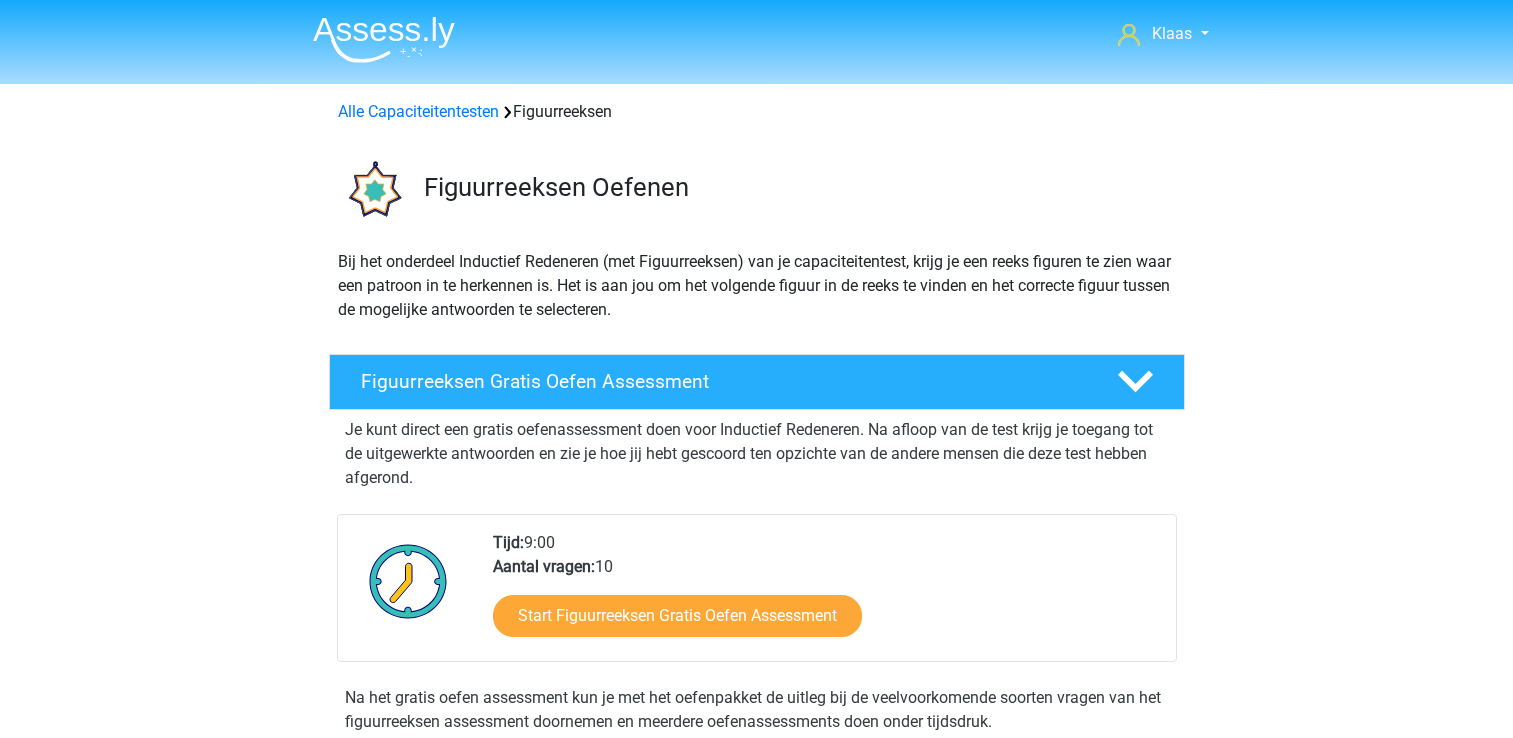 scroll, scrollTop: 868, scrollLeft: 0, axis: vertical 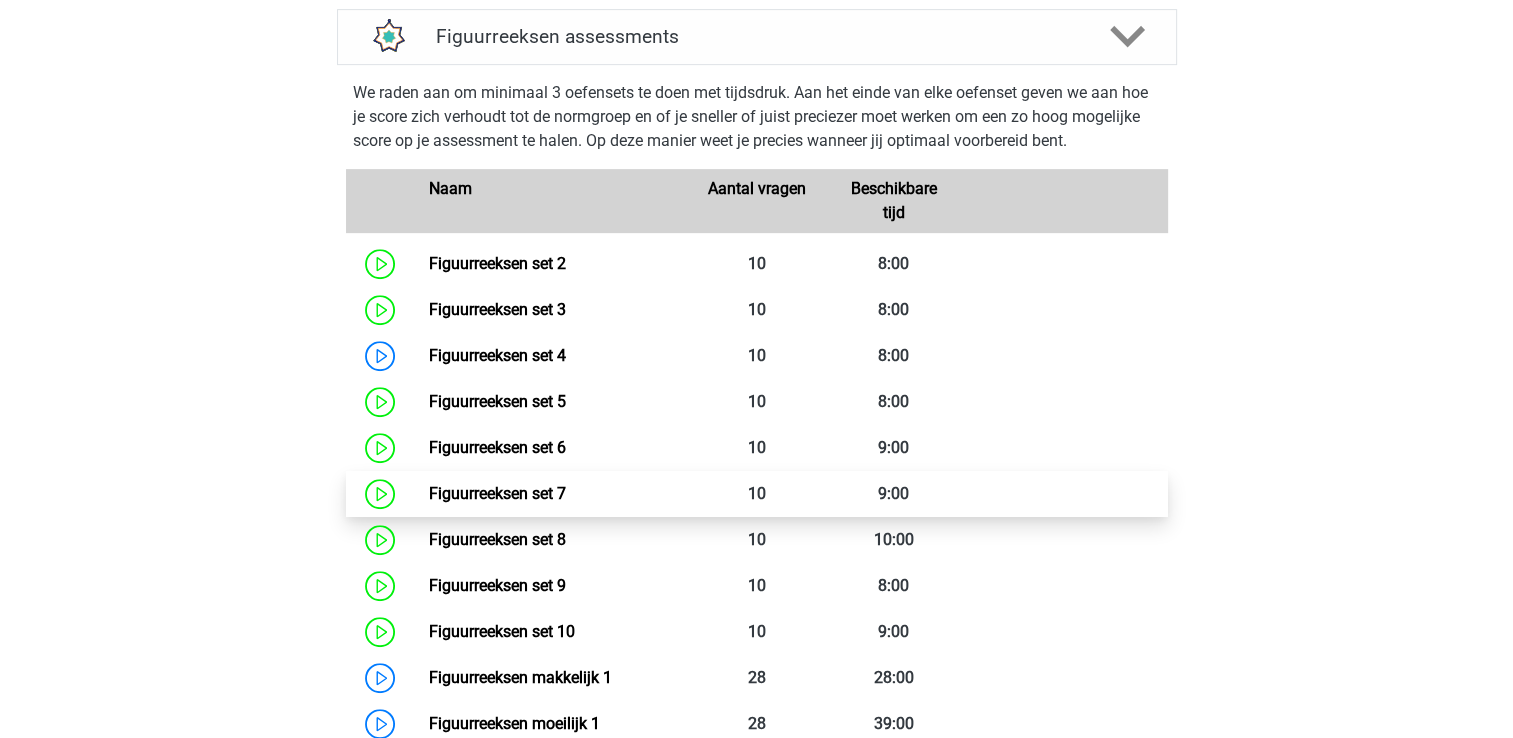 click on "Figuurreeksen
set 7" at bounding box center (497, 493) 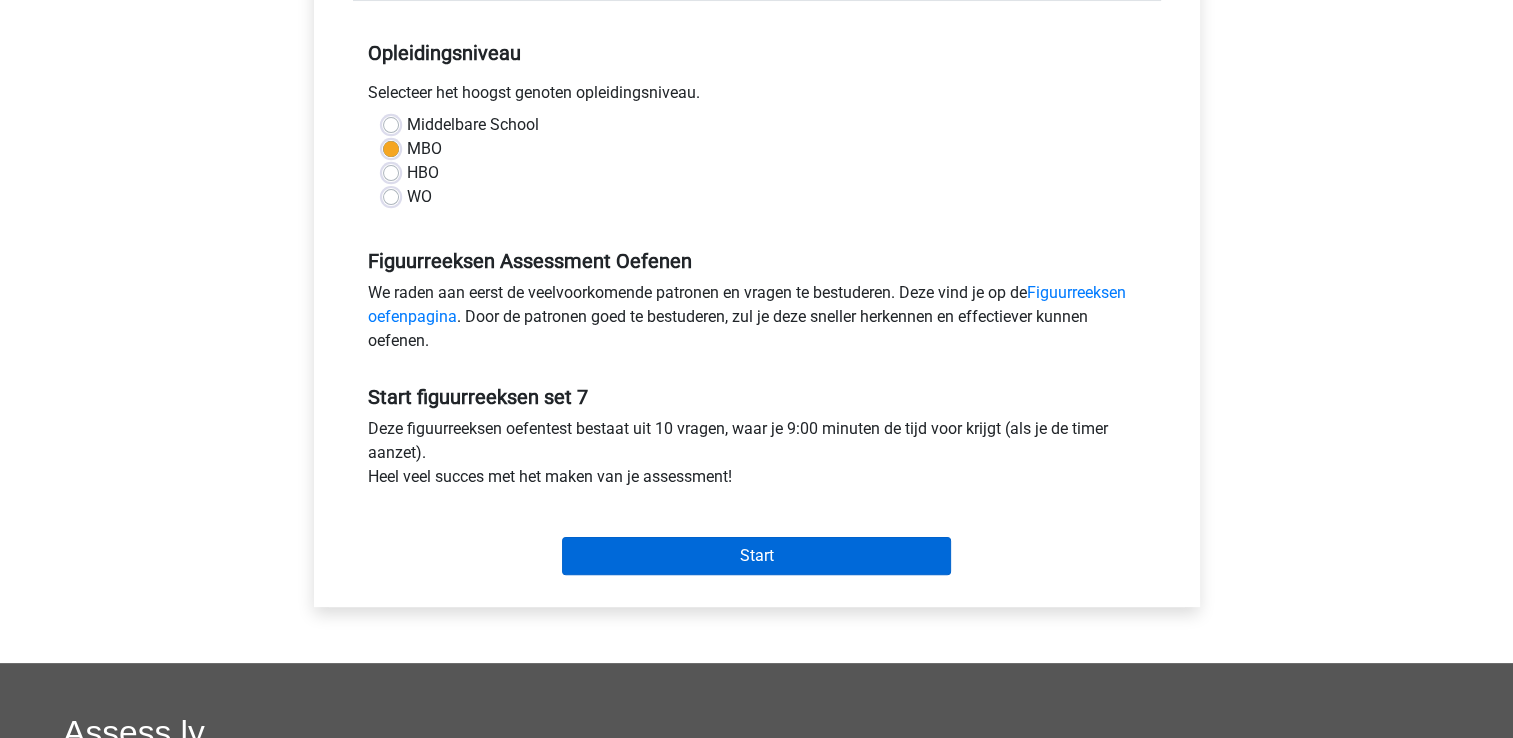 scroll, scrollTop: 400, scrollLeft: 0, axis: vertical 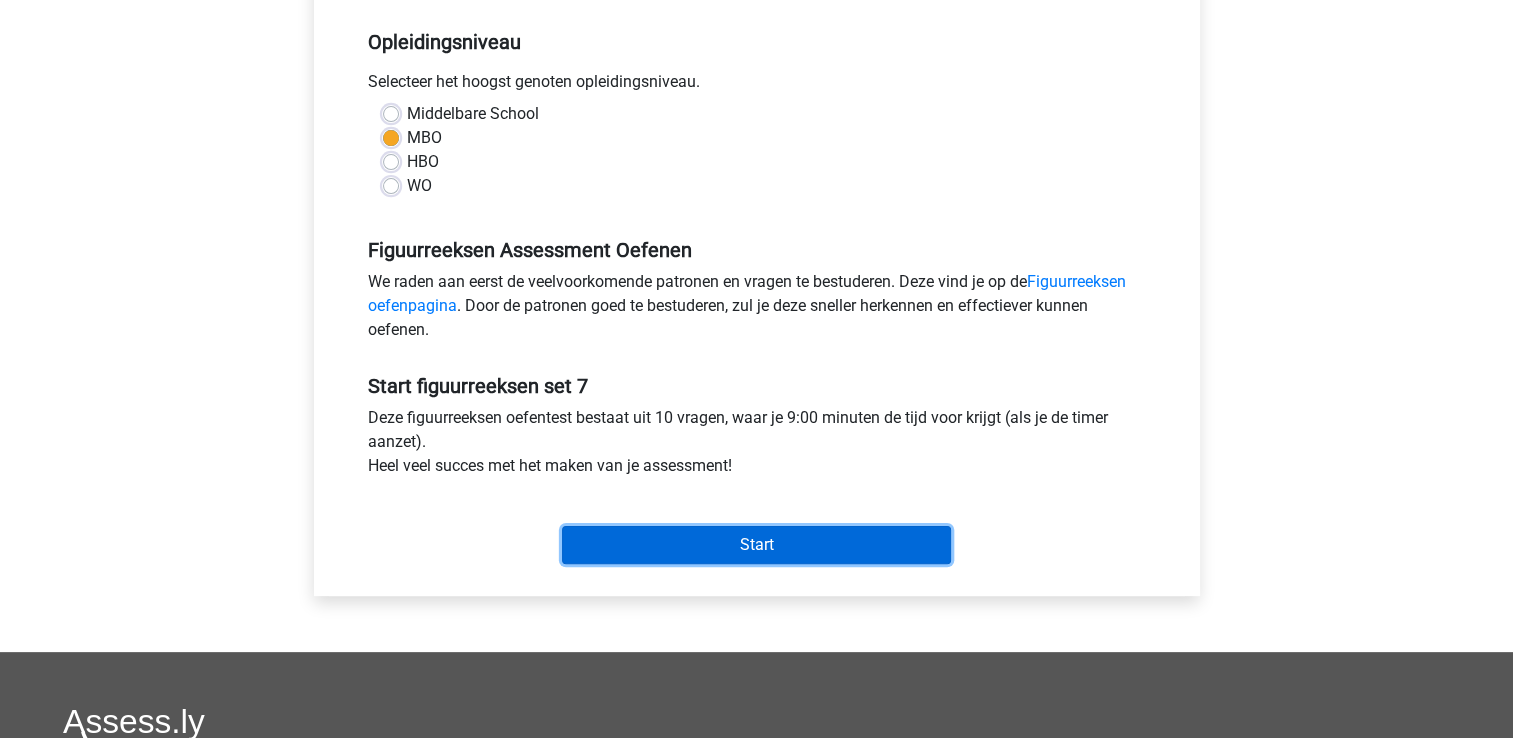 click on "Start" at bounding box center (756, 545) 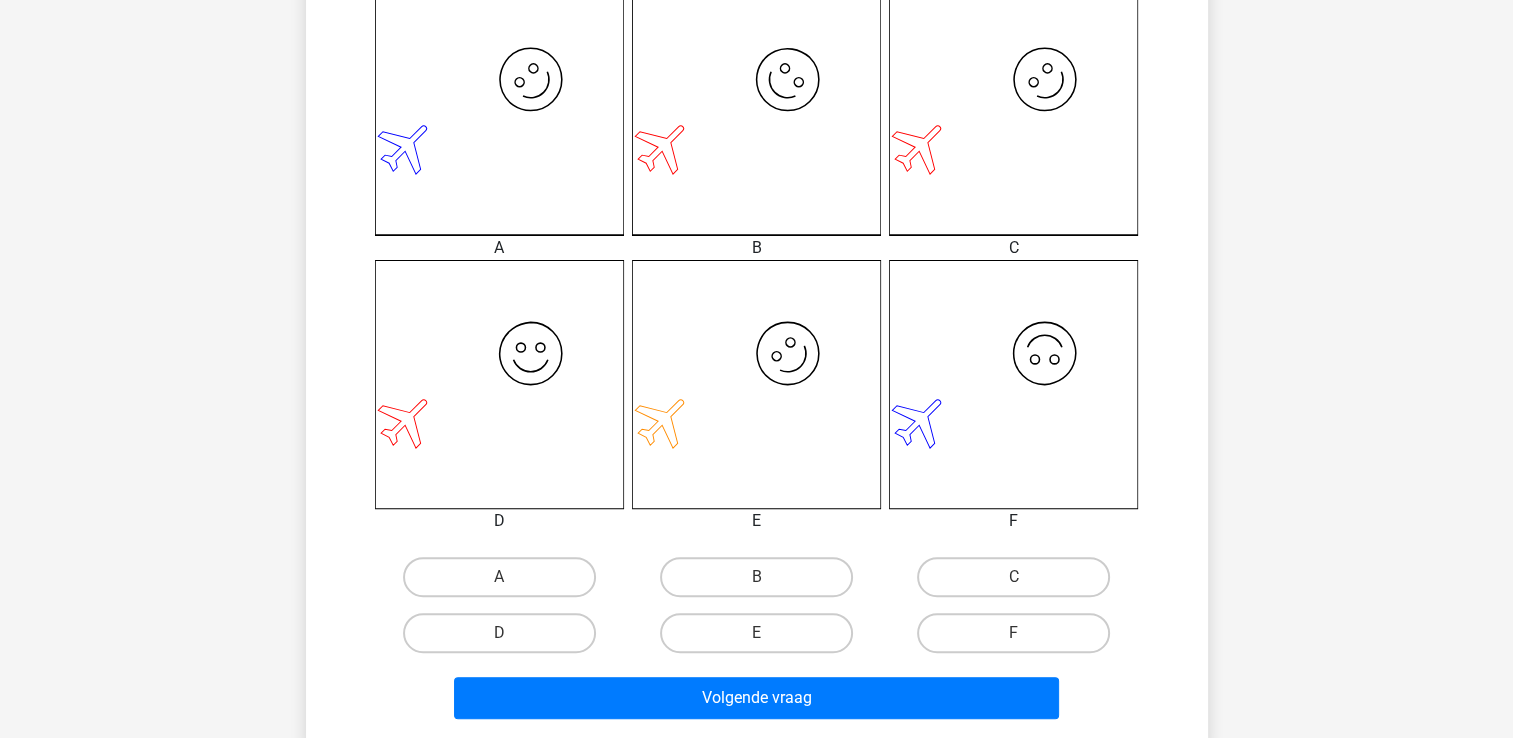 scroll, scrollTop: 600, scrollLeft: 0, axis: vertical 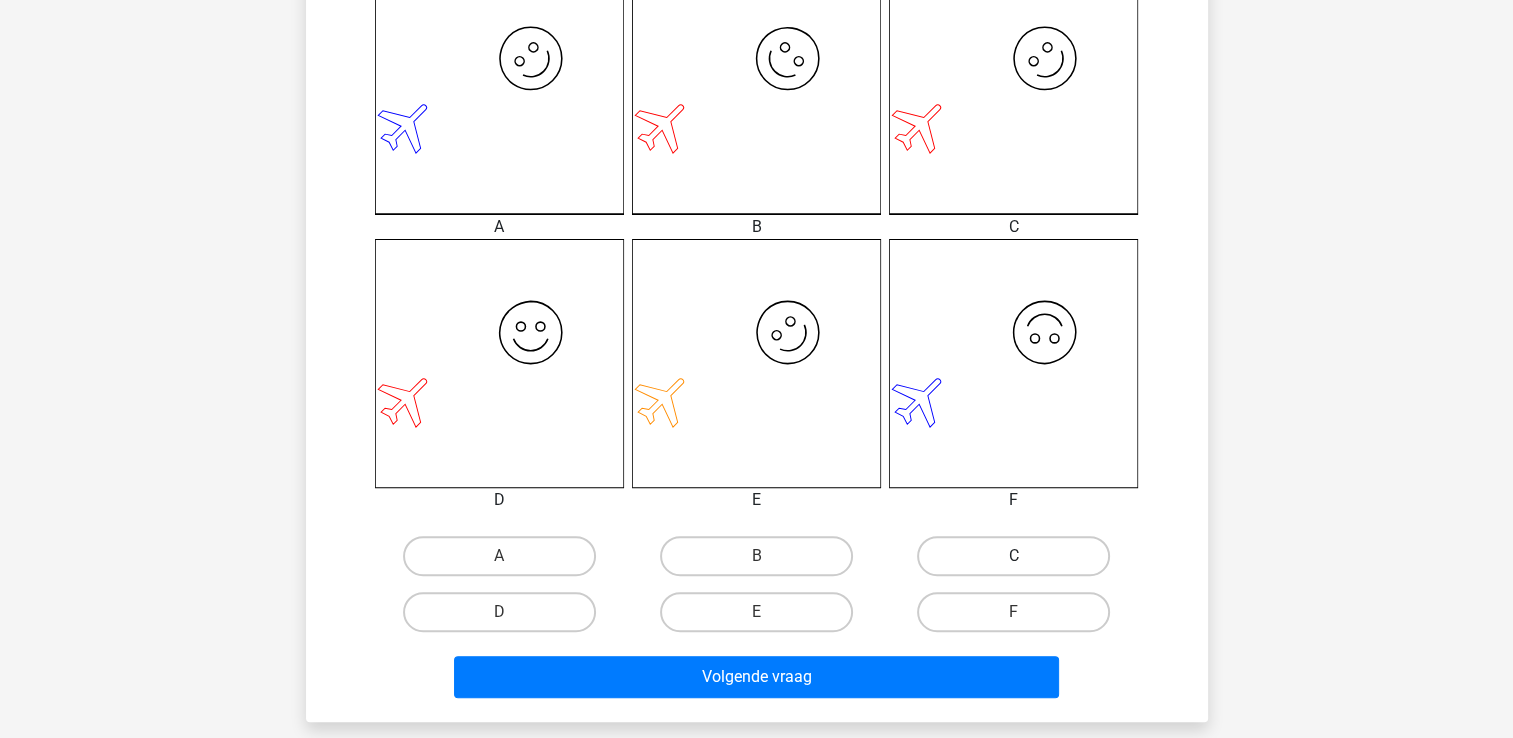 click on "C" at bounding box center [1013, 556] 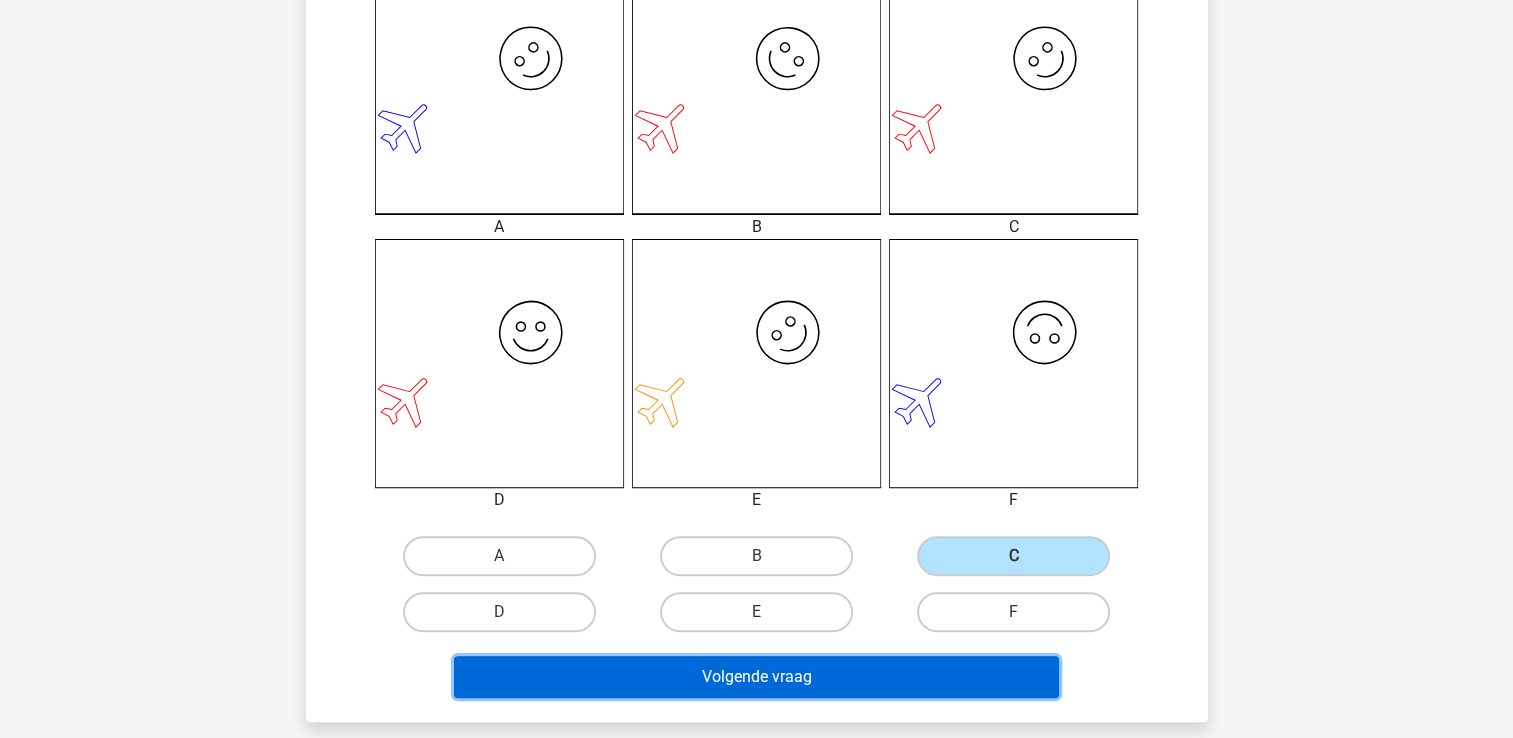 click on "Volgende vraag" at bounding box center [756, 677] 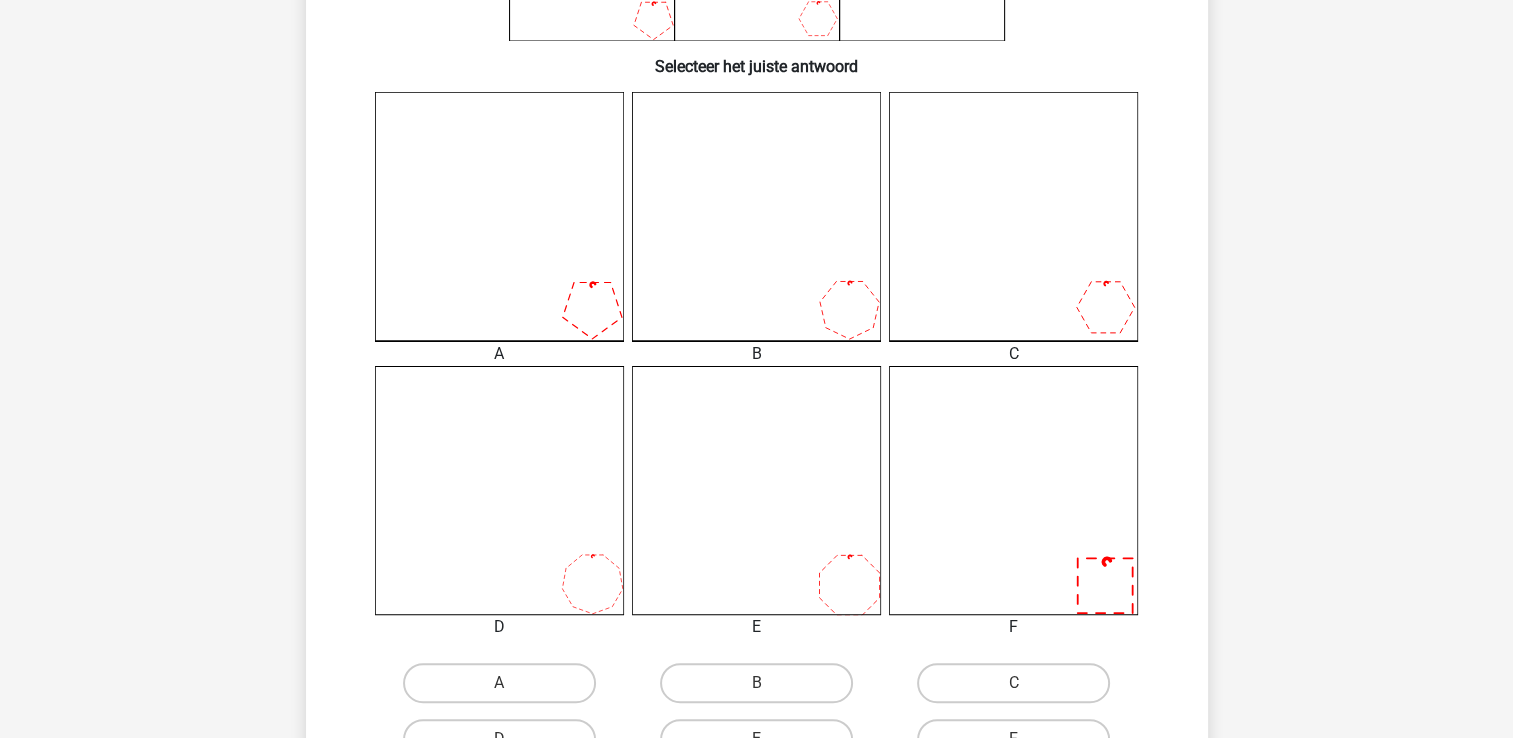 scroll, scrollTop: 592, scrollLeft: 0, axis: vertical 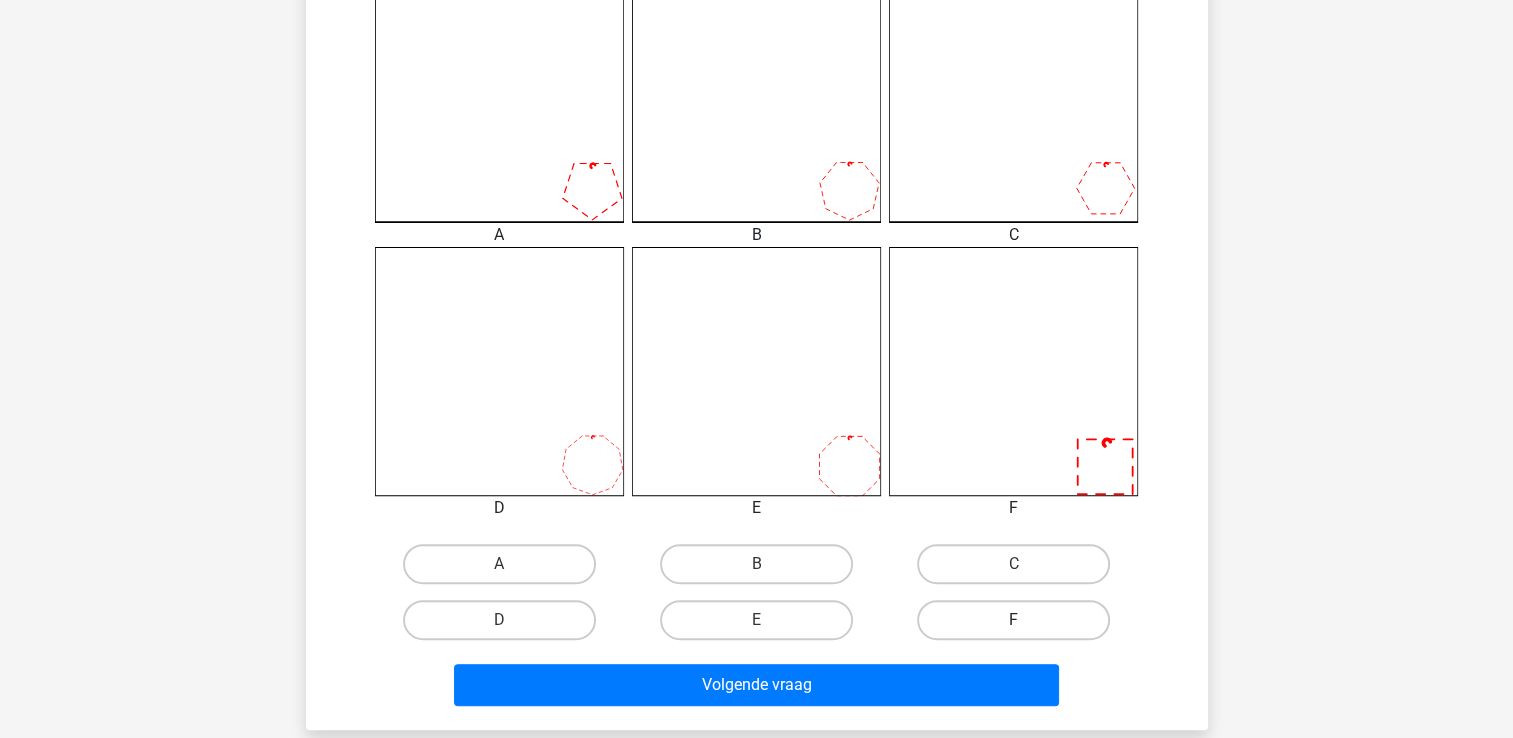 click on "F" at bounding box center (1013, 620) 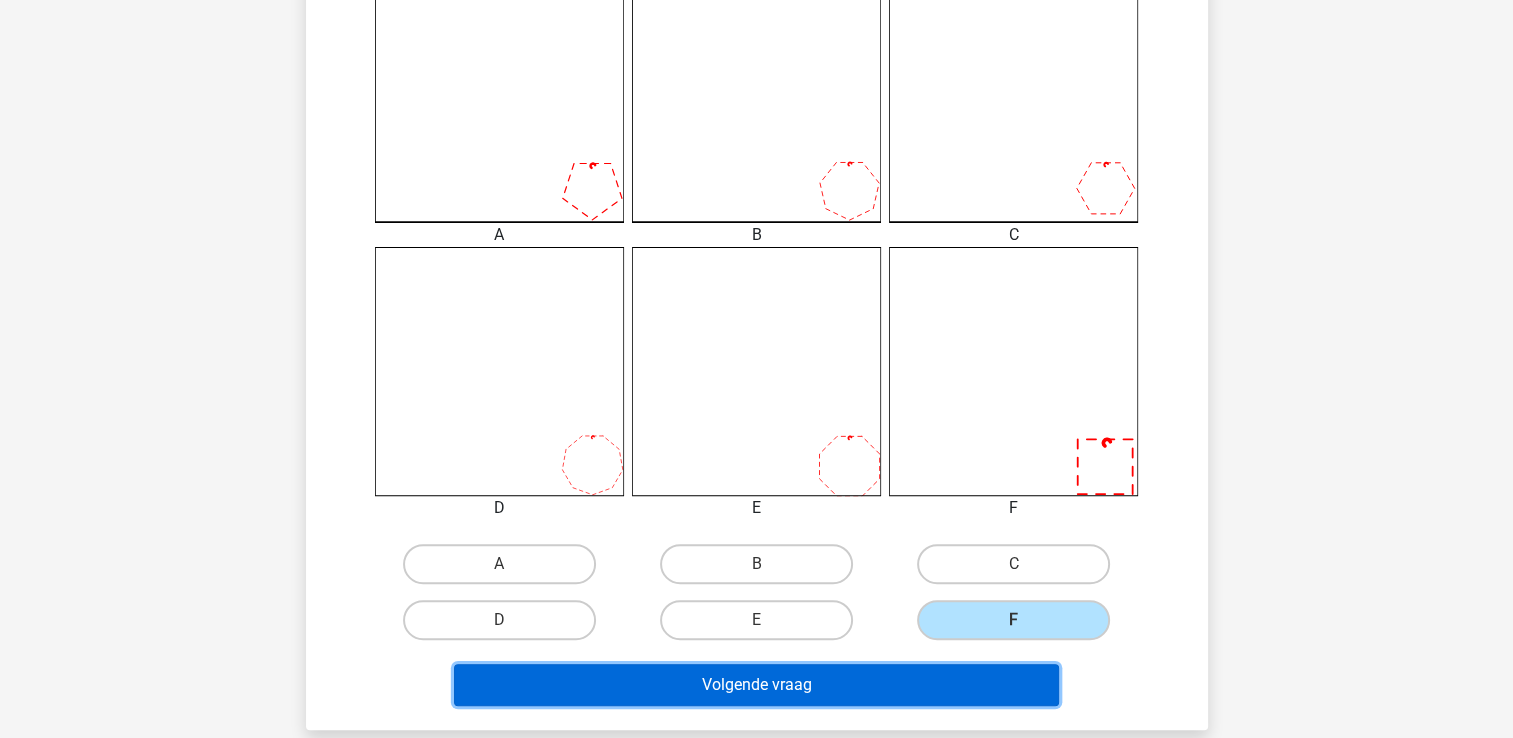 click on "Volgende vraag" at bounding box center [756, 685] 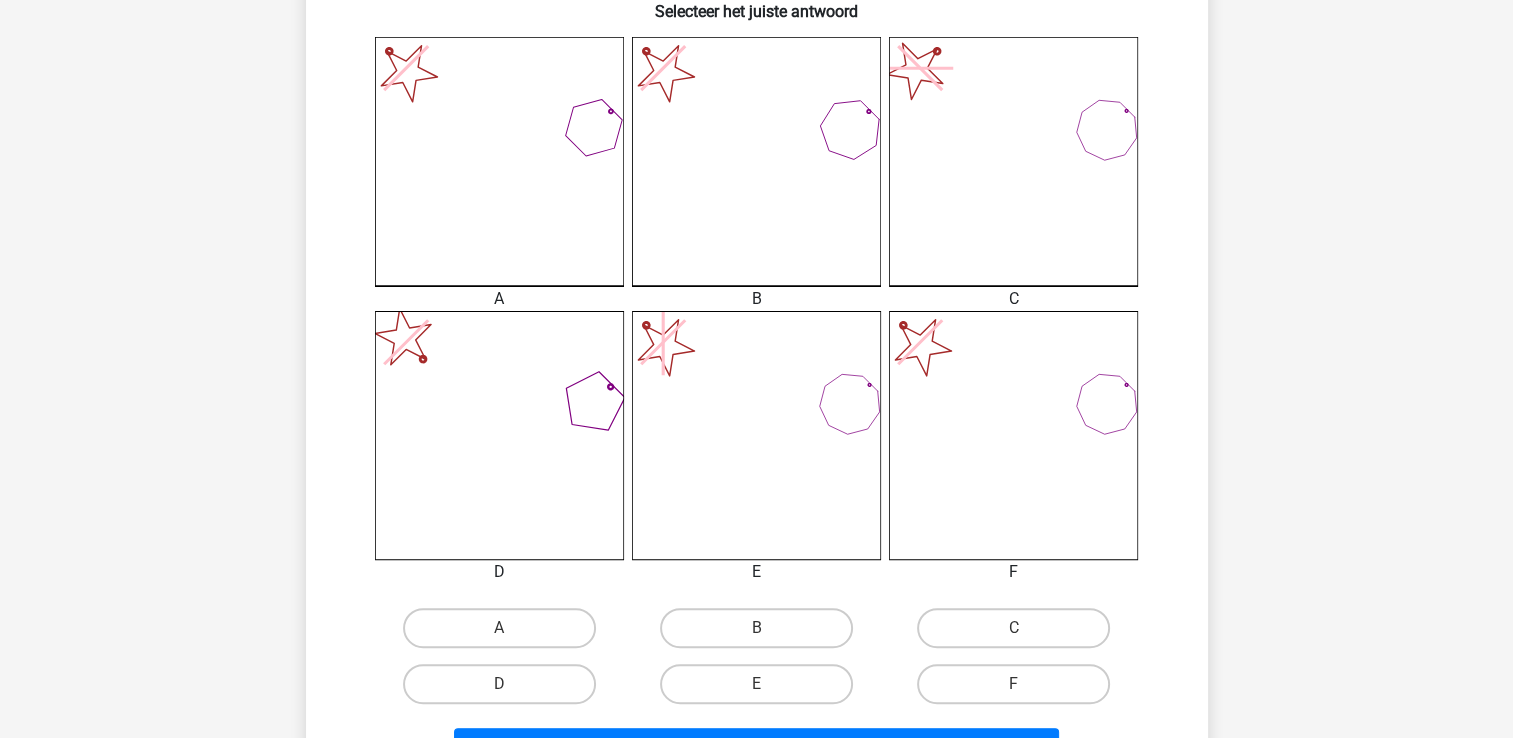 scroll, scrollTop: 592, scrollLeft: 0, axis: vertical 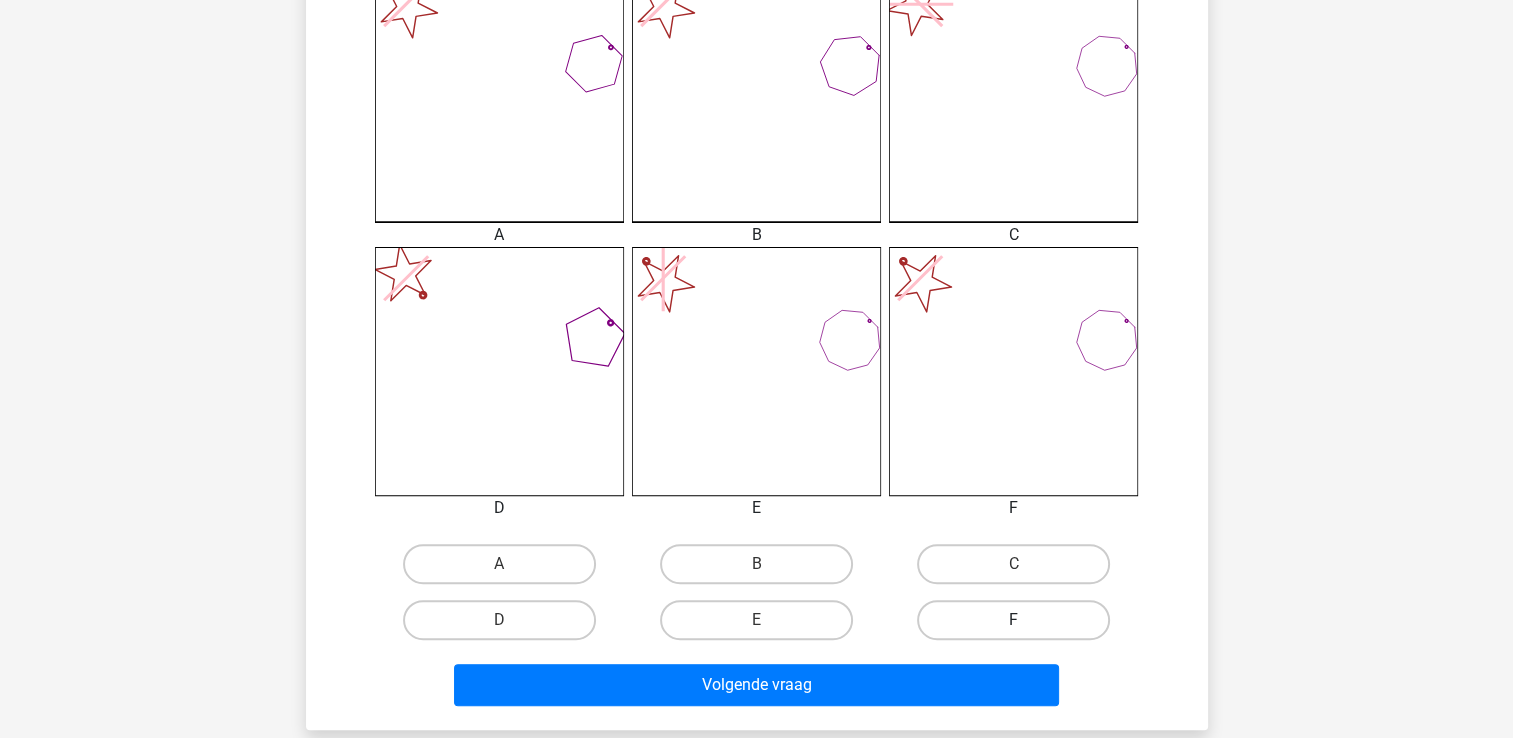 click on "F" at bounding box center (1013, 620) 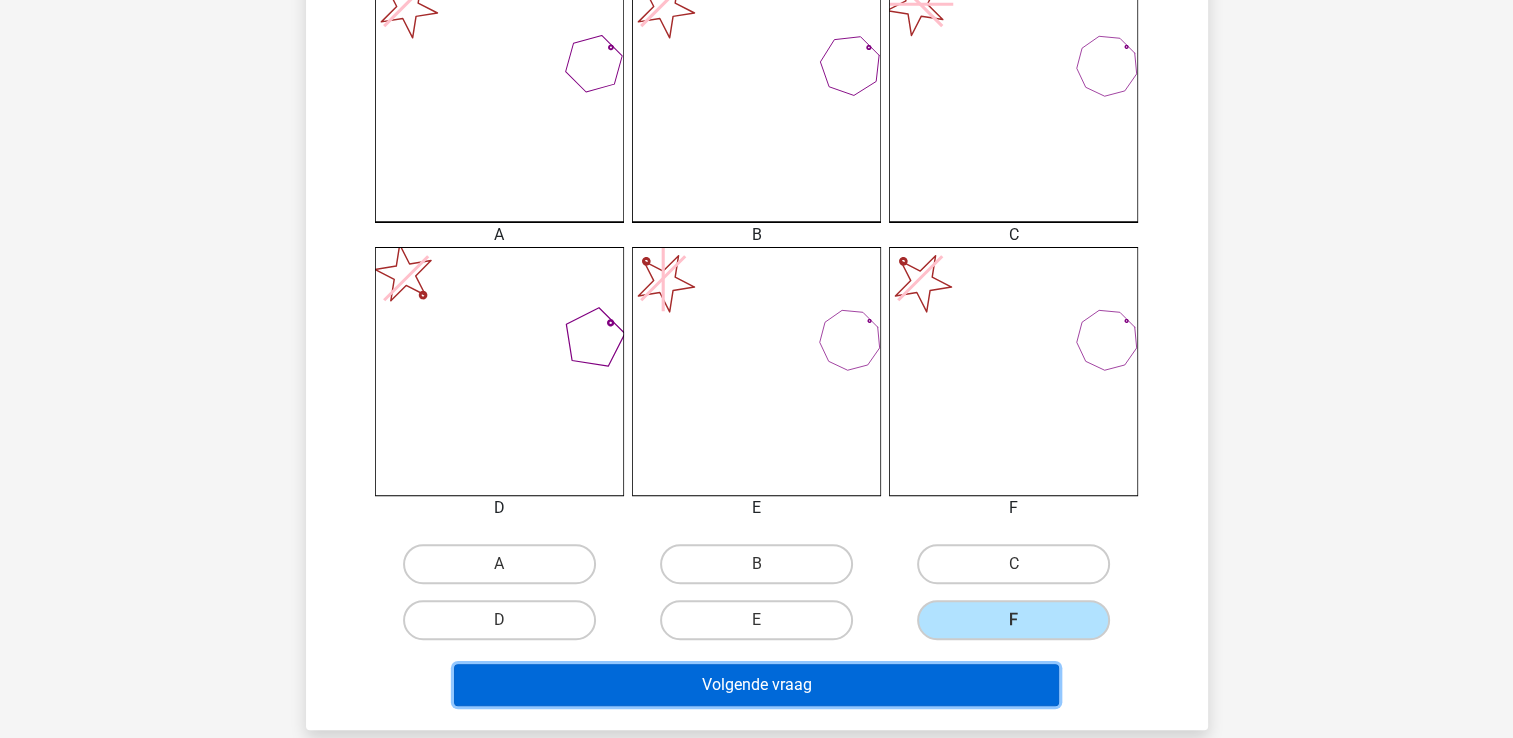 click on "Volgende vraag" at bounding box center (756, 685) 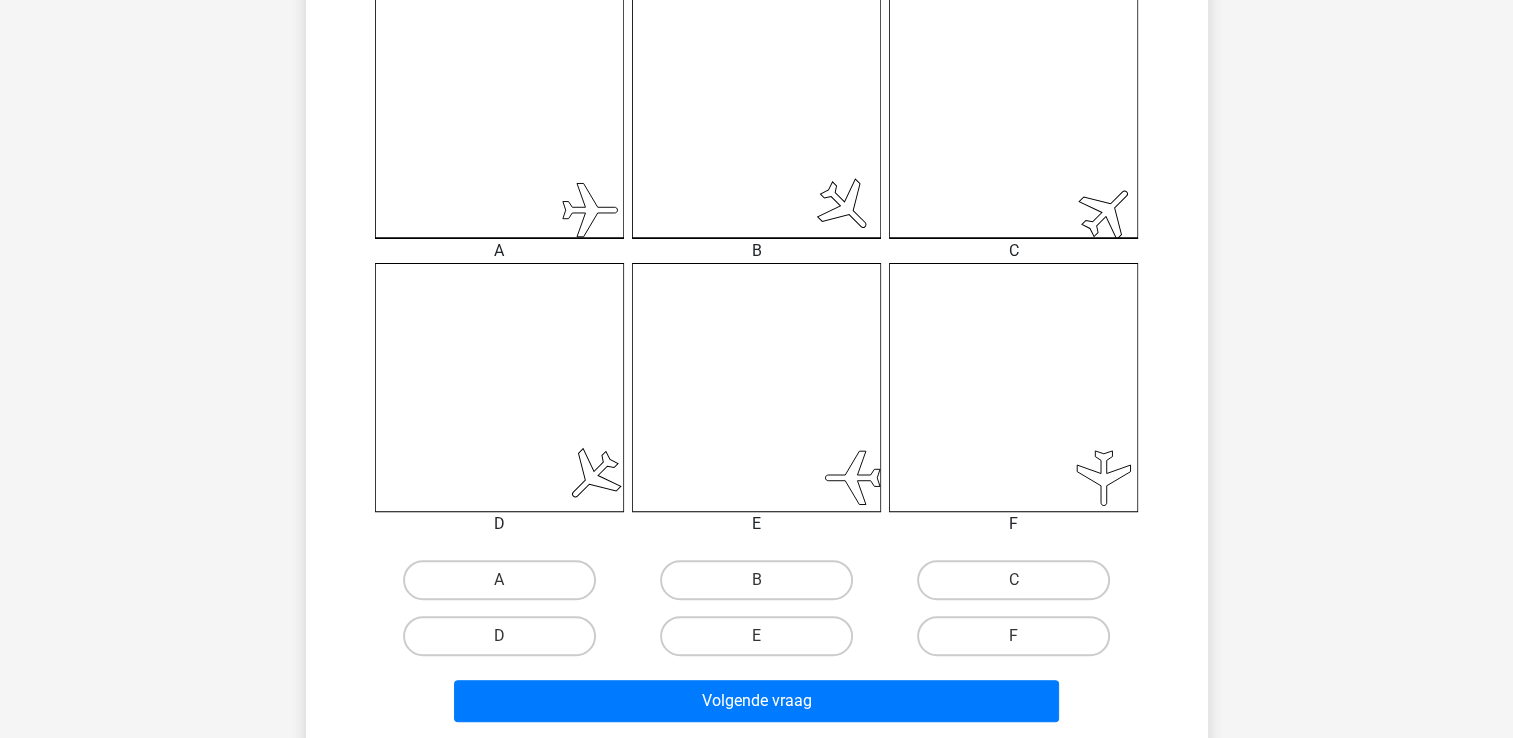 scroll, scrollTop: 592, scrollLeft: 0, axis: vertical 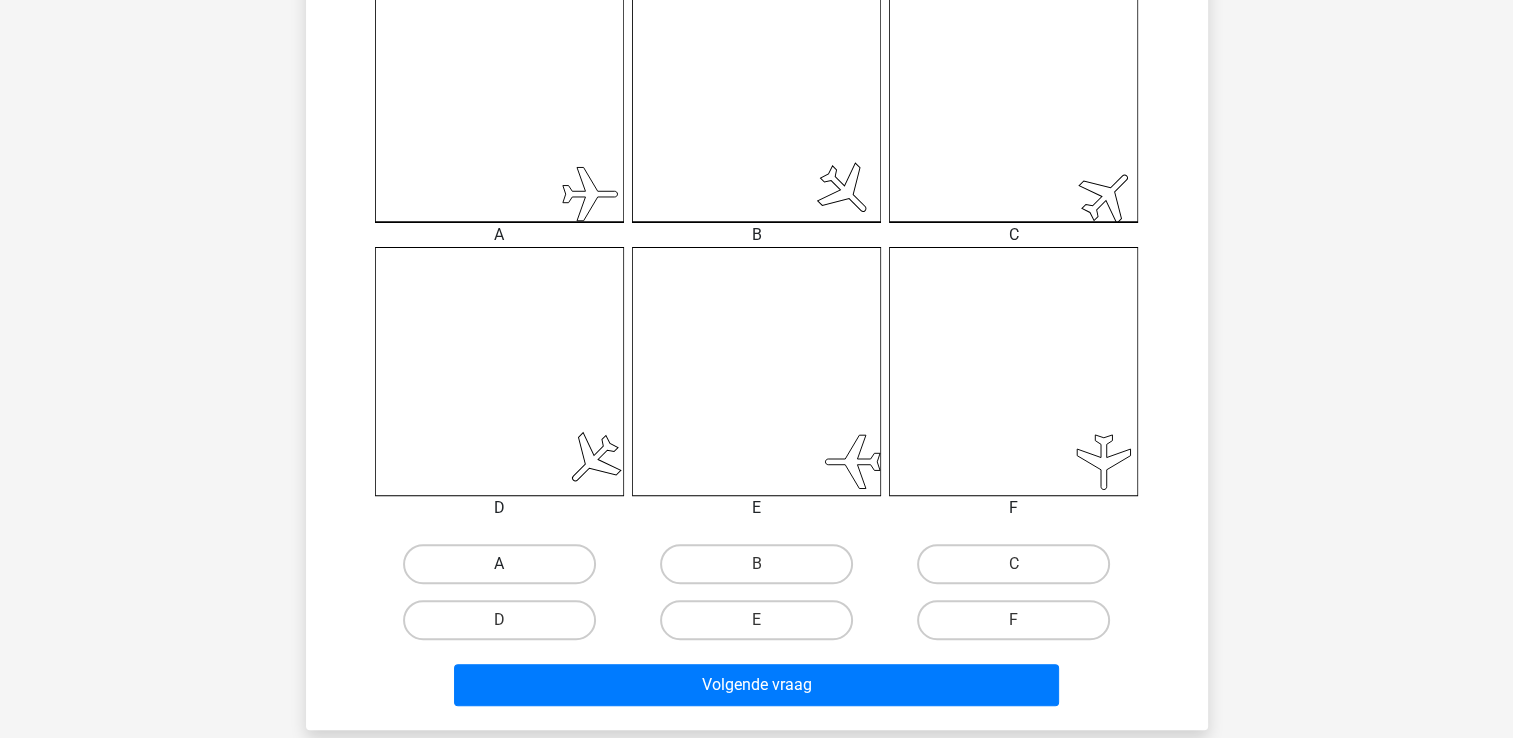click on "A" at bounding box center (499, 564) 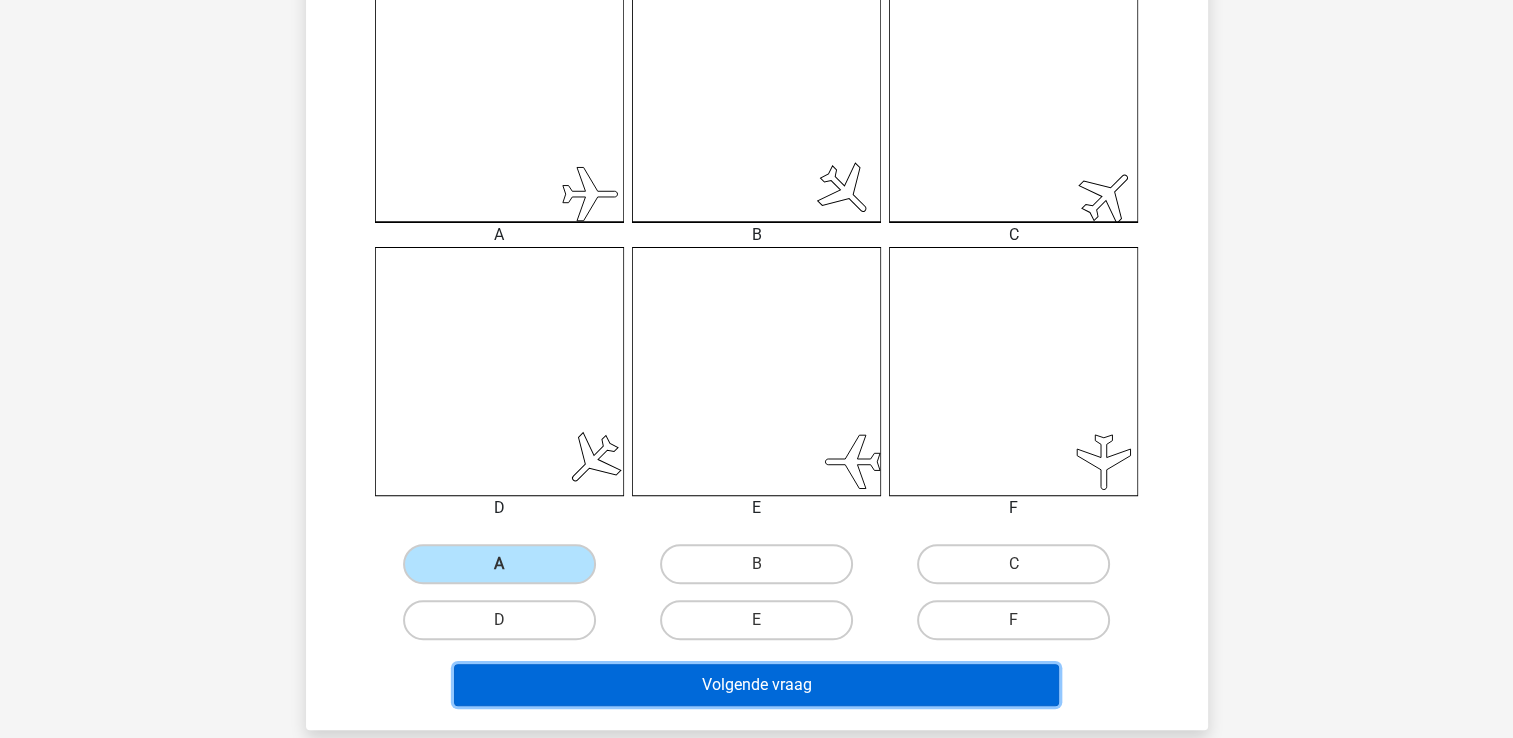 click on "Volgende vraag" at bounding box center [756, 685] 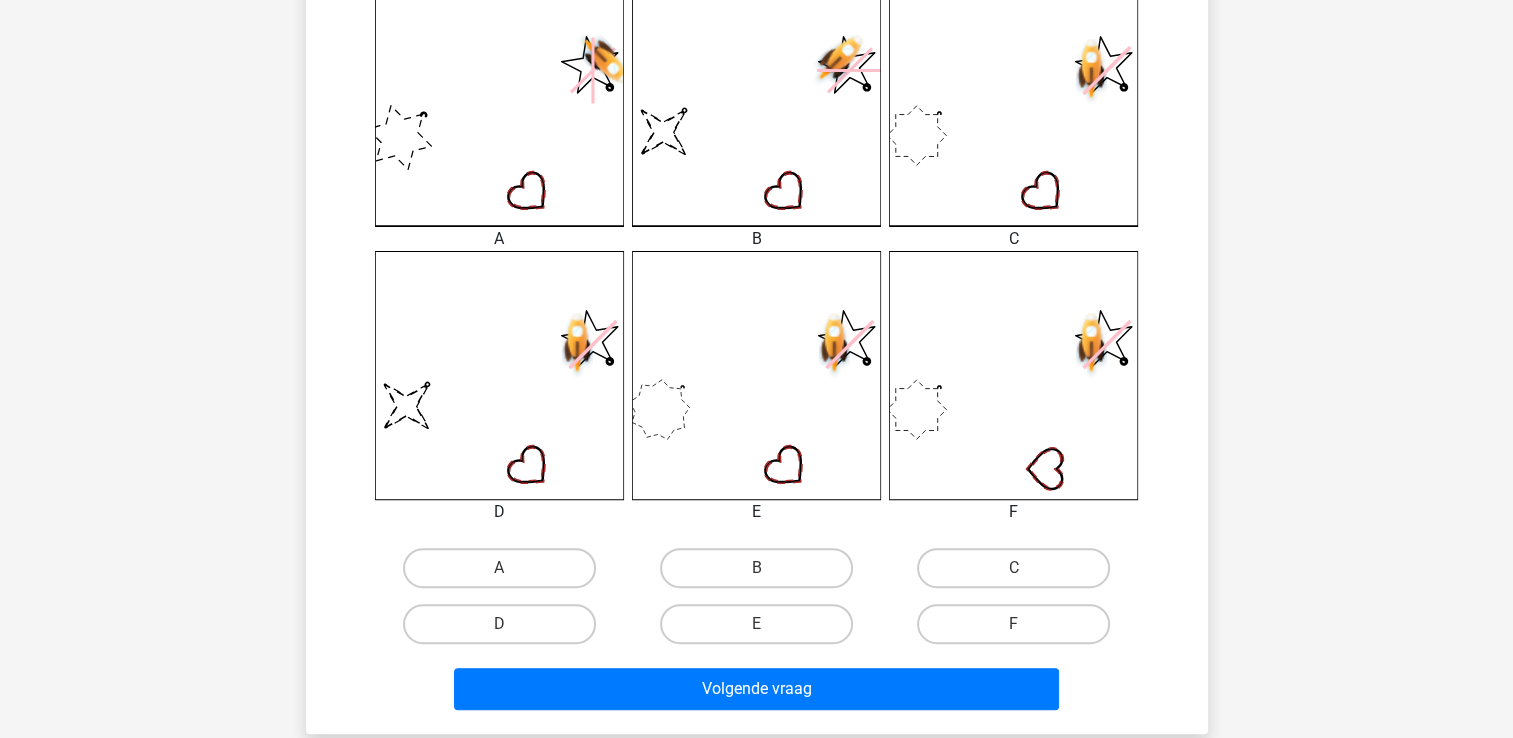 scroll, scrollTop: 592, scrollLeft: 0, axis: vertical 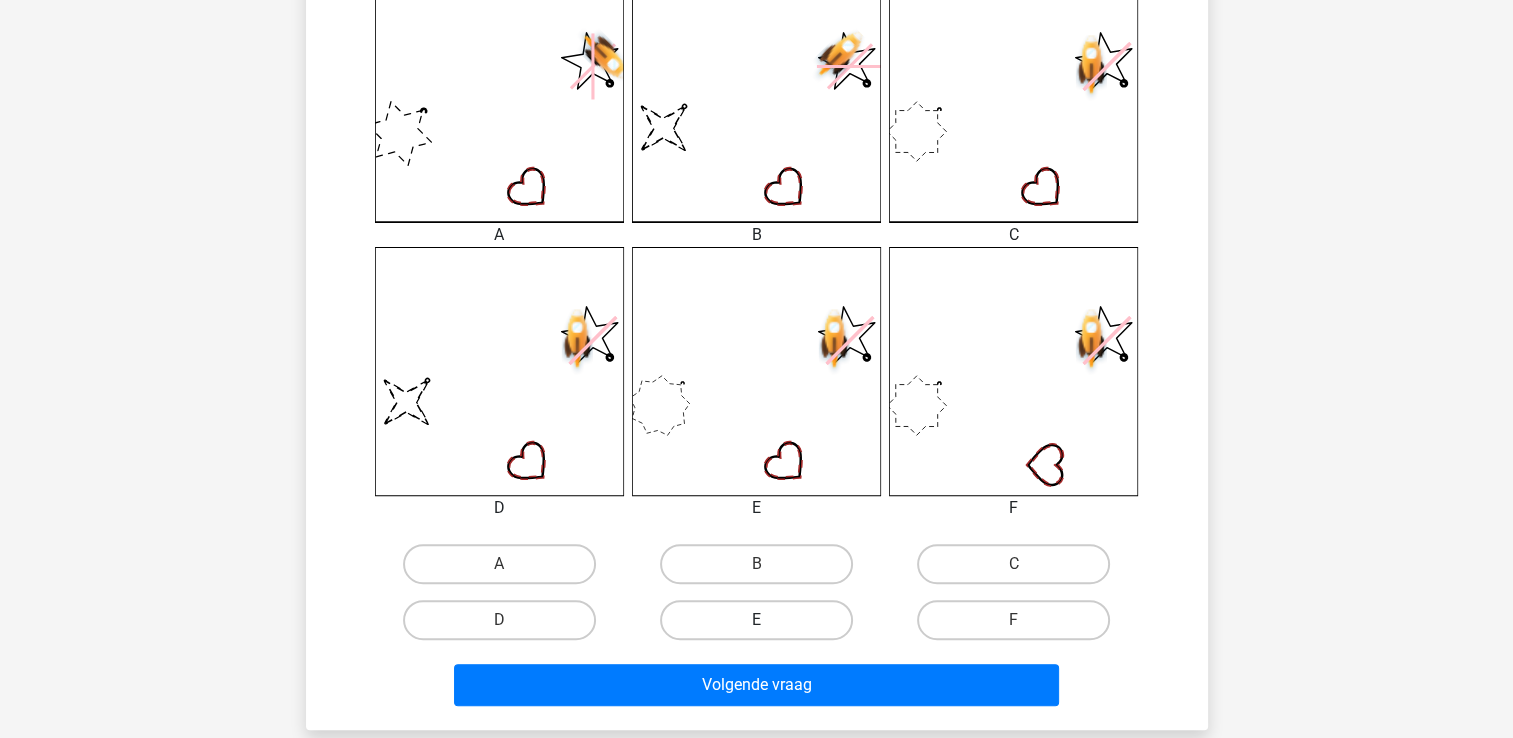 click on "E" at bounding box center (756, 620) 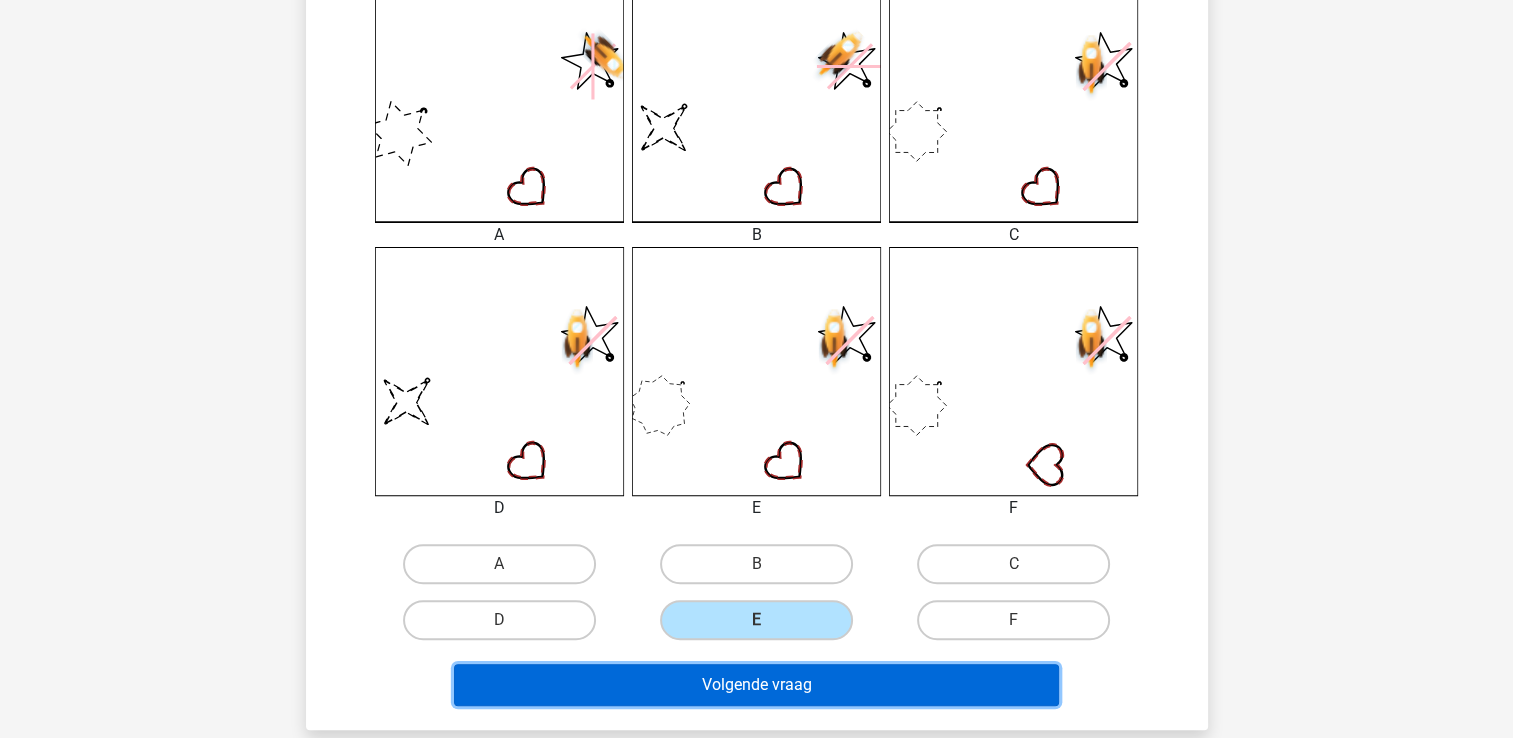 click on "Volgende vraag" at bounding box center [756, 685] 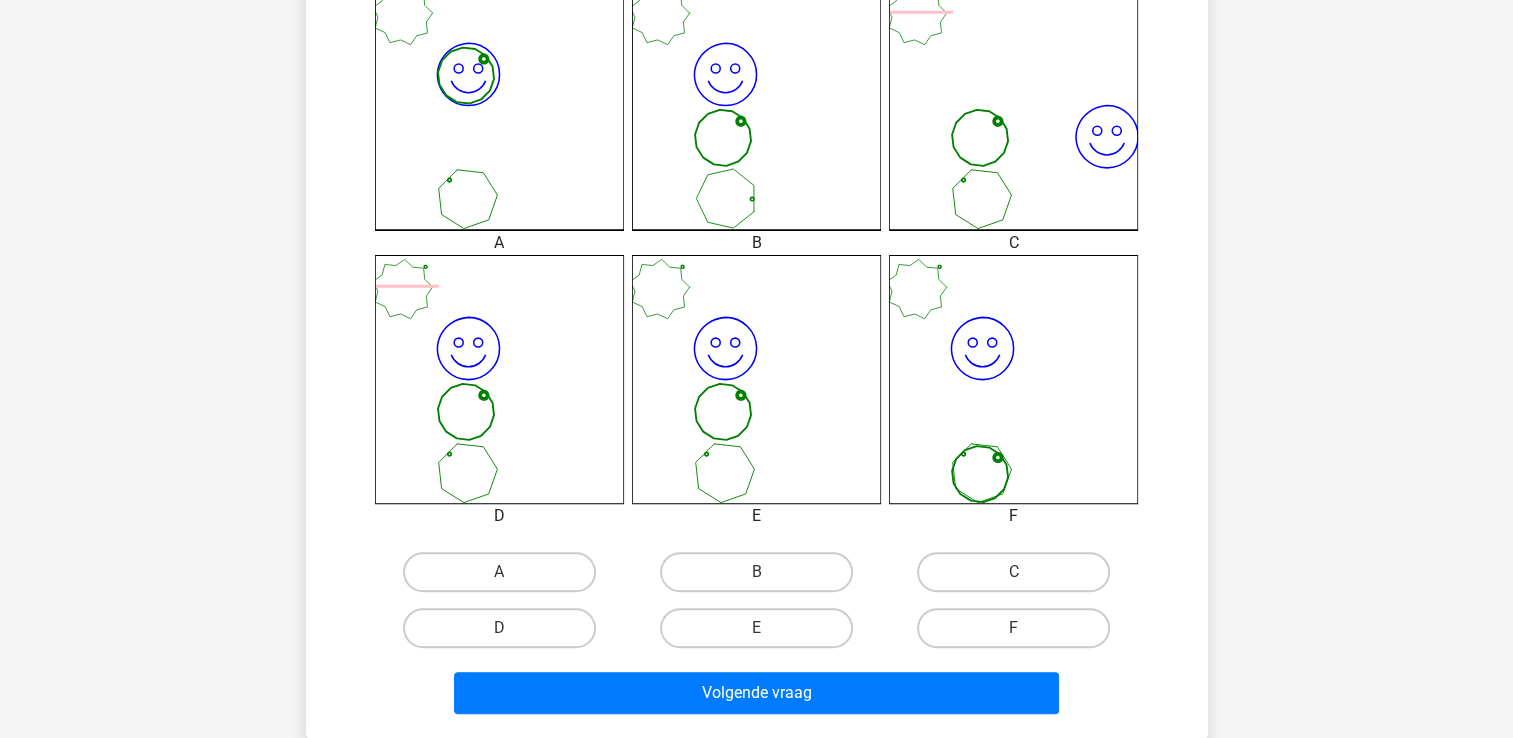 scroll, scrollTop: 592, scrollLeft: 0, axis: vertical 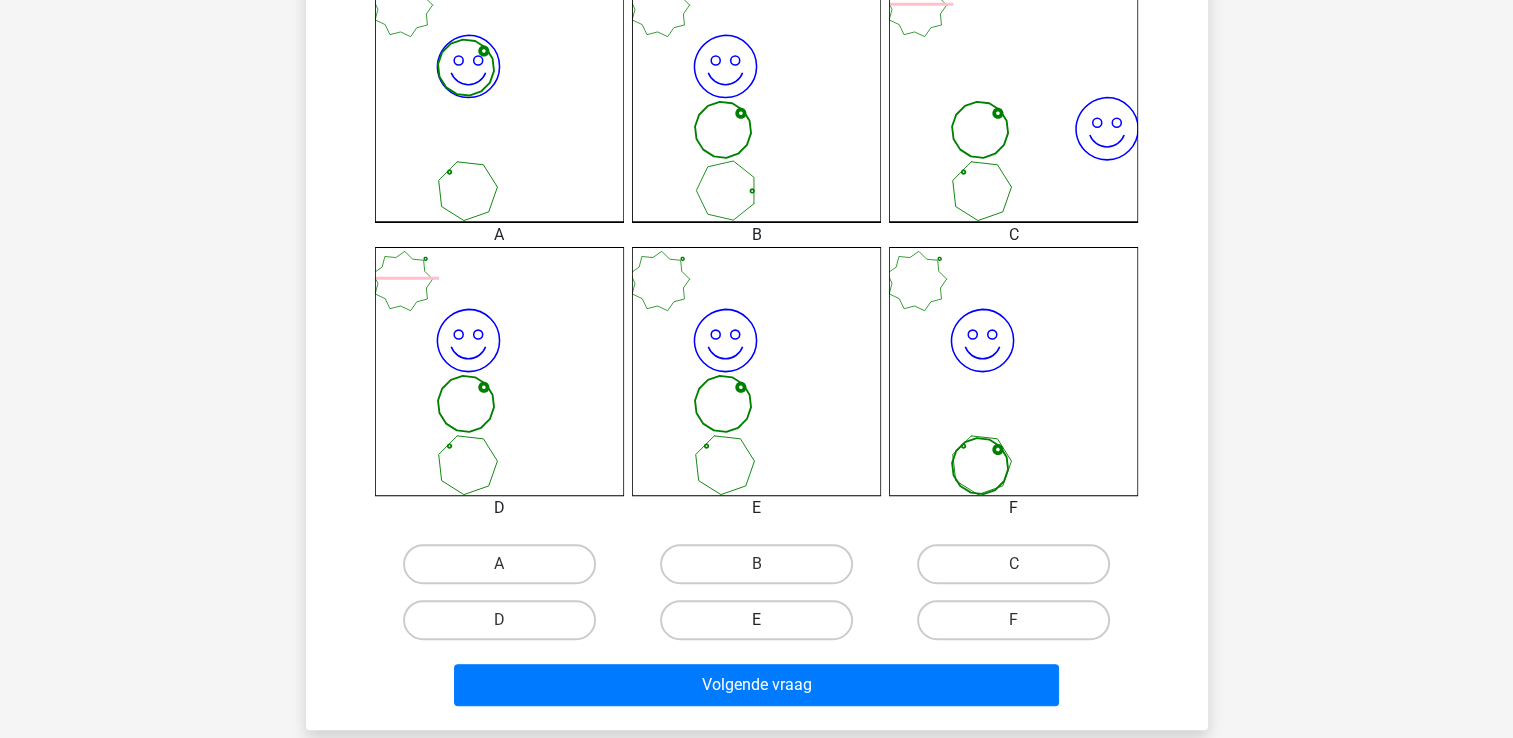 click on "E" at bounding box center [756, 620] 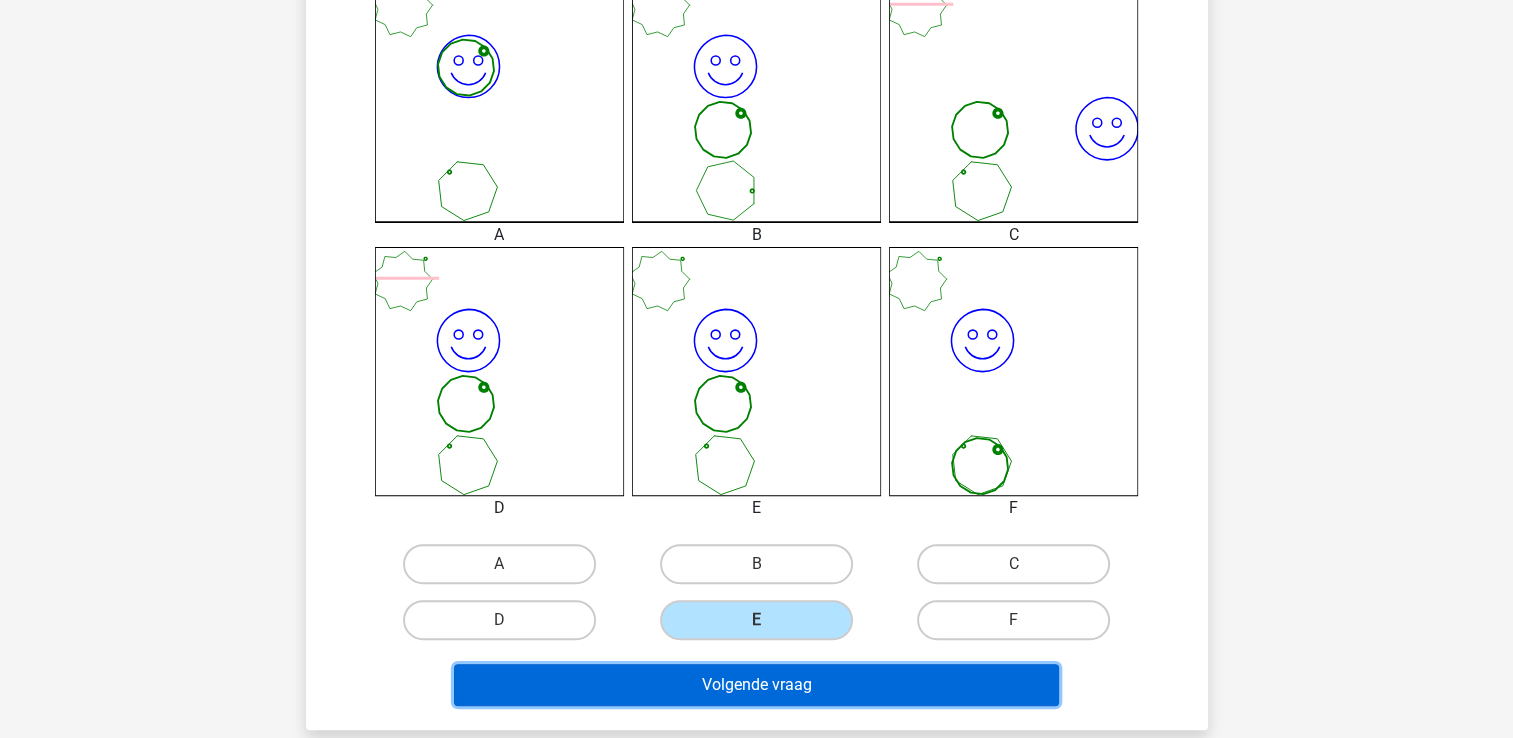 click on "Volgende vraag" at bounding box center (756, 685) 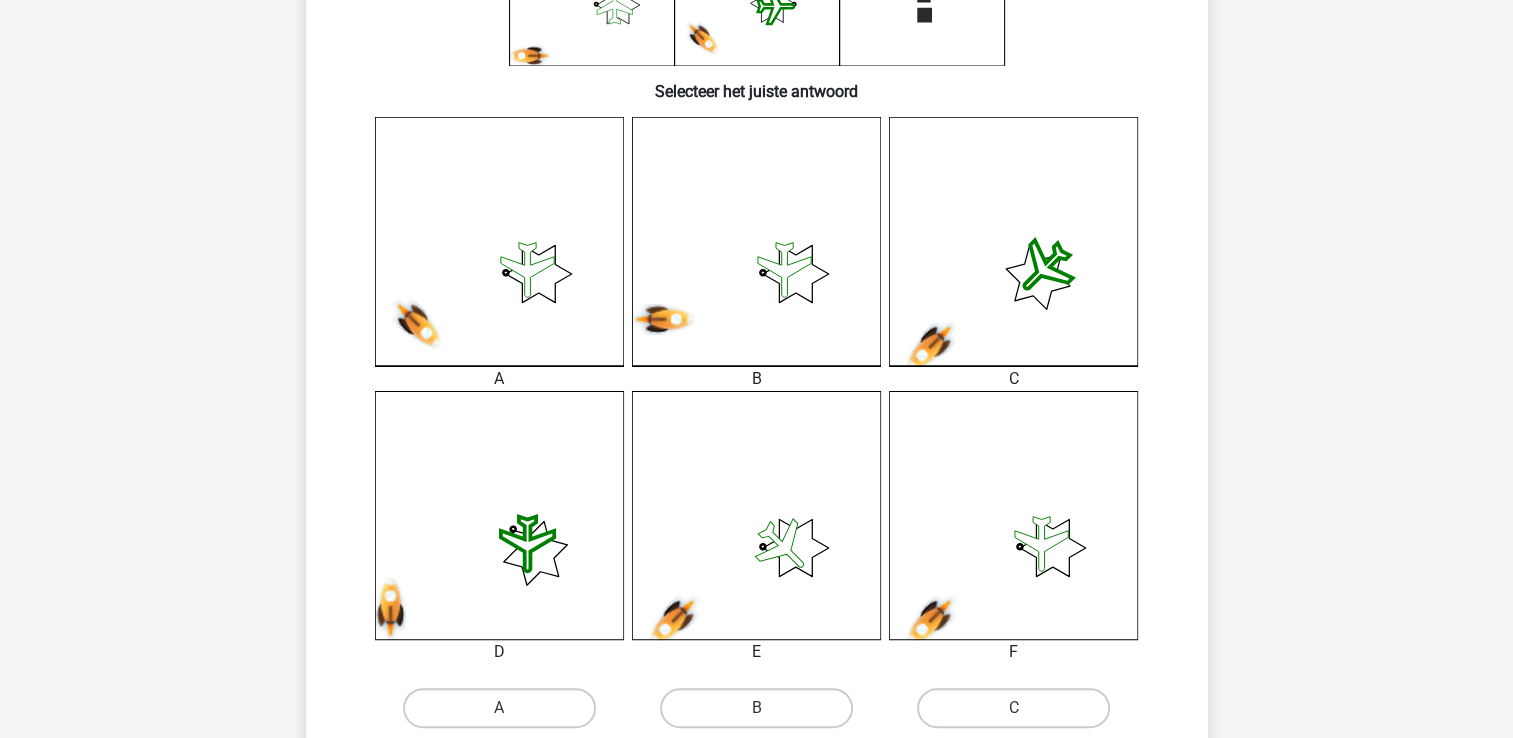 scroll, scrollTop: 492, scrollLeft: 0, axis: vertical 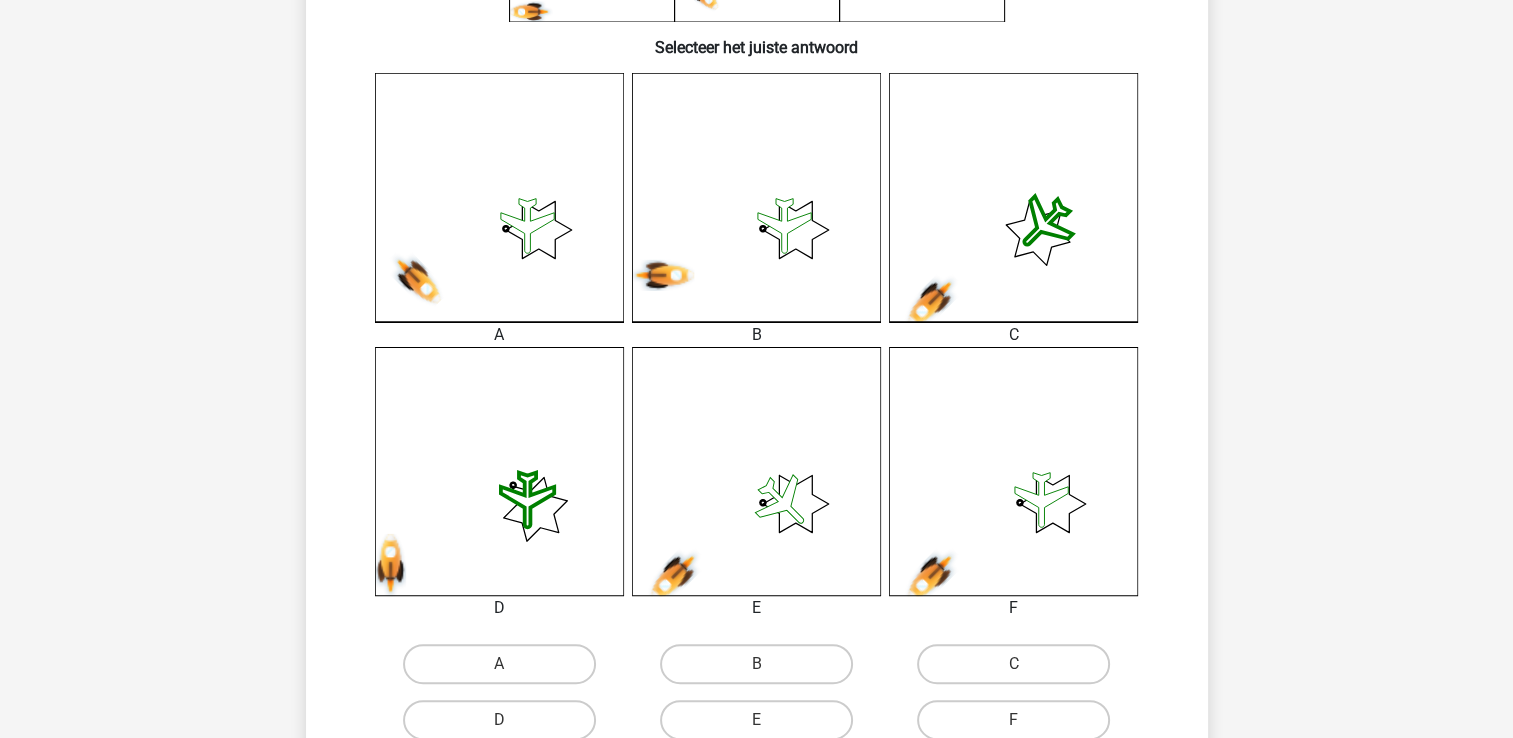 click 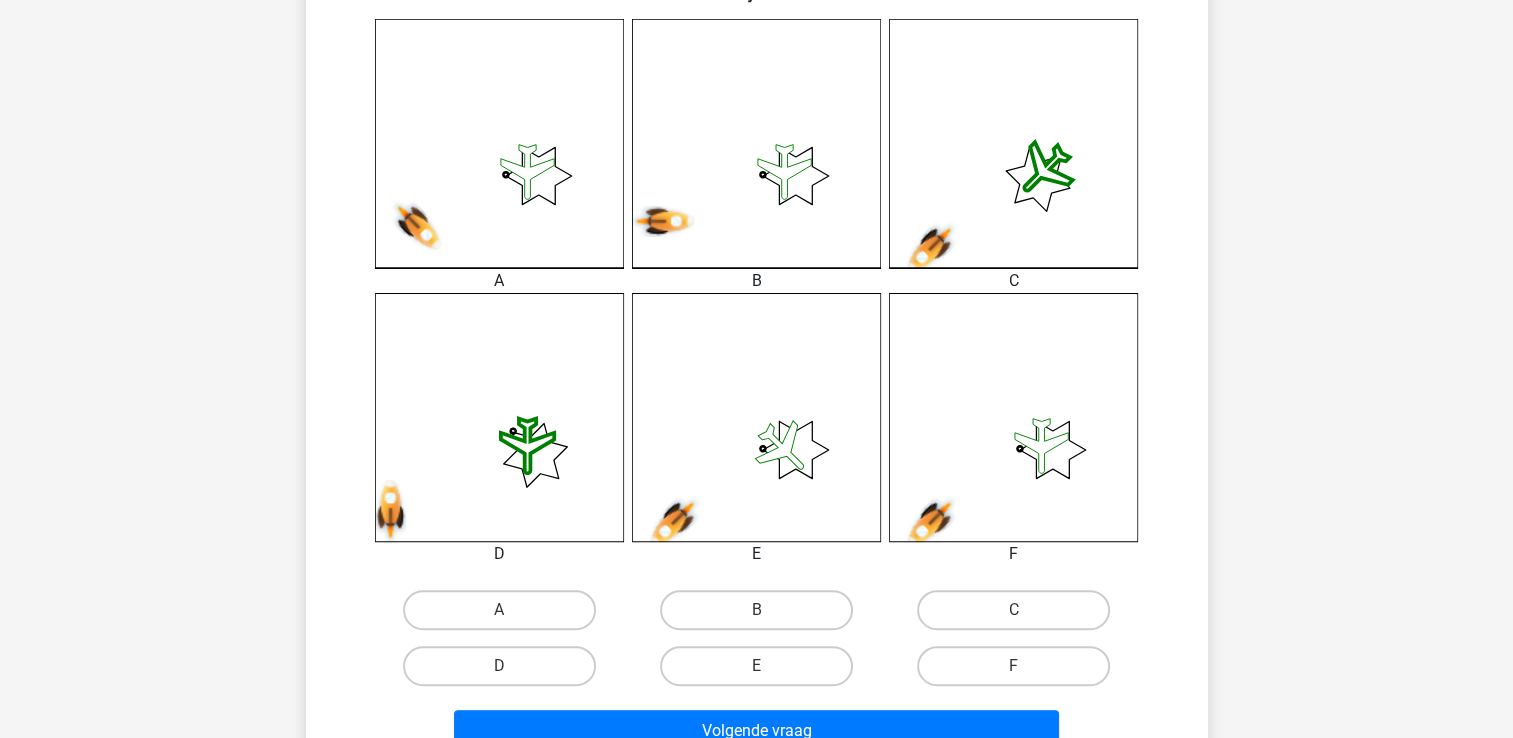 scroll, scrollTop: 592, scrollLeft: 0, axis: vertical 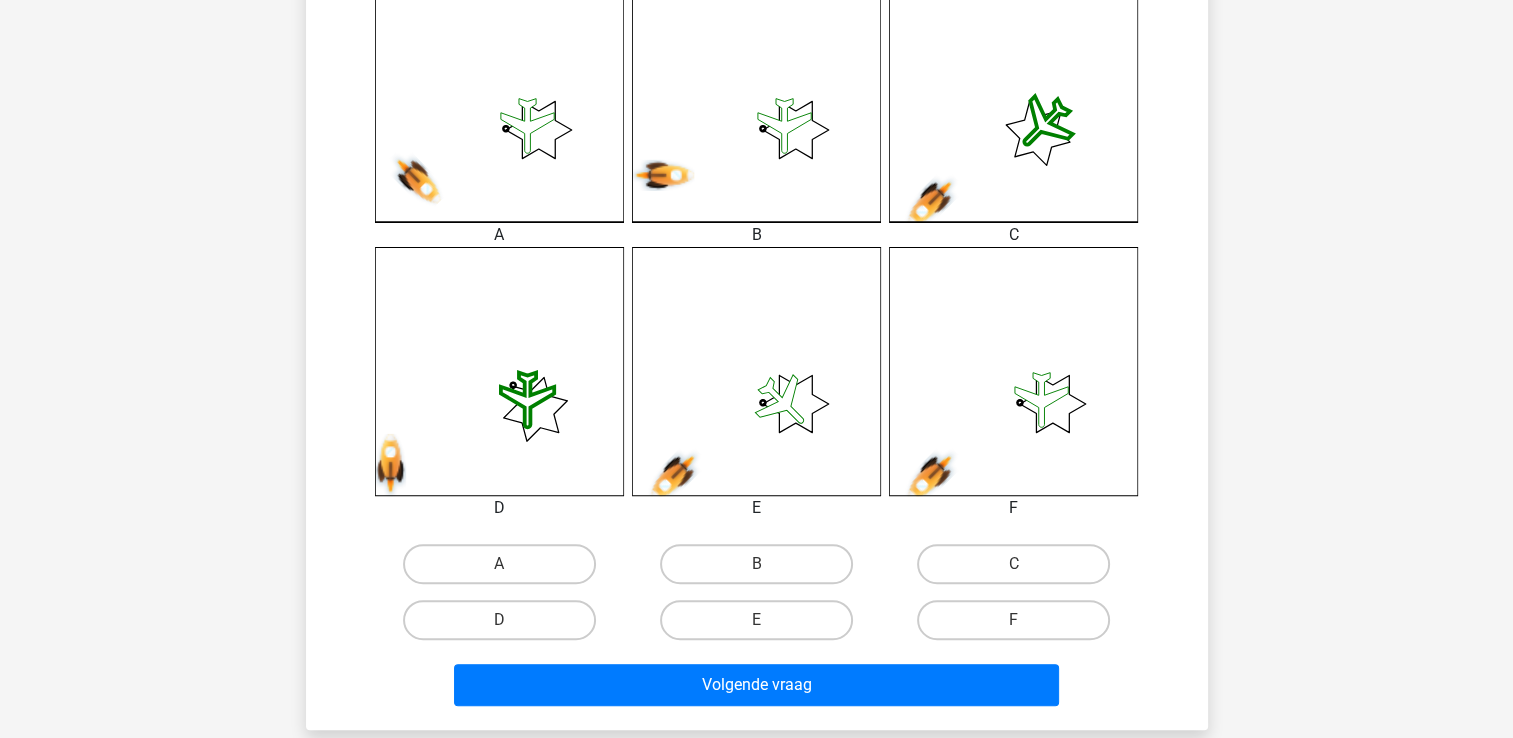click on "F" at bounding box center [1020, 626] 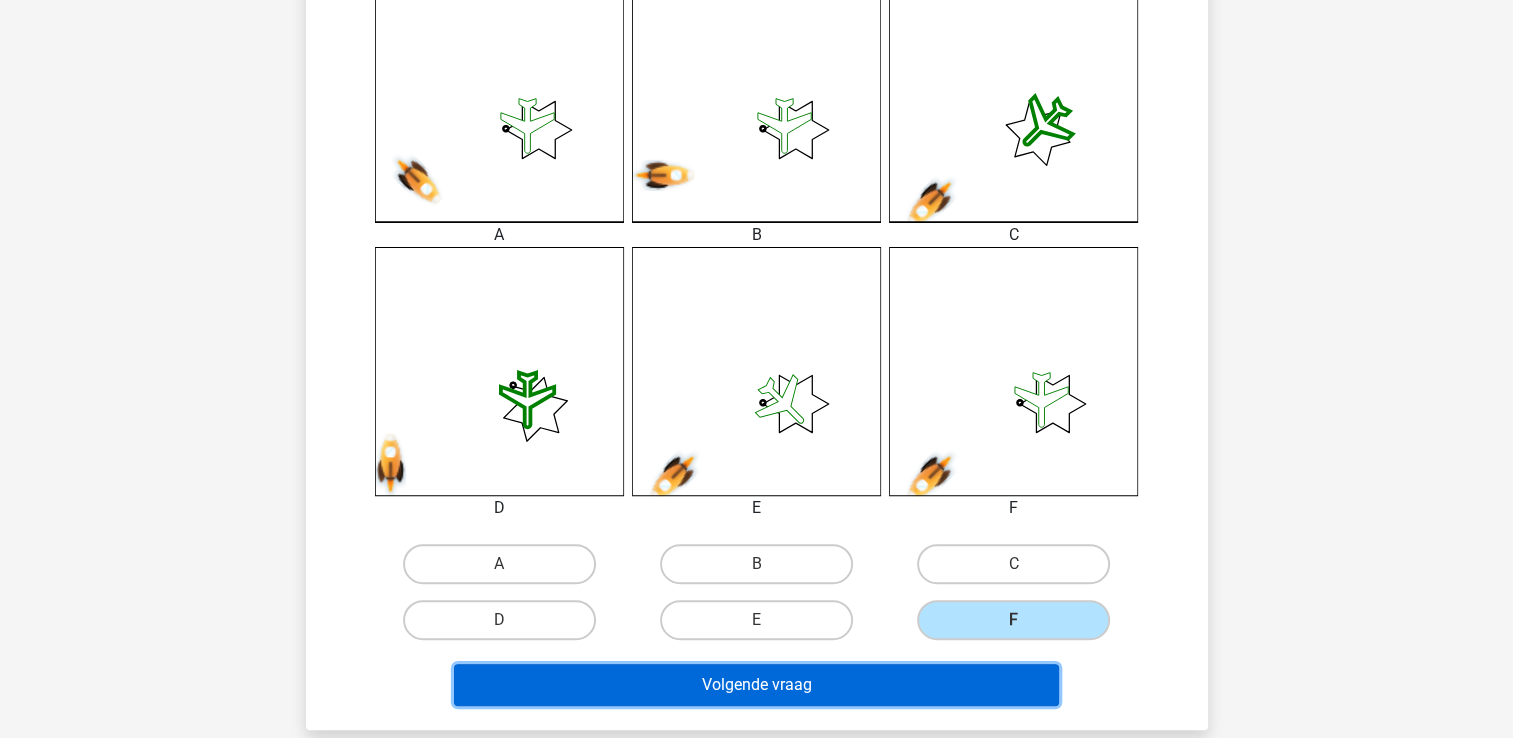 click on "Volgende vraag" at bounding box center (756, 685) 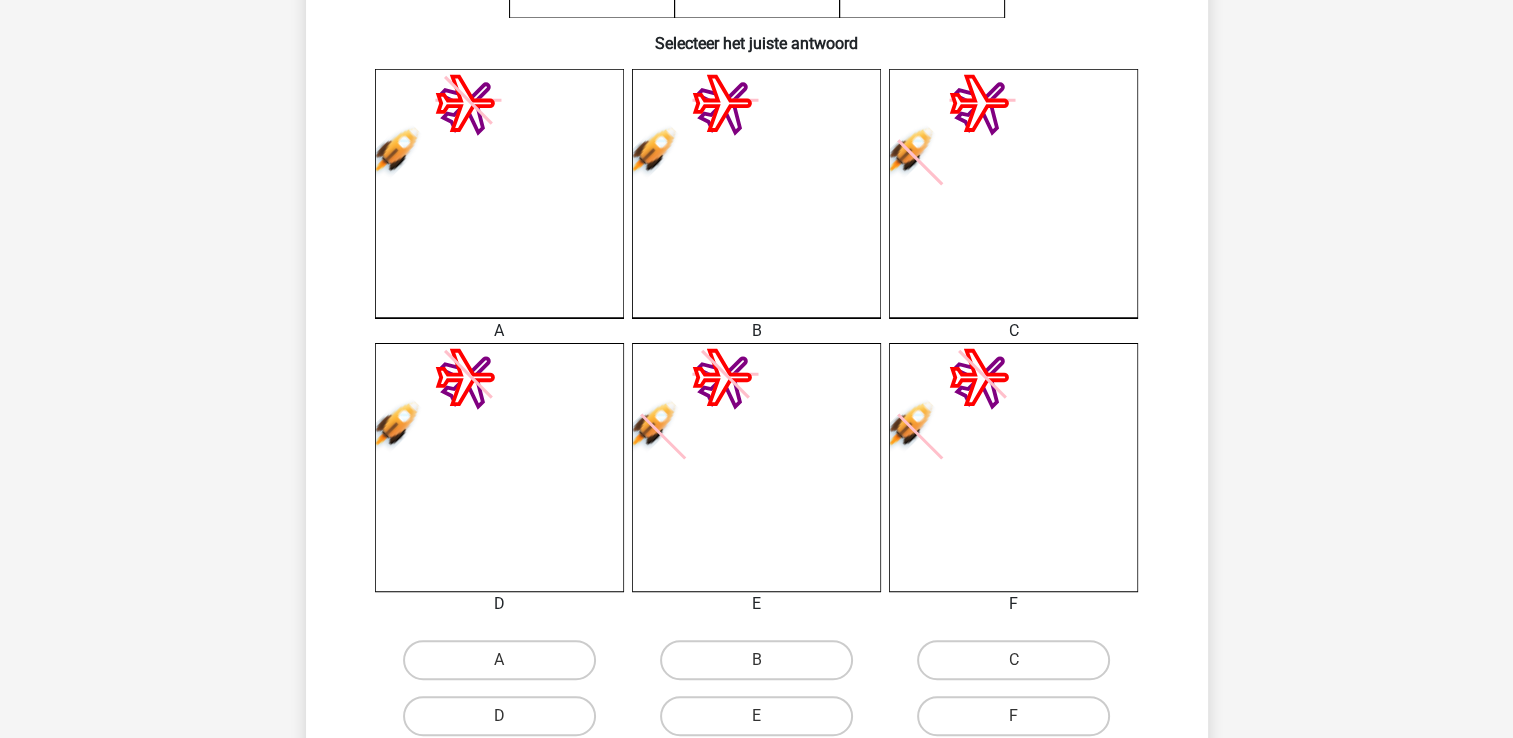 scroll, scrollTop: 500, scrollLeft: 0, axis: vertical 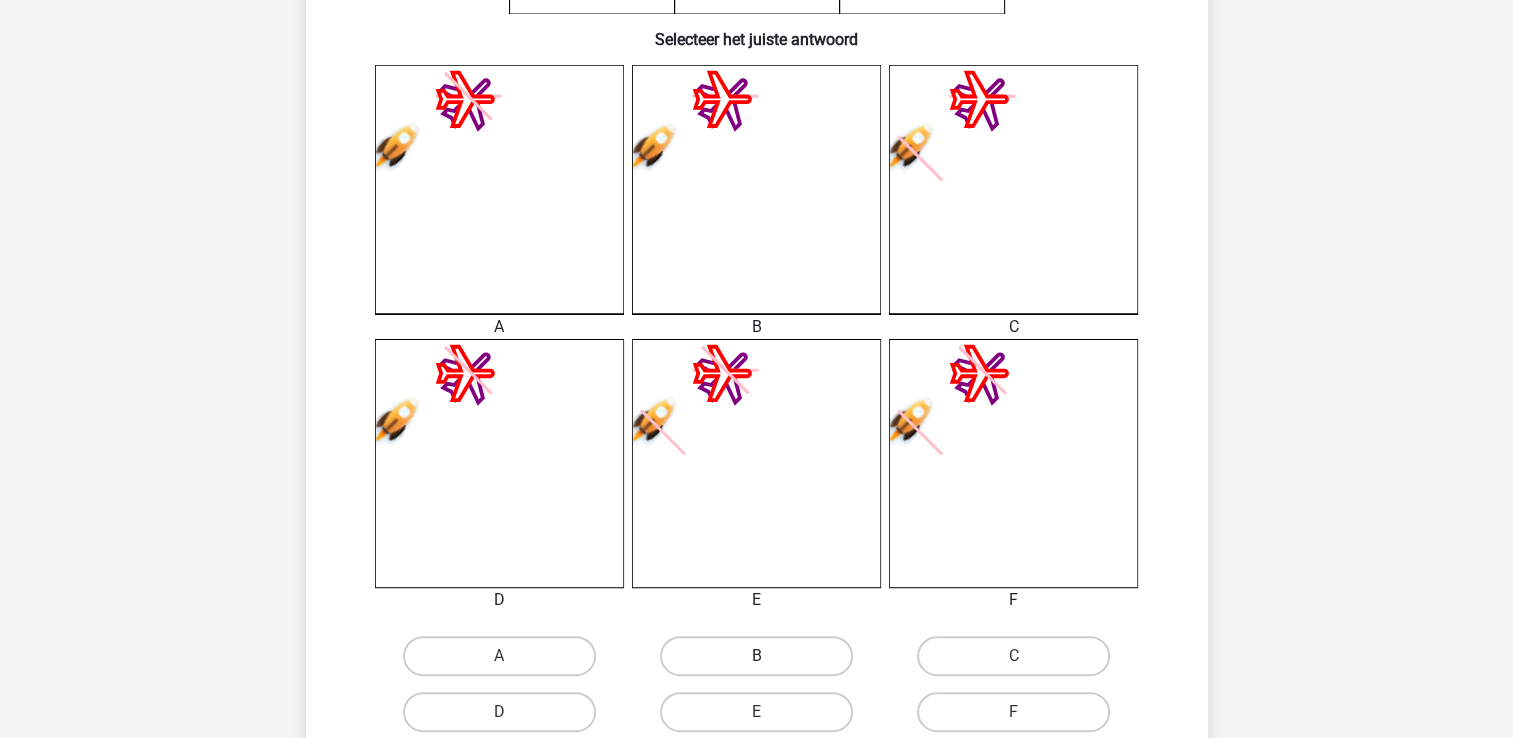 click on "B" at bounding box center [756, 656] 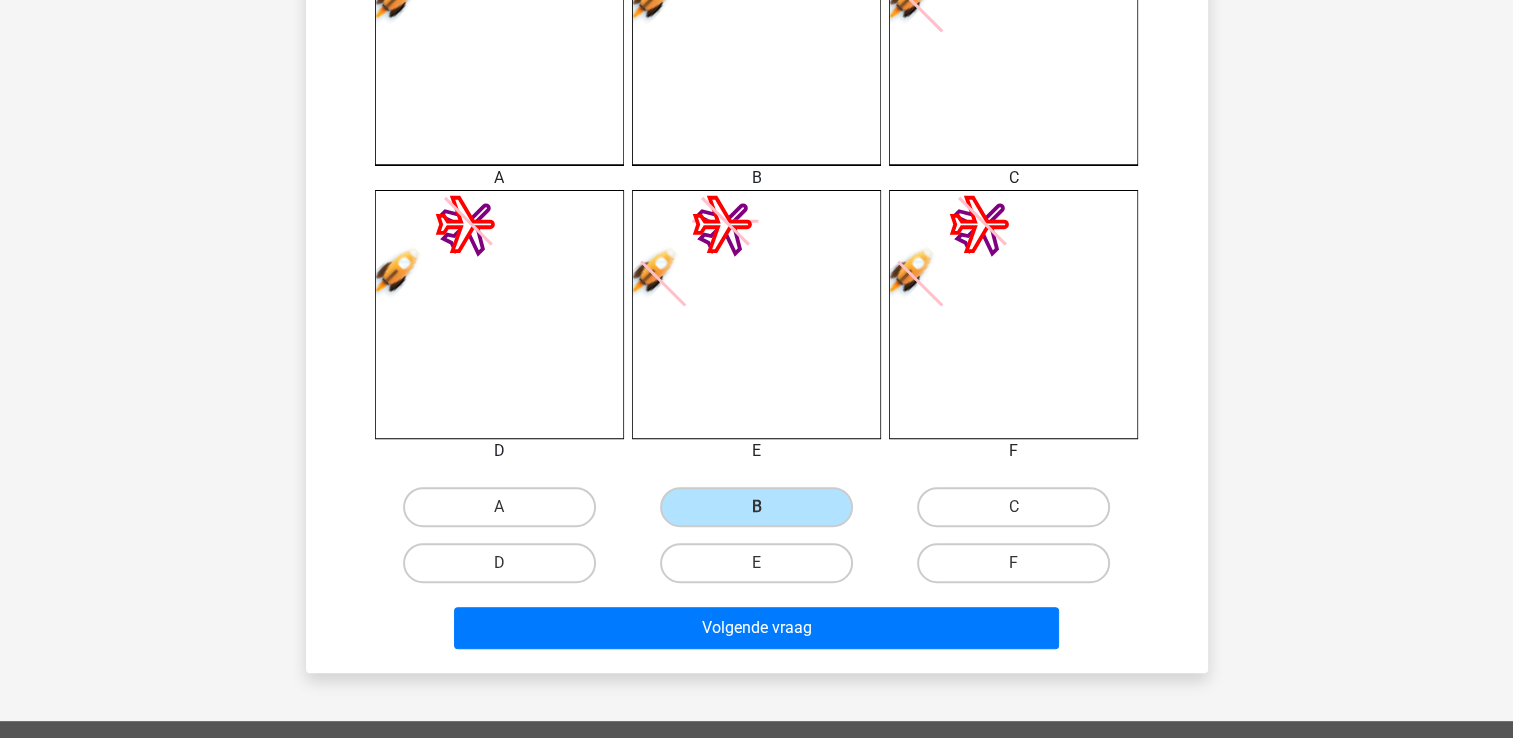 scroll, scrollTop: 700, scrollLeft: 0, axis: vertical 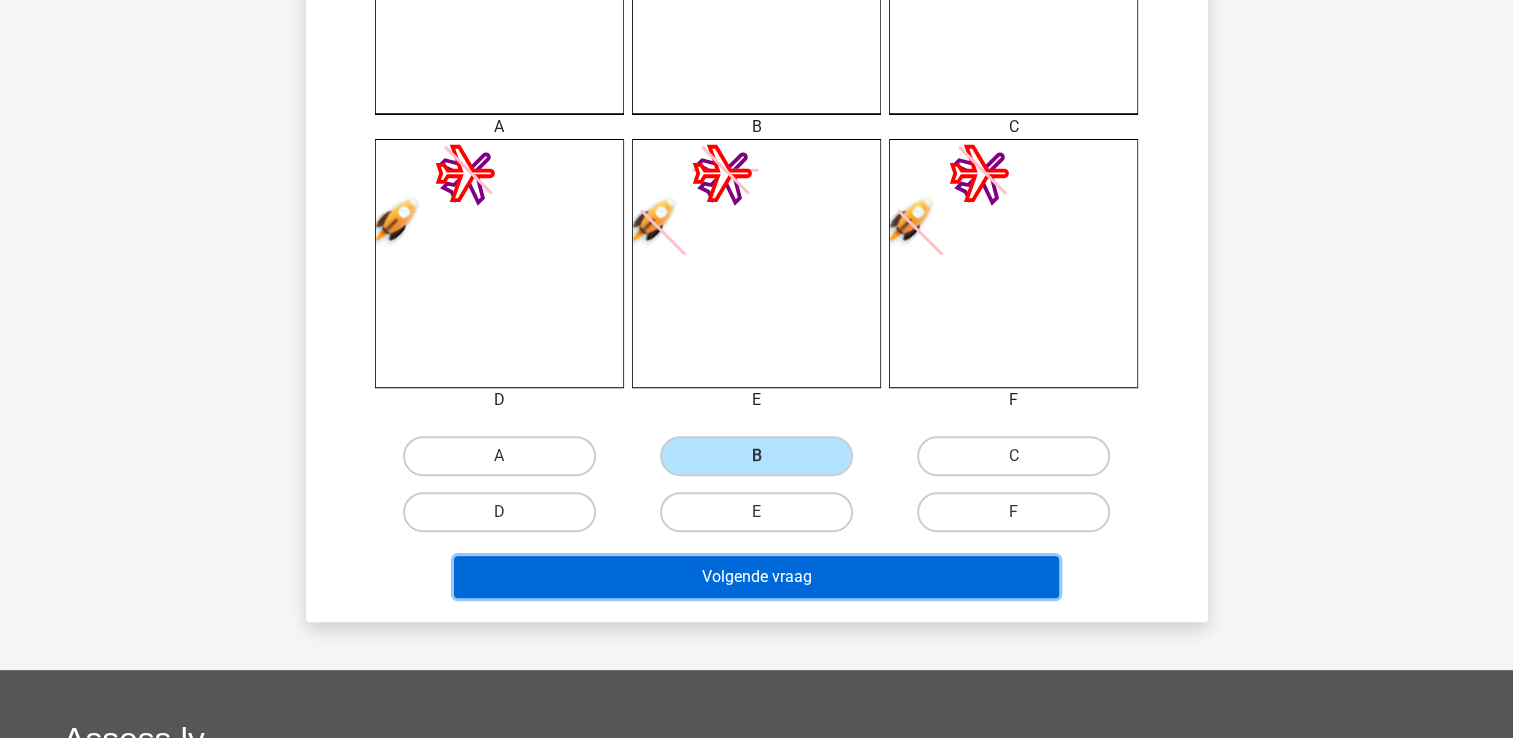 click on "Volgende vraag" at bounding box center [756, 577] 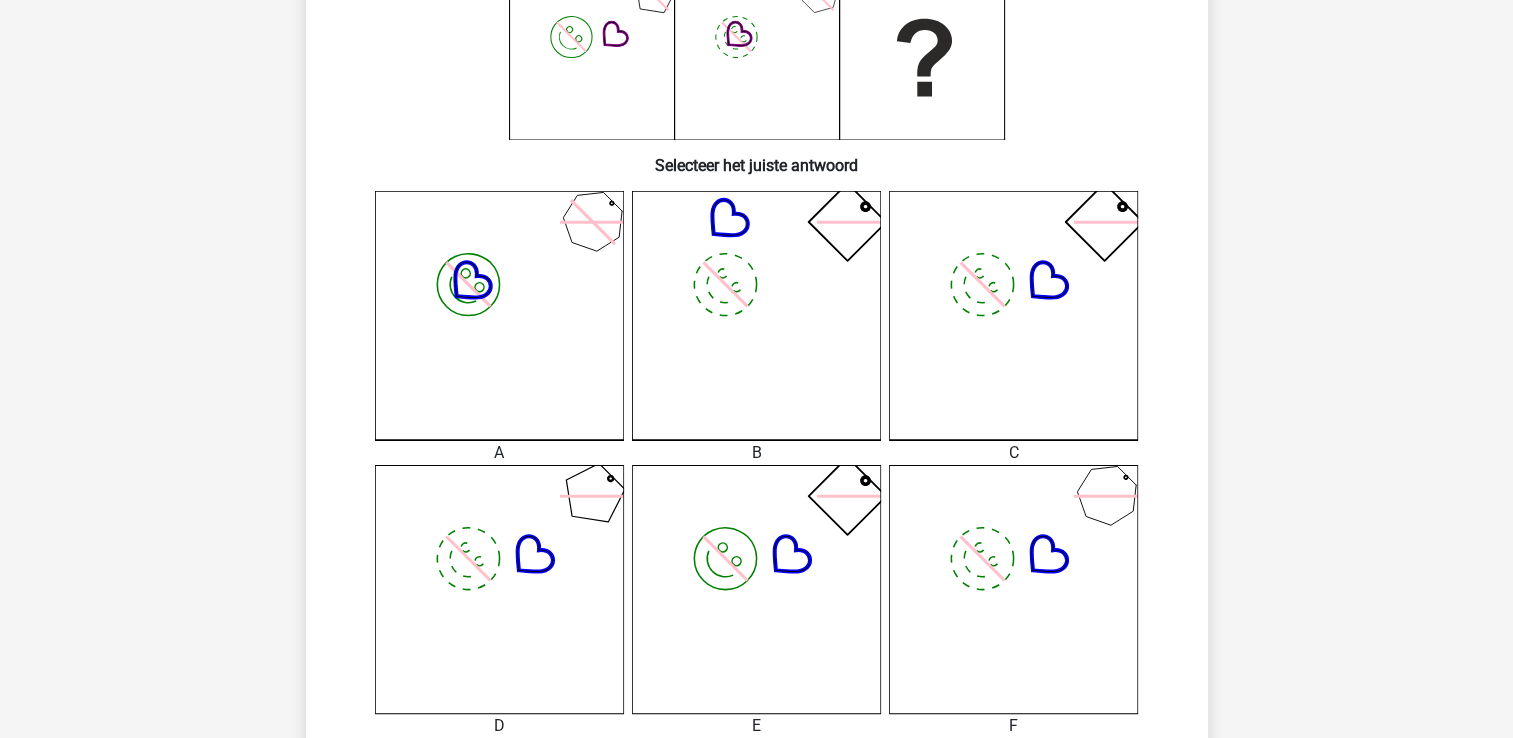 scroll, scrollTop: 592, scrollLeft: 0, axis: vertical 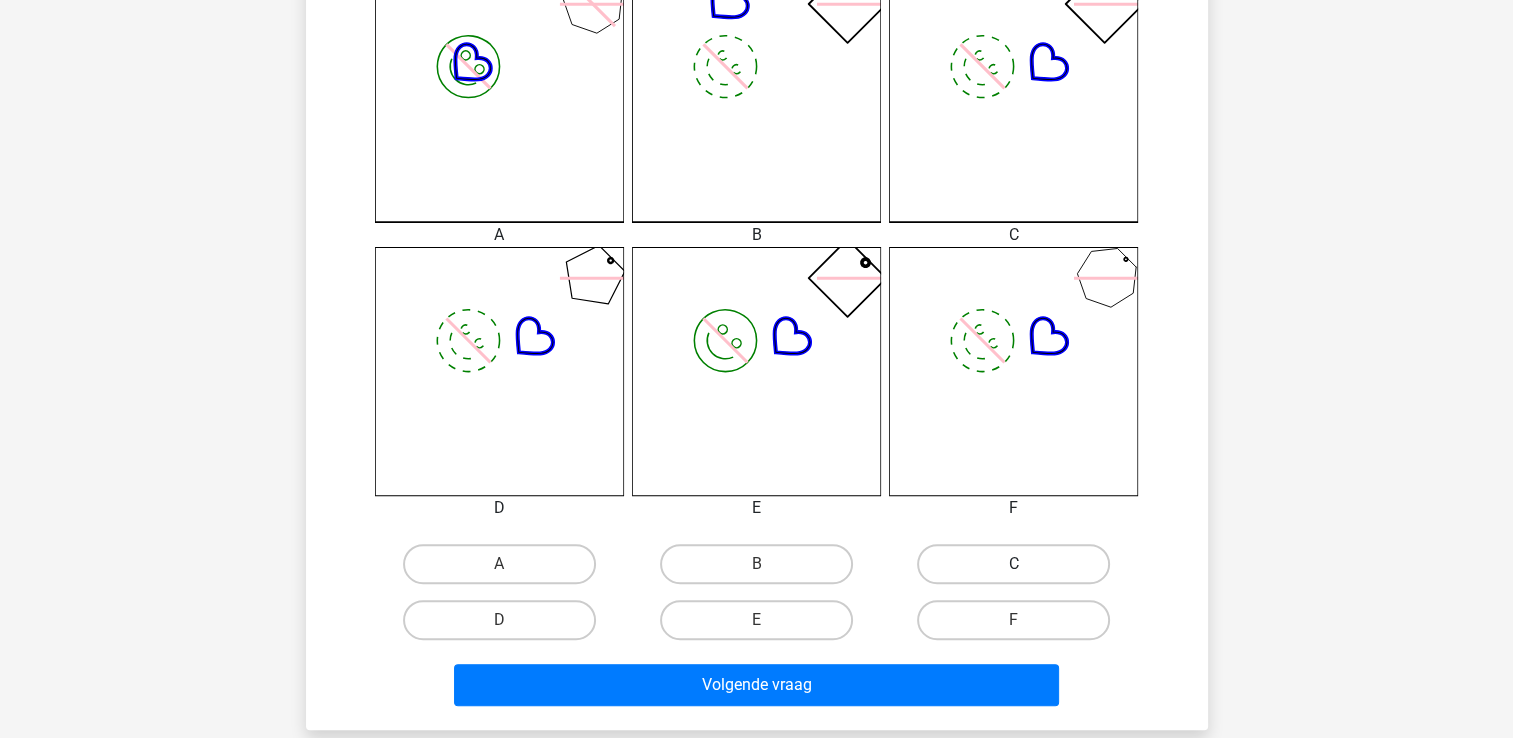 click on "C" at bounding box center [1013, 564] 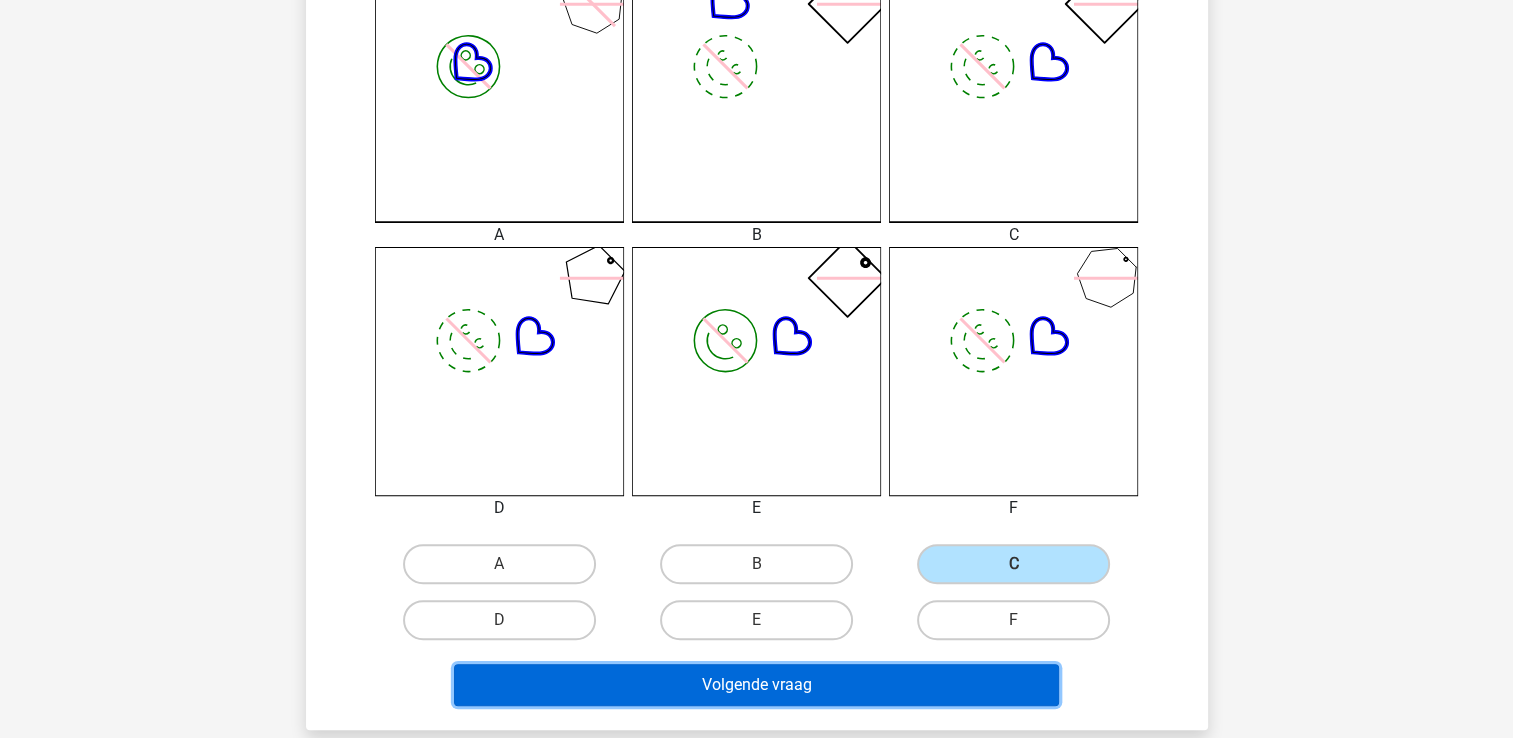 click on "Volgende vraag" at bounding box center [756, 685] 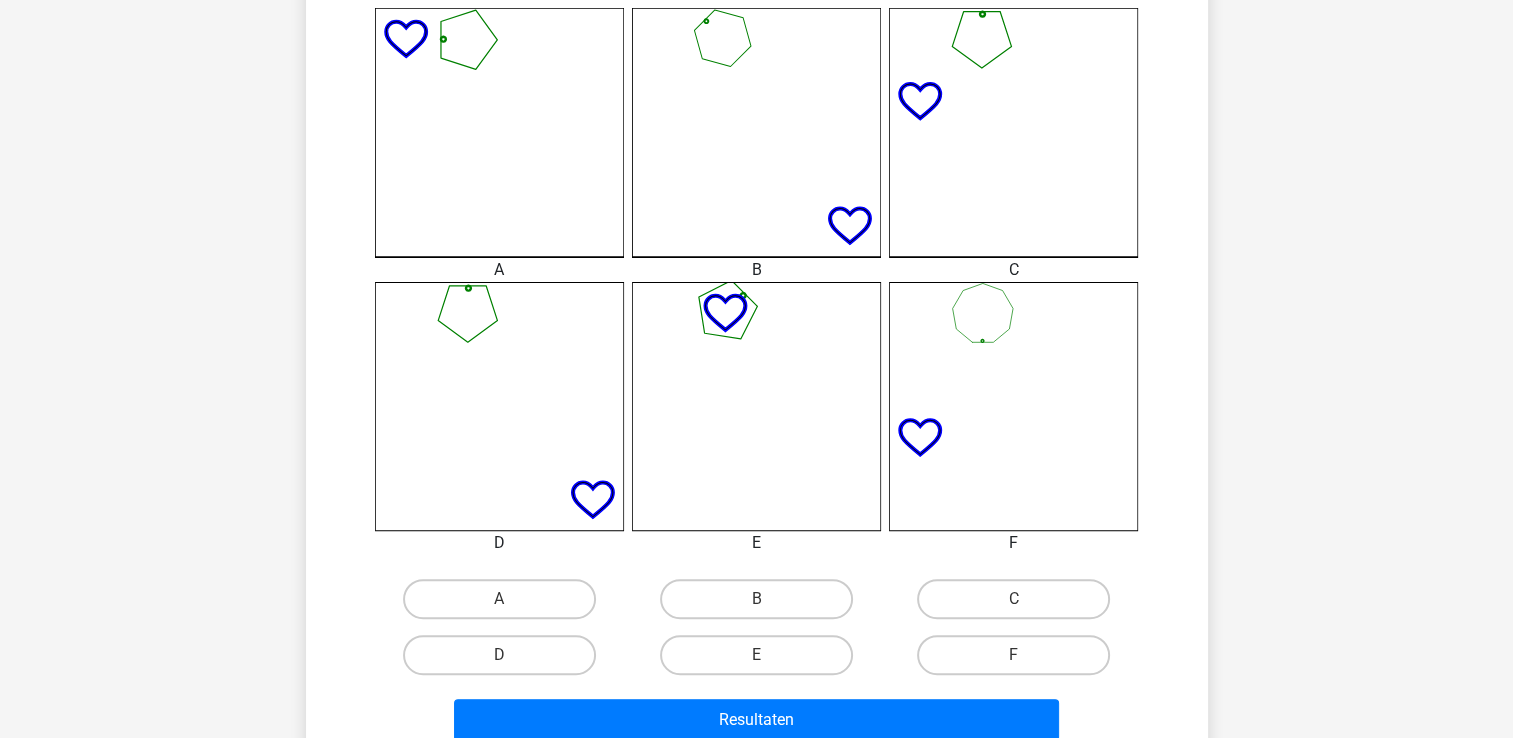 scroll, scrollTop: 592, scrollLeft: 0, axis: vertical 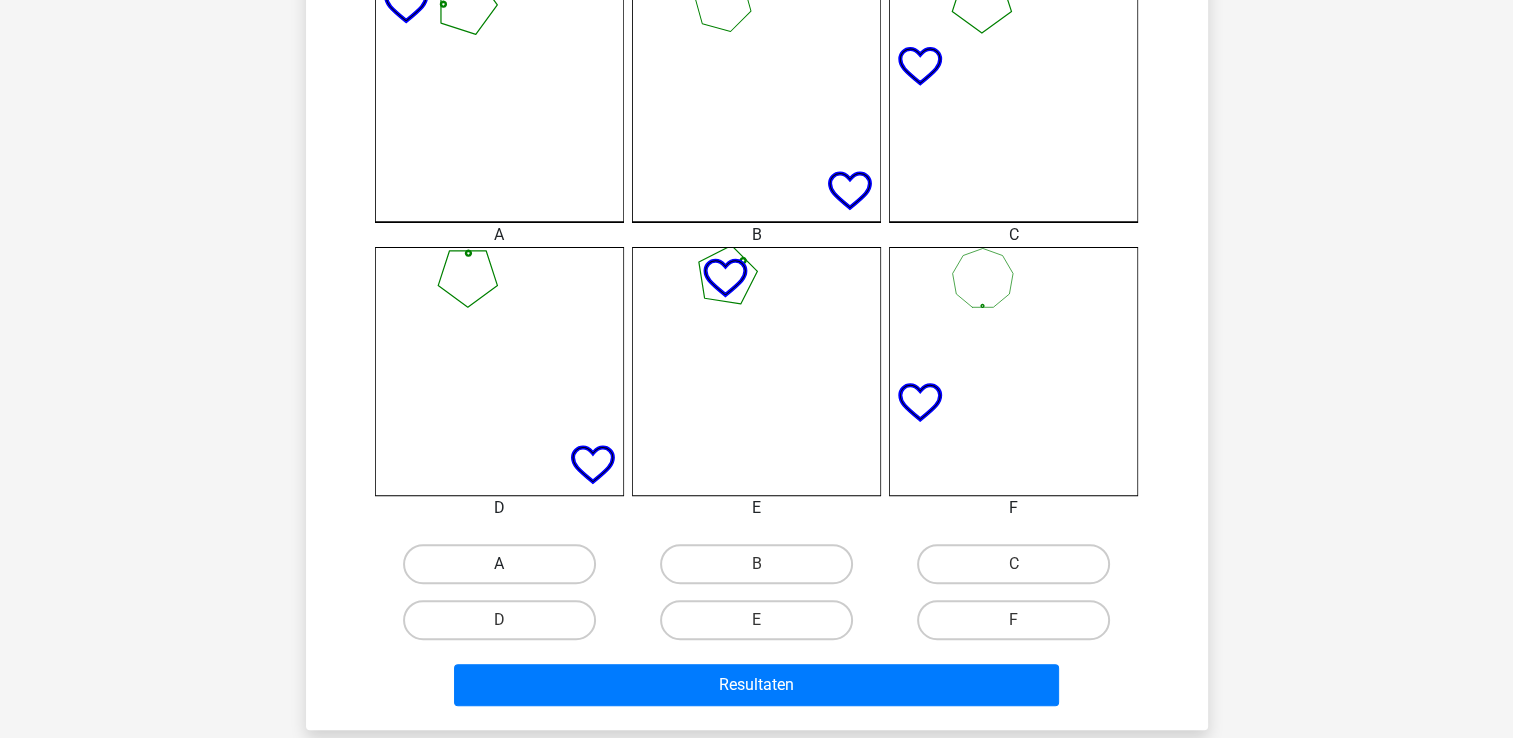 click on "A" at bounding box center [499, 564] 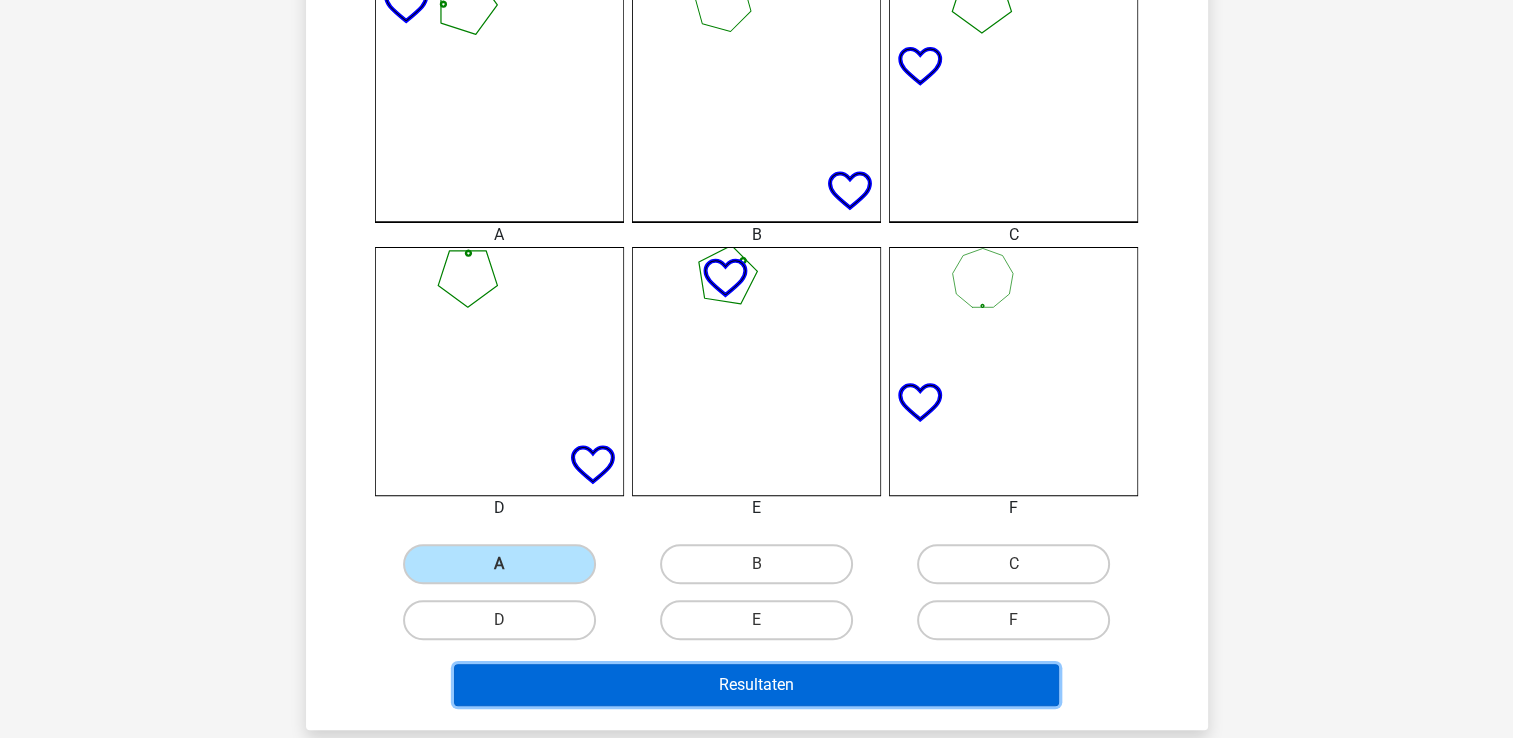 click on "Resultaten" at bounding box center [756, 685] 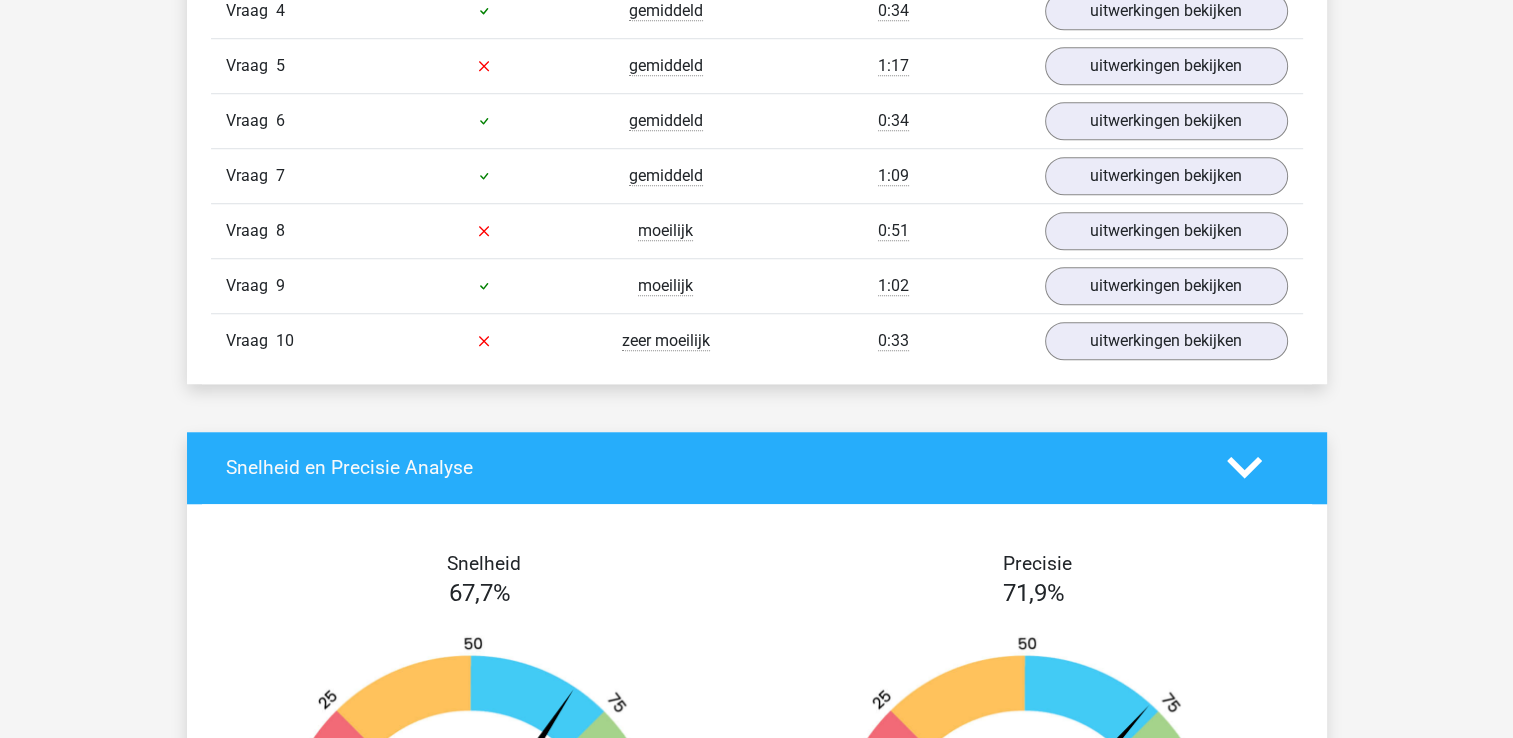scroll, scrollTop: 1590, scrollLeft: 0, axis: vertical 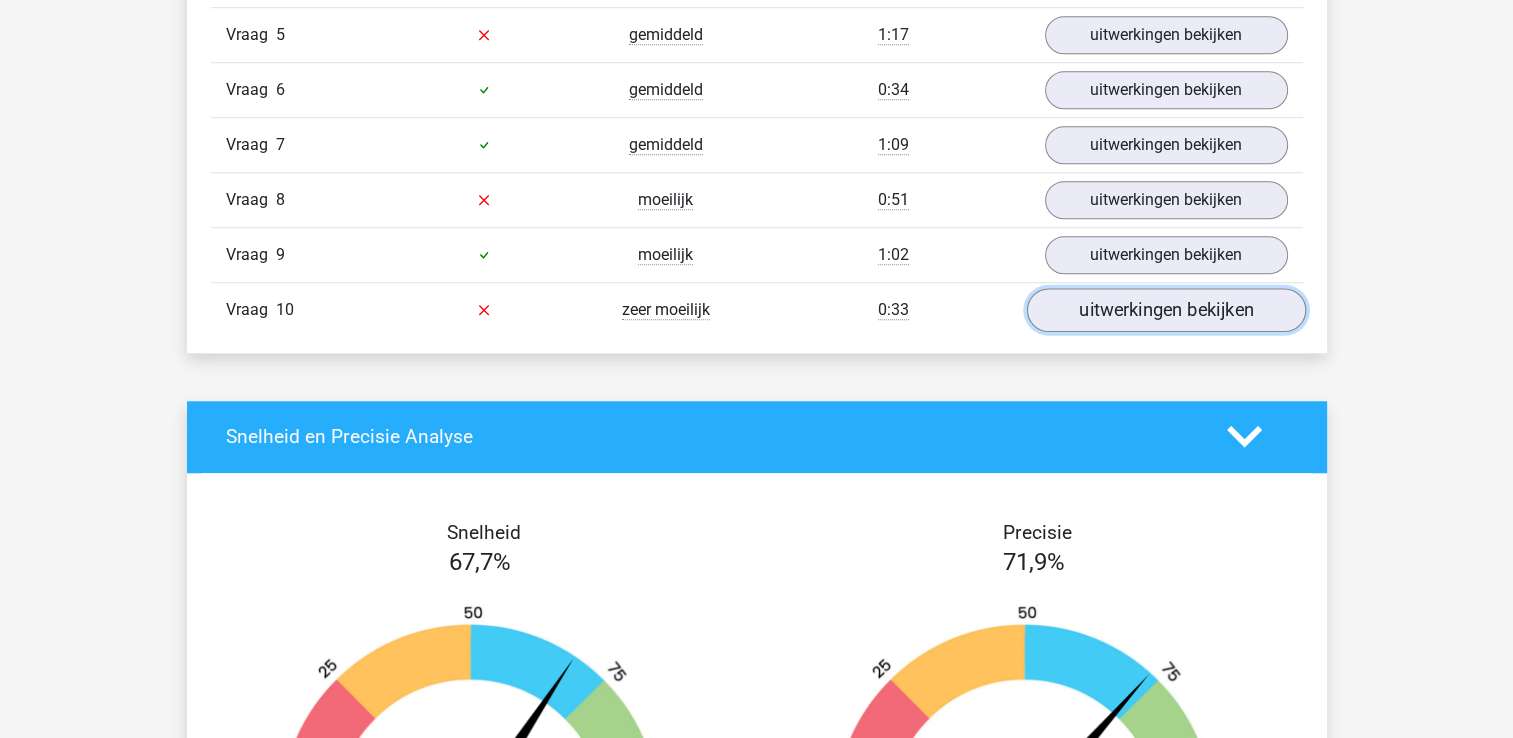 click on "uitwerkingen bekijken" at bounding box center [1165, 310] 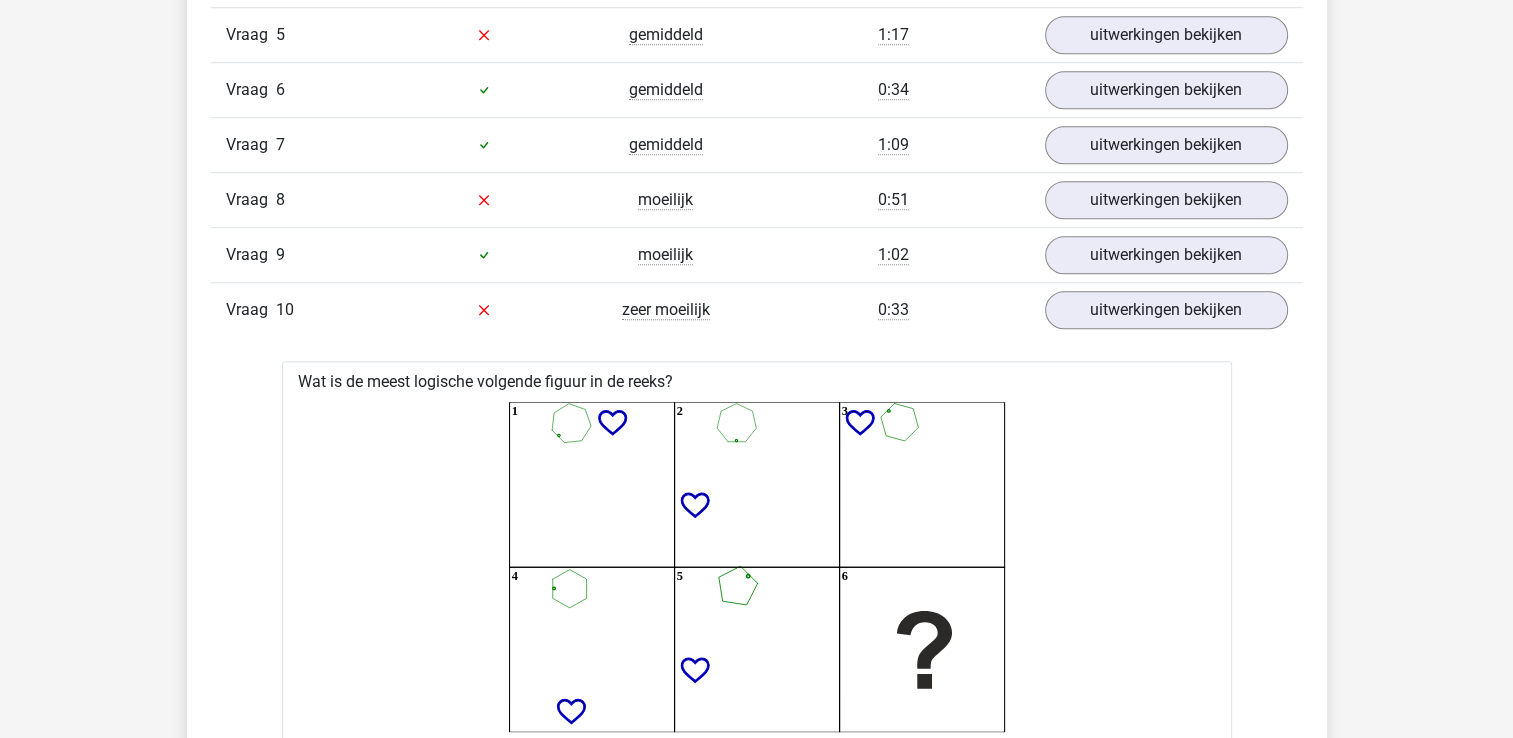 drag, startPoint x: 1007, startPoint y: 338, endPoint x: 801, endPoint y: 409, distance: 217.89218 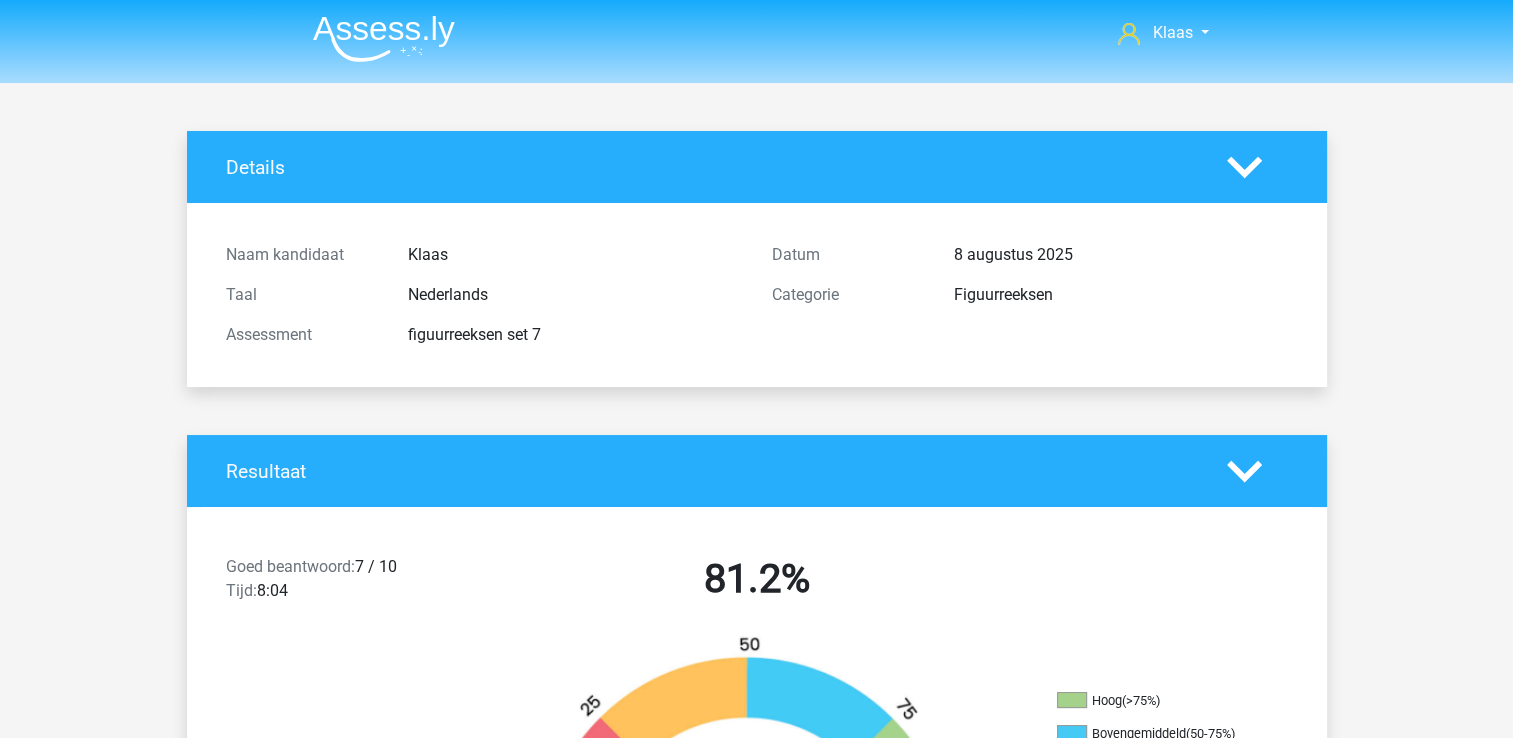 scroll, scrollTop: 0, scrollLeft: 0, axis: both 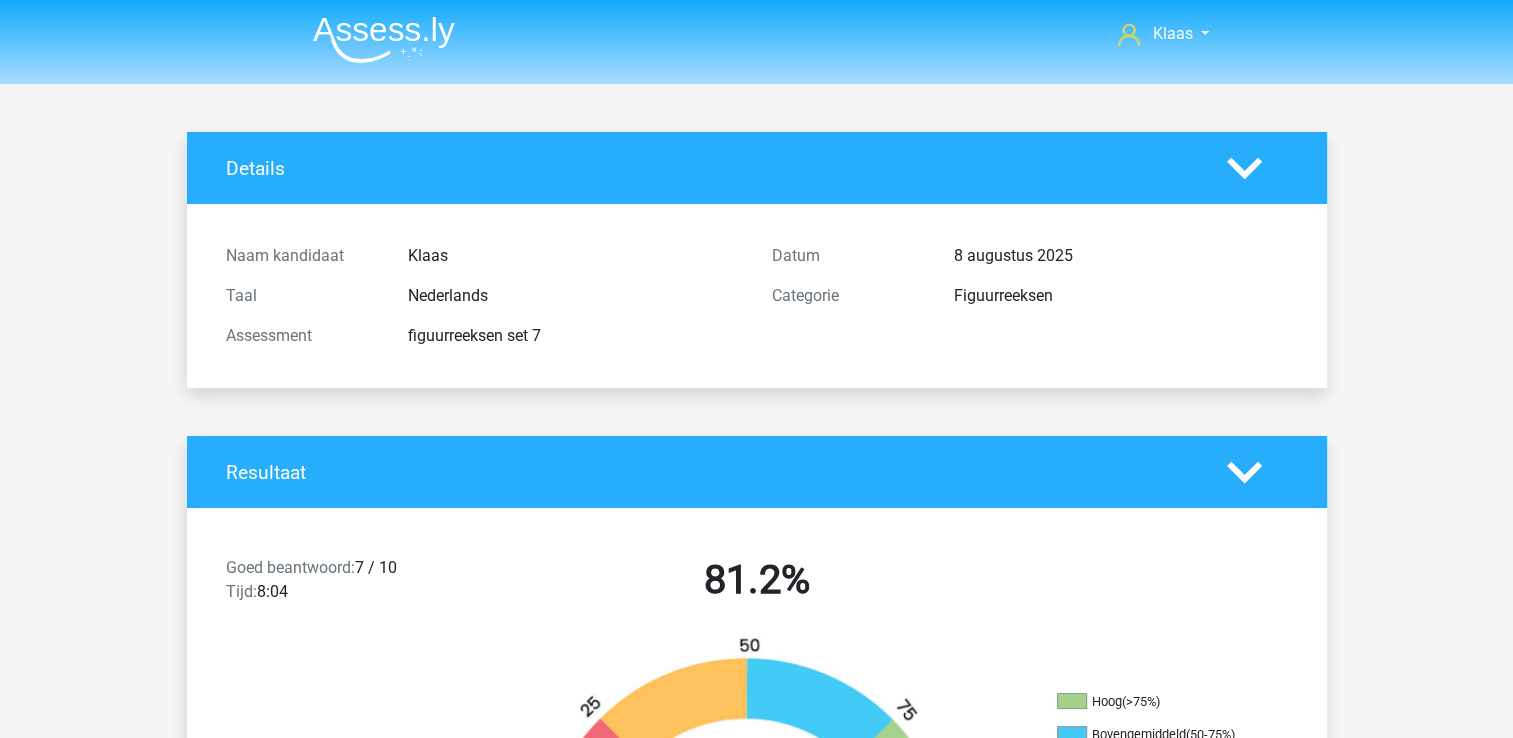 click at bounding box center (384, 39) 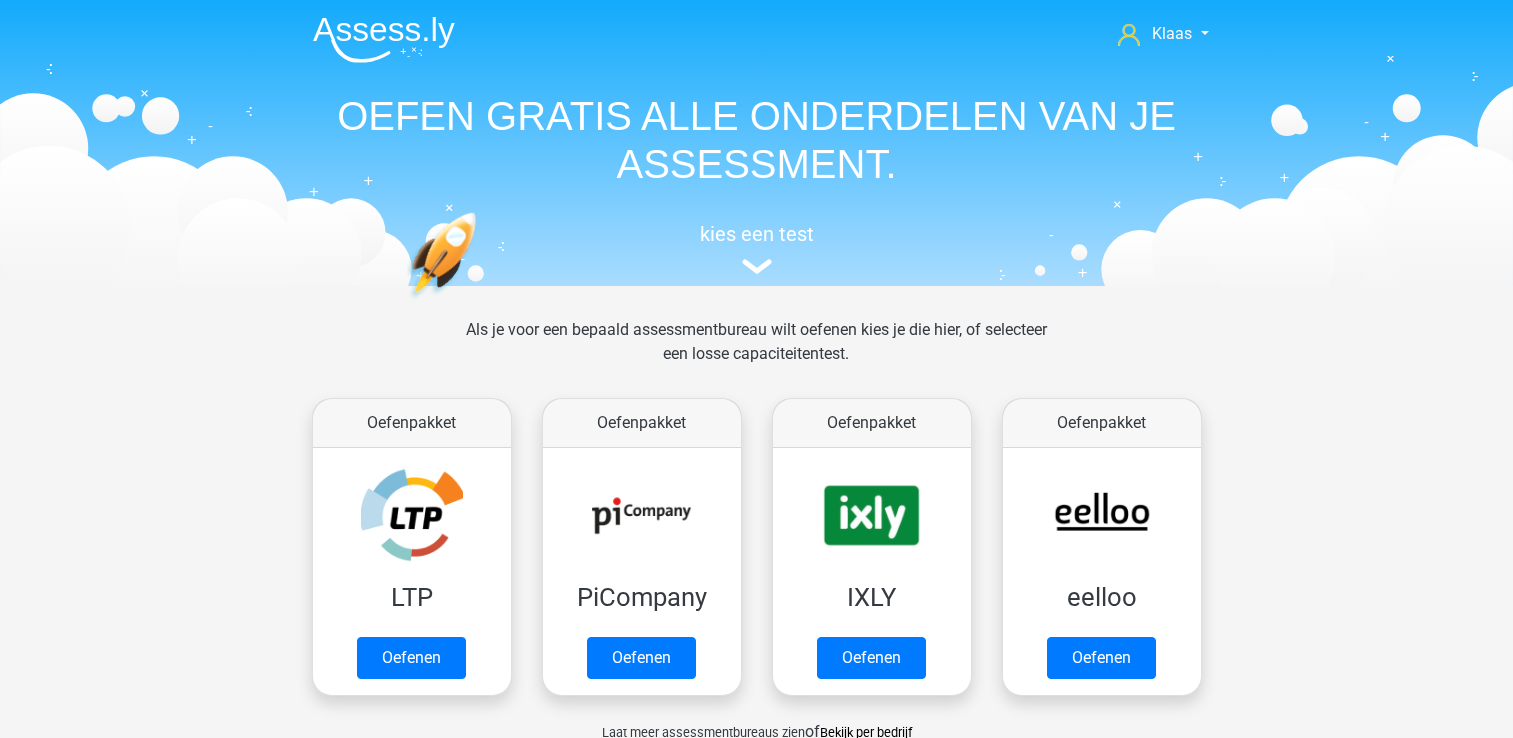 scroll, scrollTop: 0, scrollLeft: 0, axis: both 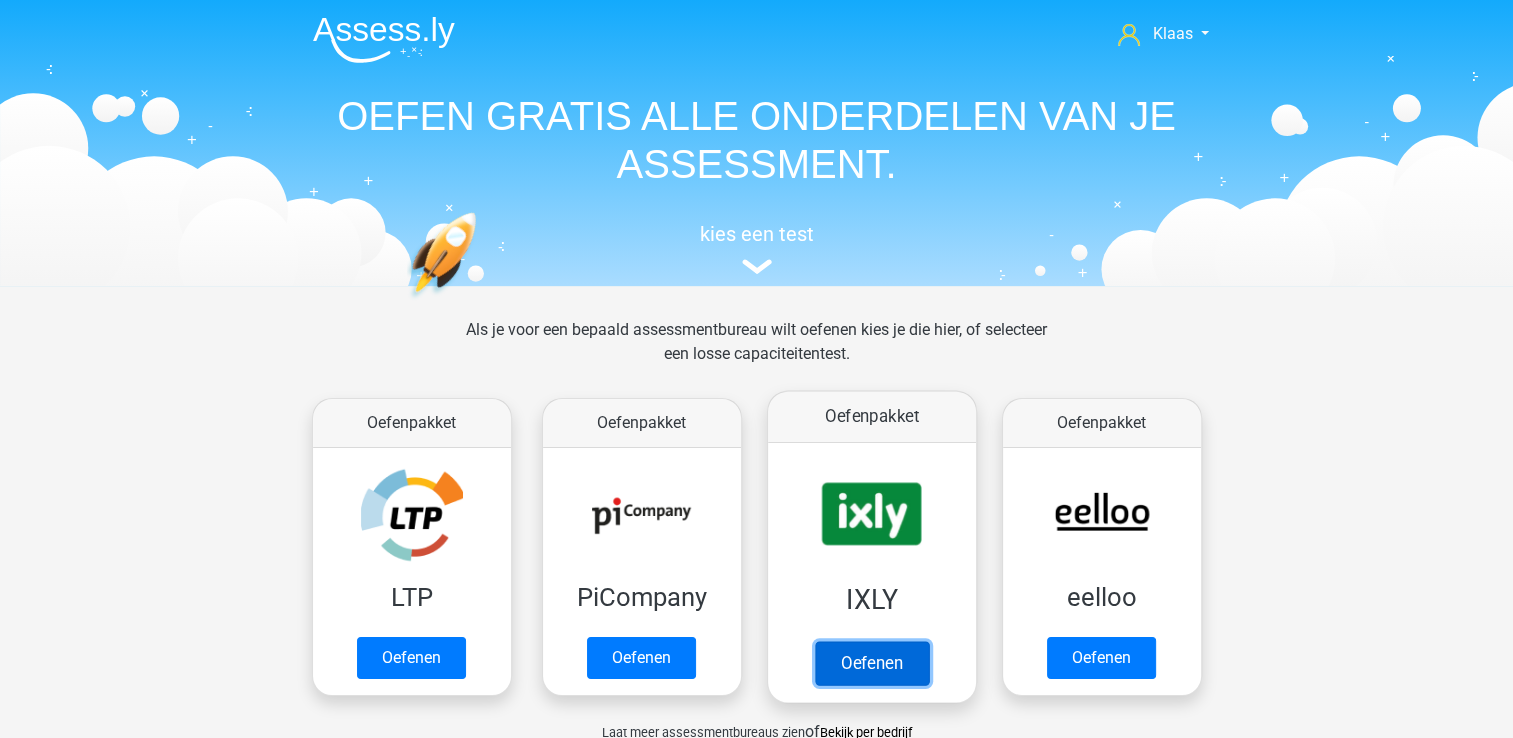 click on "Oefenen" at bounding box center [871, 663] 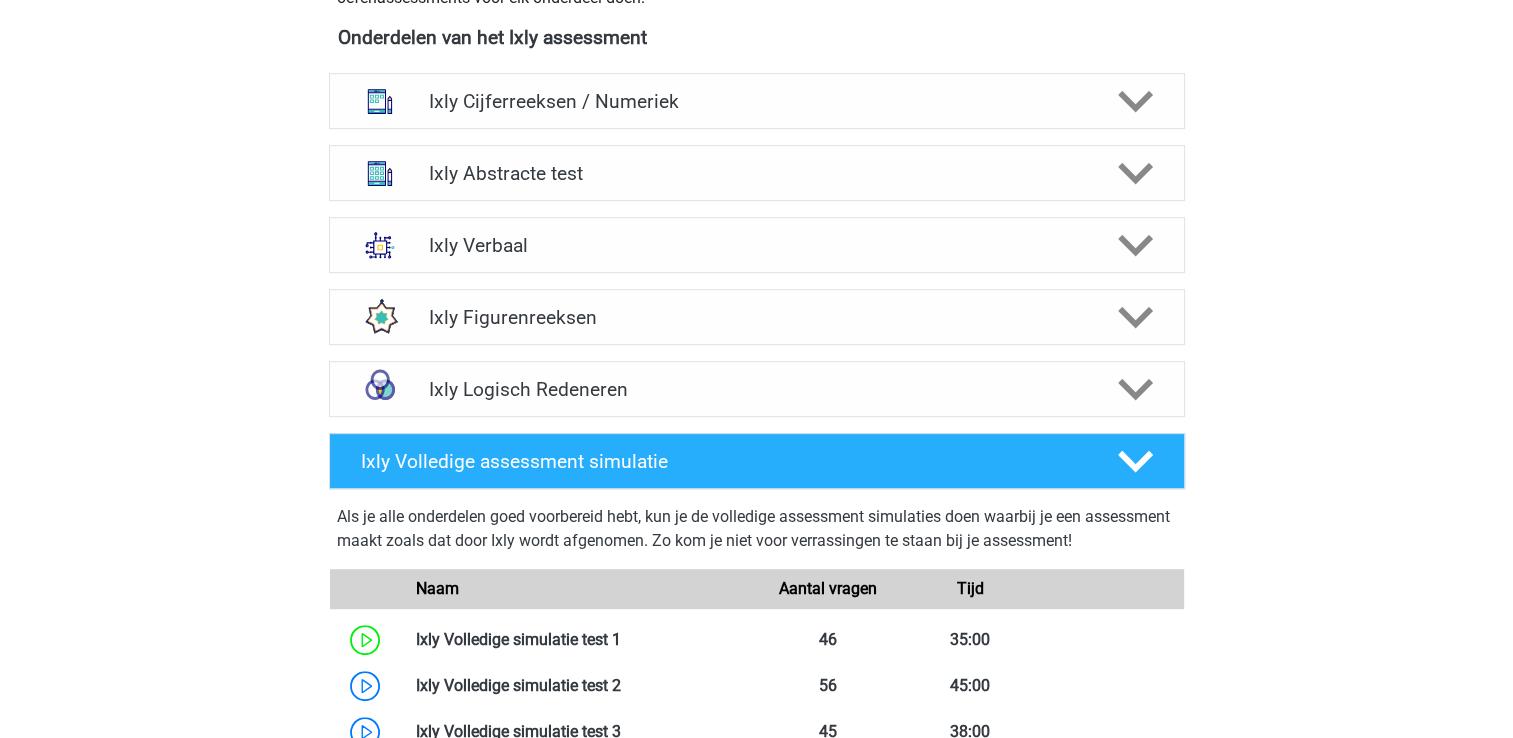 scroll, scrollTop: 800, scrollLeft: 0, axis: vertical 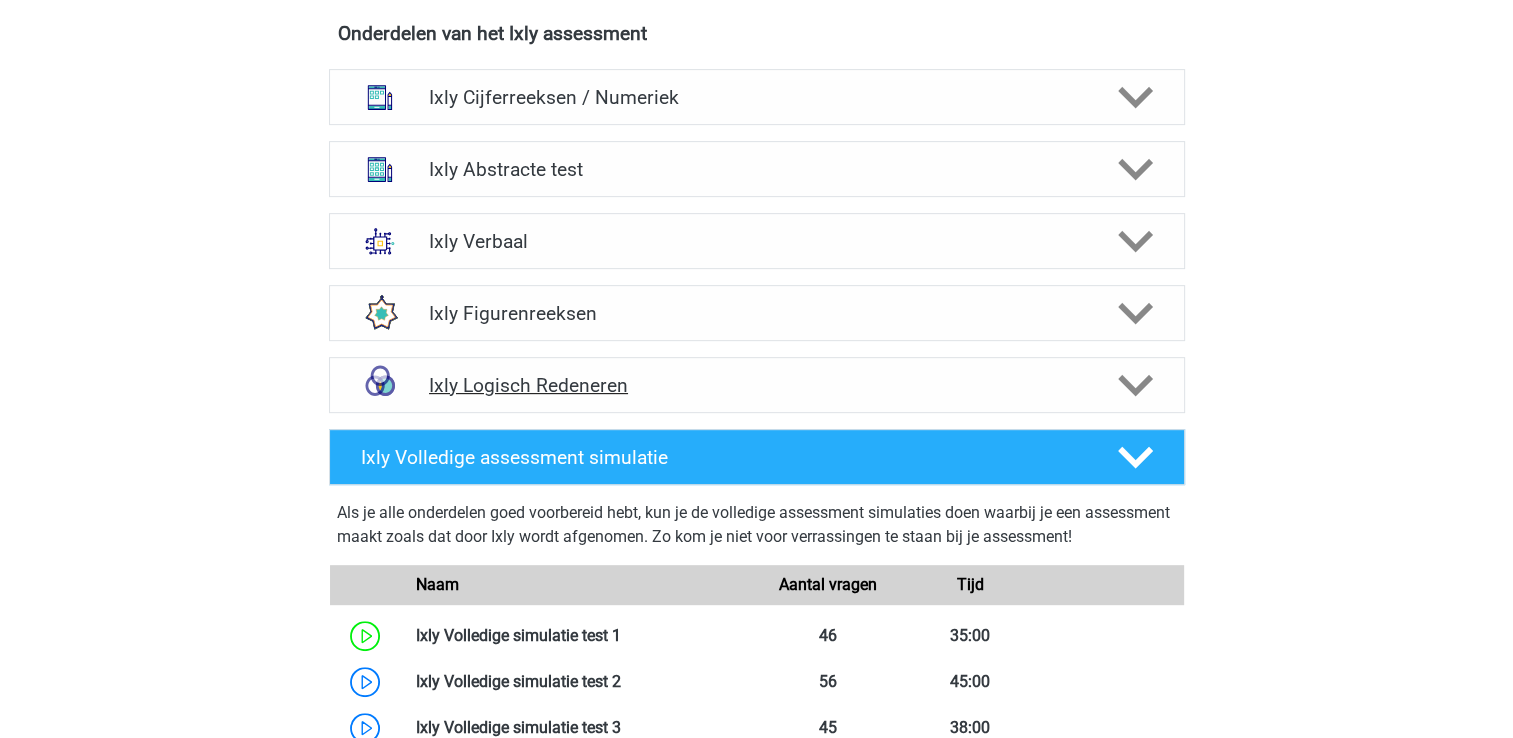 click on "Ixly Logisch Redeneren" at bounding box center (756, 385) 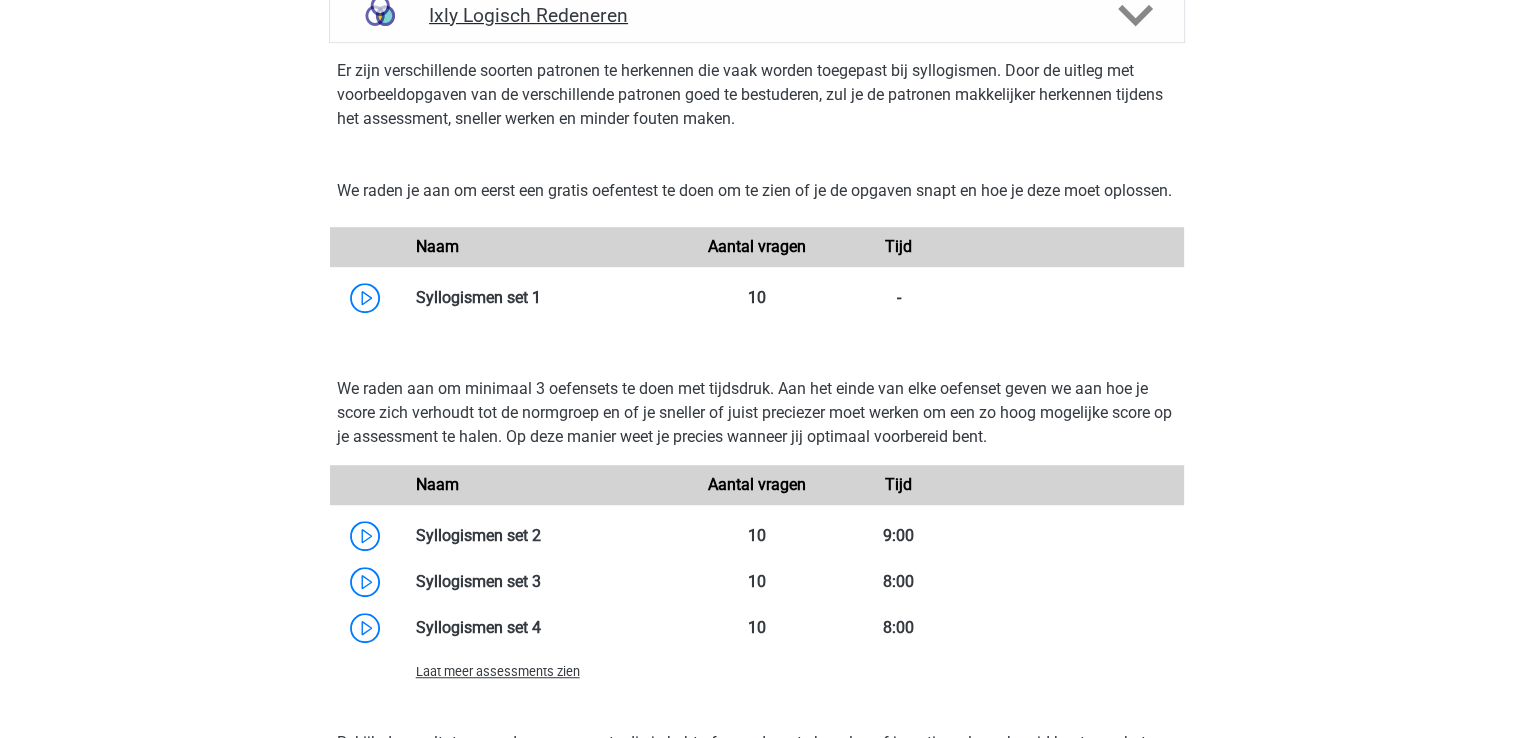 scroll, scrollTop: 1200, scrollLeft: 0, axis: vertical 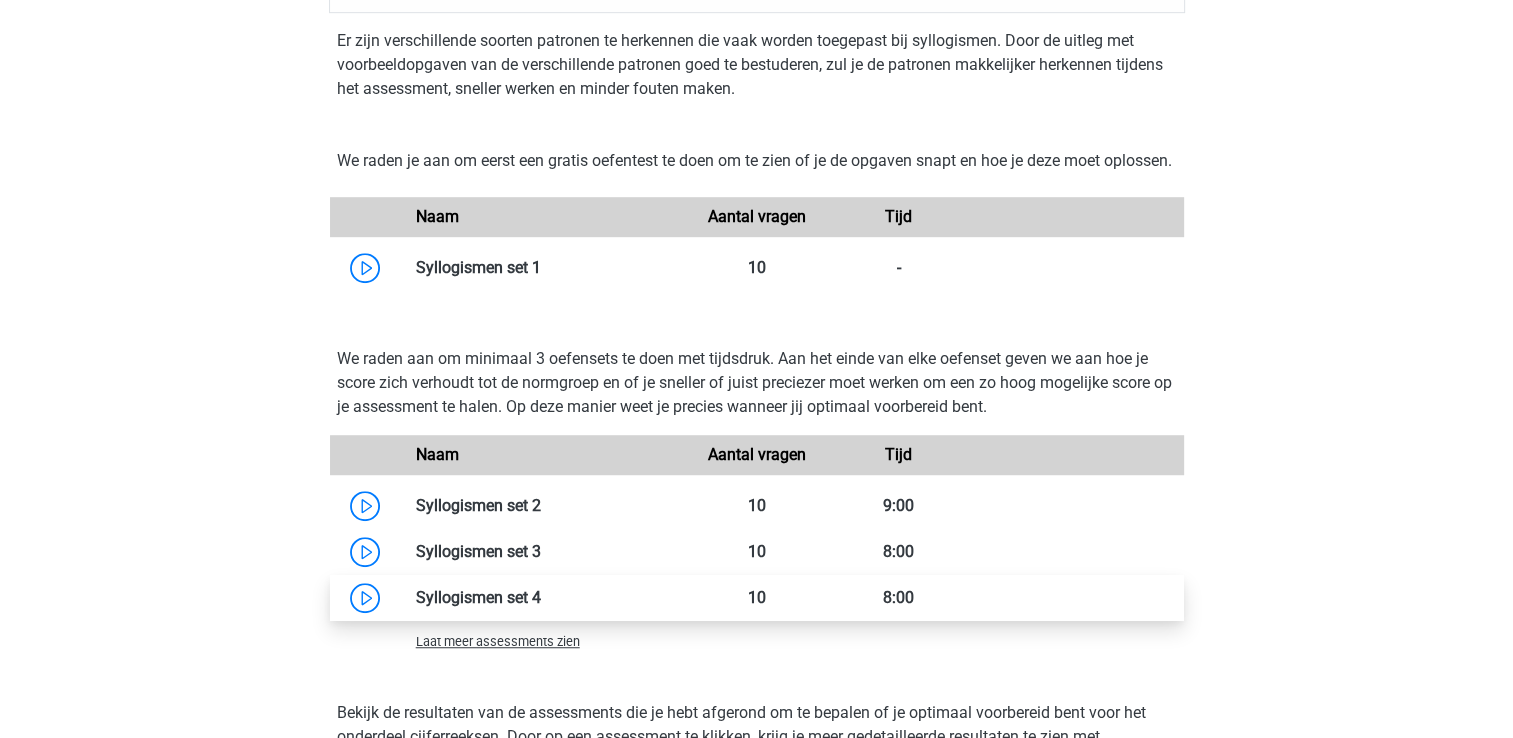 click at bounding box center [541, 597] 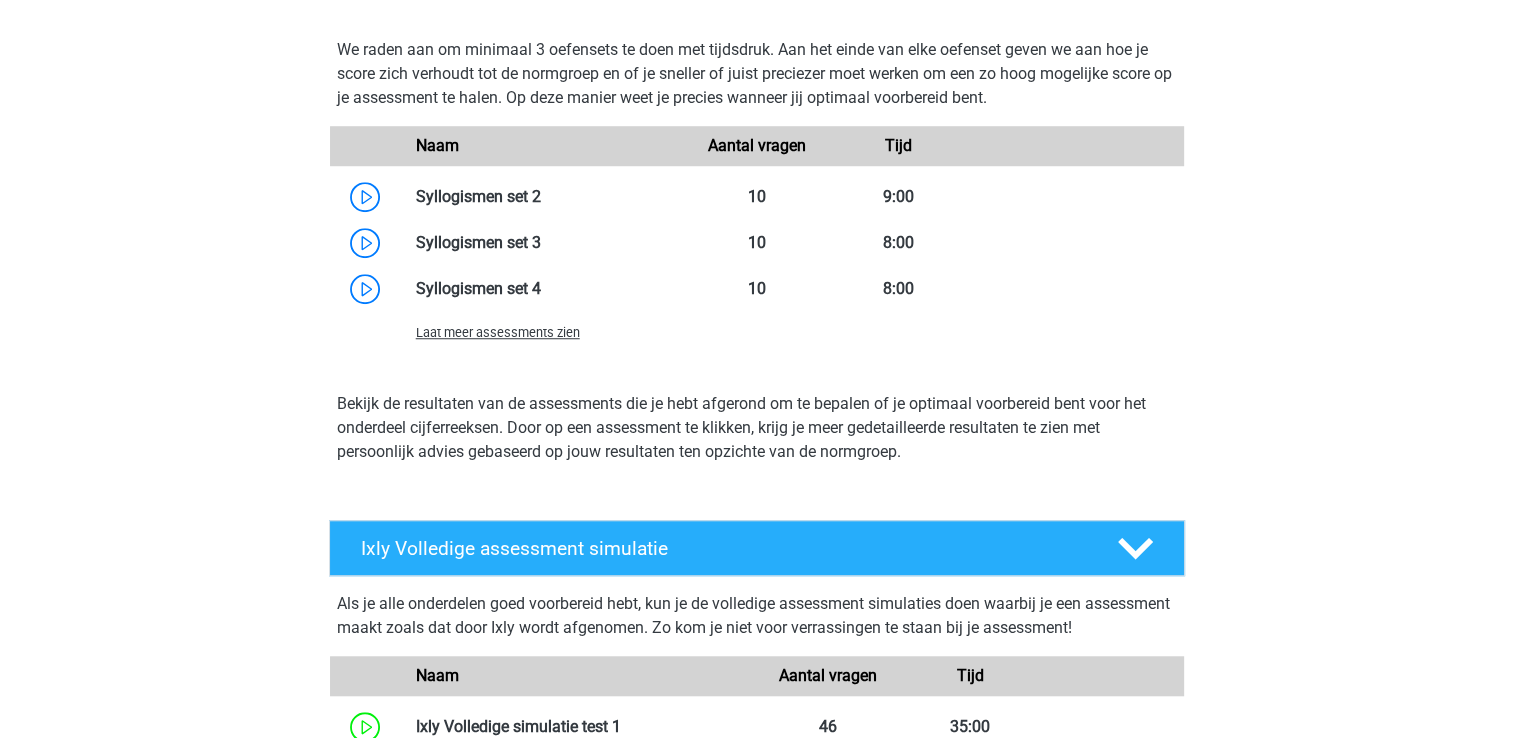scroll, scrollTop: 1600, scrollLeft: 0, axis: vertical 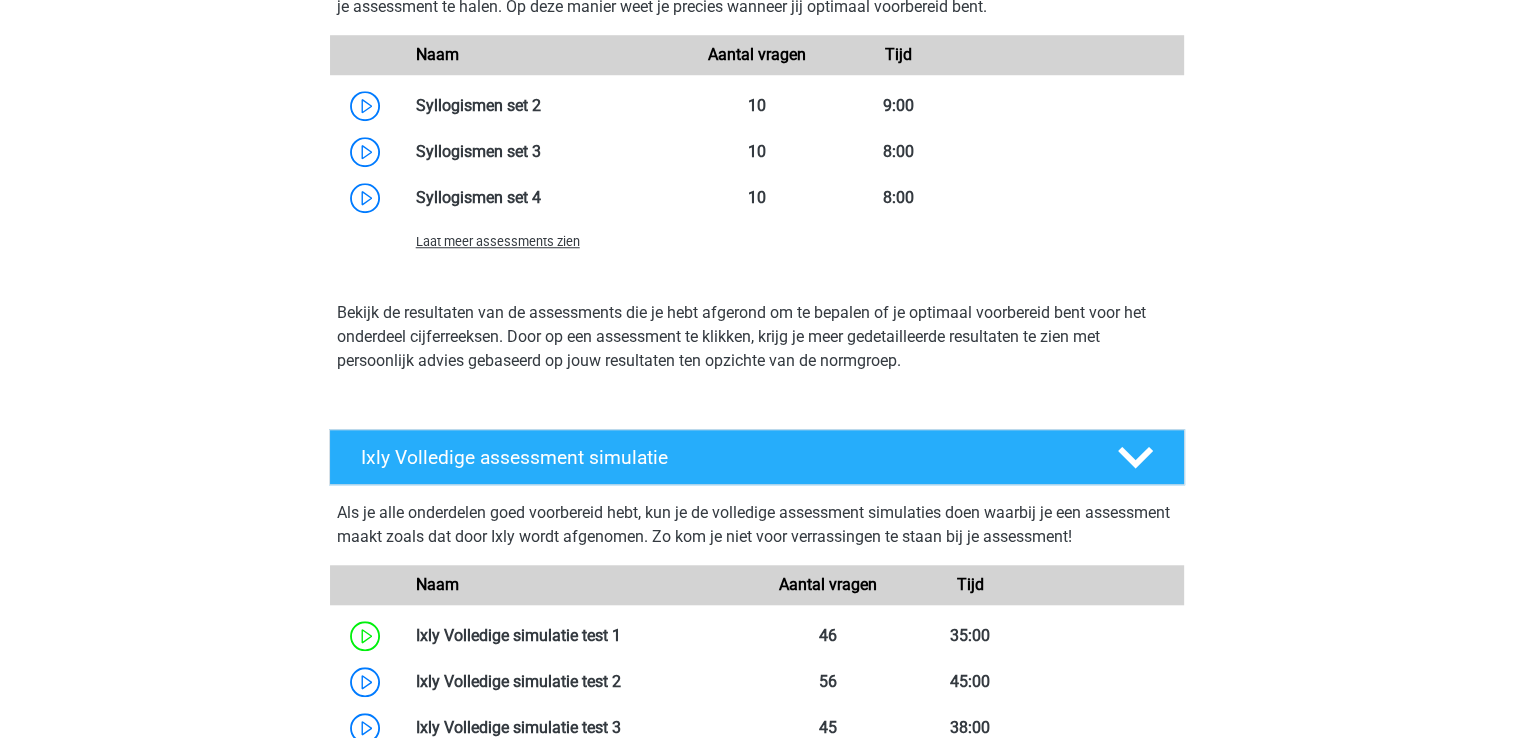 click on "Laat meer assessments zien" at bounding box center (498, 241) 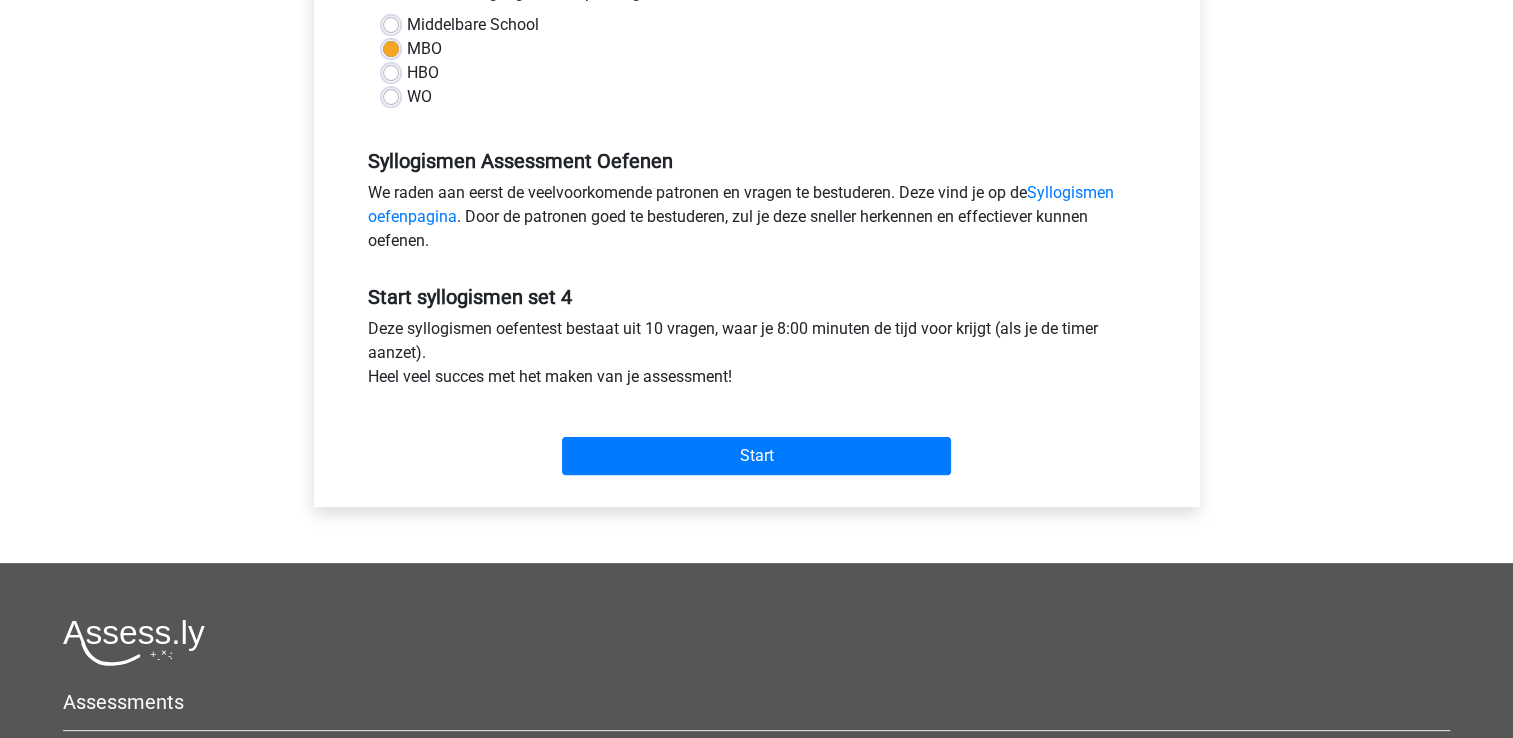 scroll, scrollTop: 500, scrollLeft: 0, axis: vertical 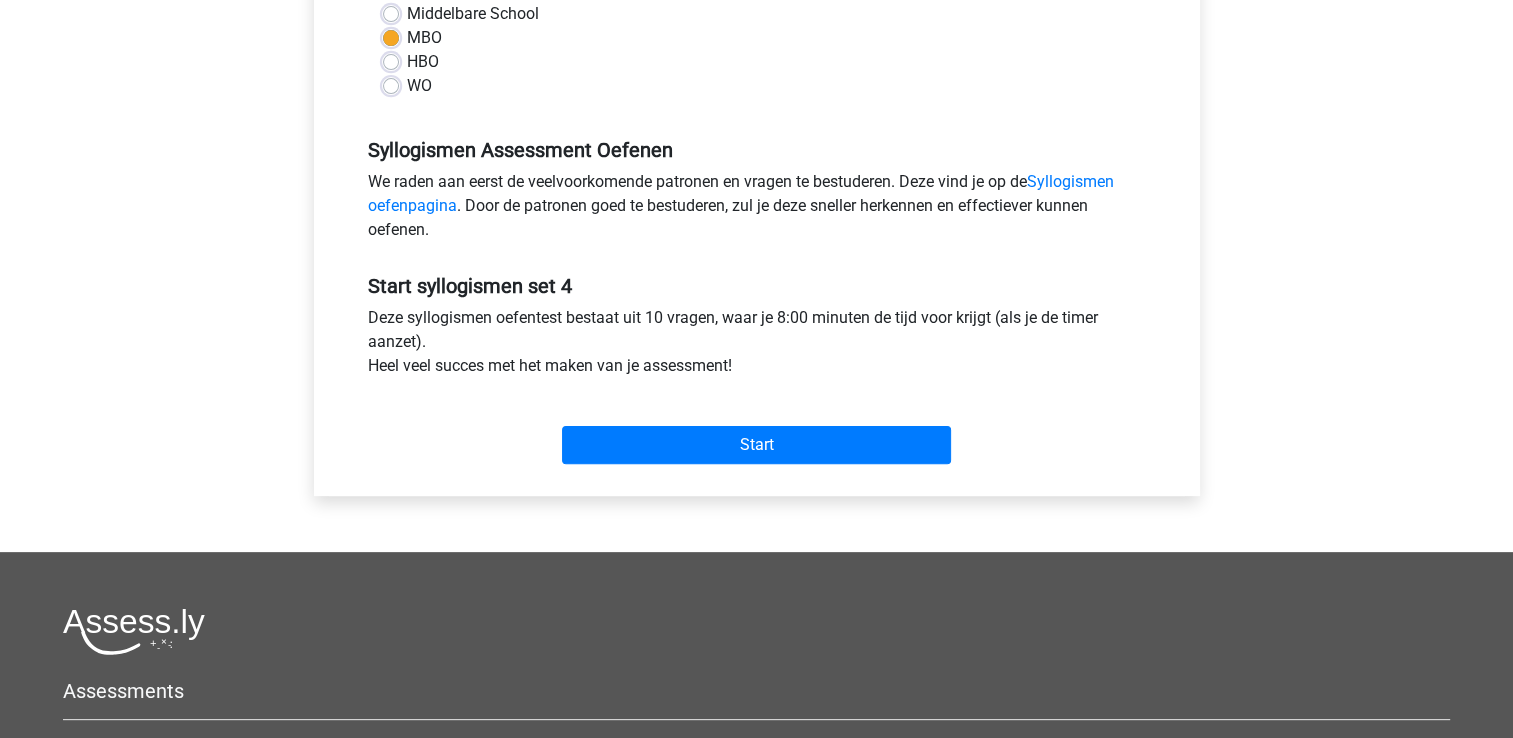 click on "Start" at bounding box center [757, 429] 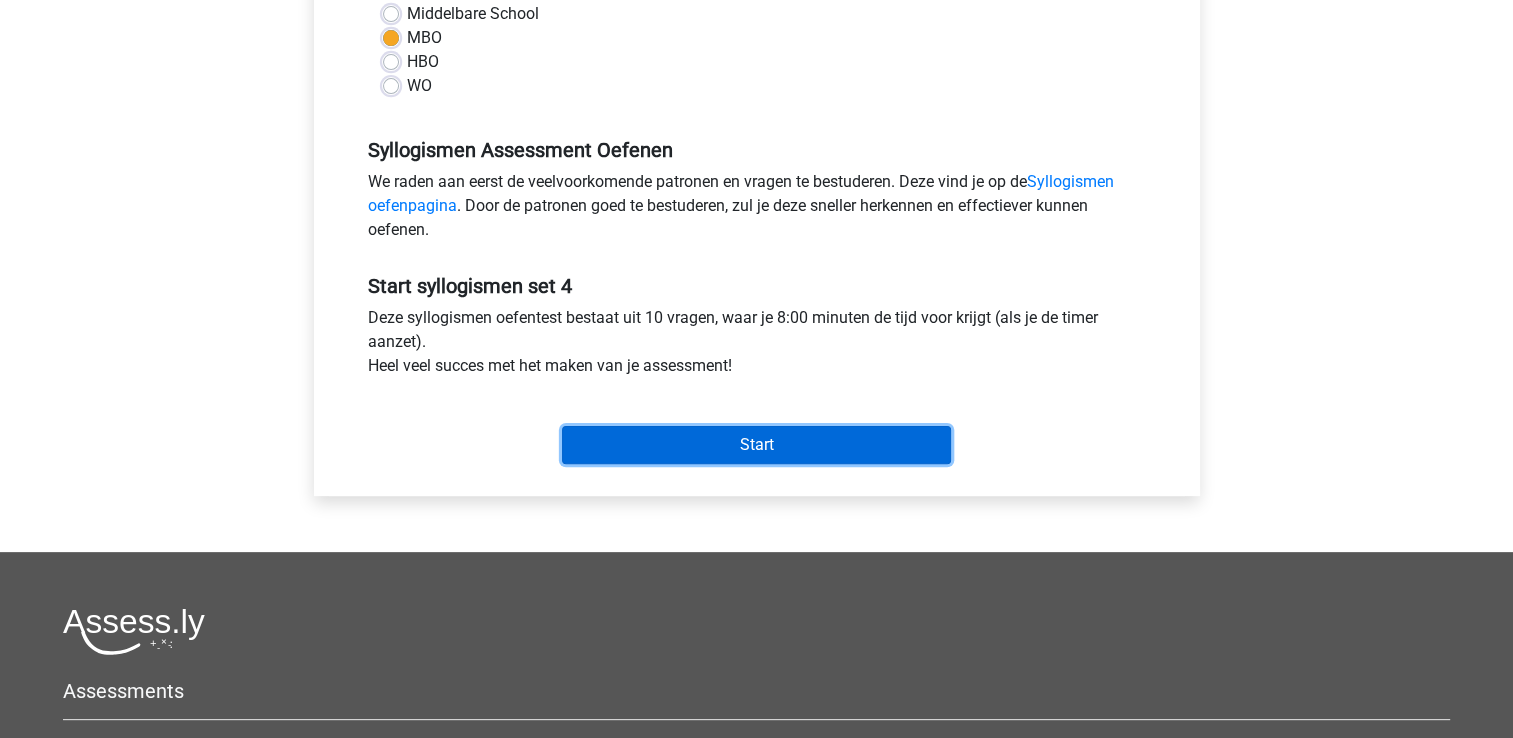 click on "Start" at bounding box center [756, 445] 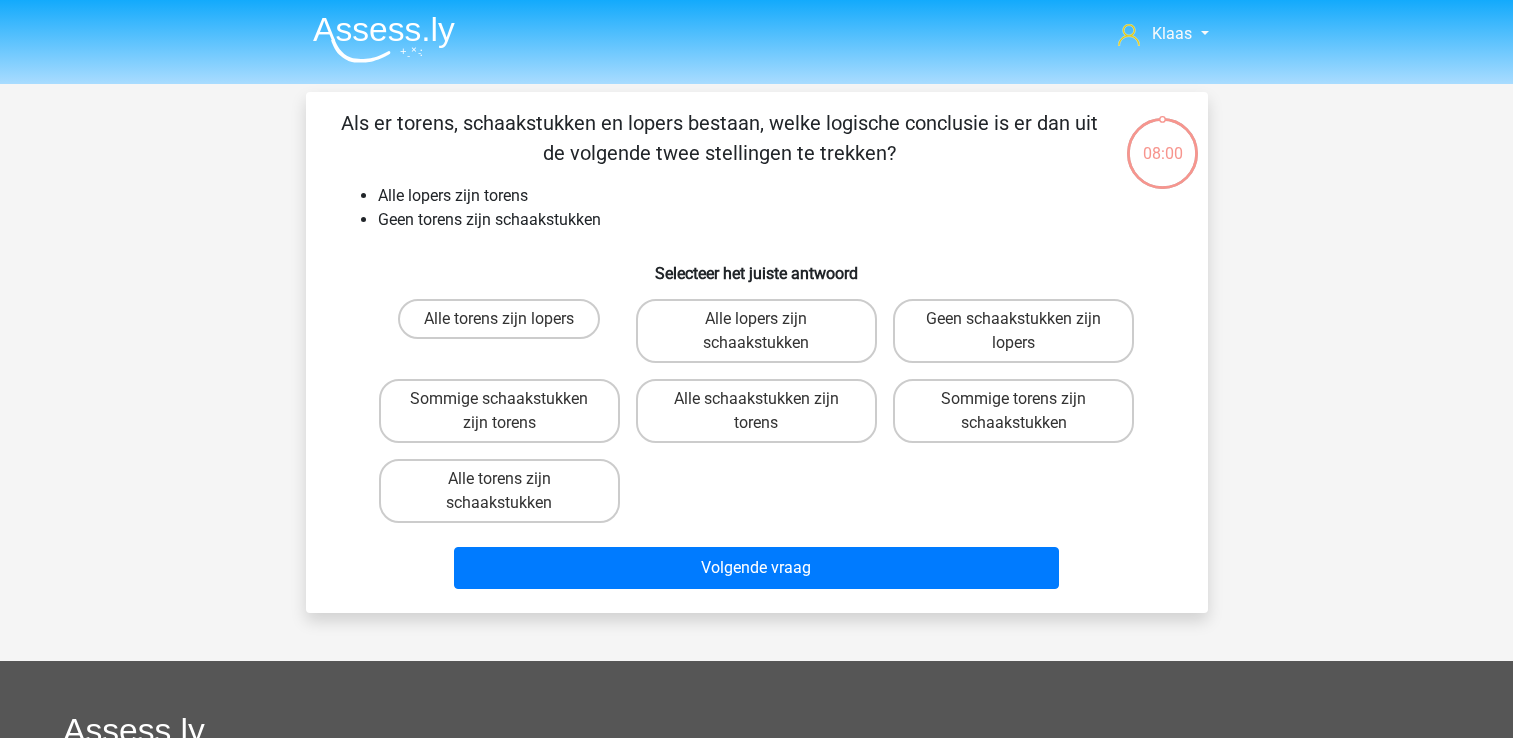 scroll, scrollTop: 0, scrollLeft: 0, axis: both 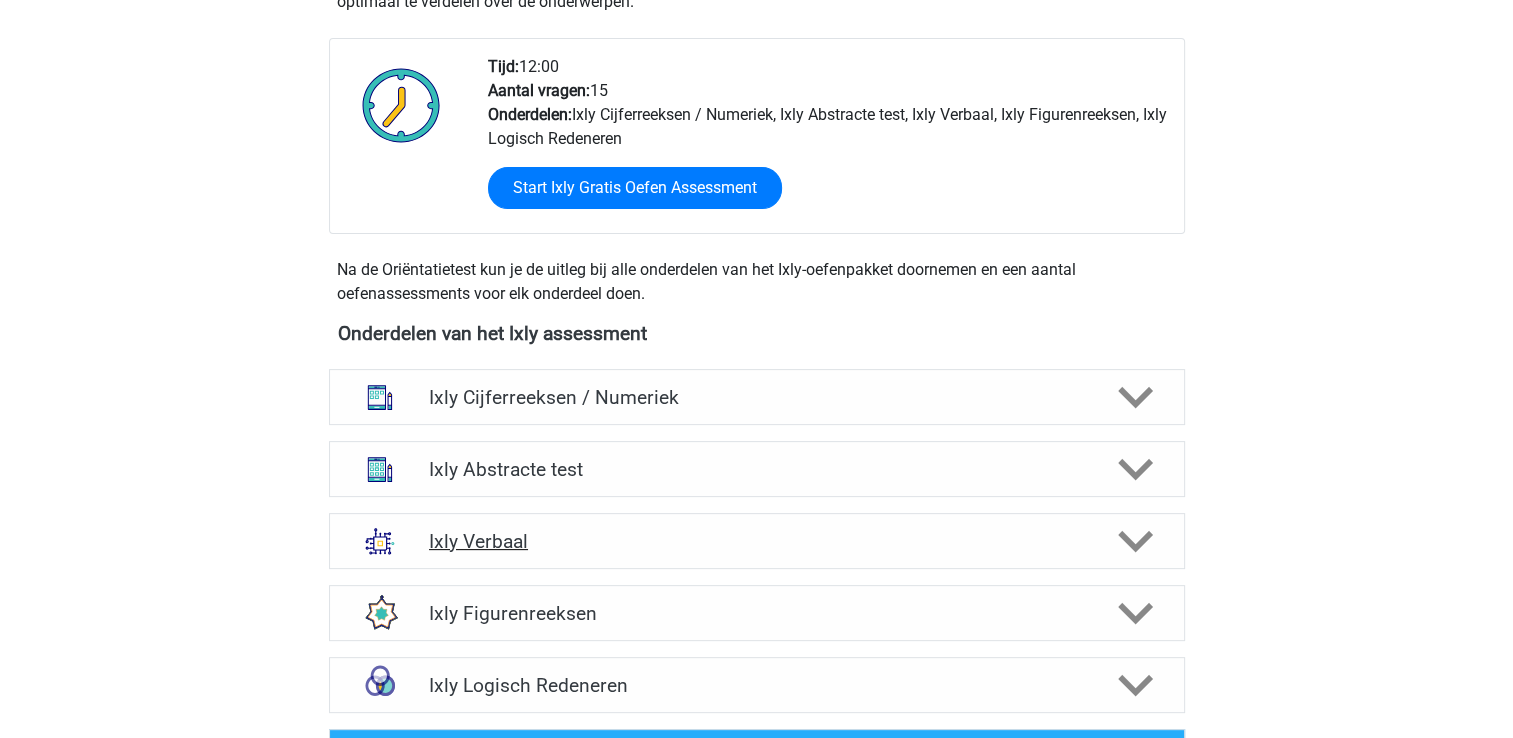 click on "Ixly Verbaal" at bounding box center [756, 541] 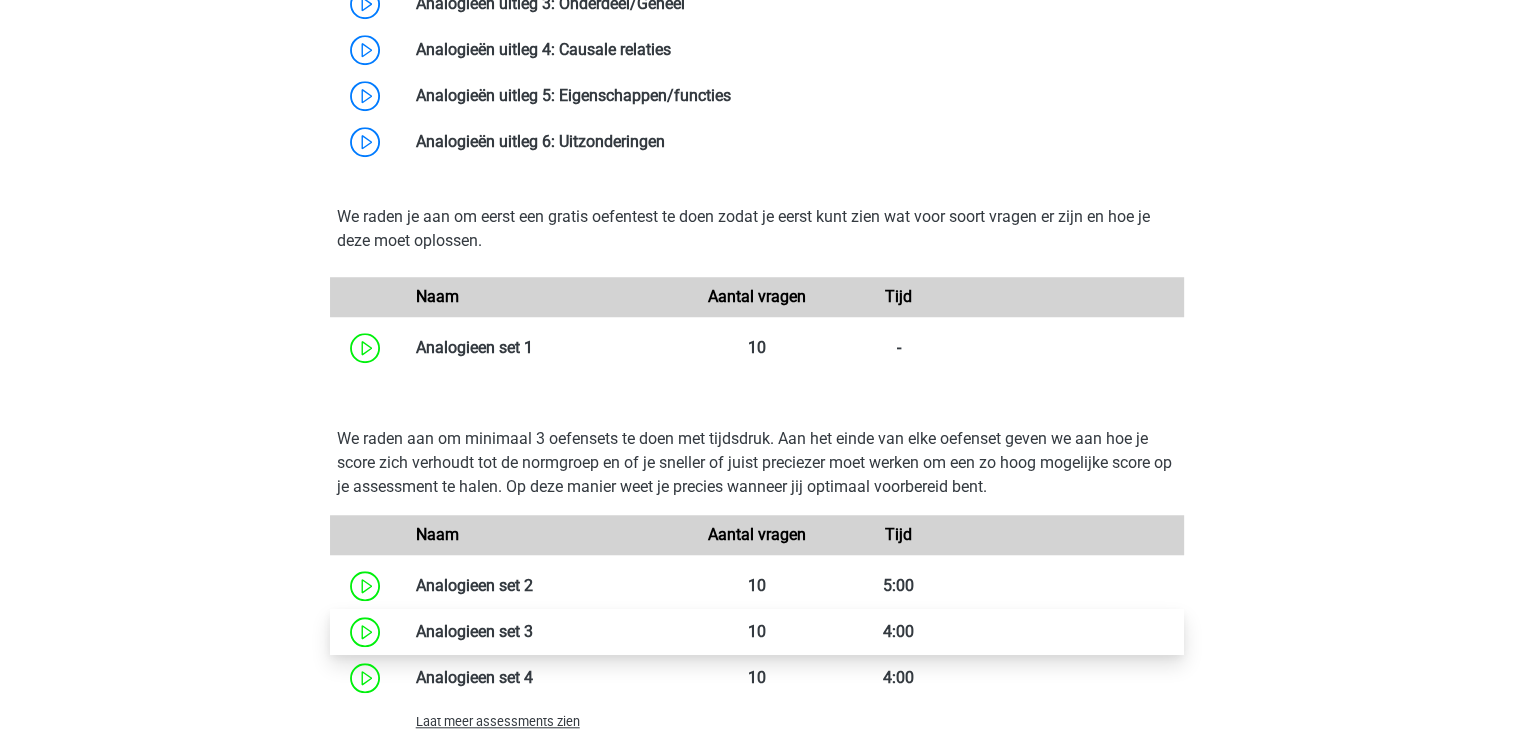 scroll, scrollTop: 1700, scrollLeft: 0, axis: vertical 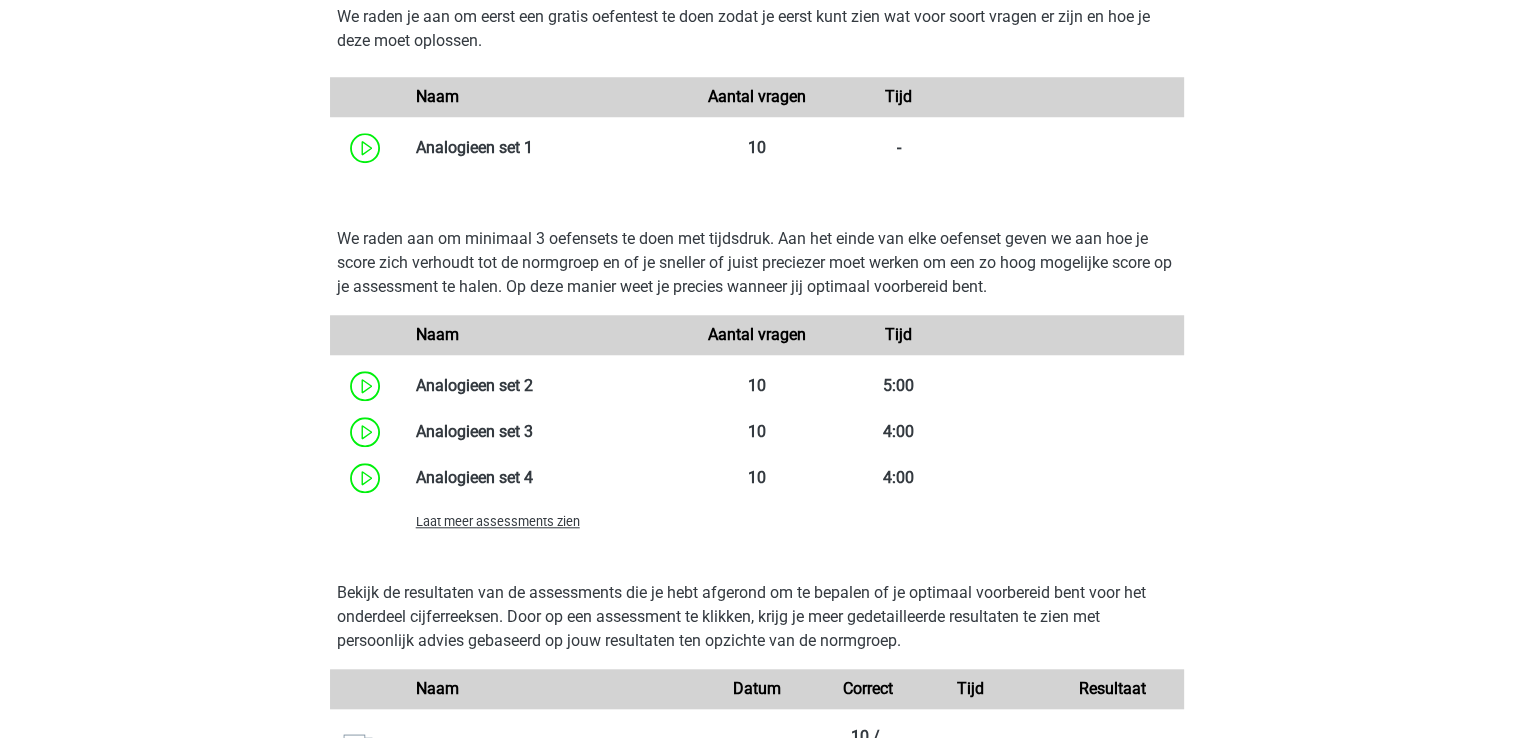 click on "Laat meer assessments zien" at bounding box center (498, 521) 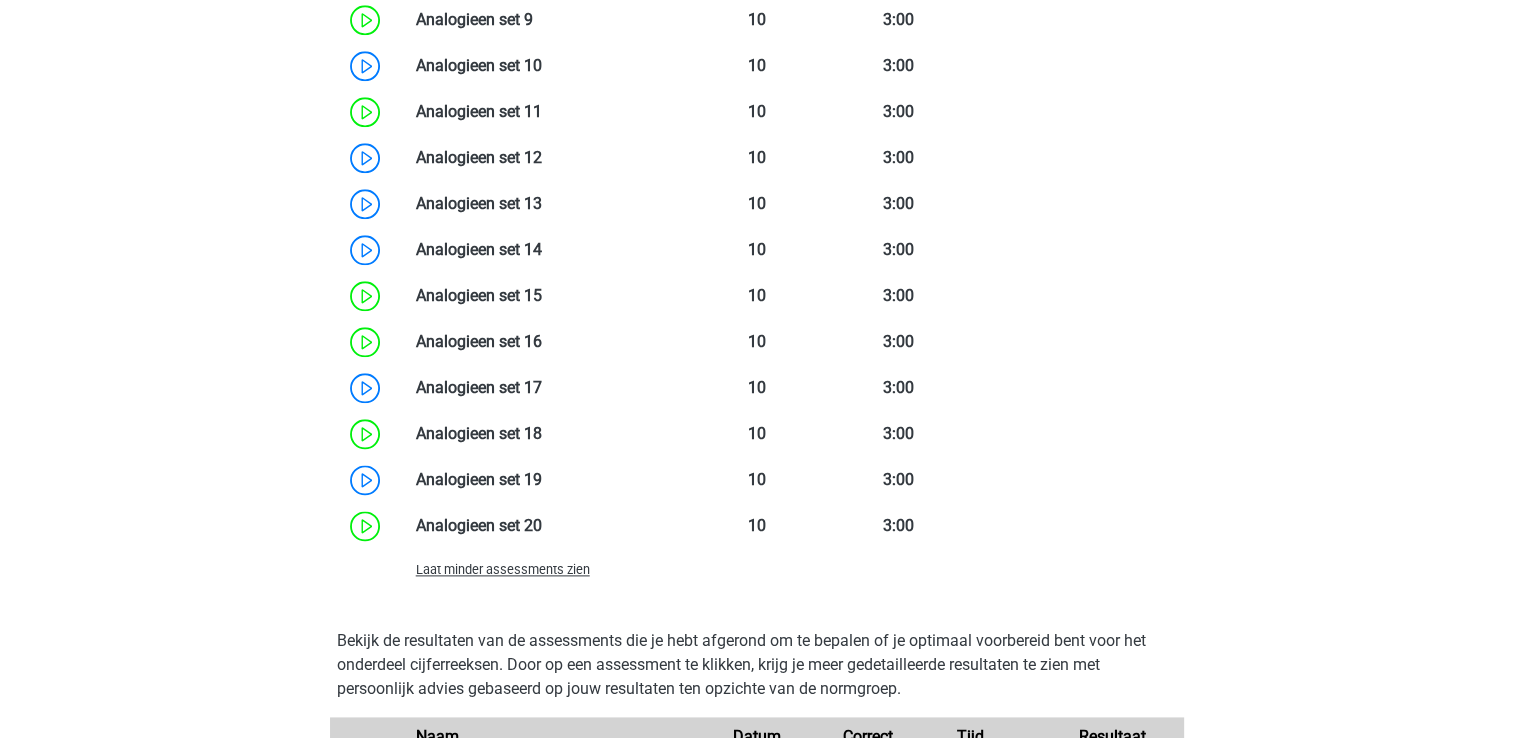 scroll, scrollTop: 2400, scrollLeft: 0, axis: vertical 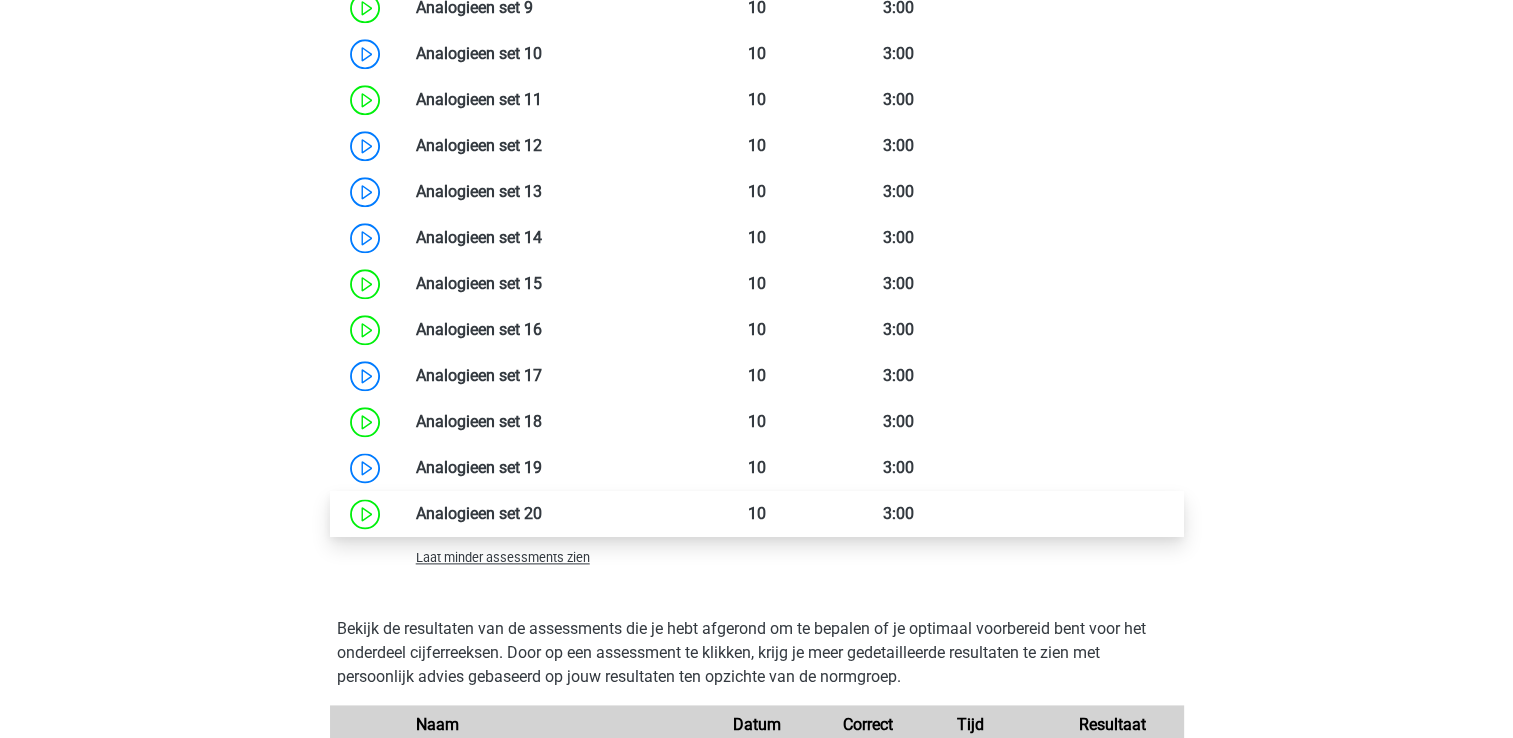 click at bounding box center [542, 513] 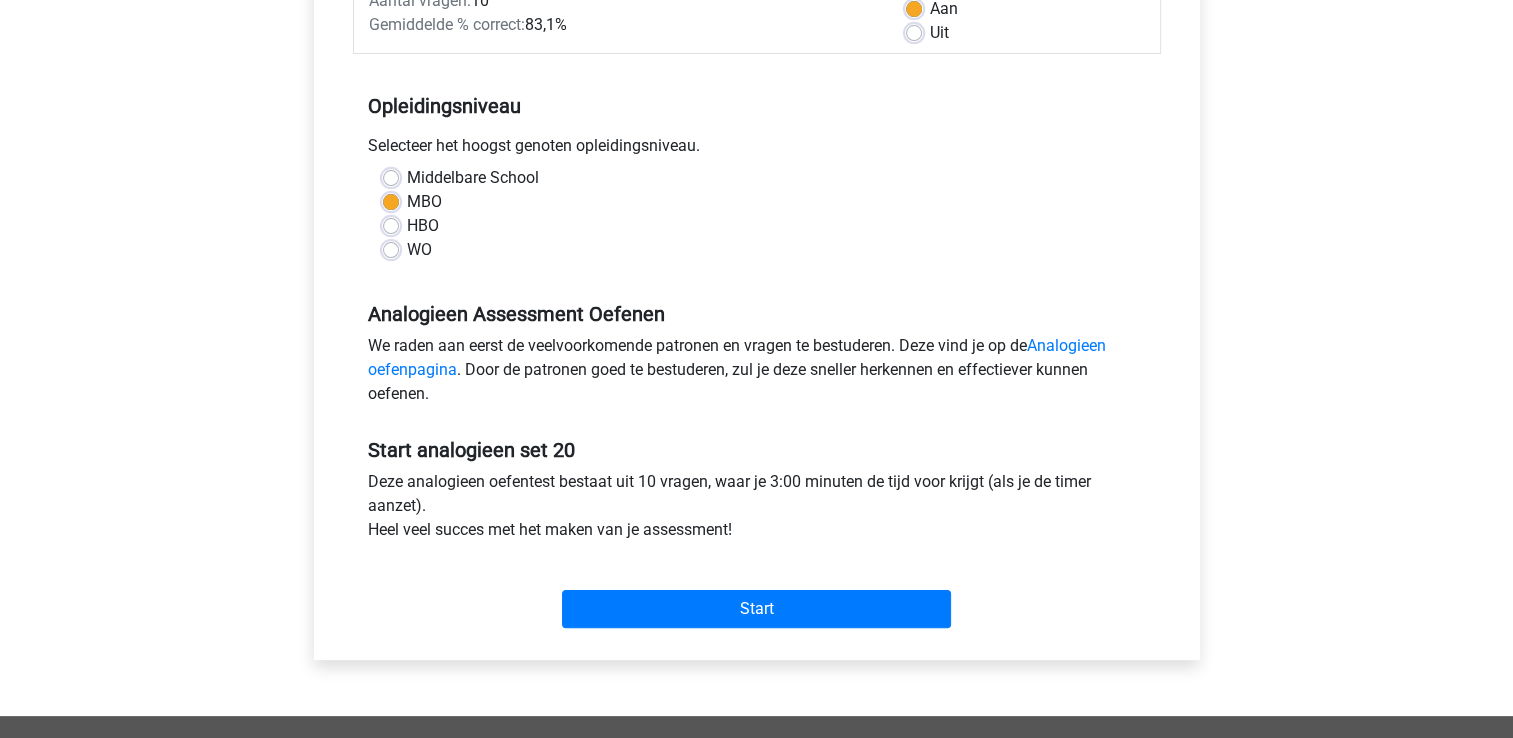 scroll, scrollTop: 400, scrollLeft: 0, axis: vertical 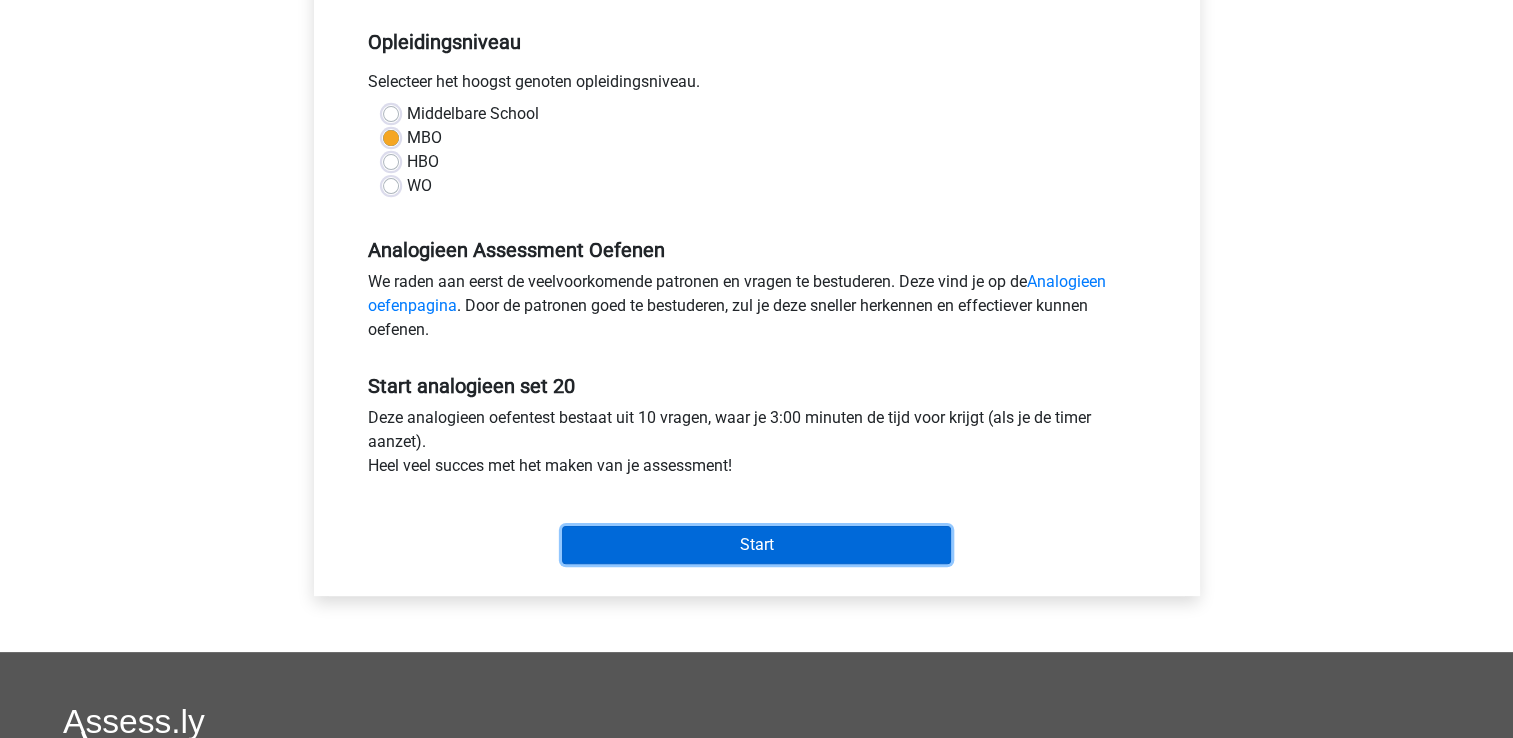 click on "Start" at bounding box center [756, 545] 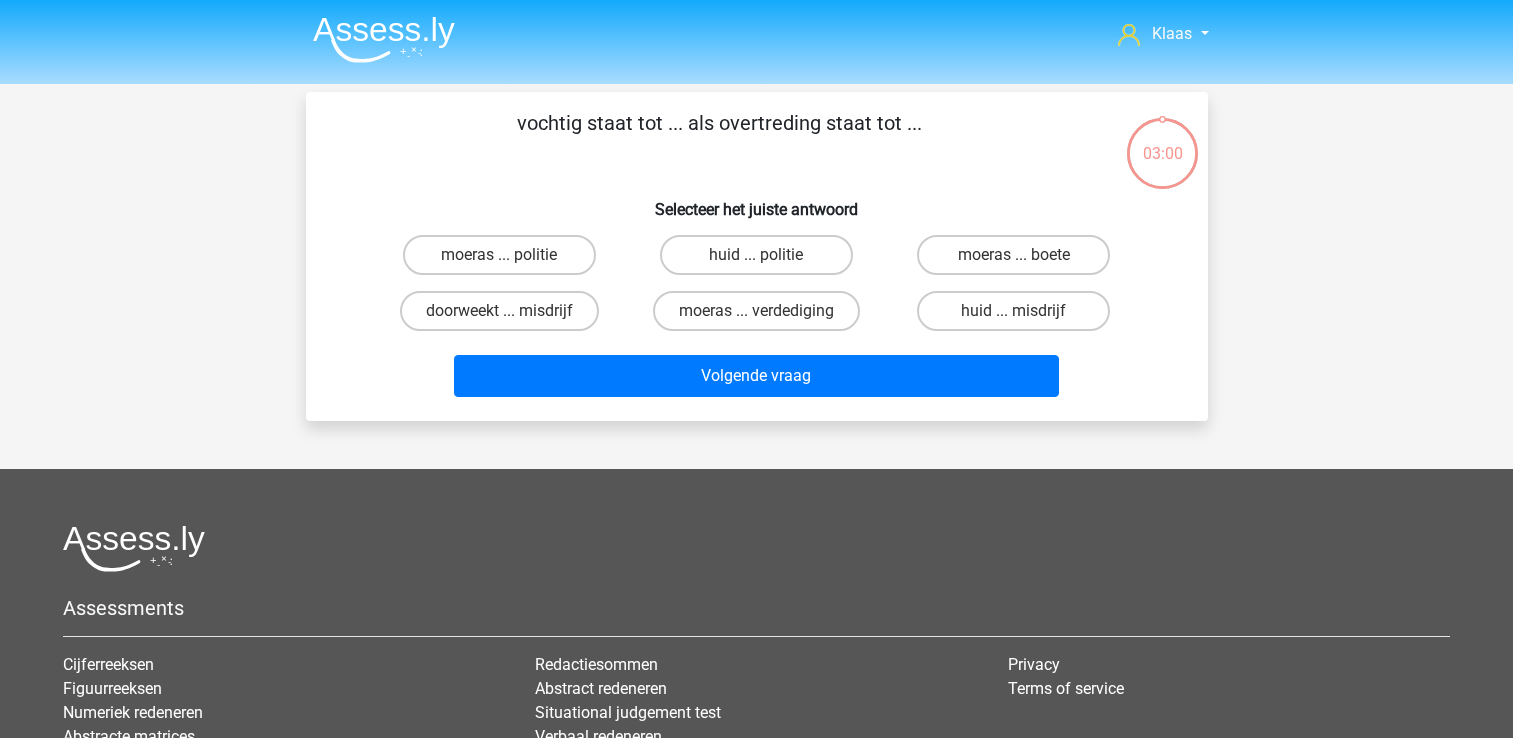 scroll, scrollTop: 0, scrollLeft: 0, axis: both 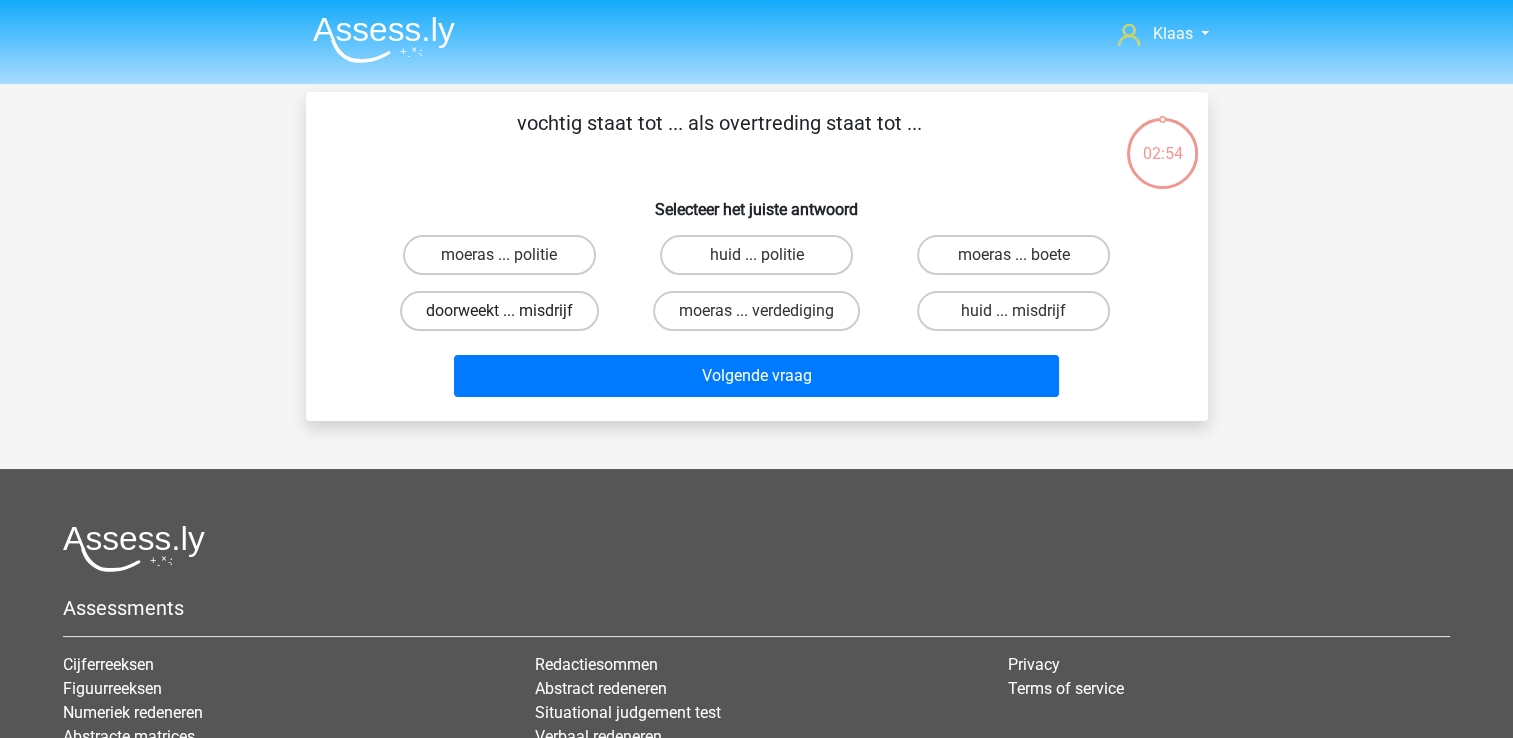 click on "doorweekt ... misdrijf" at bounding box center (499, 311) 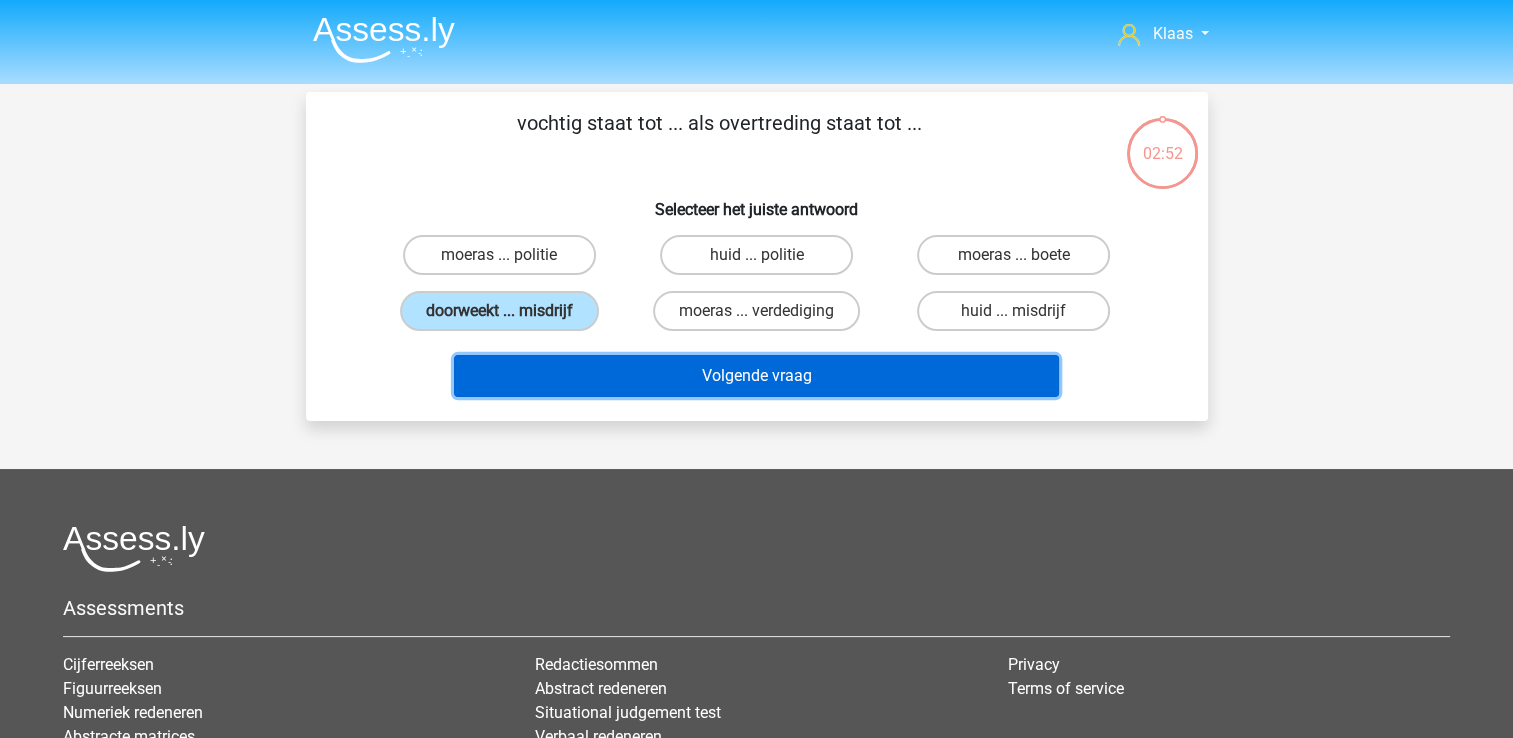 click on "Volgende vraag" at bounding box center [756, 376] 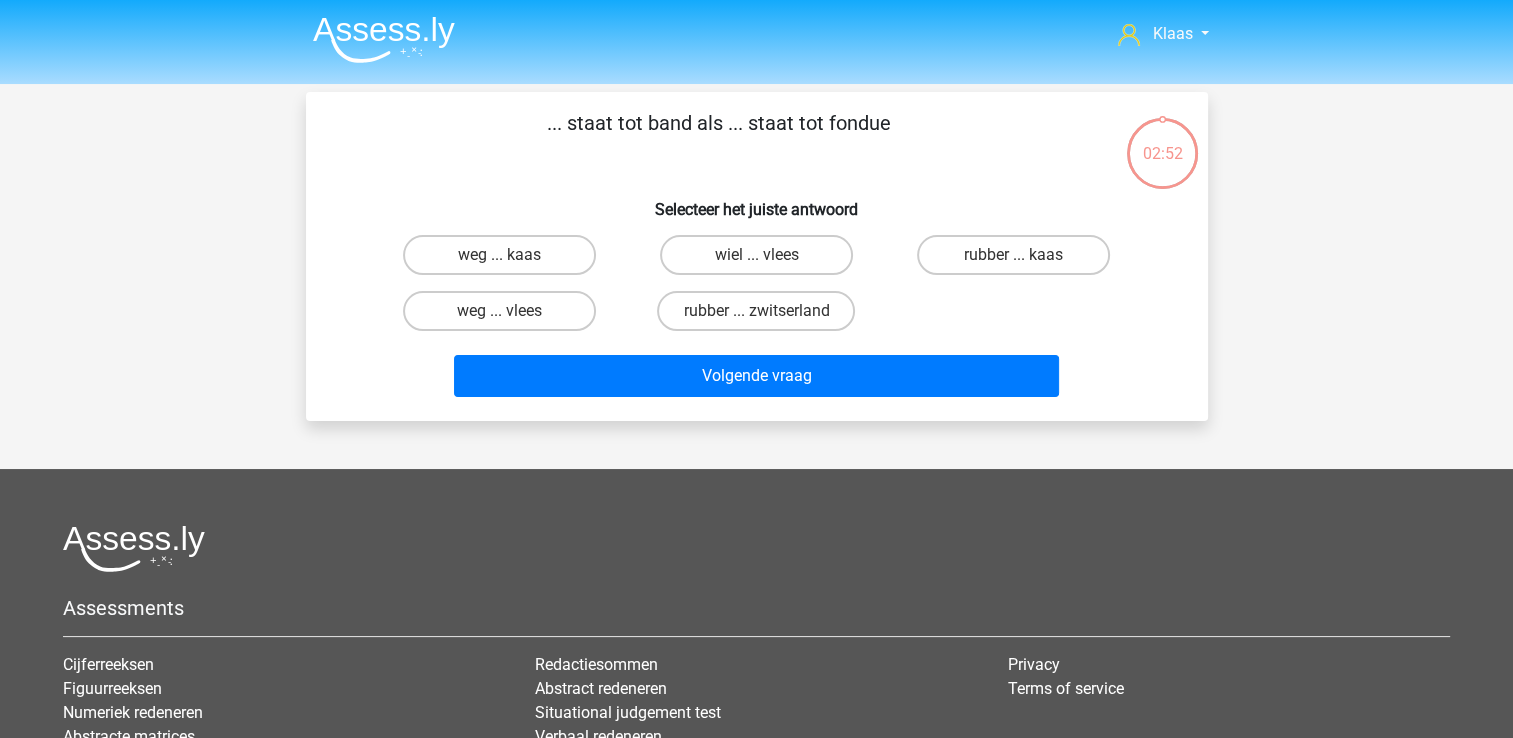 scroll, scrollTop: 92, scrollLeft: 0, axis: vertical 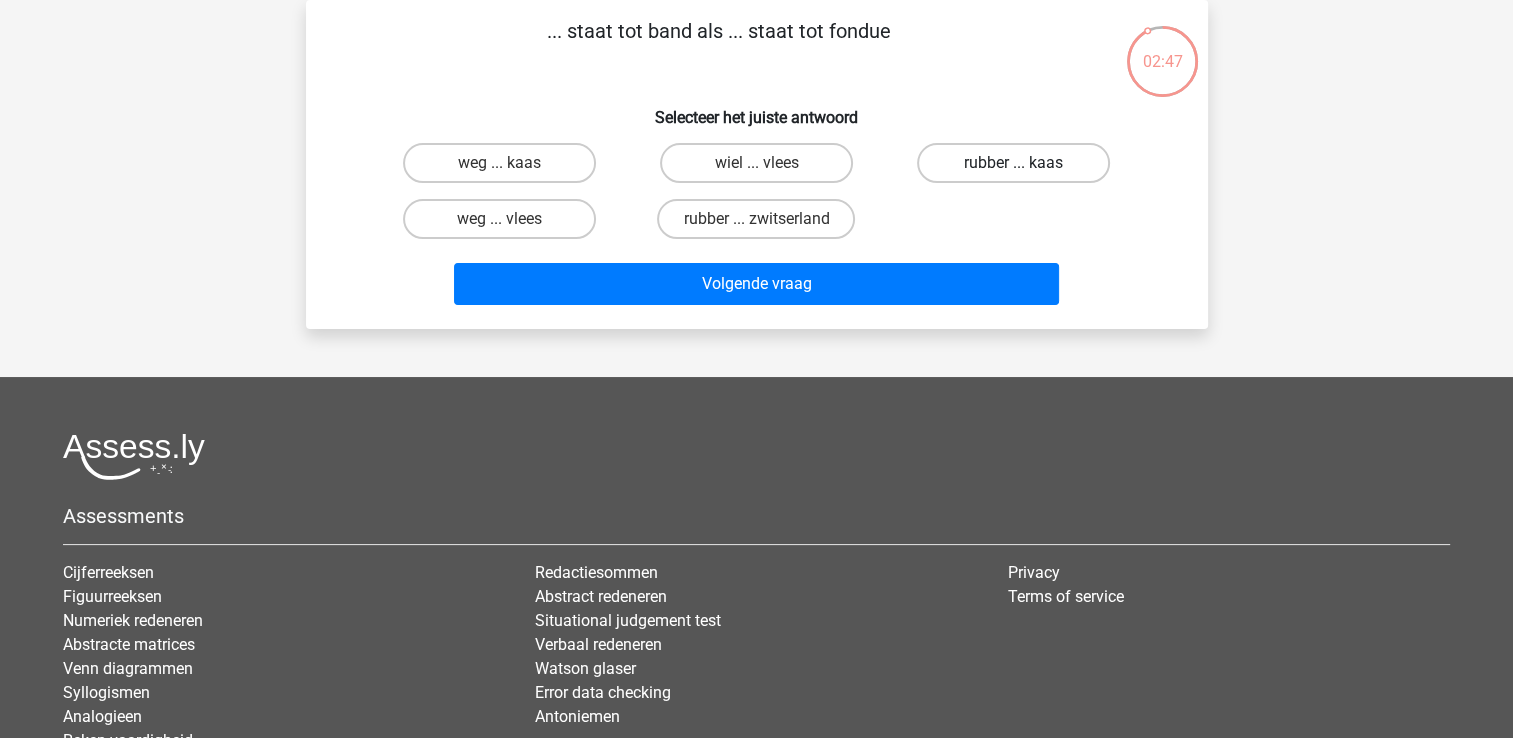 click on "rubber ... kaas" at bounding box center [1013, 163] 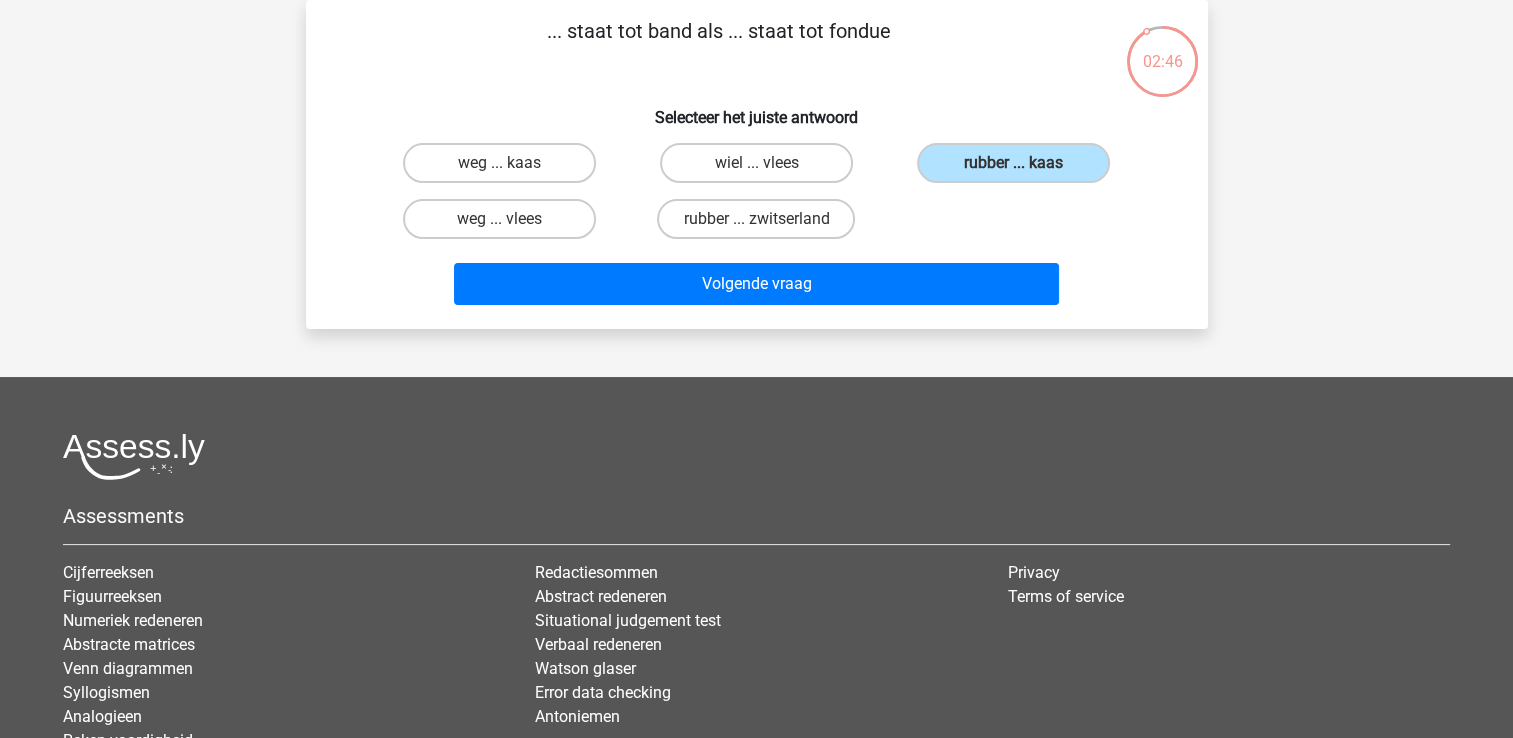 click on "... staat tot band als ... staat tot fondue
Selecteer het juiste antwoord
weg ... kaas
wiel ... vlees
rubber ... kaas" at bounding box center [757, 164] 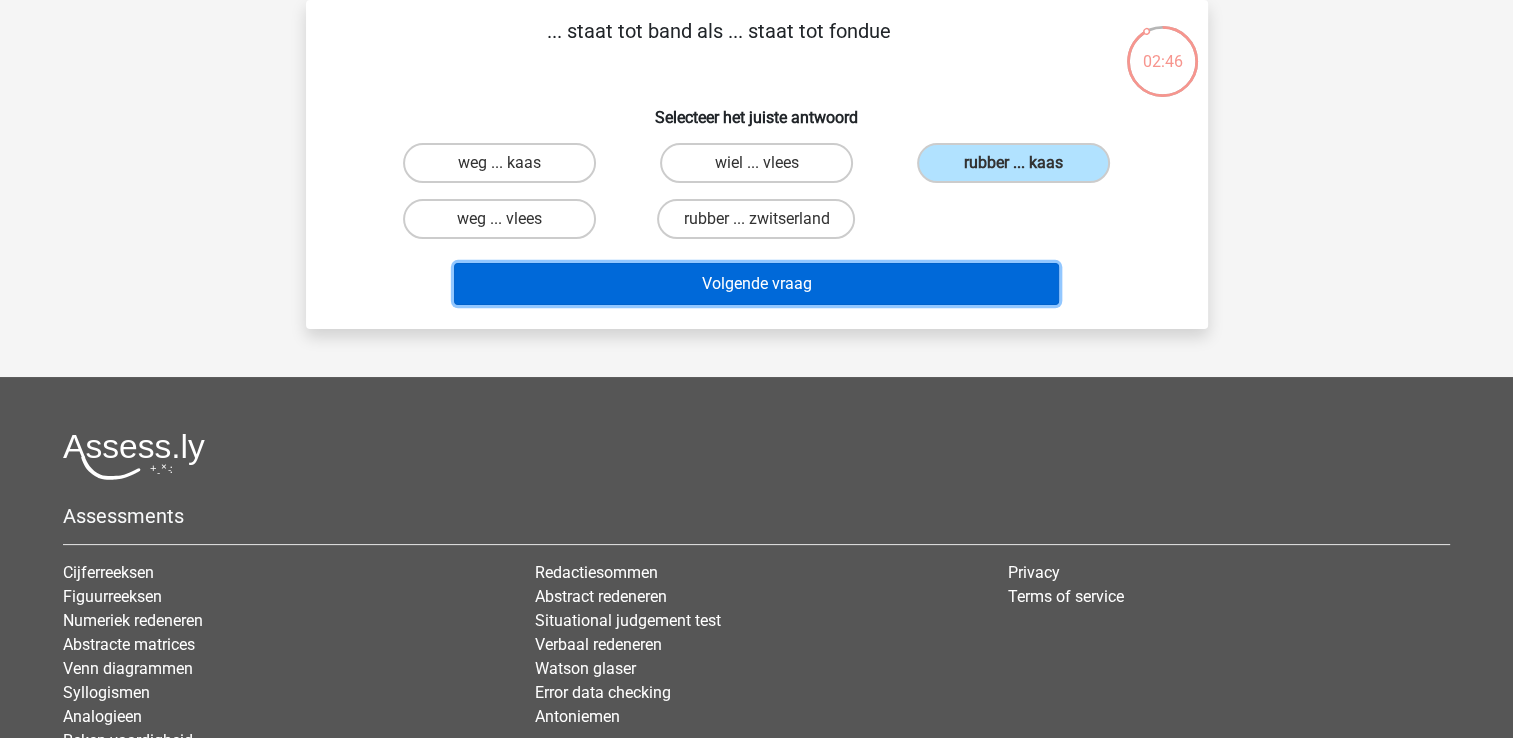 click on "Volgende vraag" at bounding box center [756, 284] 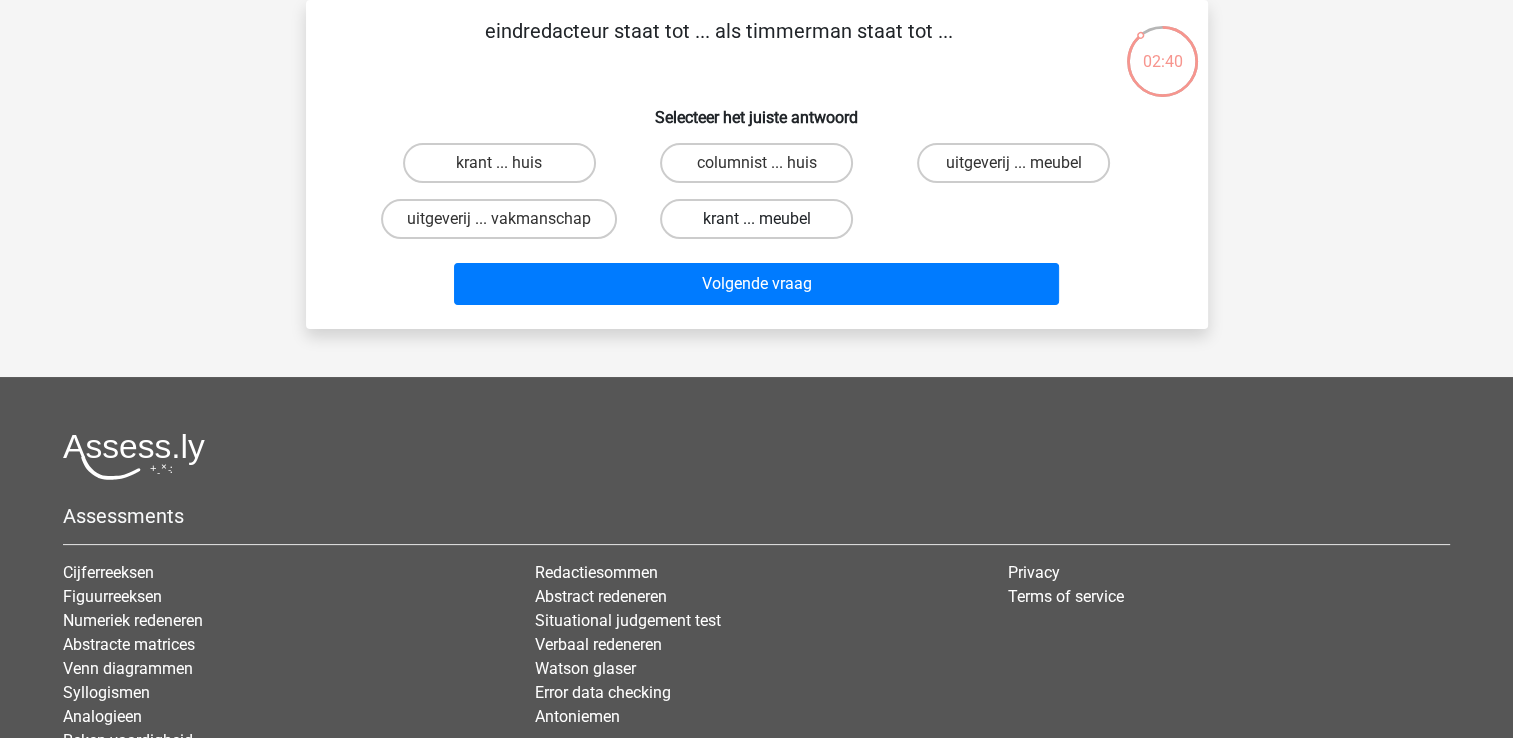 click on "krant ... meubel" at bounding box center [756, 219] 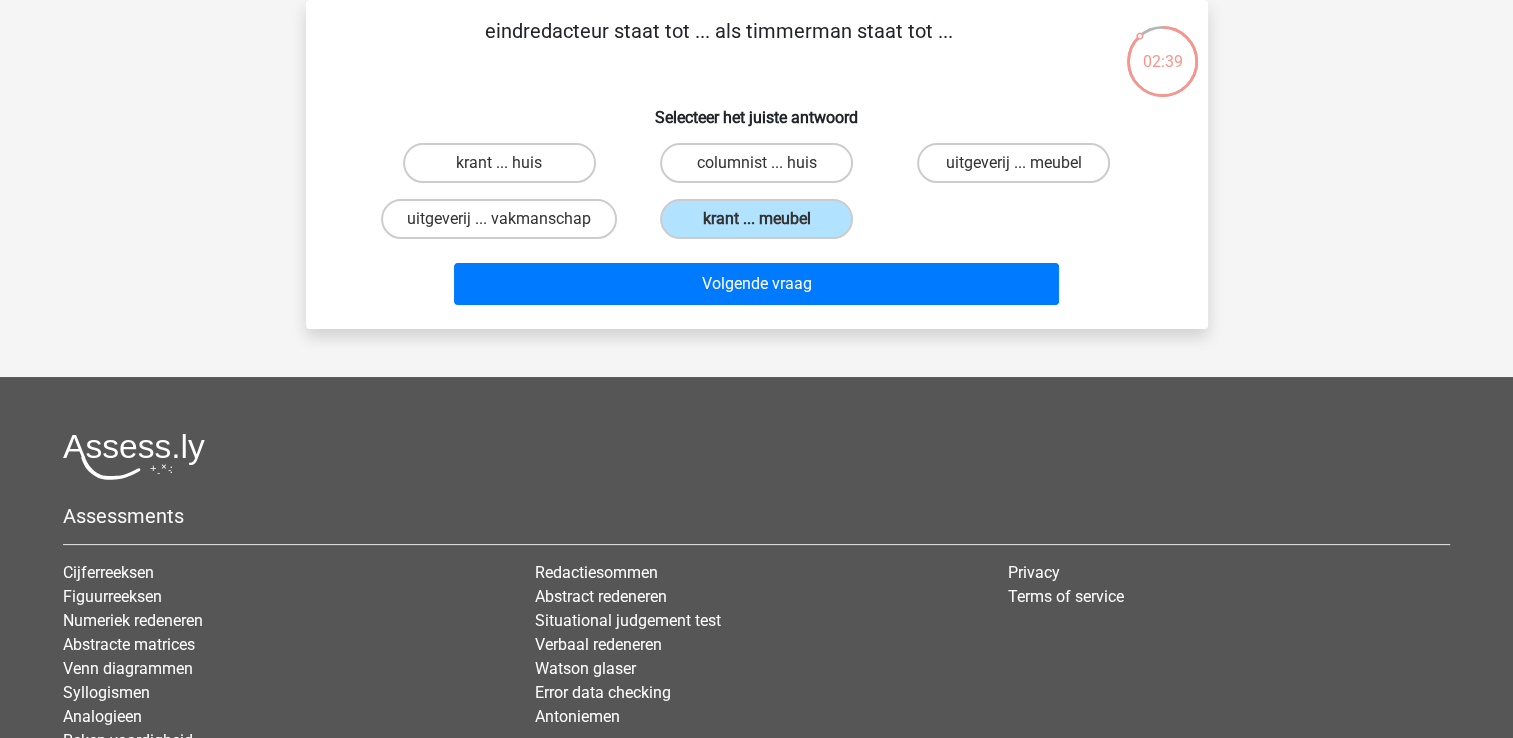 click on "Volgende vraag" at bounding box center [757, 280] 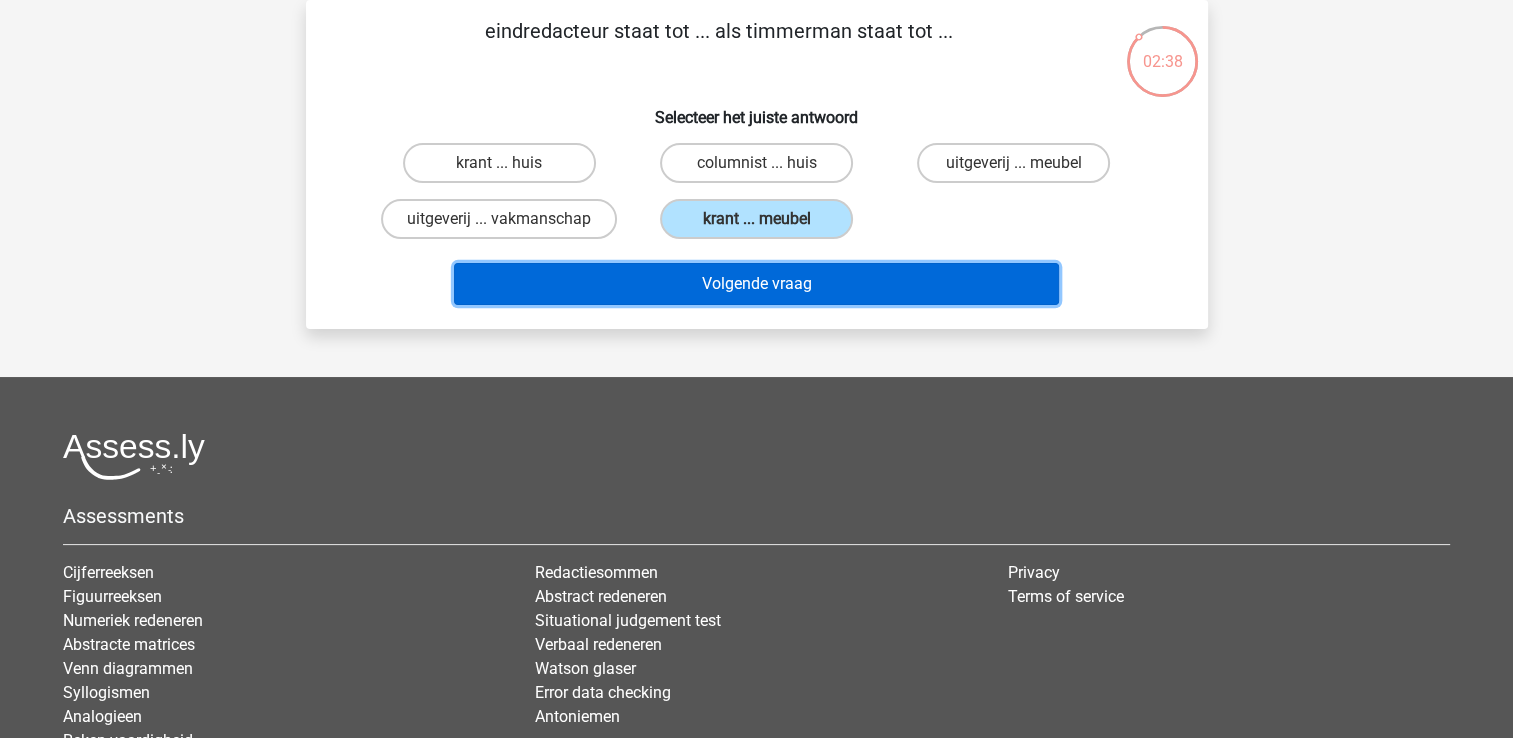 click on "Volgende vraag" at bounding box center [756, 284] 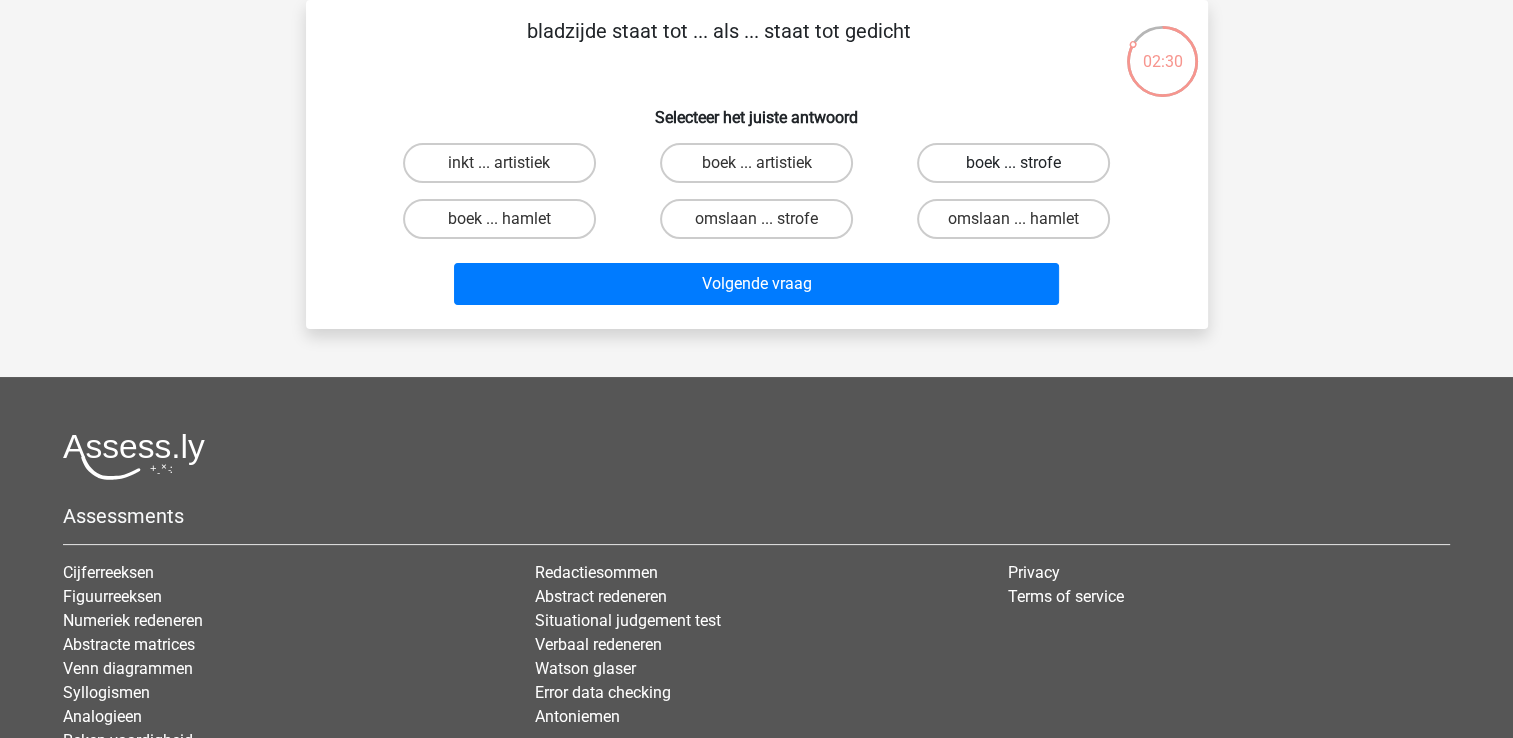 click on "boek ... strofe" at bounding box center (1013, 163) 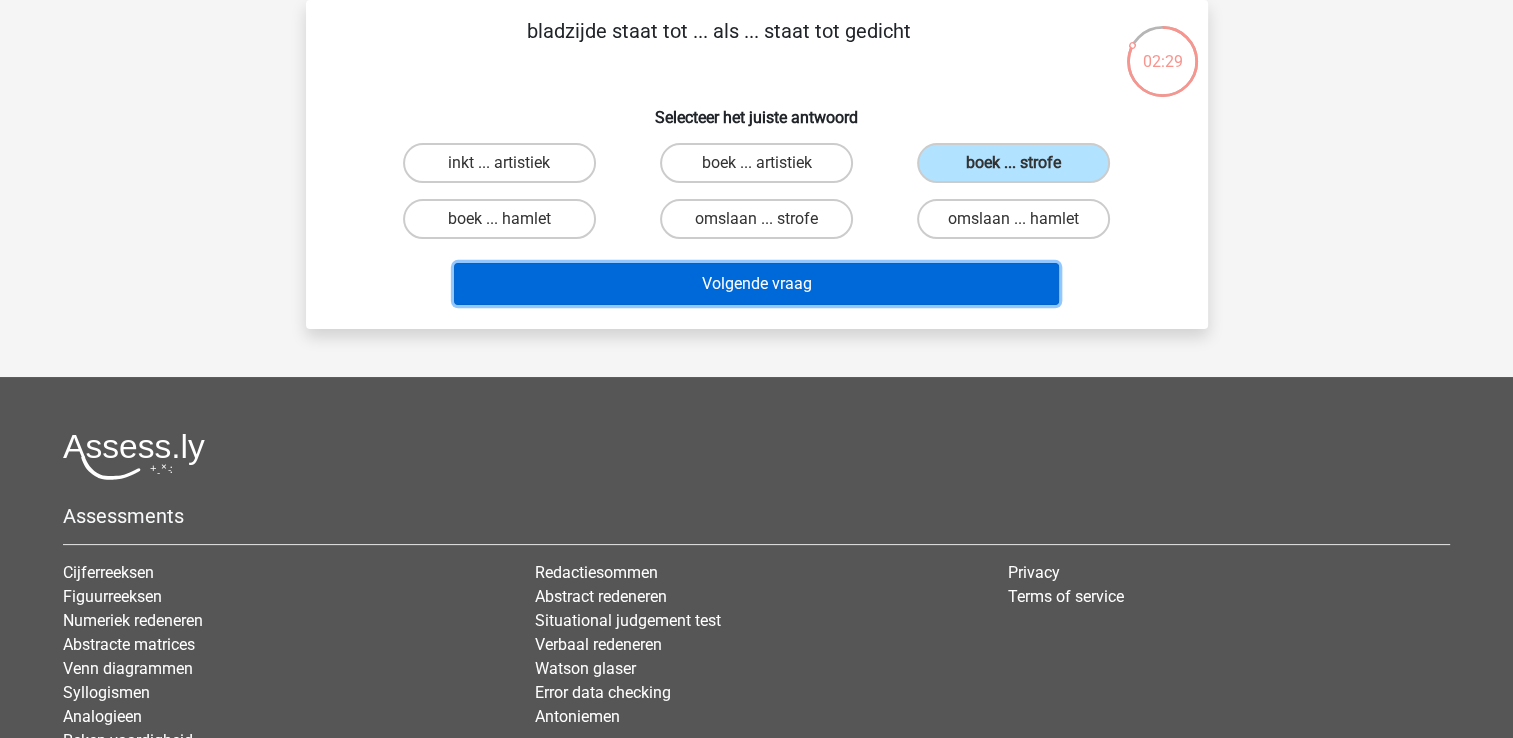 click on "Volgende vraag" at bounding box center [756, 284] 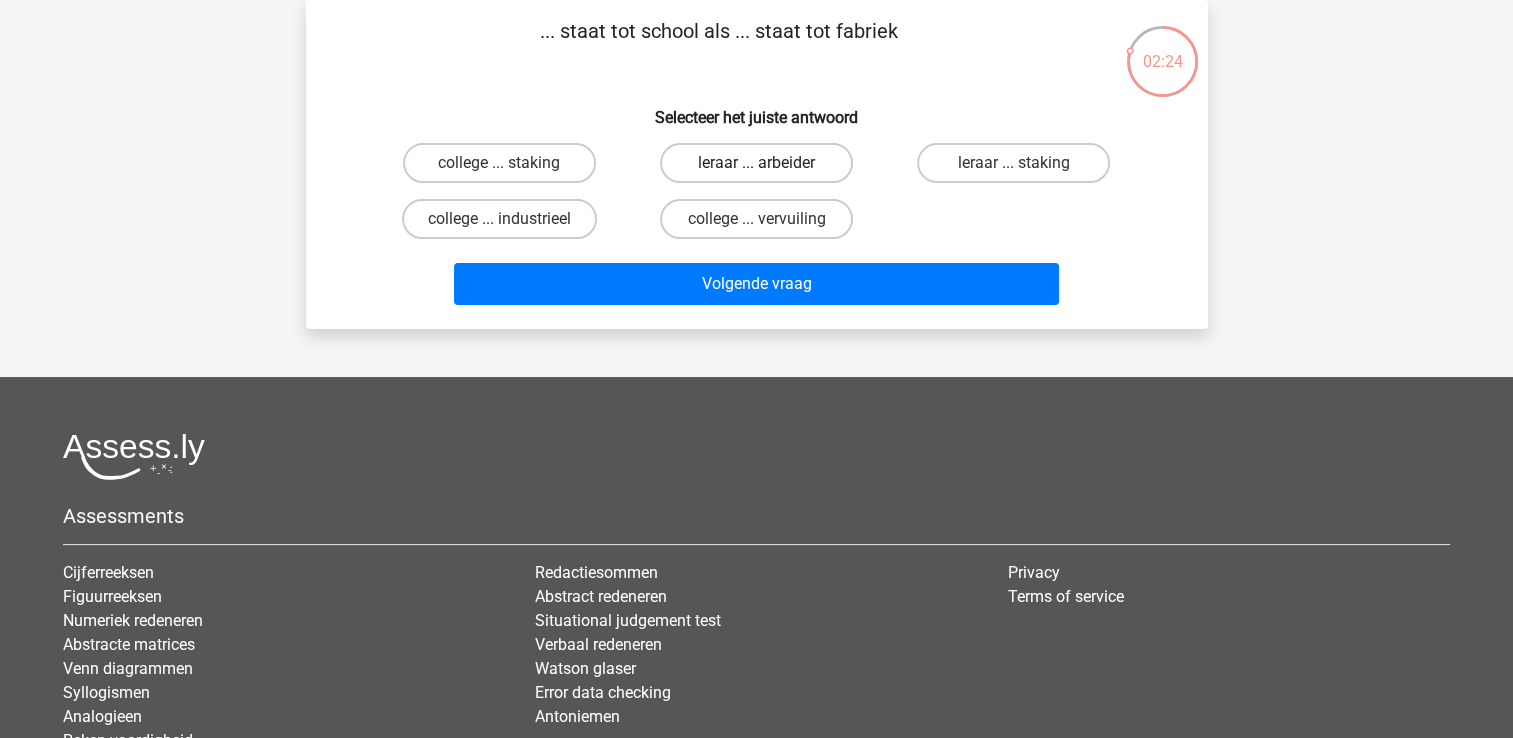 click on "leraar ... arbeider" at bounding box center [756, 163] 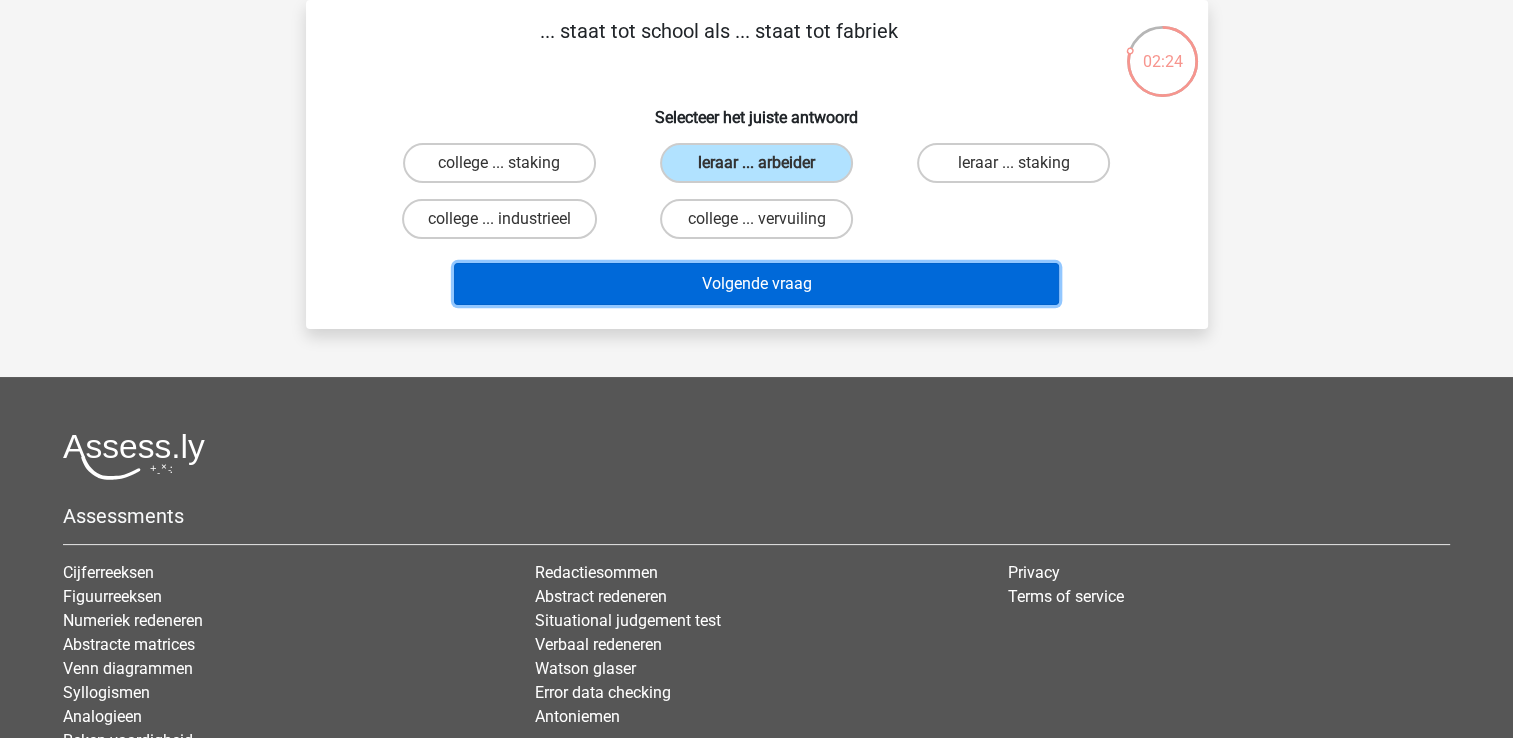 click on "Volgende vraag" at bounding box center [756, 284] 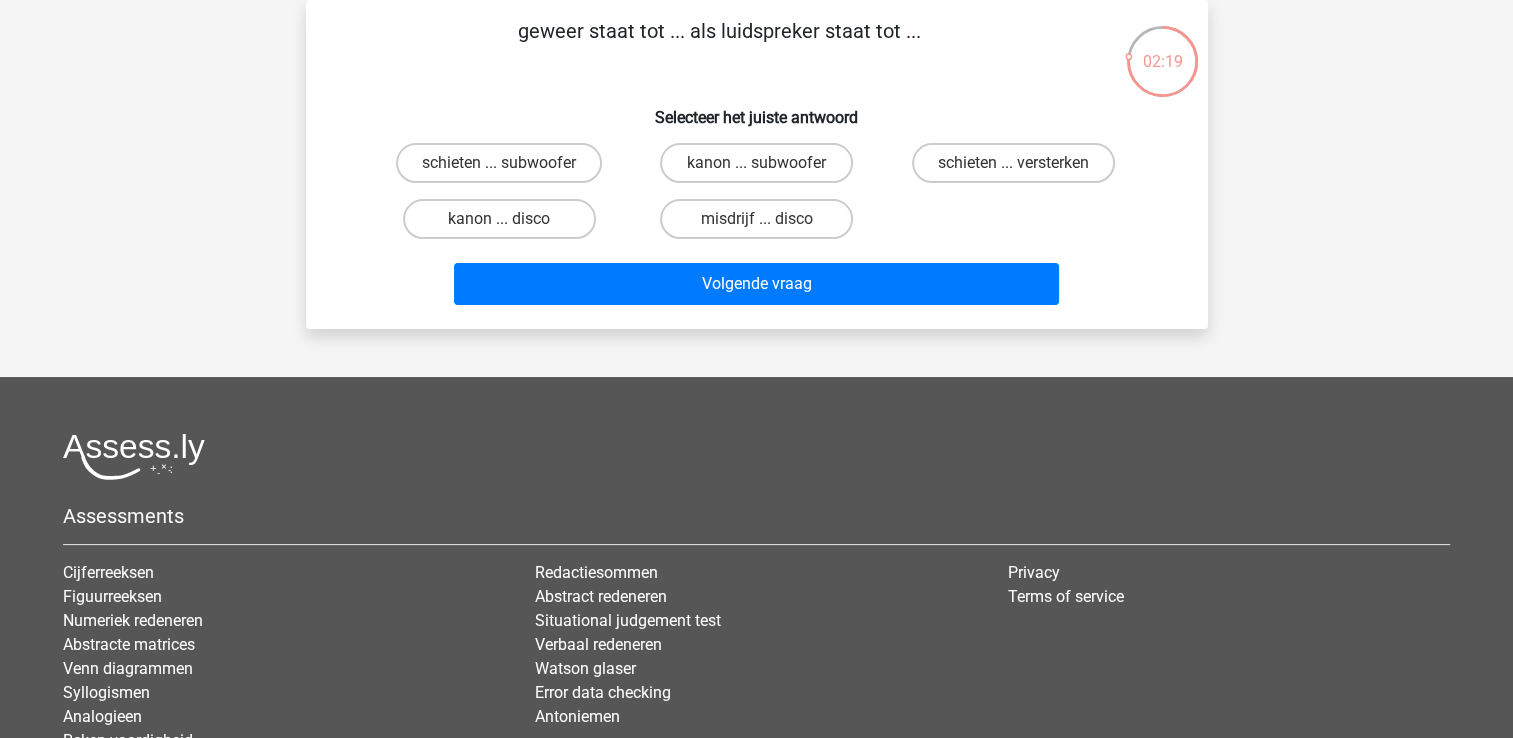 click on "kanon ... subwoofer" at bounding box center (756, 163) 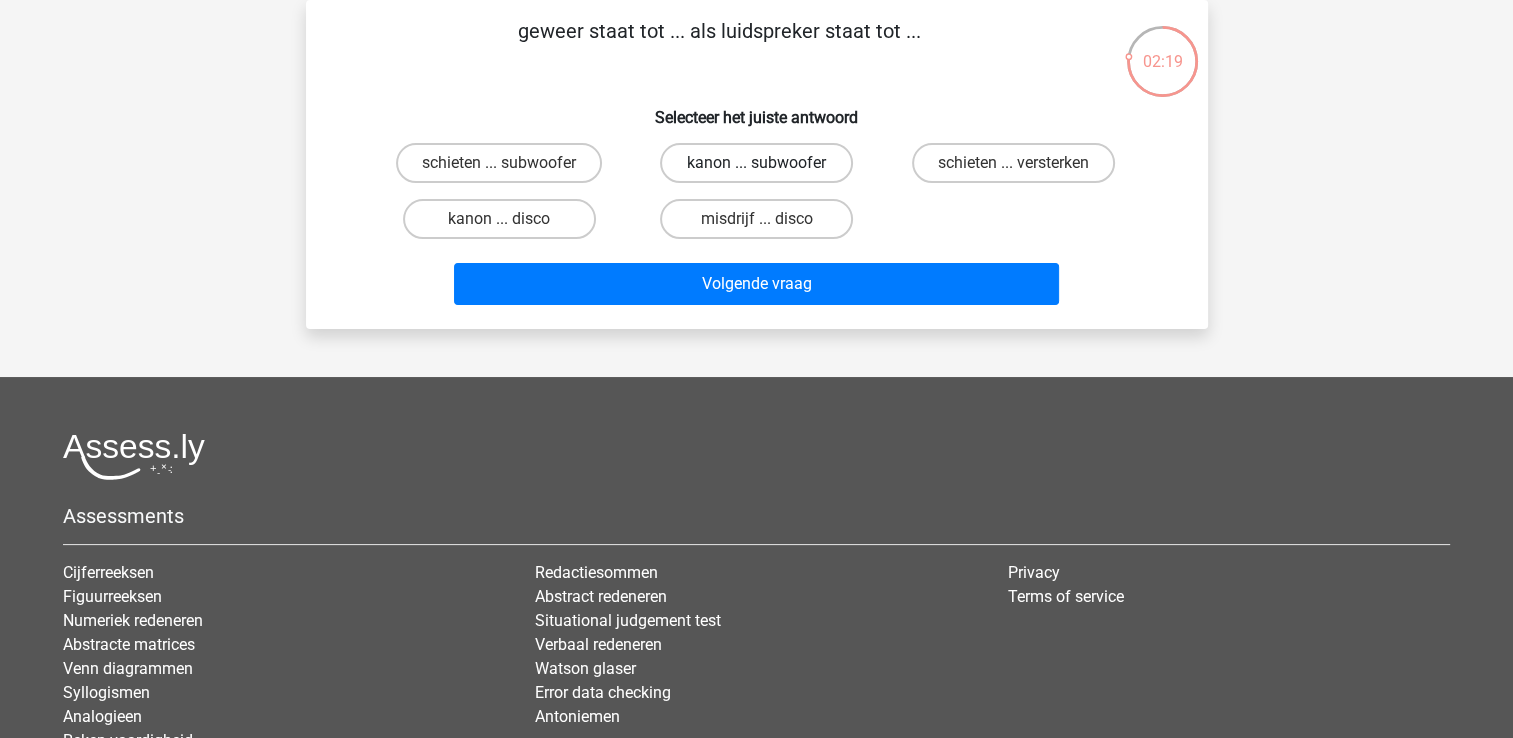 click on "kanon ... subwoofer" at bounding box center (756, 163) 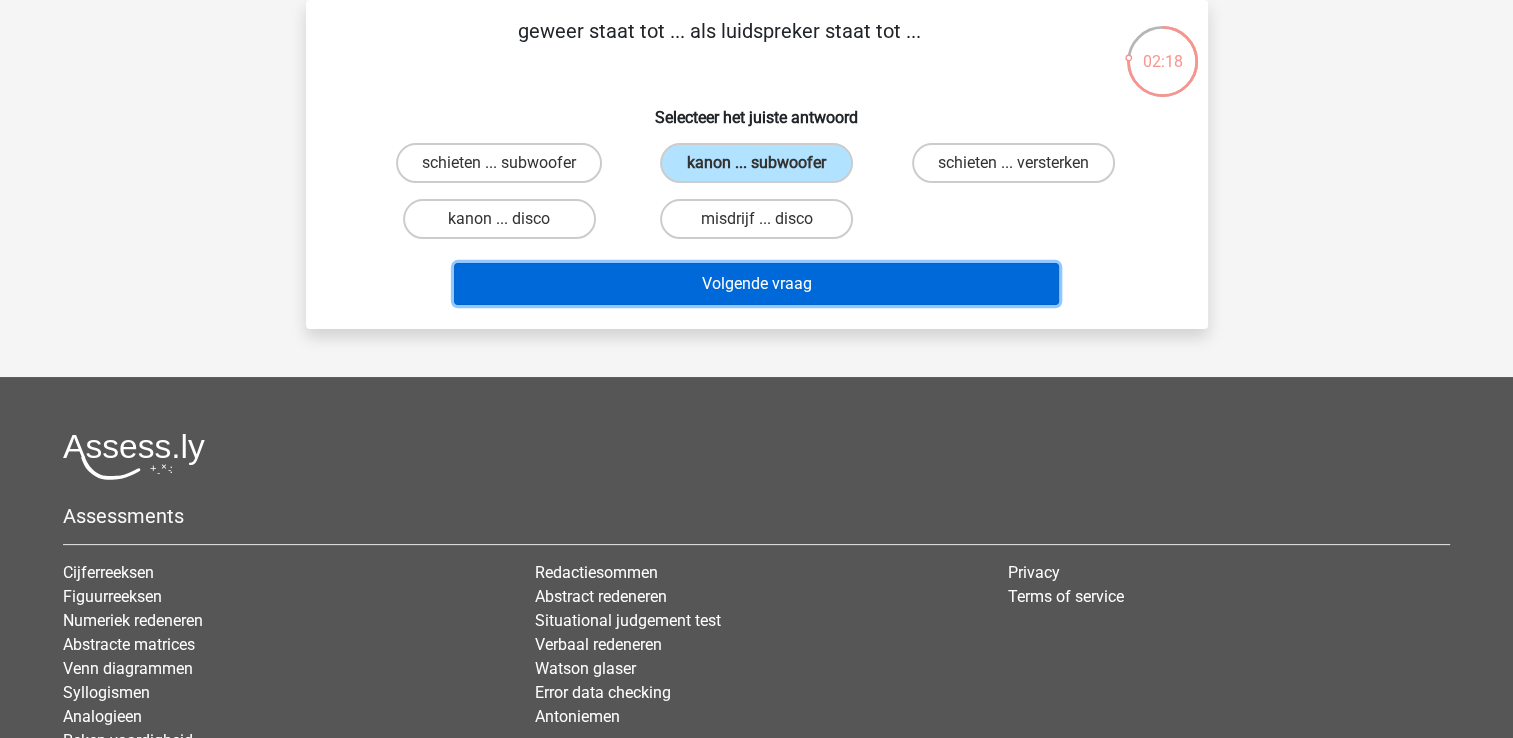 click on "Volgende vraag" at bounding box center [756, 284] 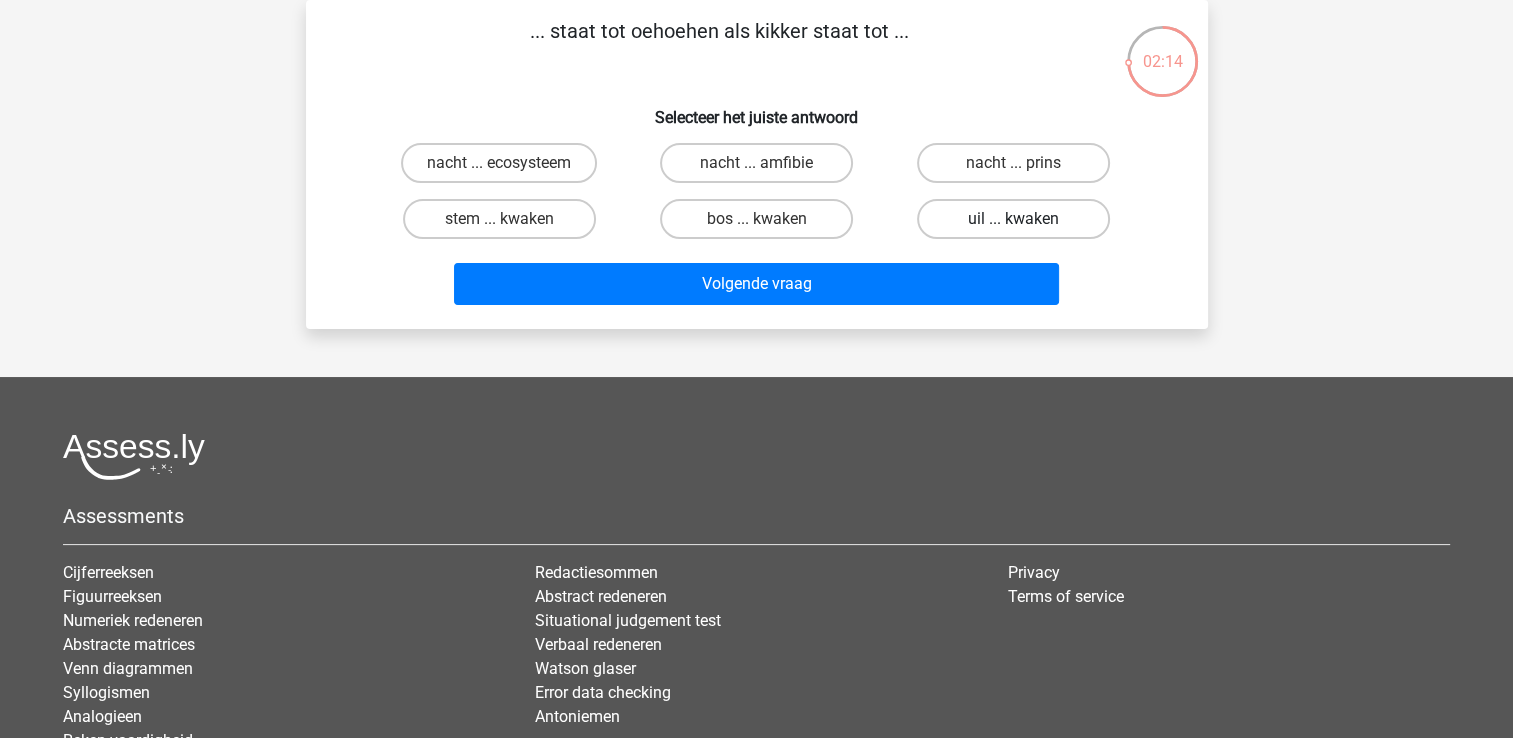 click on "uil ... kwaken" at bounding box center [1013, 219] 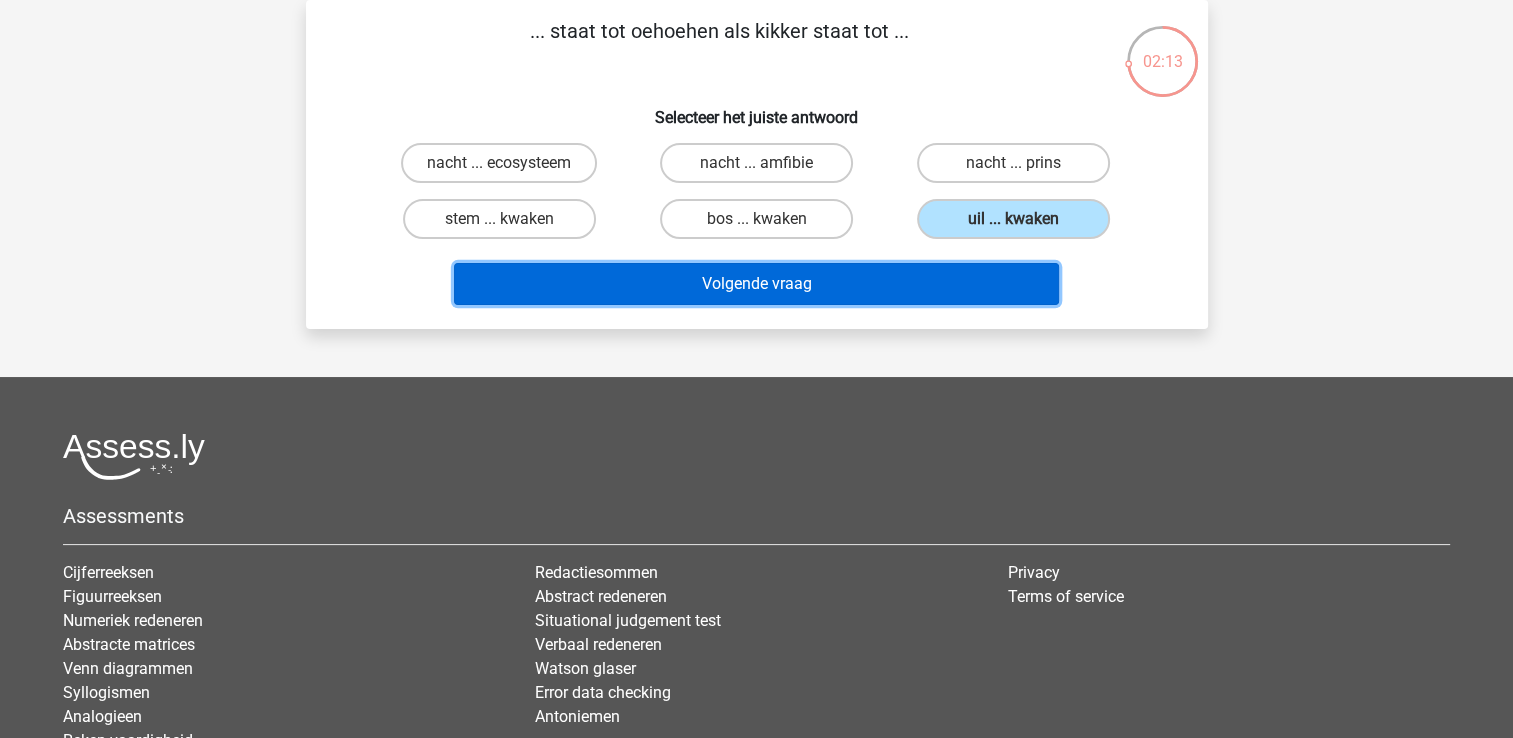 click on "Volgende vraag" at bounding box center (756, 284) 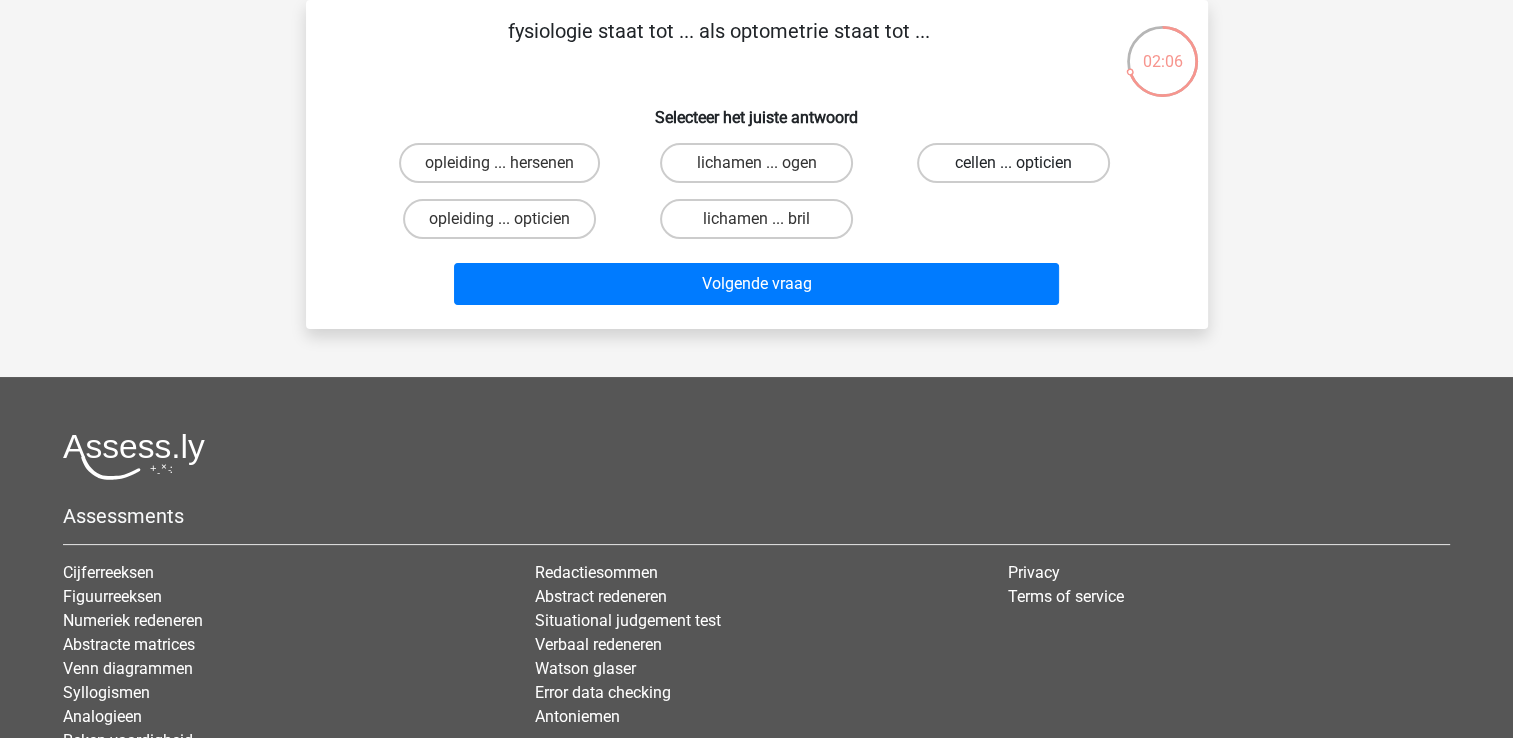 click on "cellen ... opticien" at bounding box center [1013, 163] 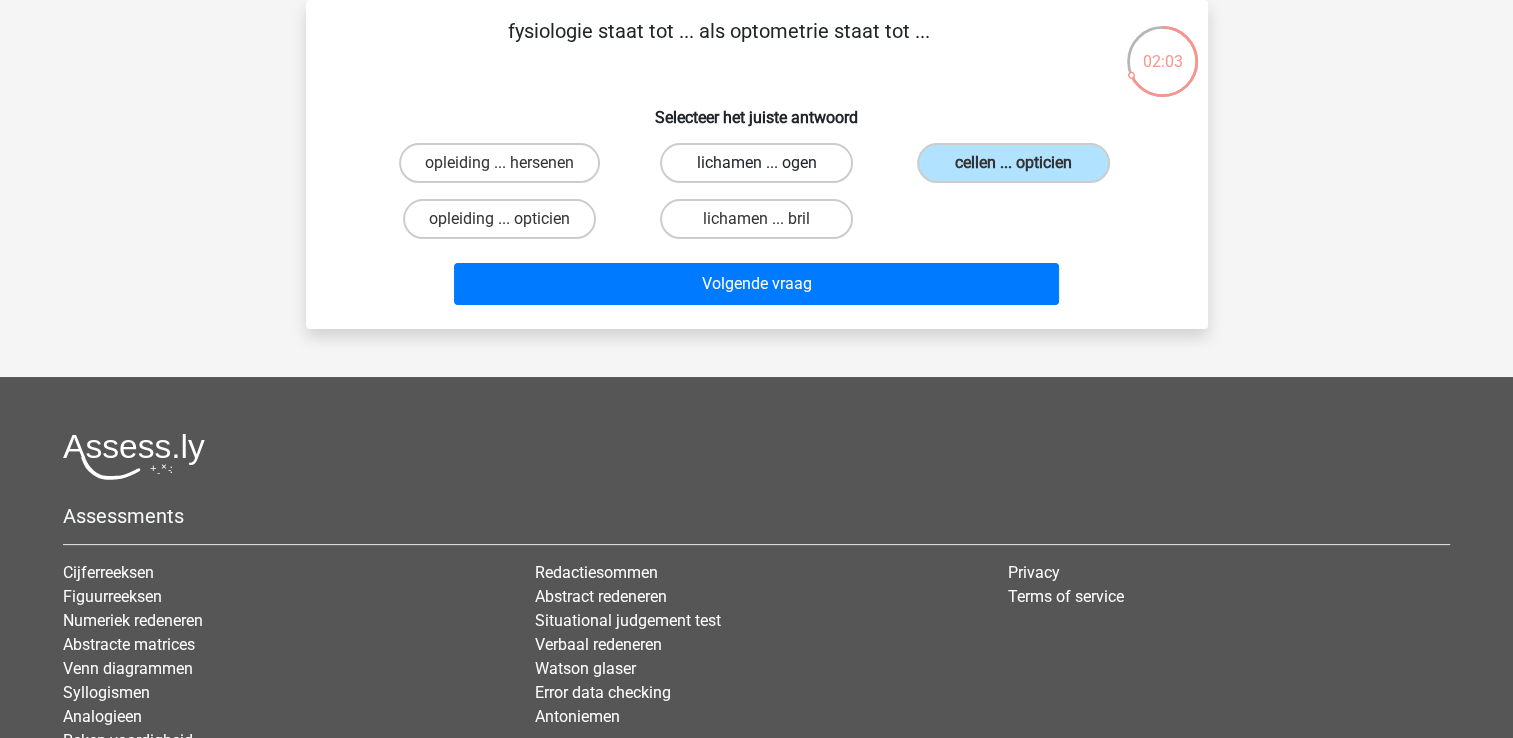 click on "lichamen ... ogen" at bounding box center [756, 163] 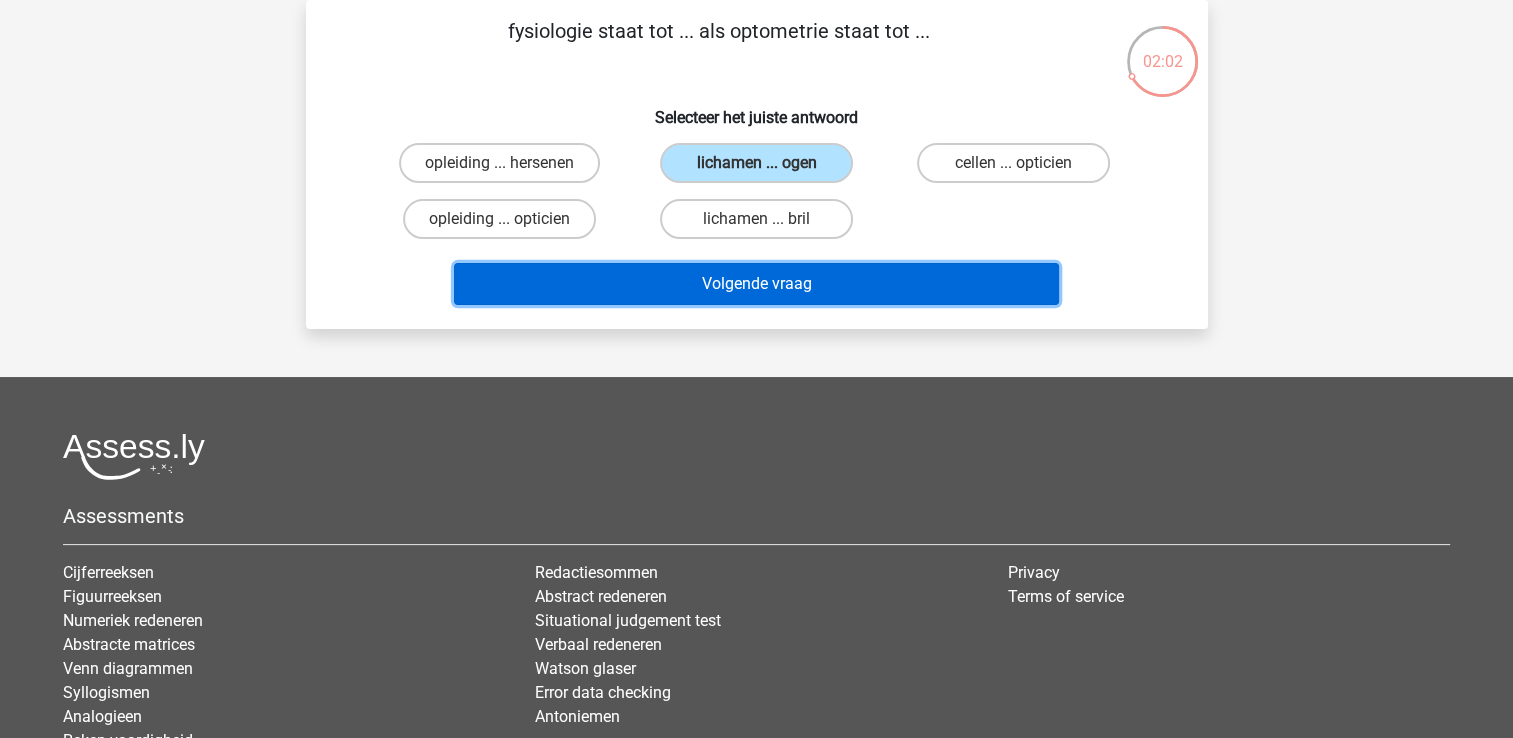 click on "Volgende vraag" at bounding box center (756, 284) 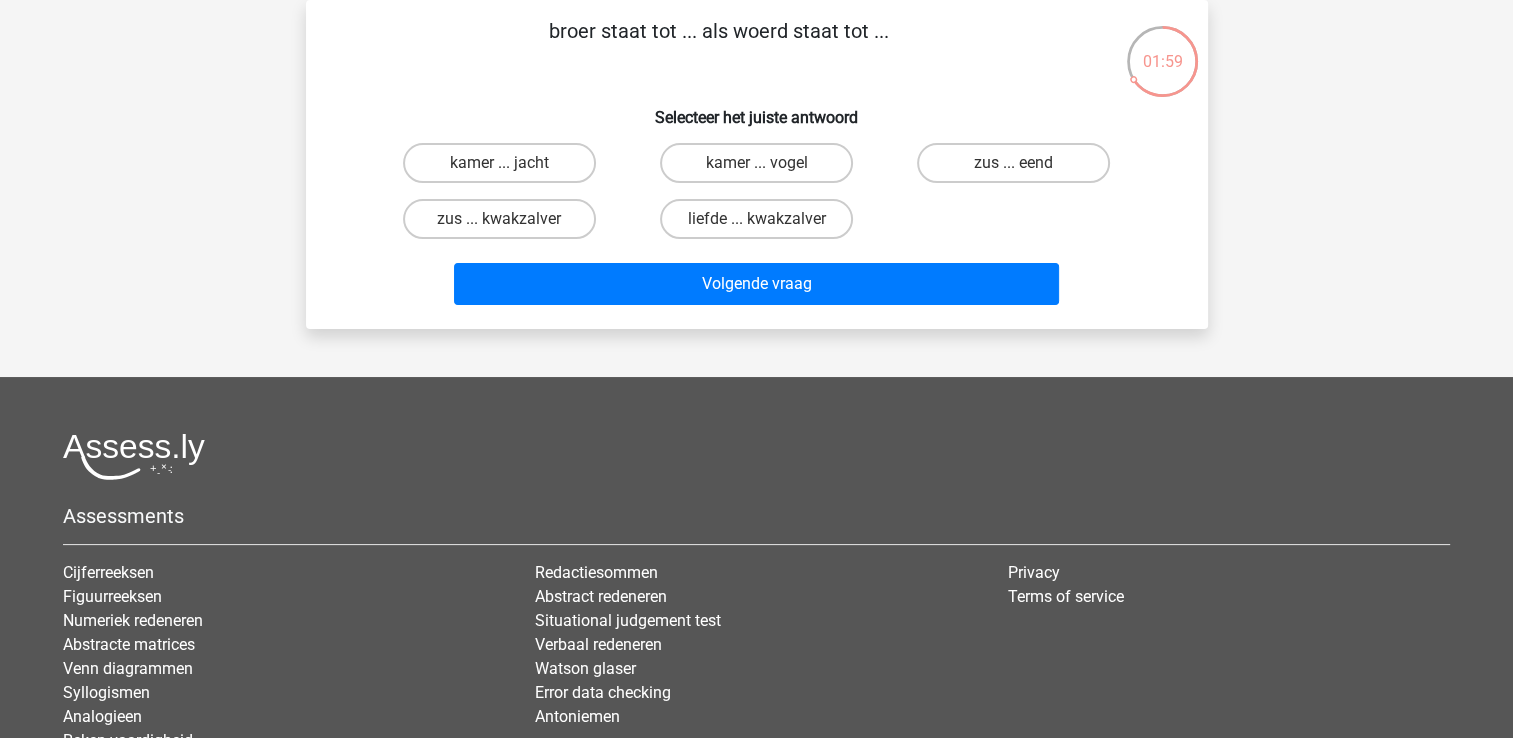 click on "zus ... eend" at bounding box center (499, 163) 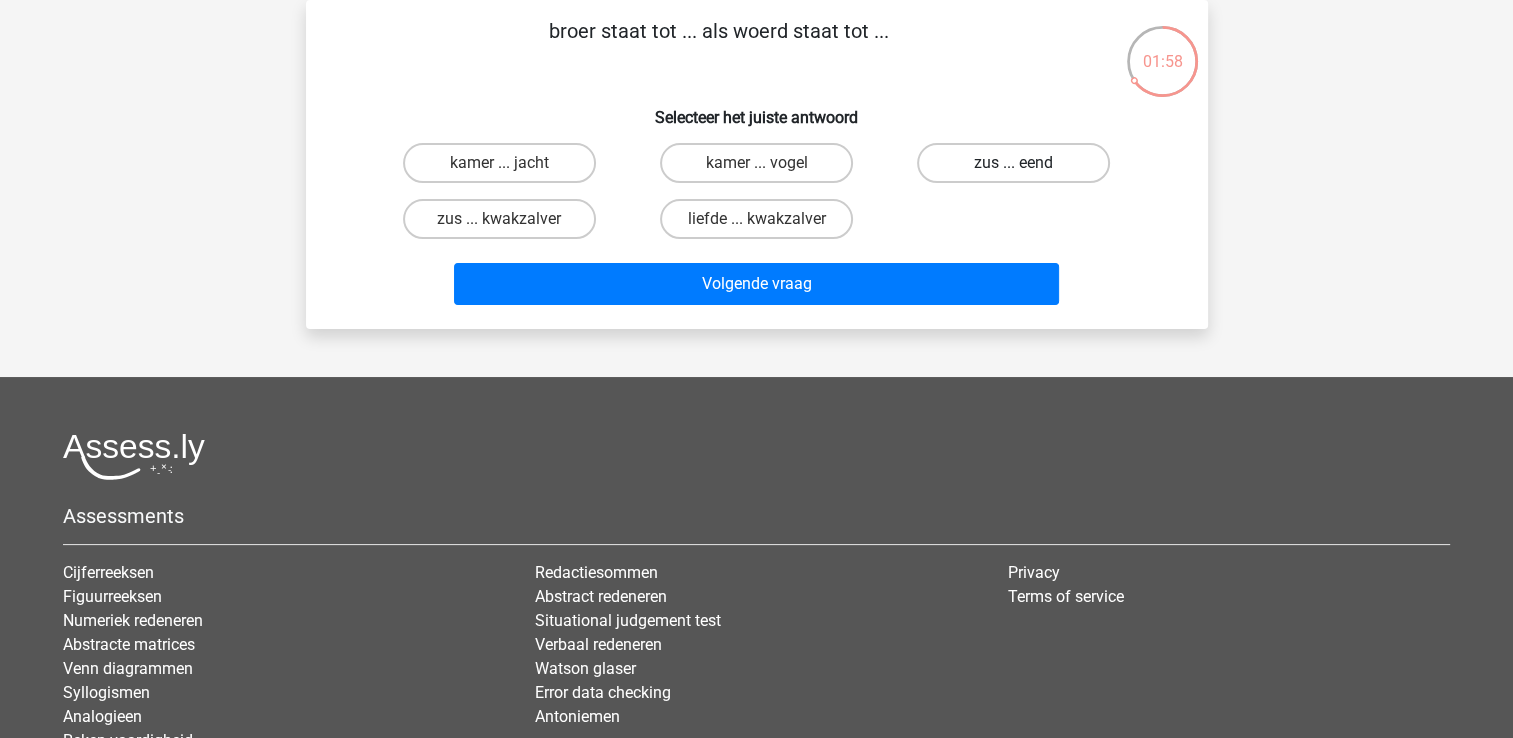 click on "zus ... eend" at bounding box center [1013, 163] 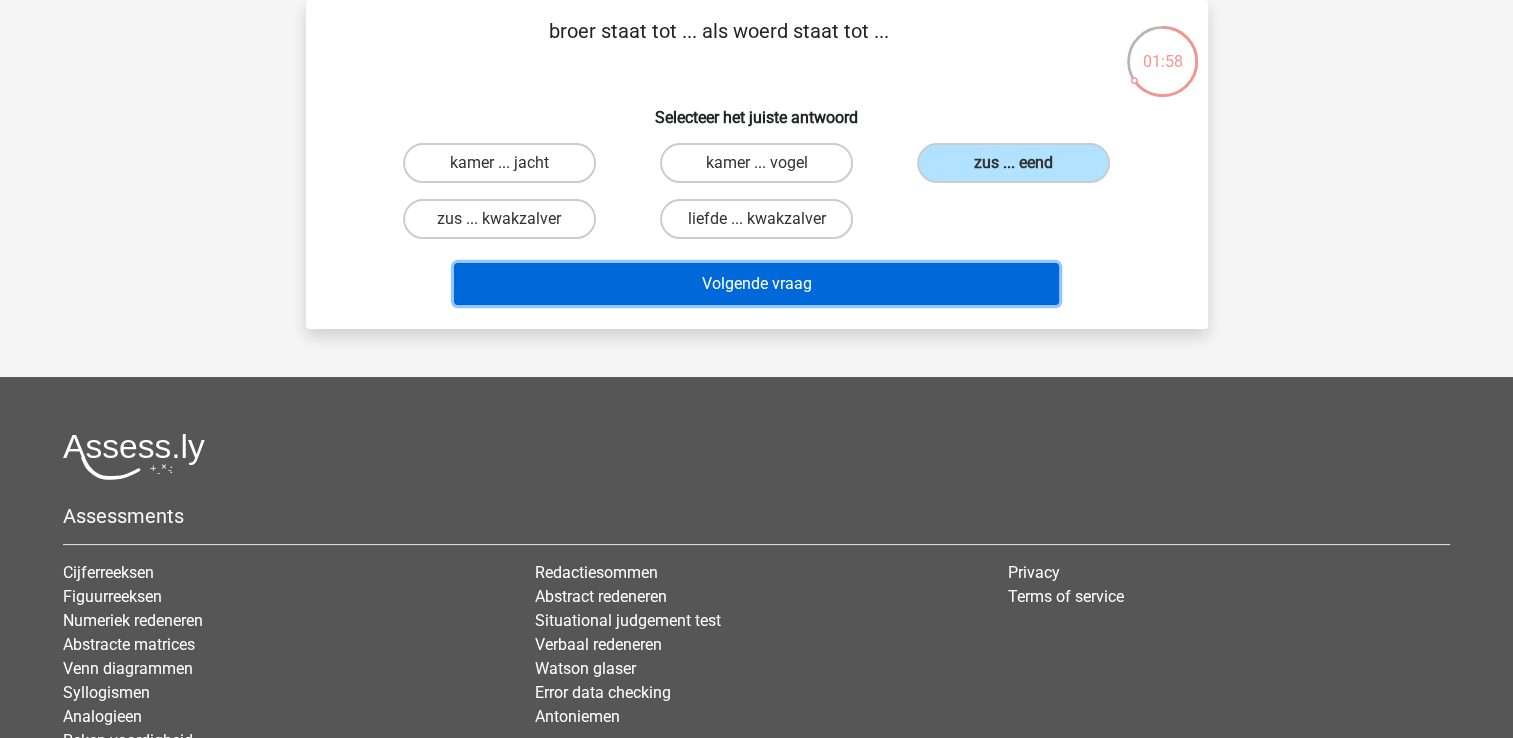 click on "Volgende vraag" at bounding box center (756, 284) 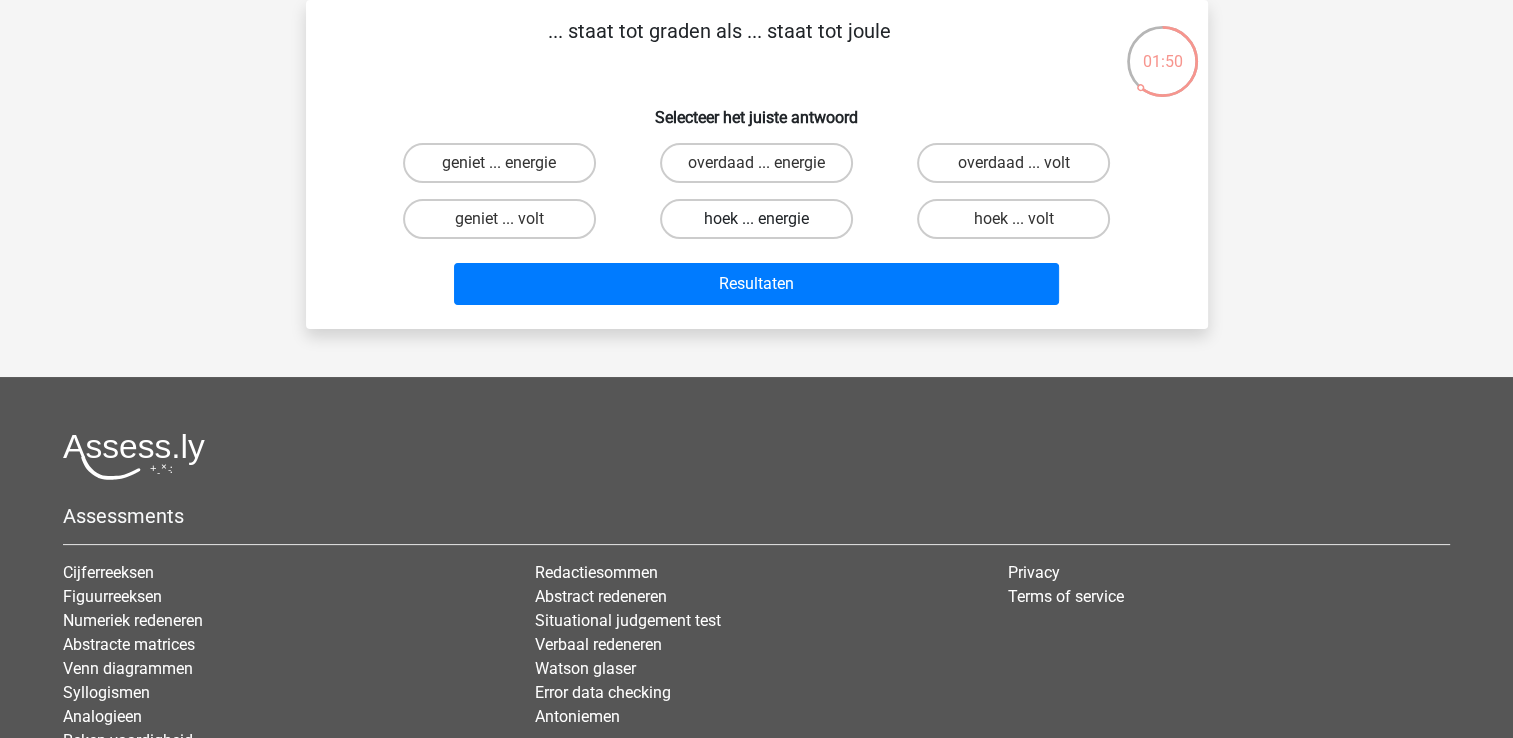 click on "hoek ... energie" at bounding box center (756, 219) 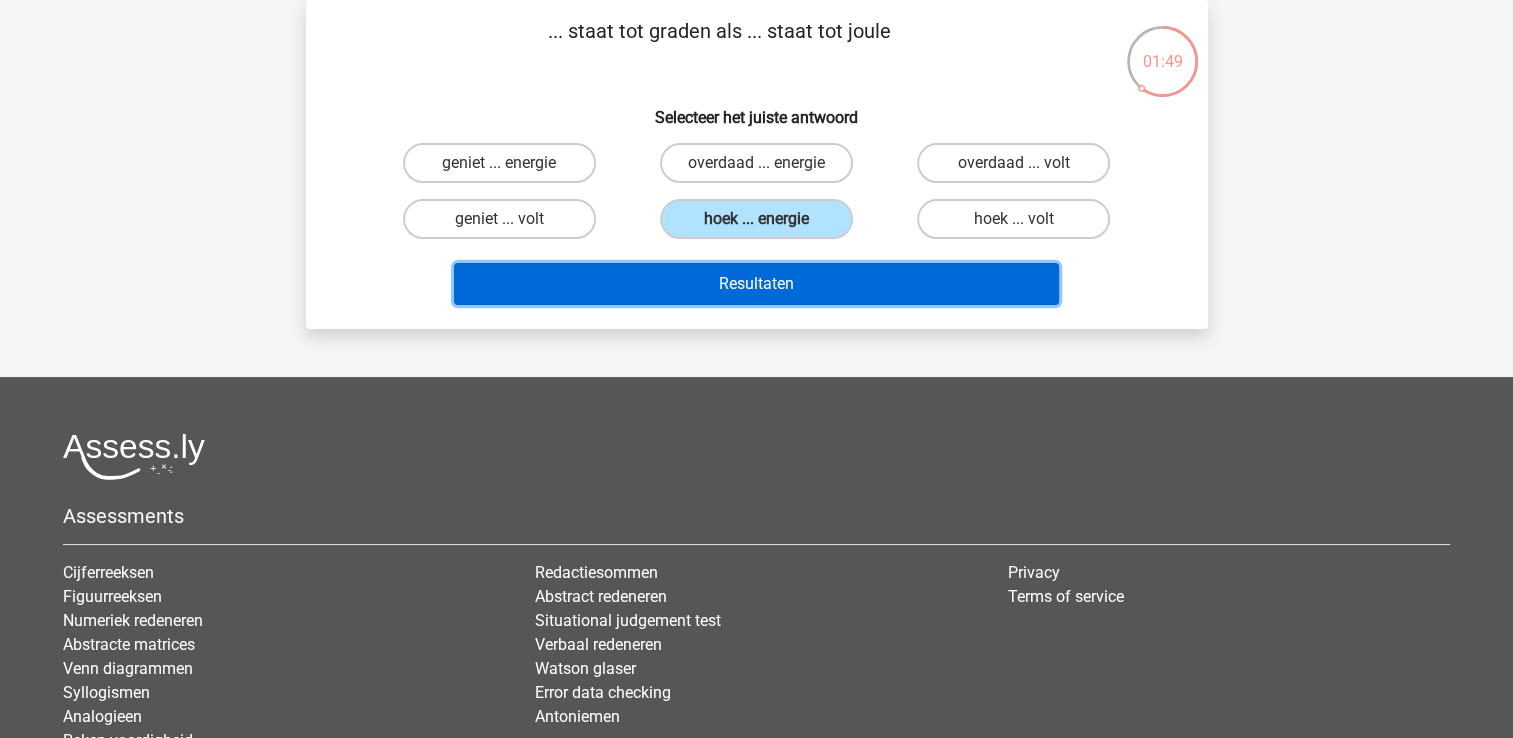 click on "Resultaten" at bounding box center (756, 284) 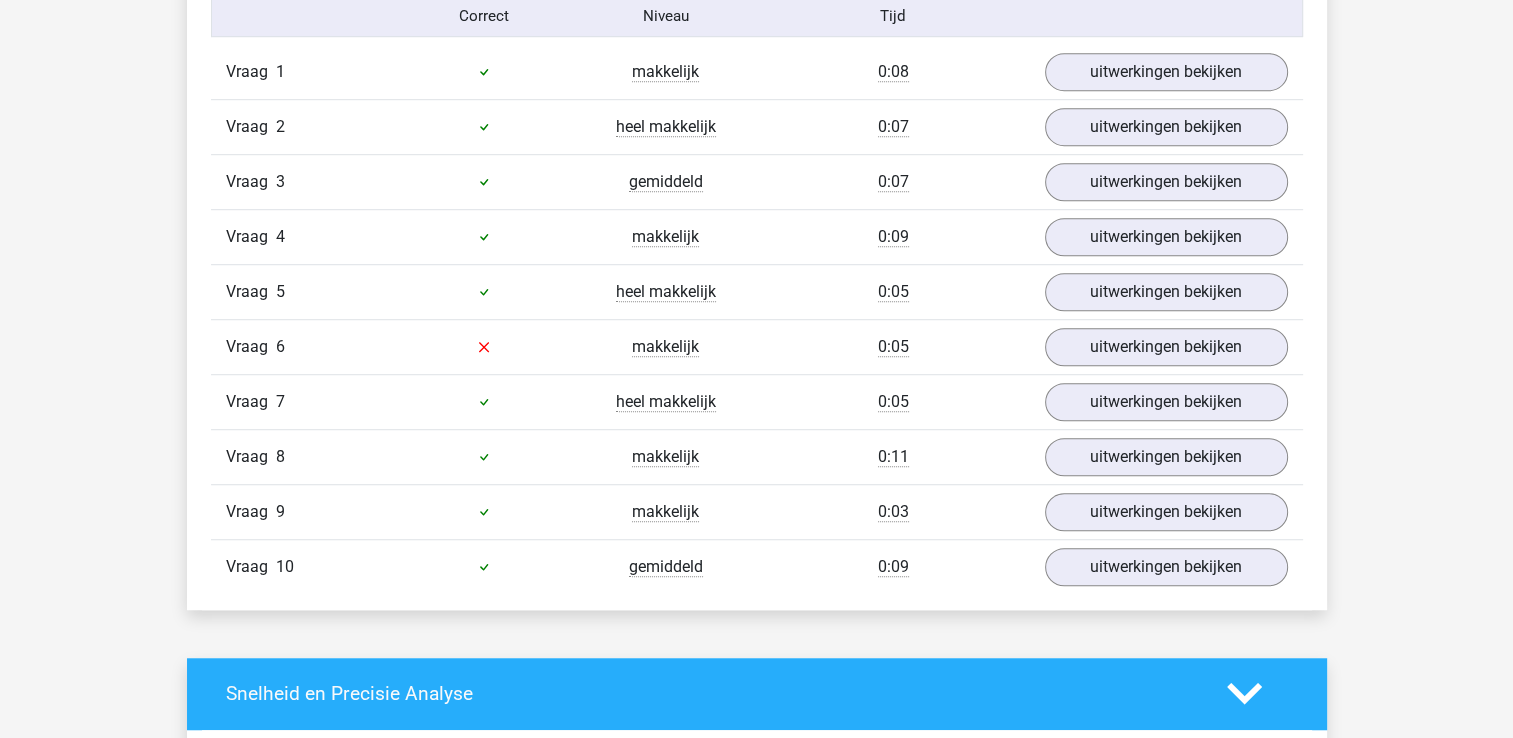 scroll, scrollTop: 1300, scrollLeft: 0, axis: vertical 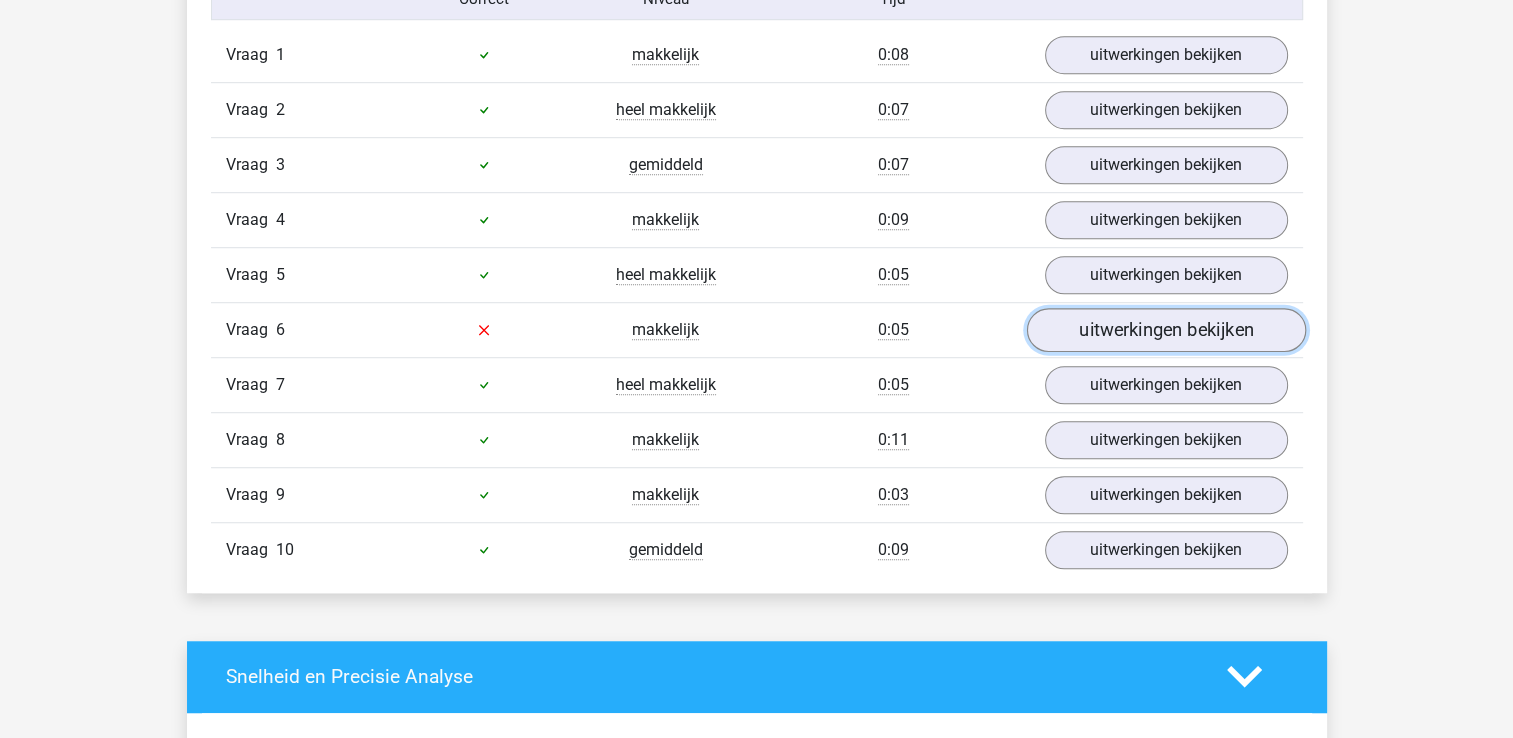 click on "uitwerkingen bekijken" at bounding box center (1165, 330) 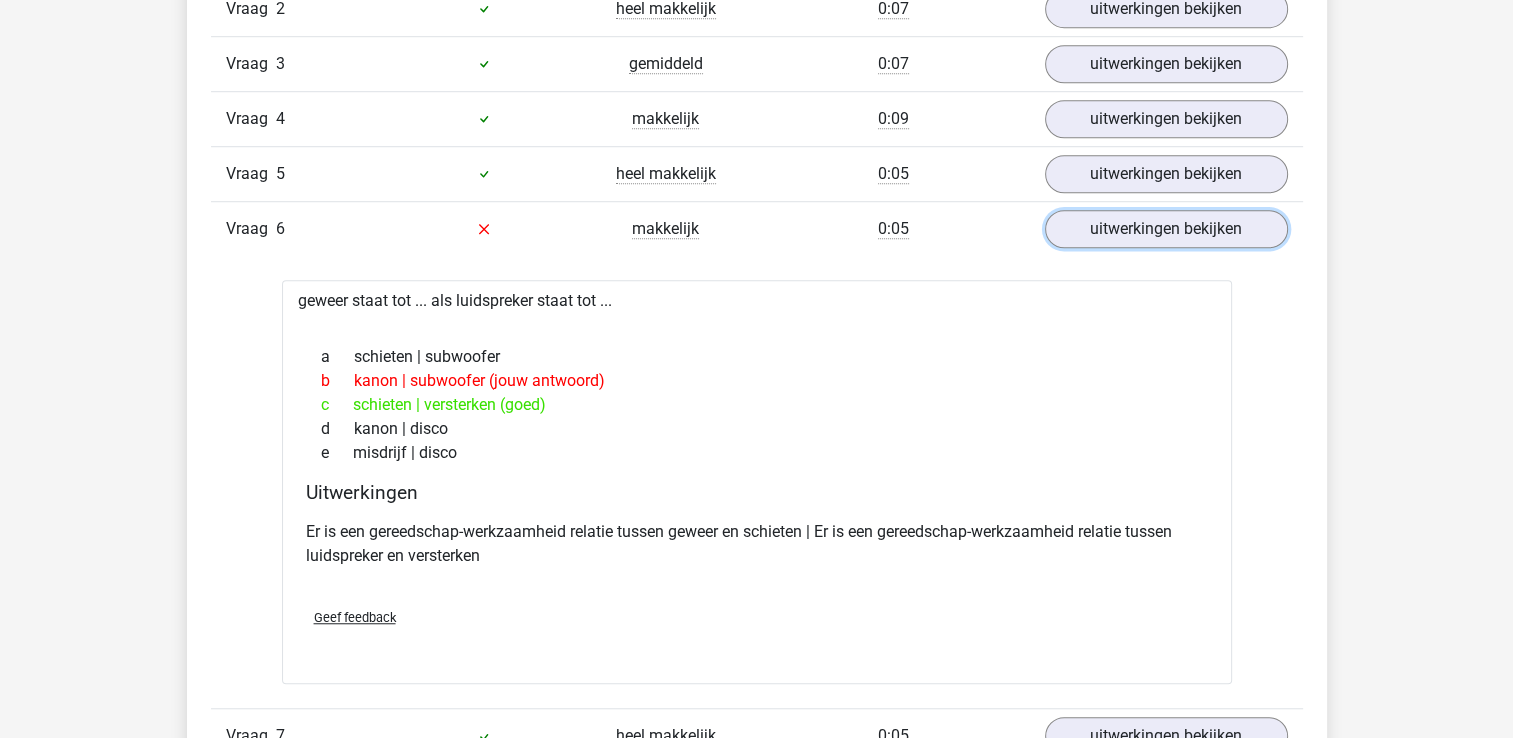 scroll, scrollTop: 1500, scrollLeft: 0, axis: vertical 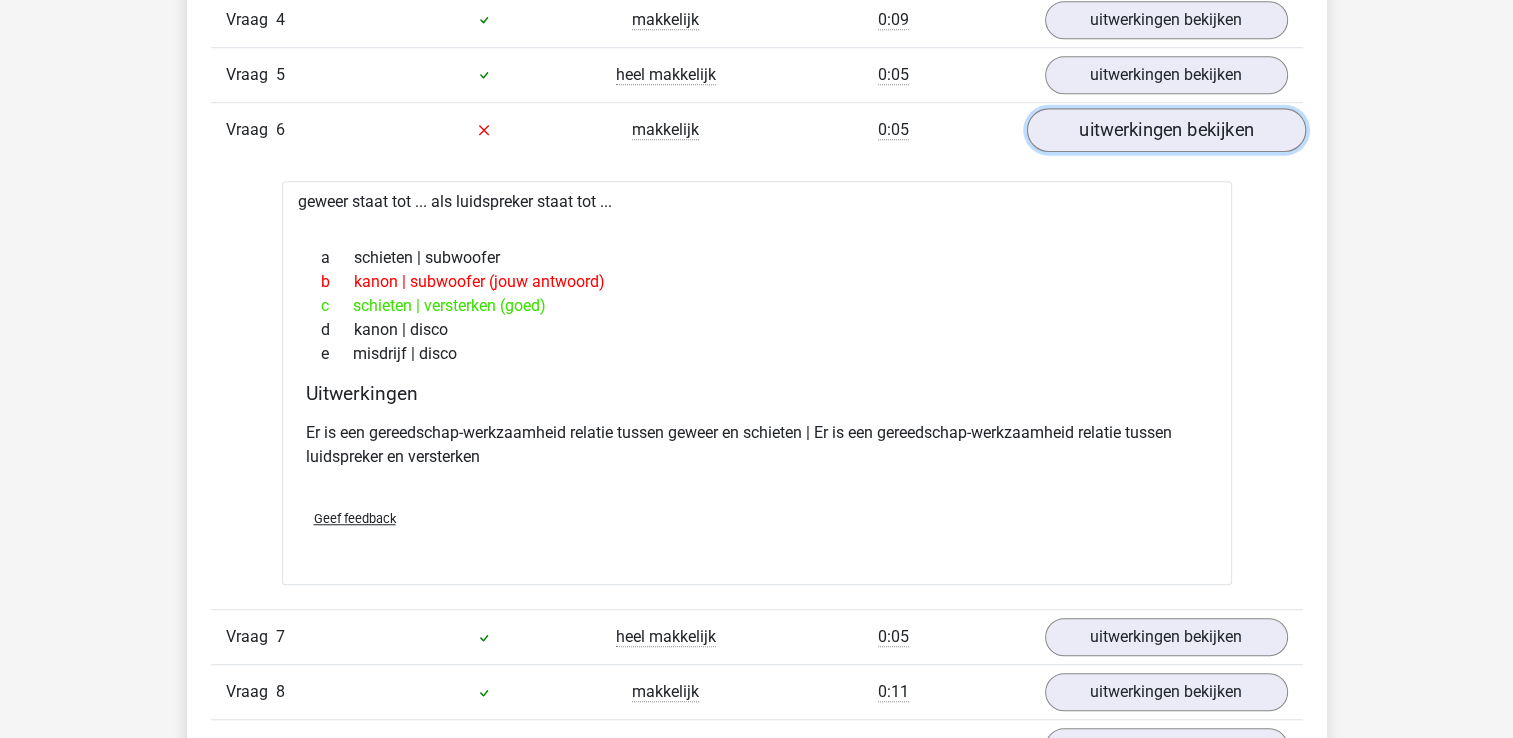 click on "uitwerkingen bekijken" at bounding box center [1165, 130] 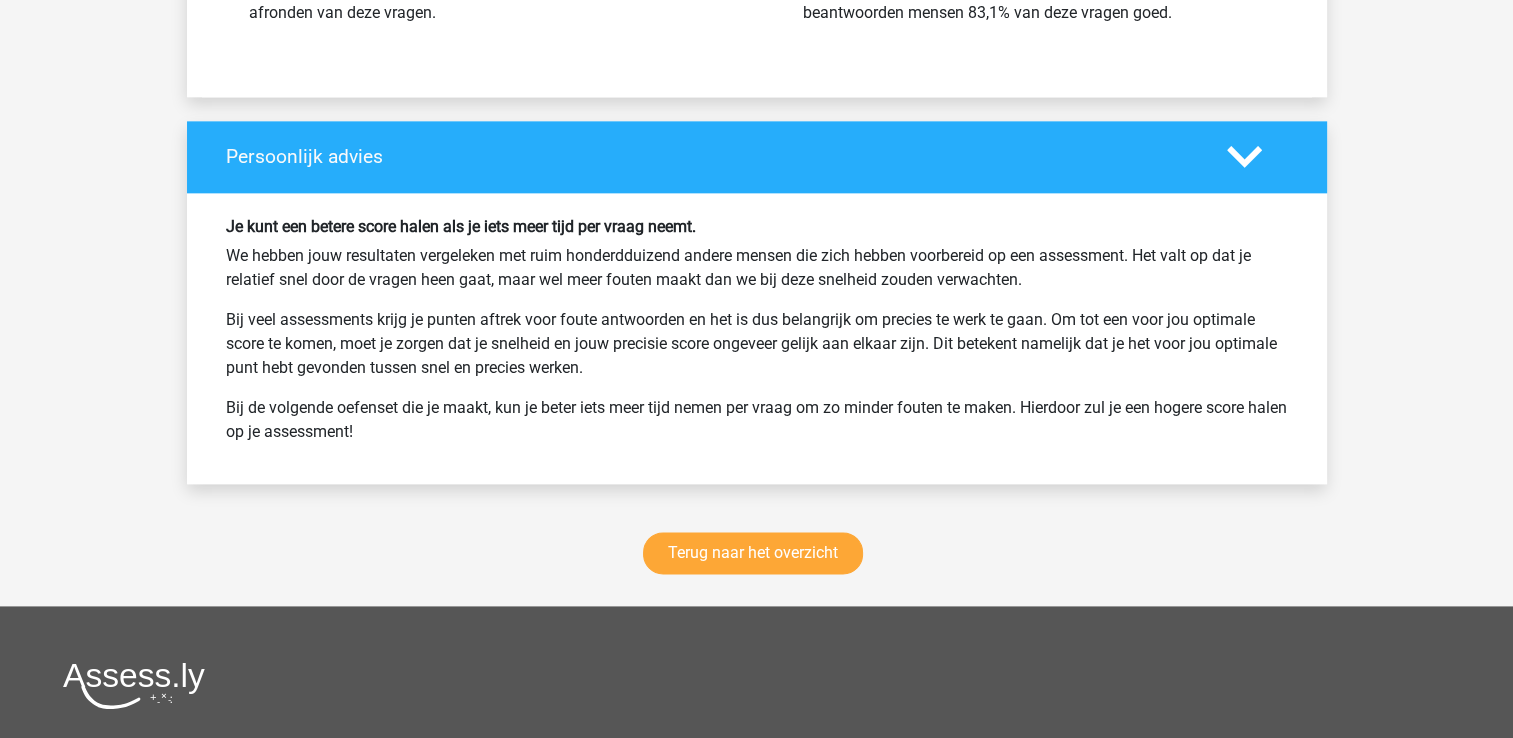 scroll, scrollTop: 2700, scrollLeft: 0, axis: vertical 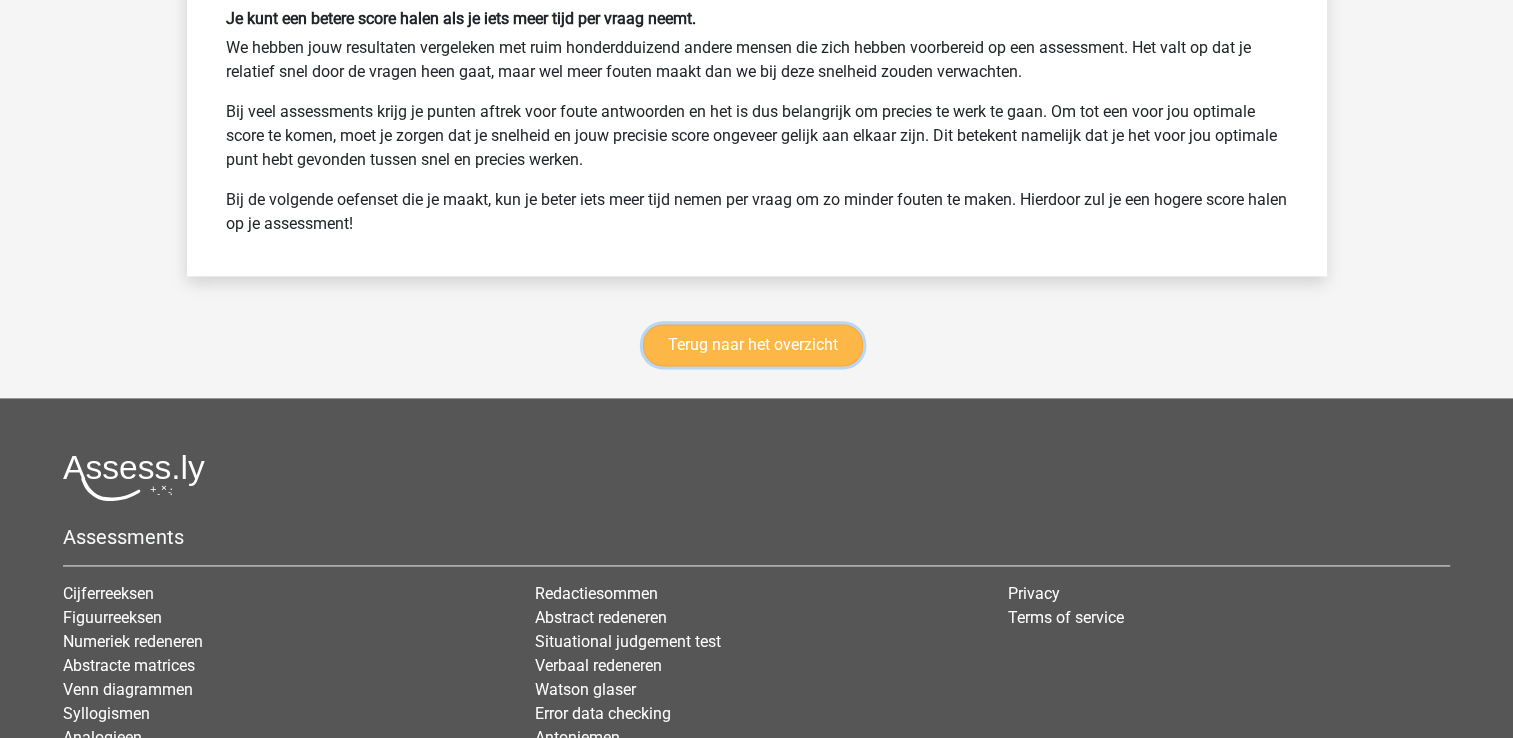 click on "Terug naar het overzicht" at bounding box center (753, 345) 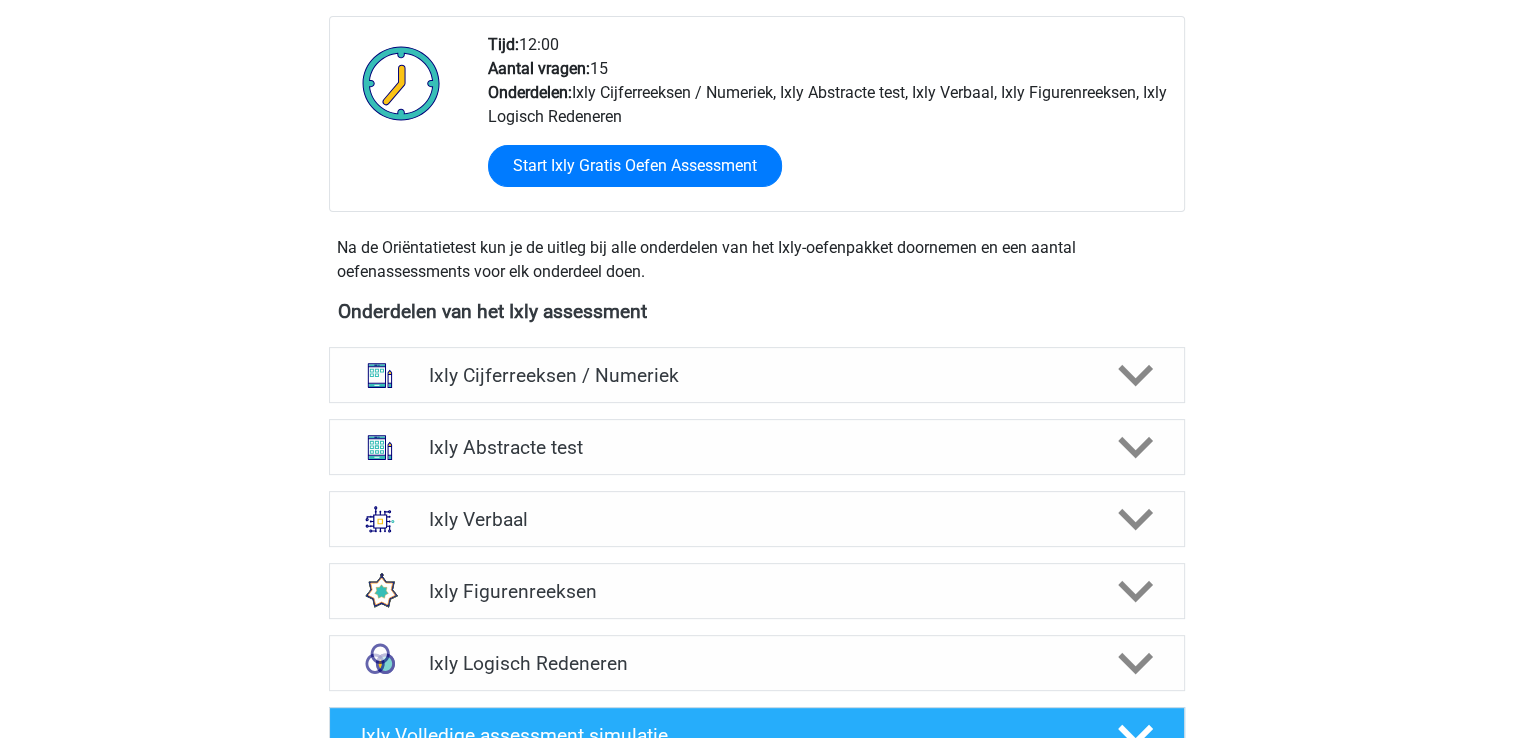 scroll, scrollTop: 600, scrollLeft: 0, axis: vertical 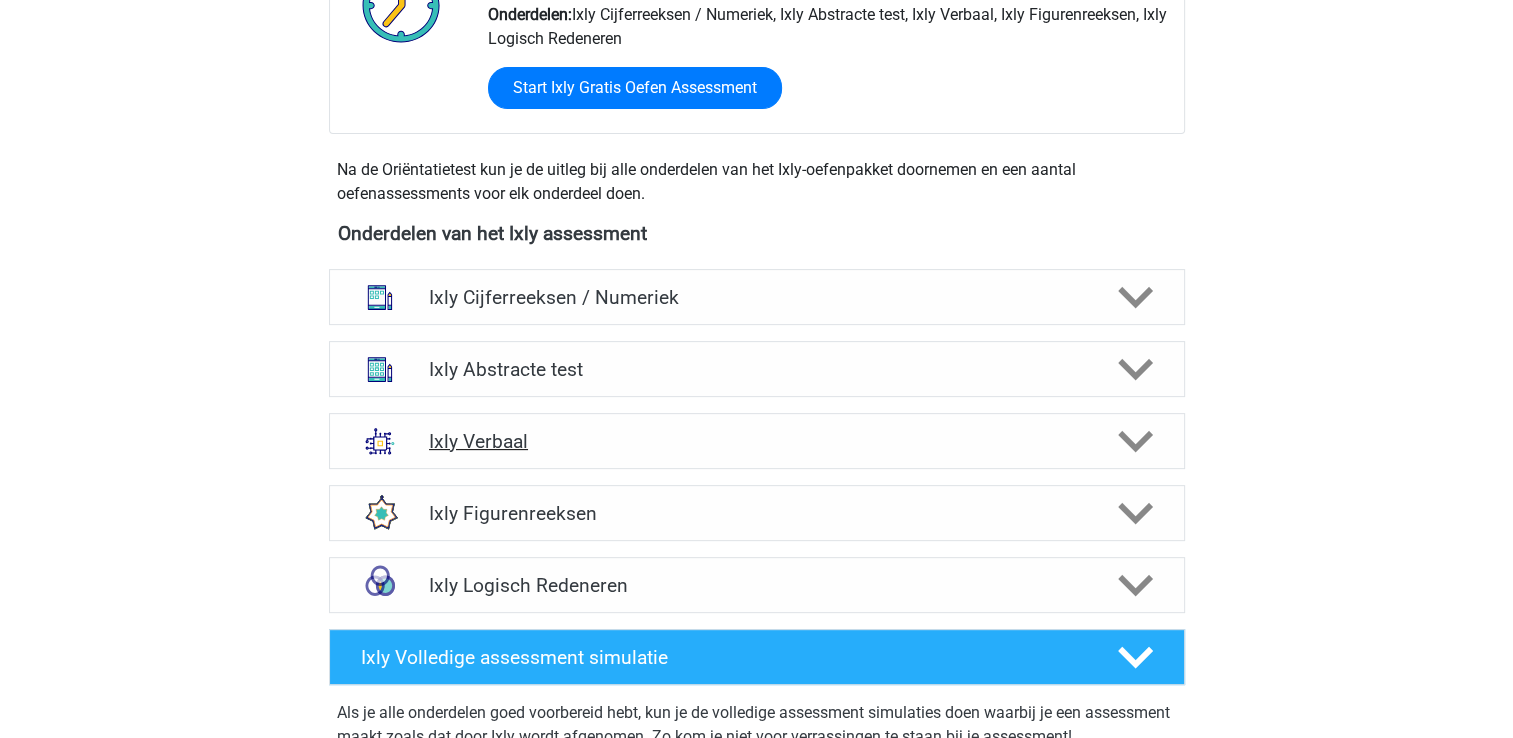 click on "Ixly Verbaal" at bounding box center (756, 441) 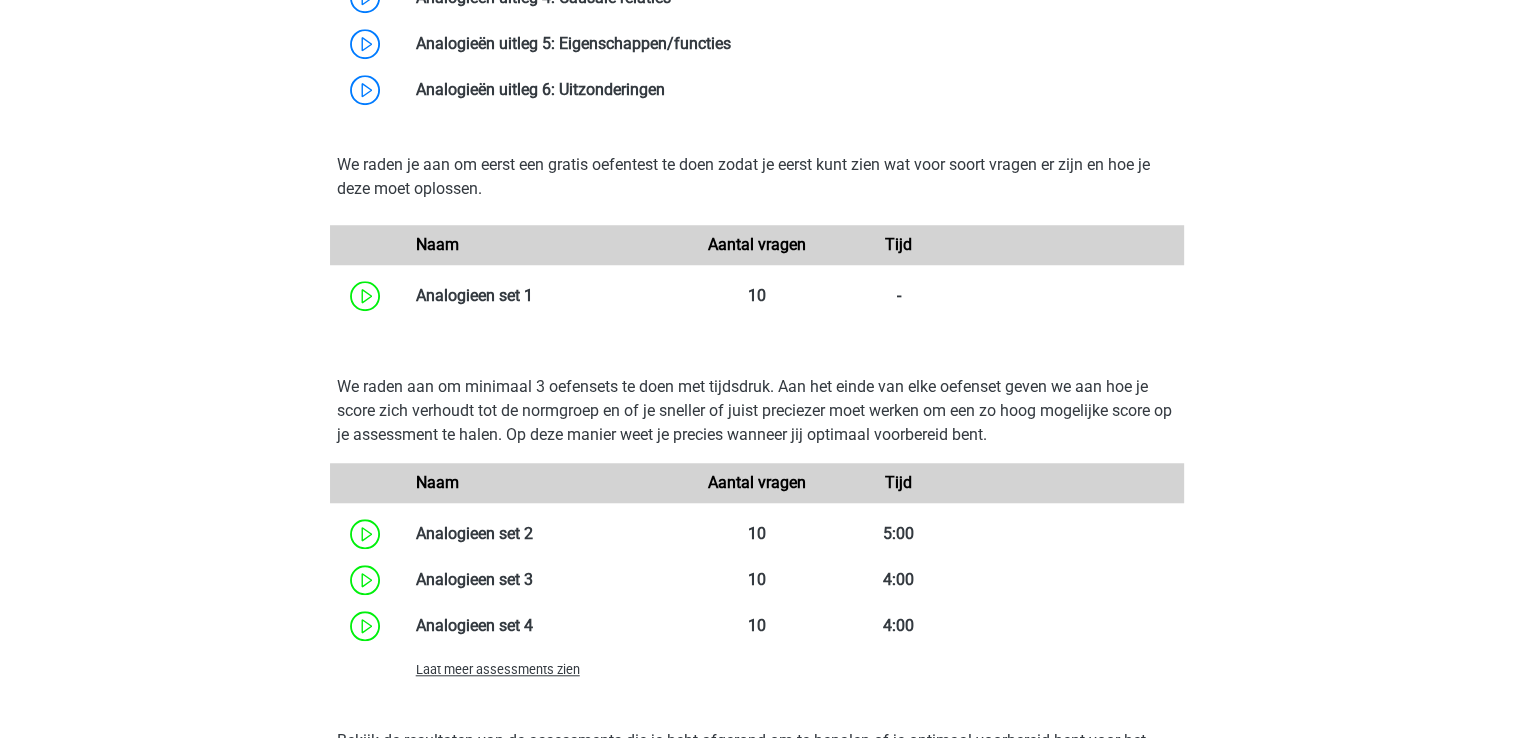 scroll, scrollTop: 1600, scrollLeft: 0, axis: vertical 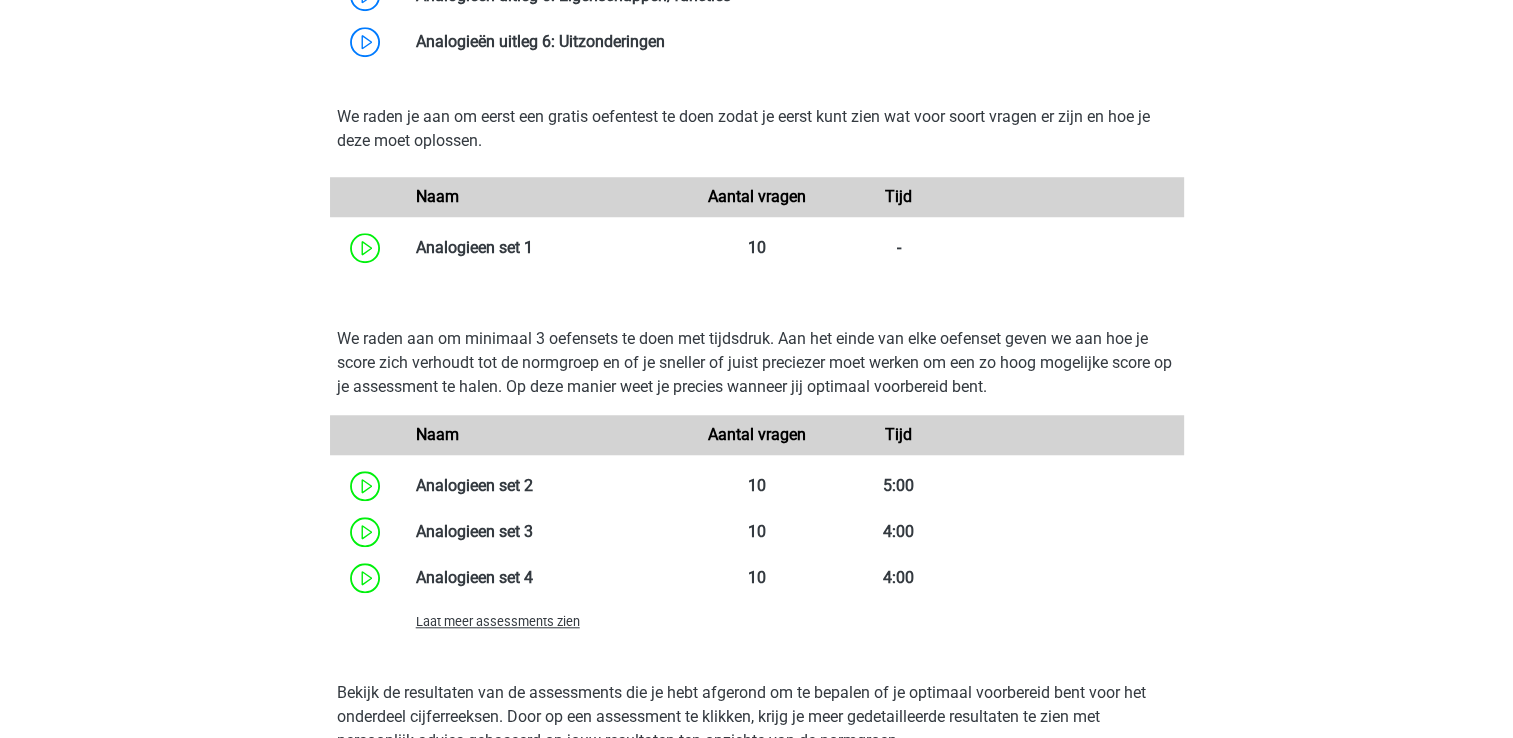 click on "Laat meer assessments zien" at bounding box center (498, 621) 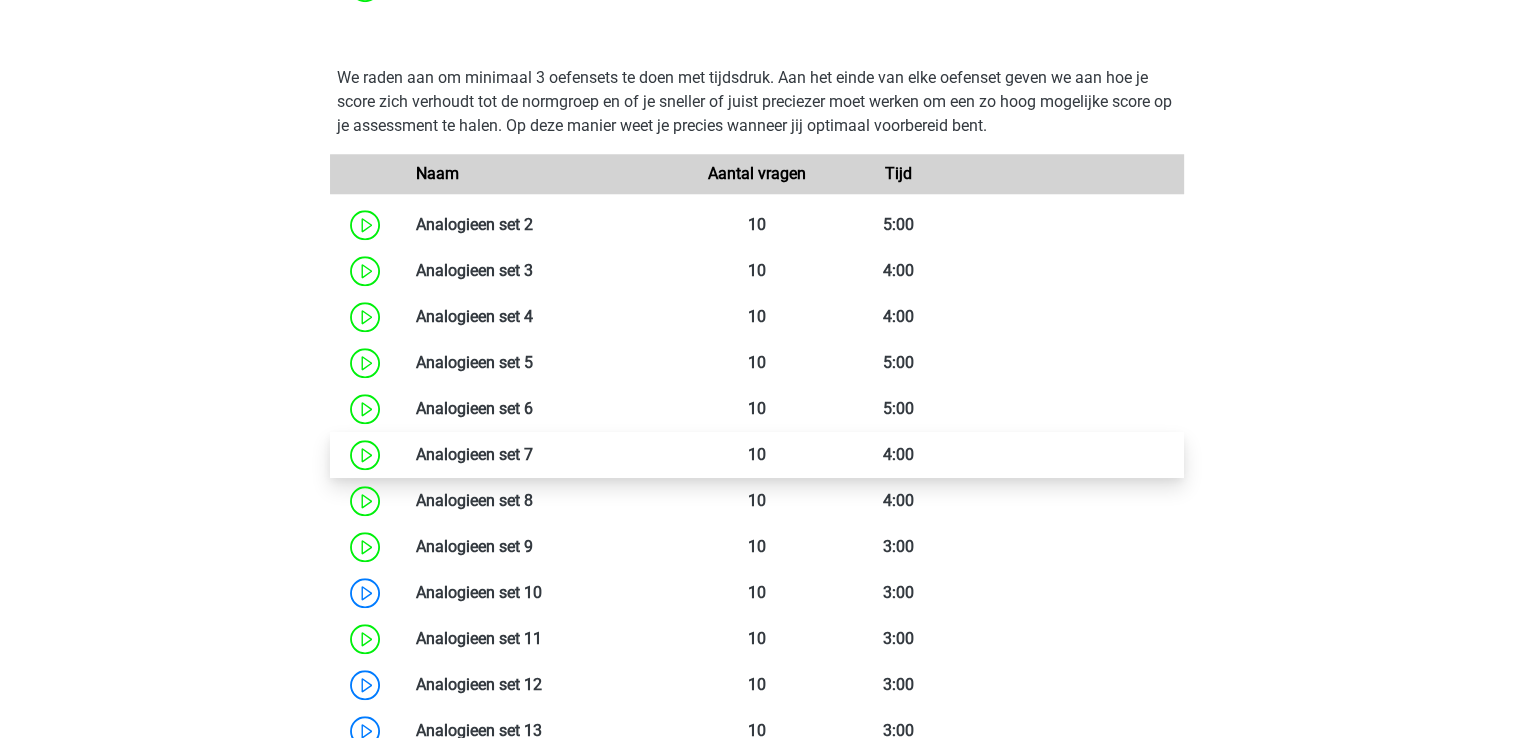 scroll, scrollTop: 1900, scrollLeft: 0, axis: vertical 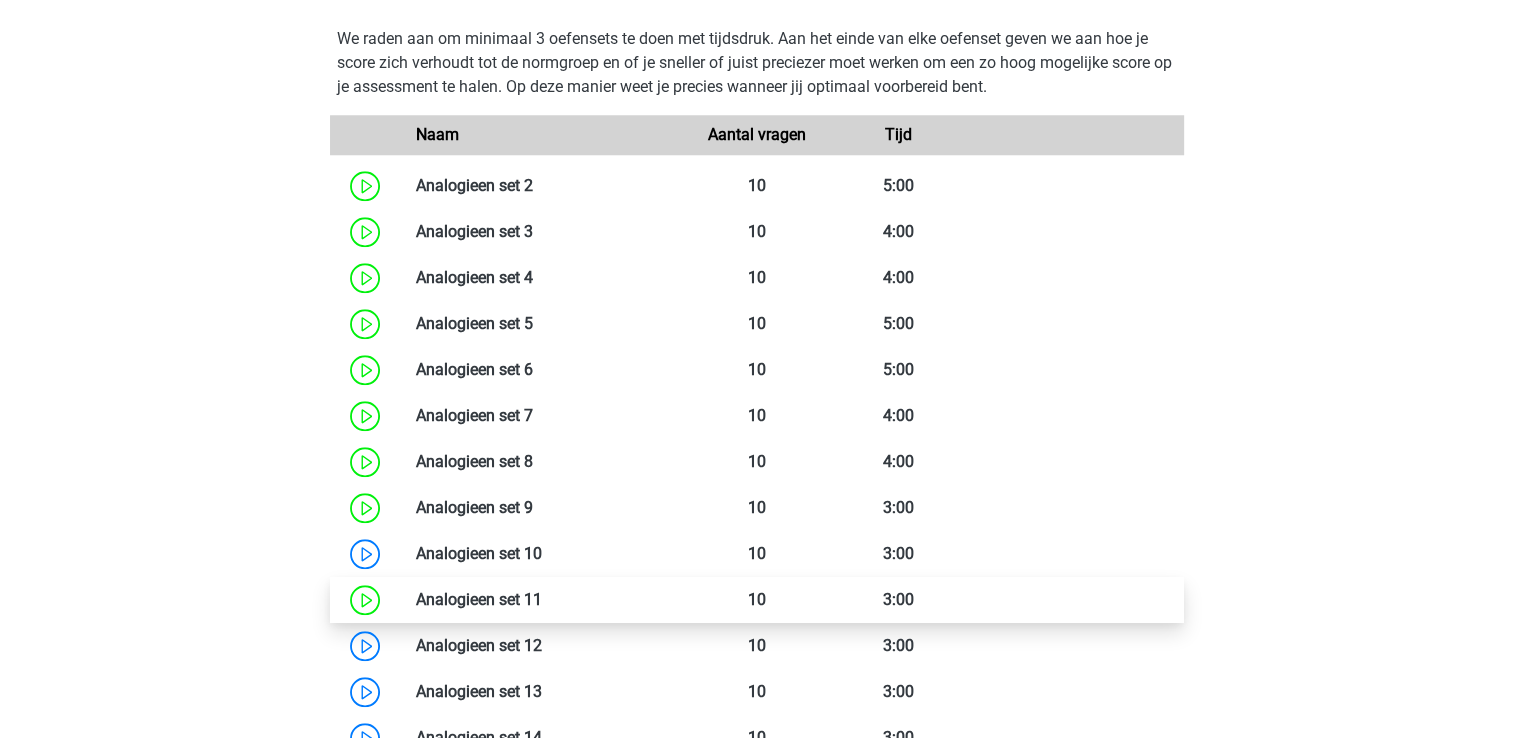click at bounding box center (542, 599) 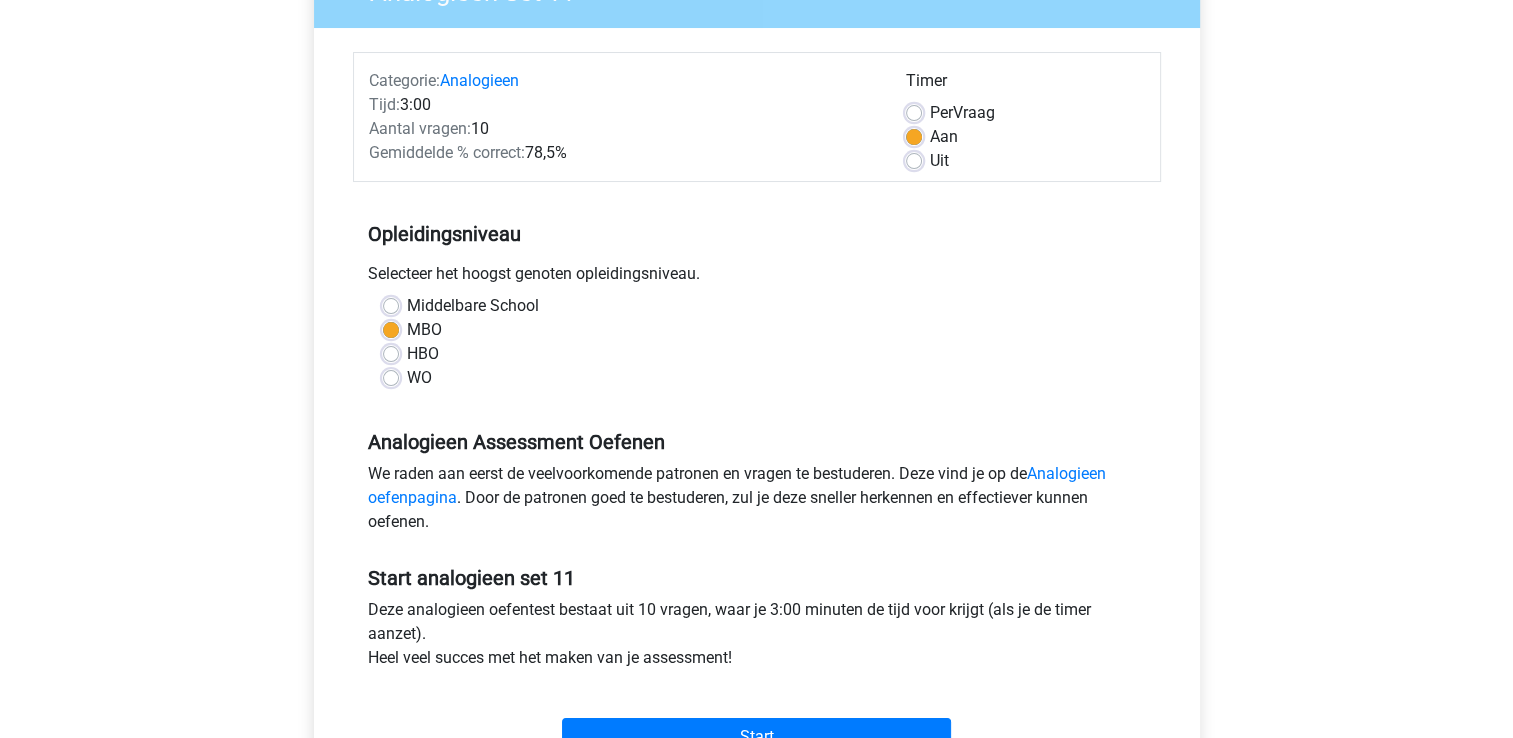 scroll, scrollTop: 300, scrollLeft: 0, axis: vertical 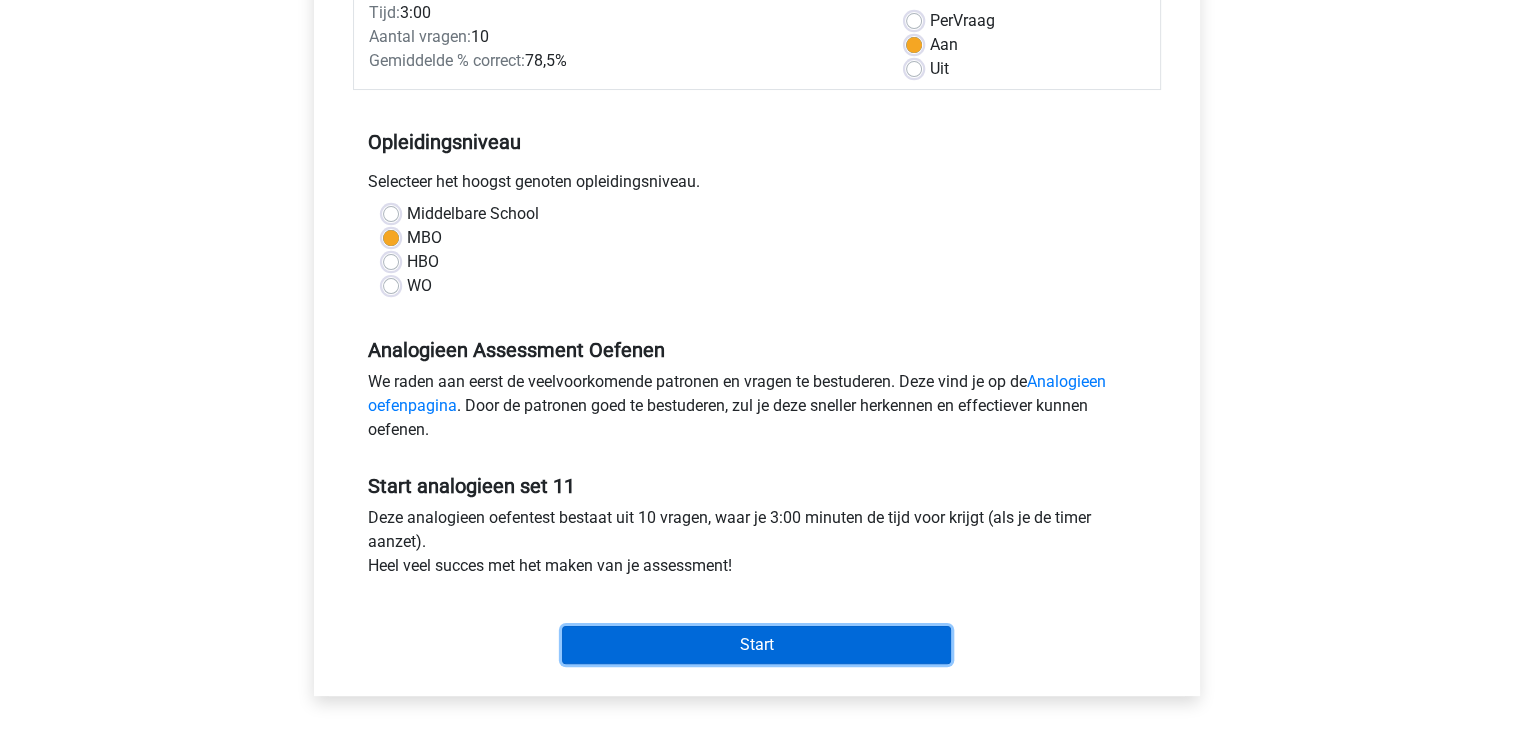 click on "Start" at bounding box center [756, 645] 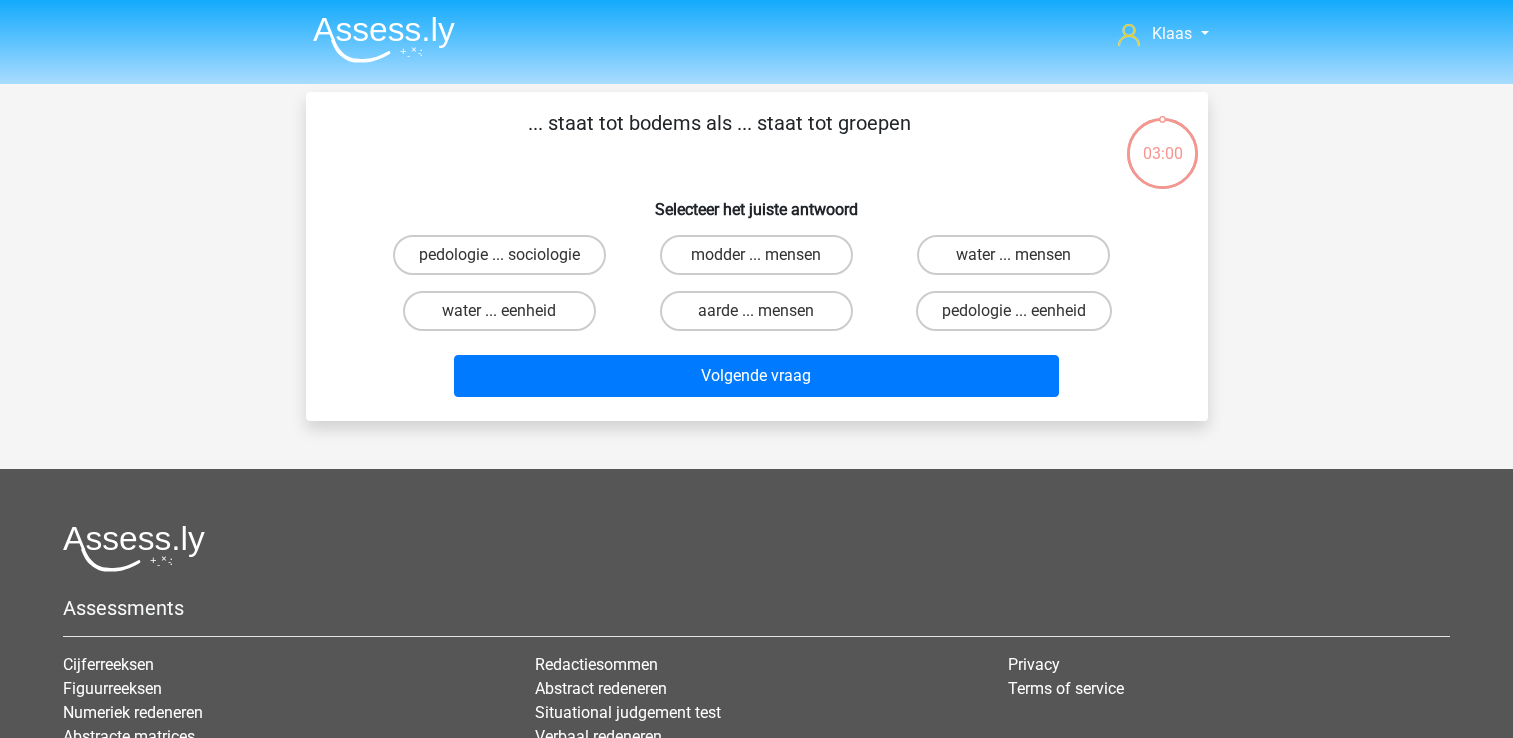 scroll, scrollTop: 0, scrollLeft: 0, axis: both 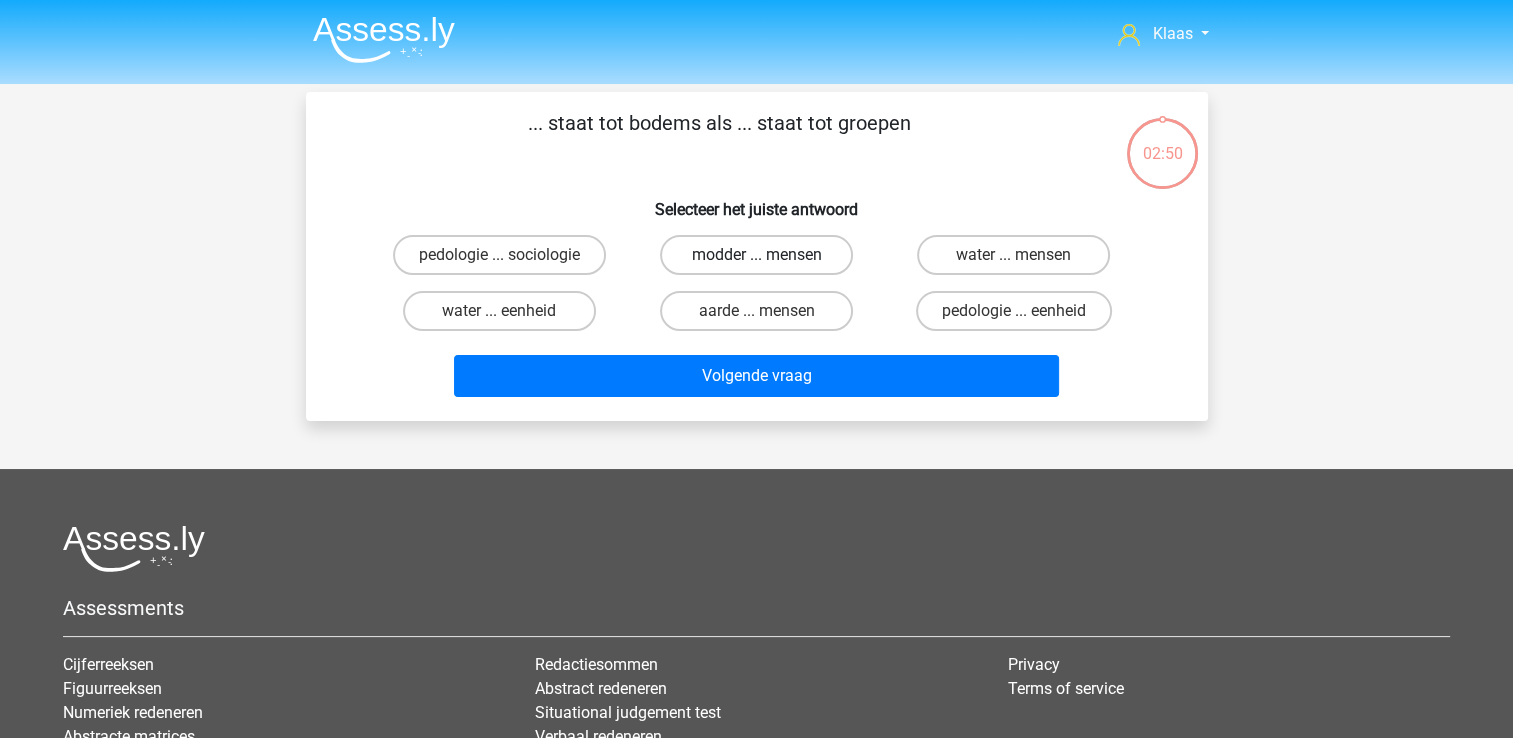click on "modder ... mensen" at bounding box center (756, 255) 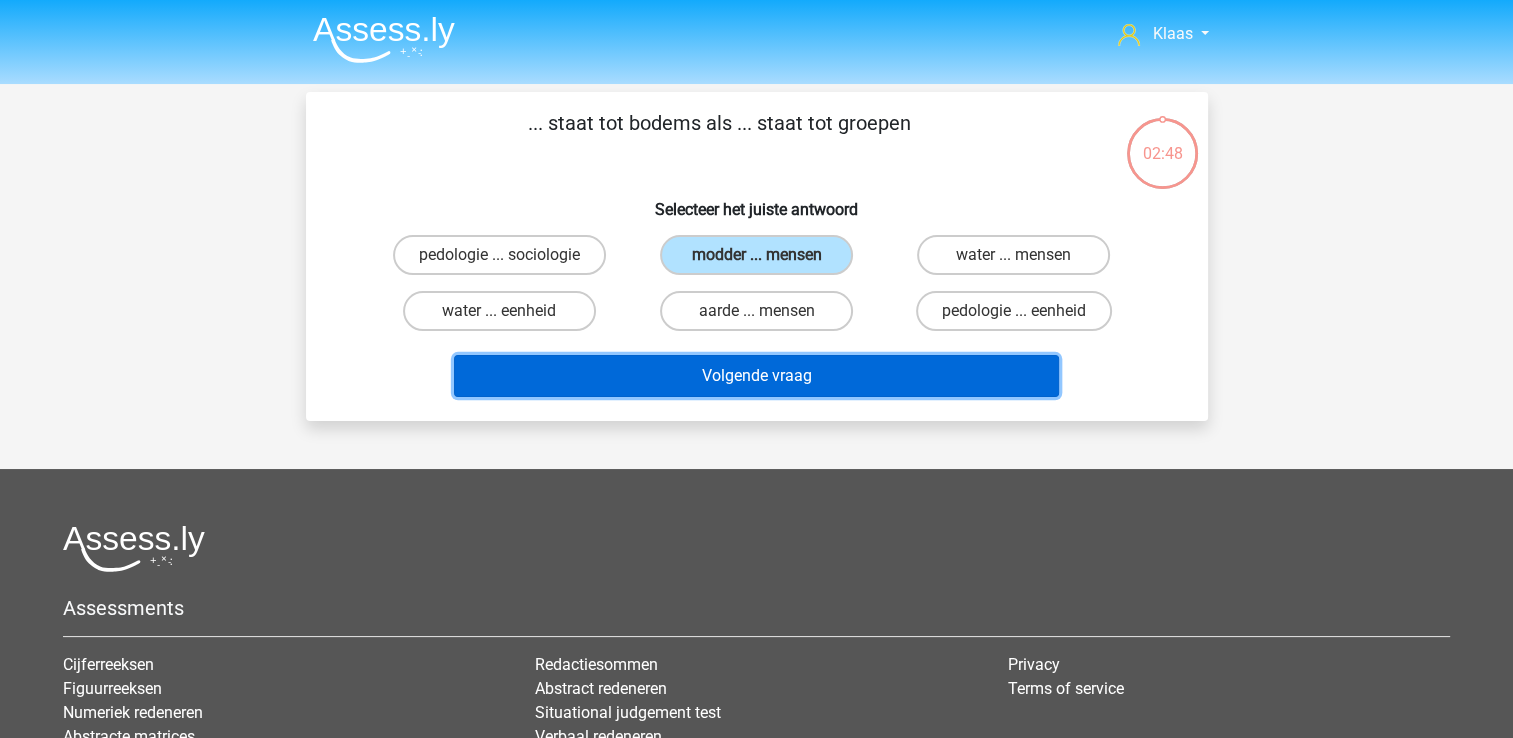 click on "Volgende vraag" at bounding box center [756, 376] 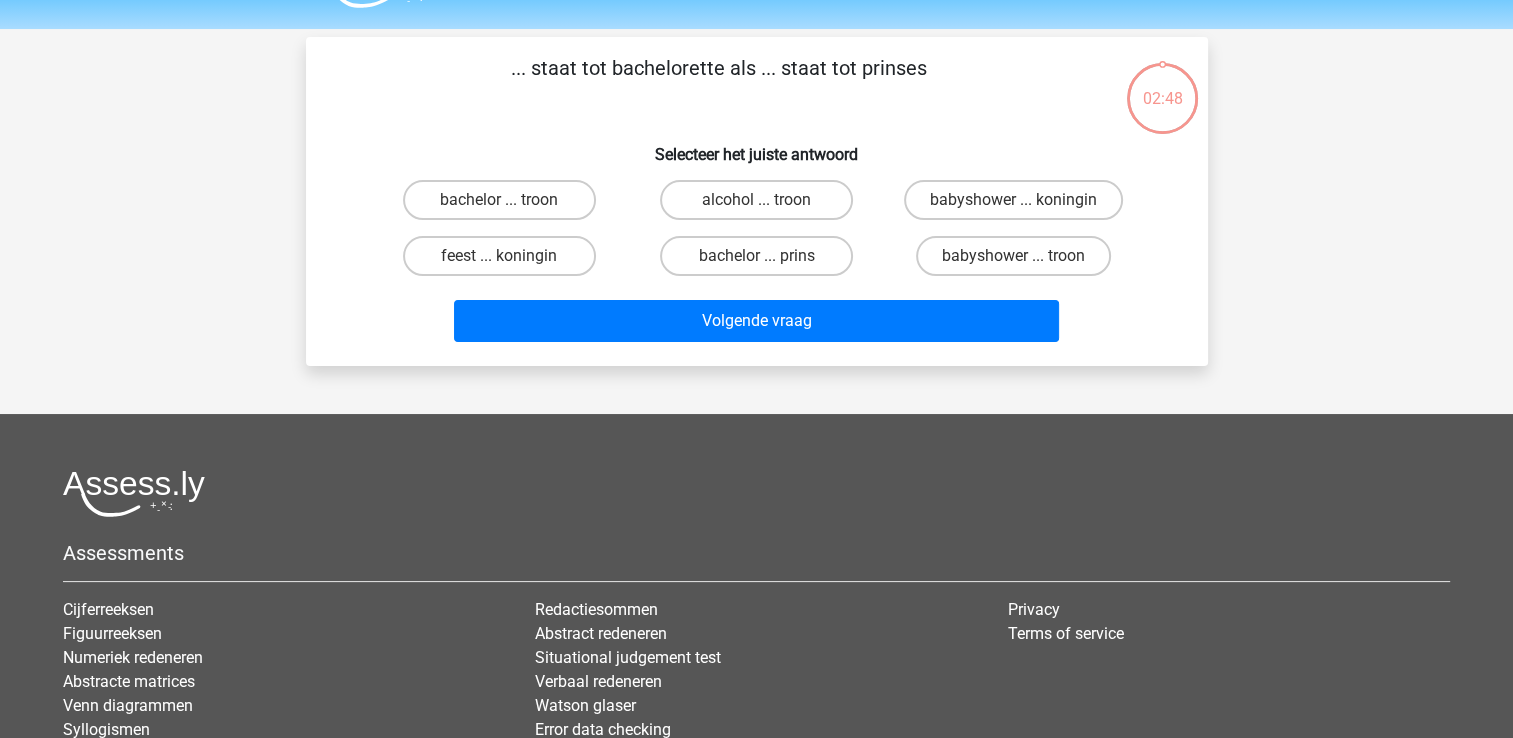 scroll, scrollTop: 92, scrollLeft: 0, axis: vertical 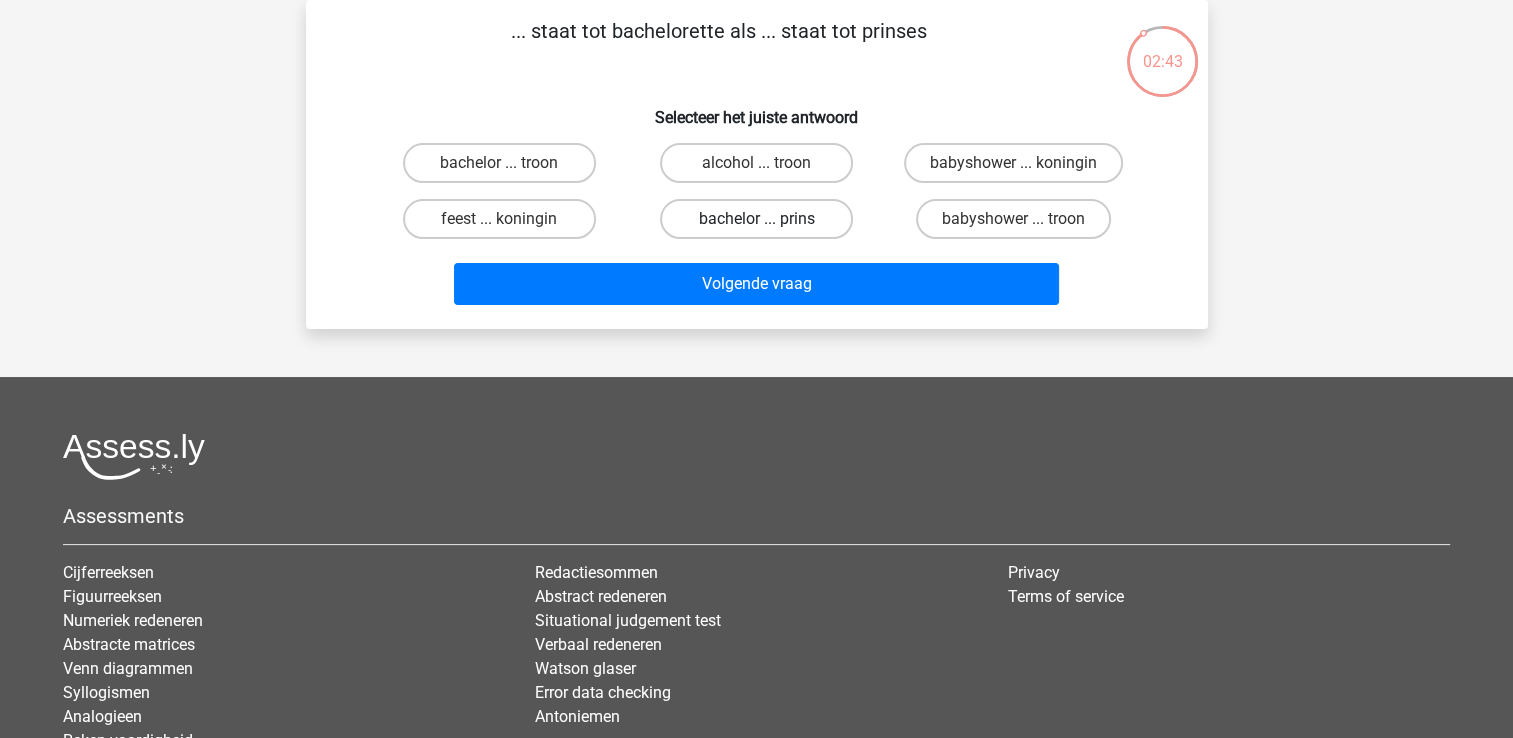 click on "bachelor ... prins" at bounding box center (756, 219) 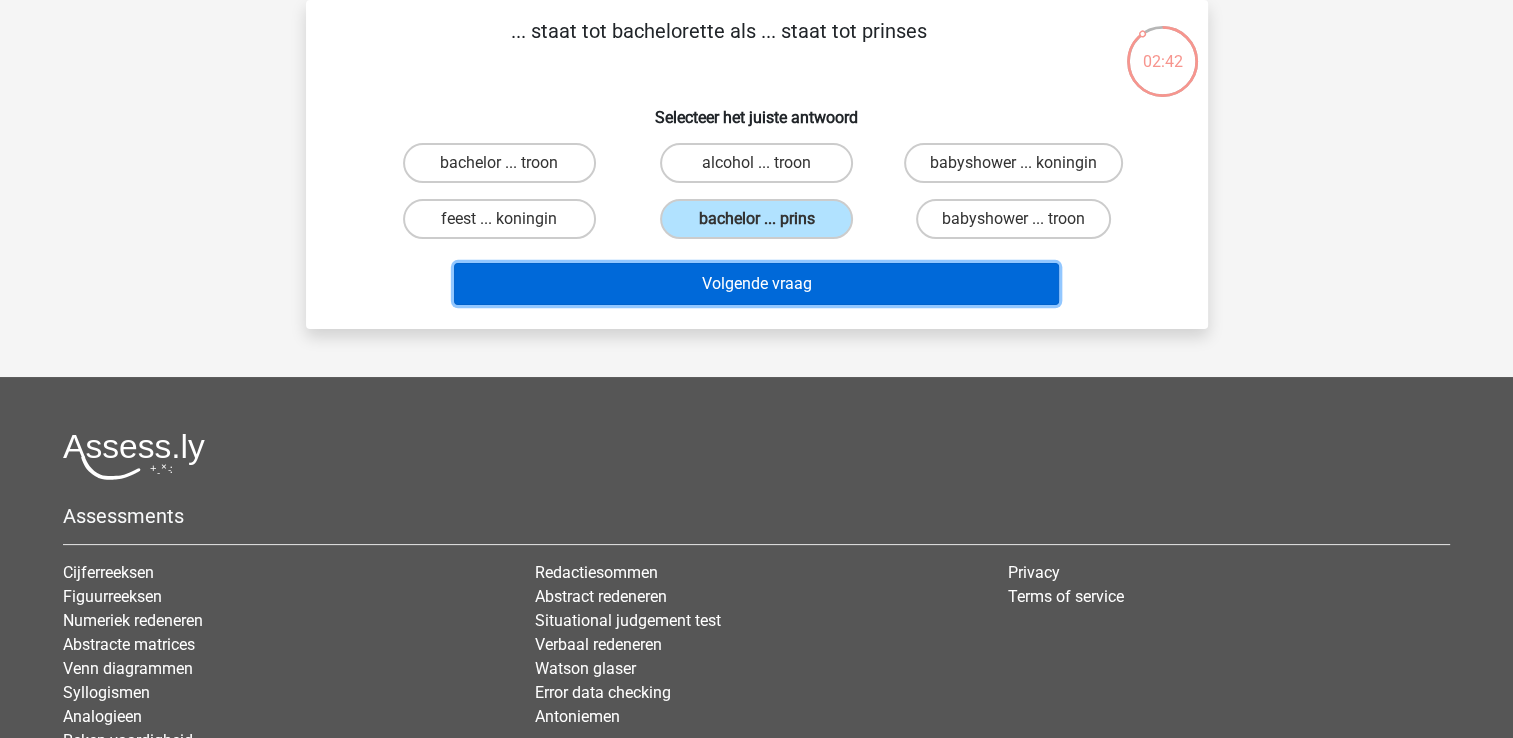 click on "Volgende vraag" at bounding box center [756, 284] 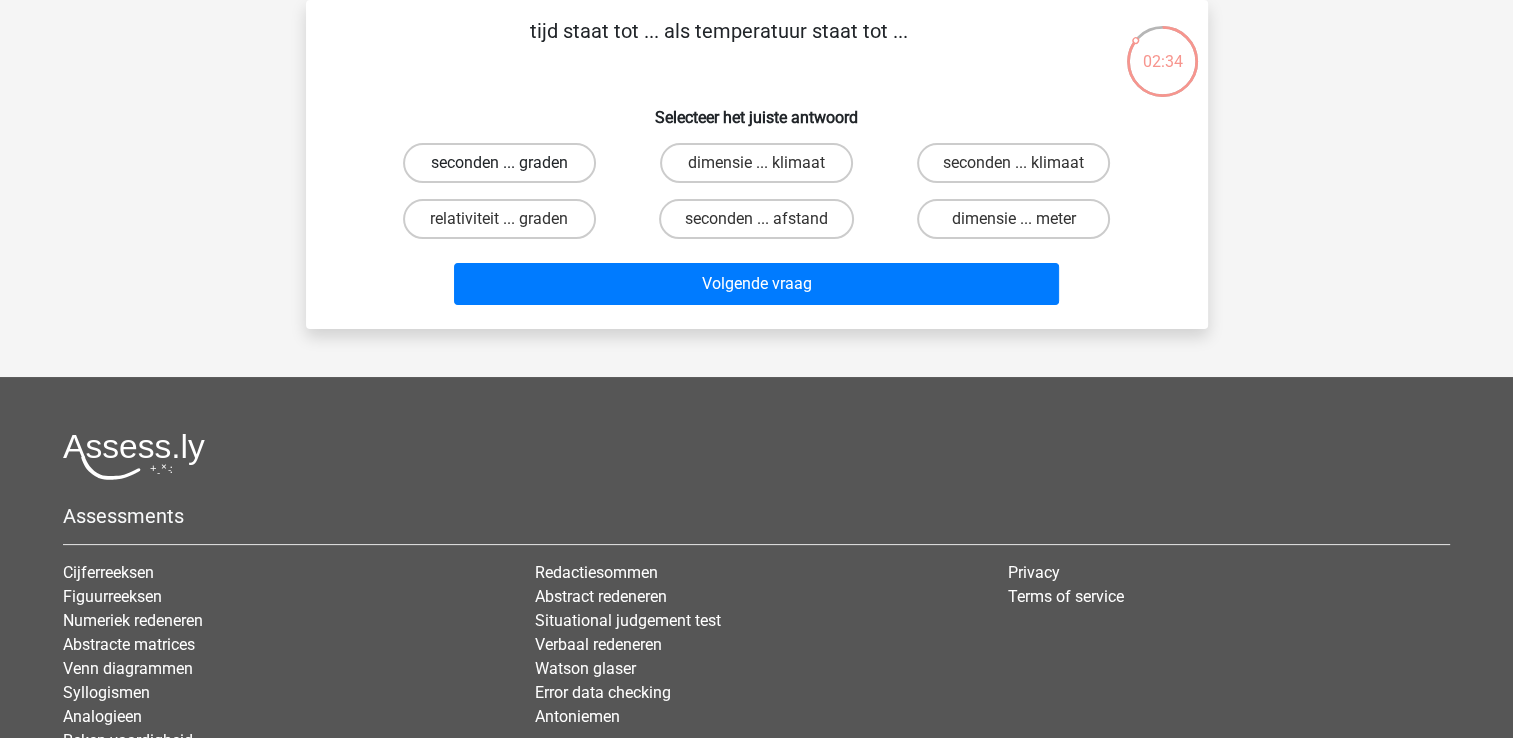 click on "seconden ... graden" at bounding box center [499, 163] 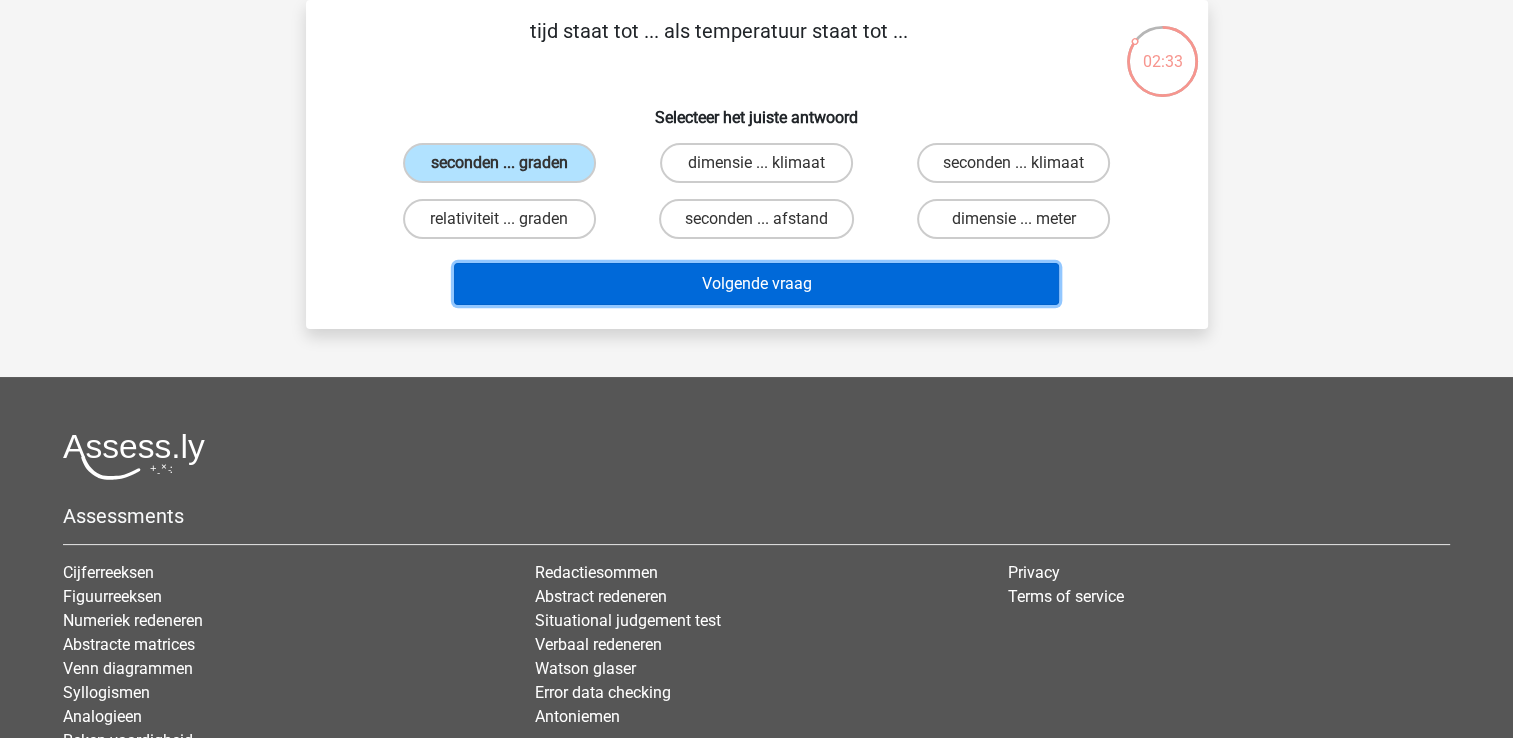 click on "Volgende vraag" at bounding box center (756, 284) 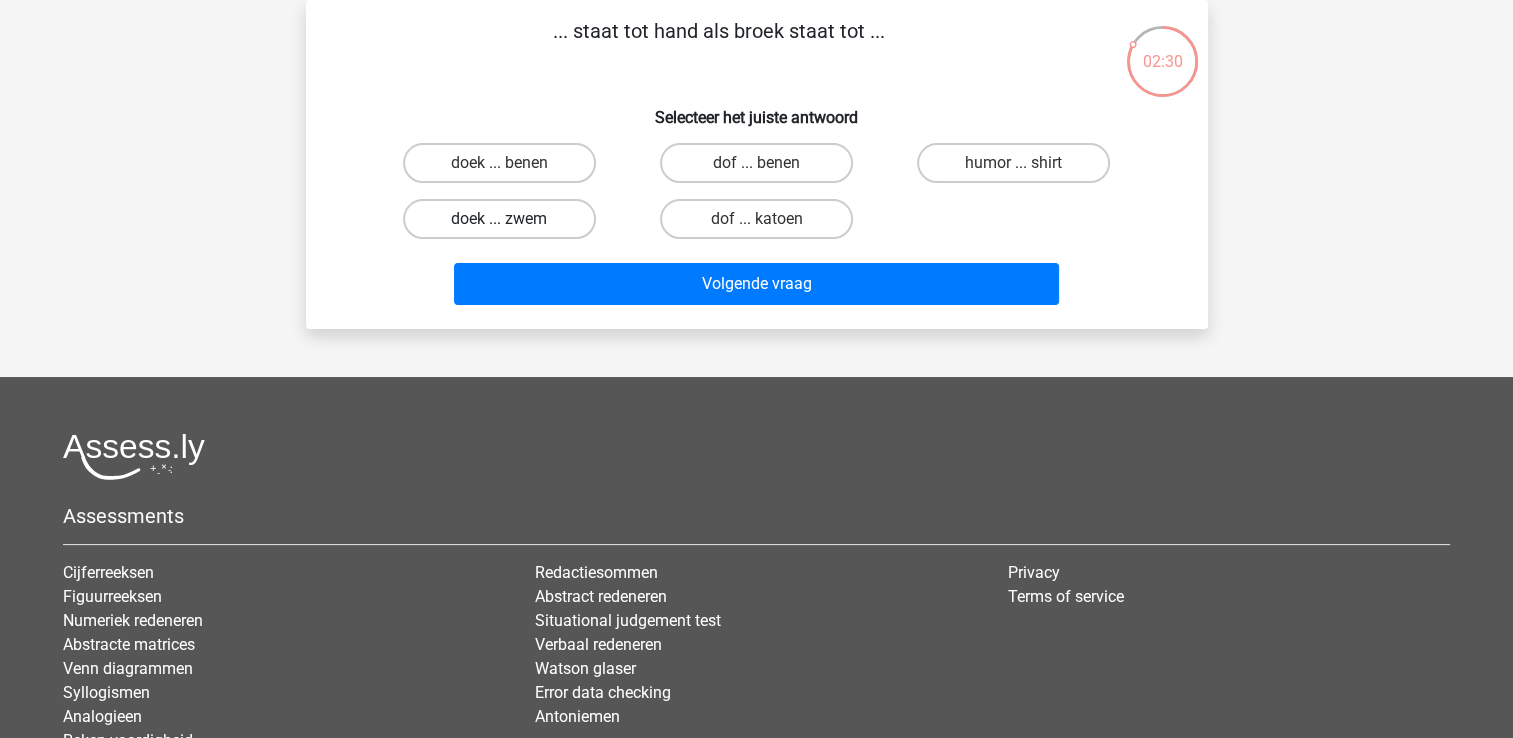 click on "doek ... zwem" at bounding box center (499, 219) 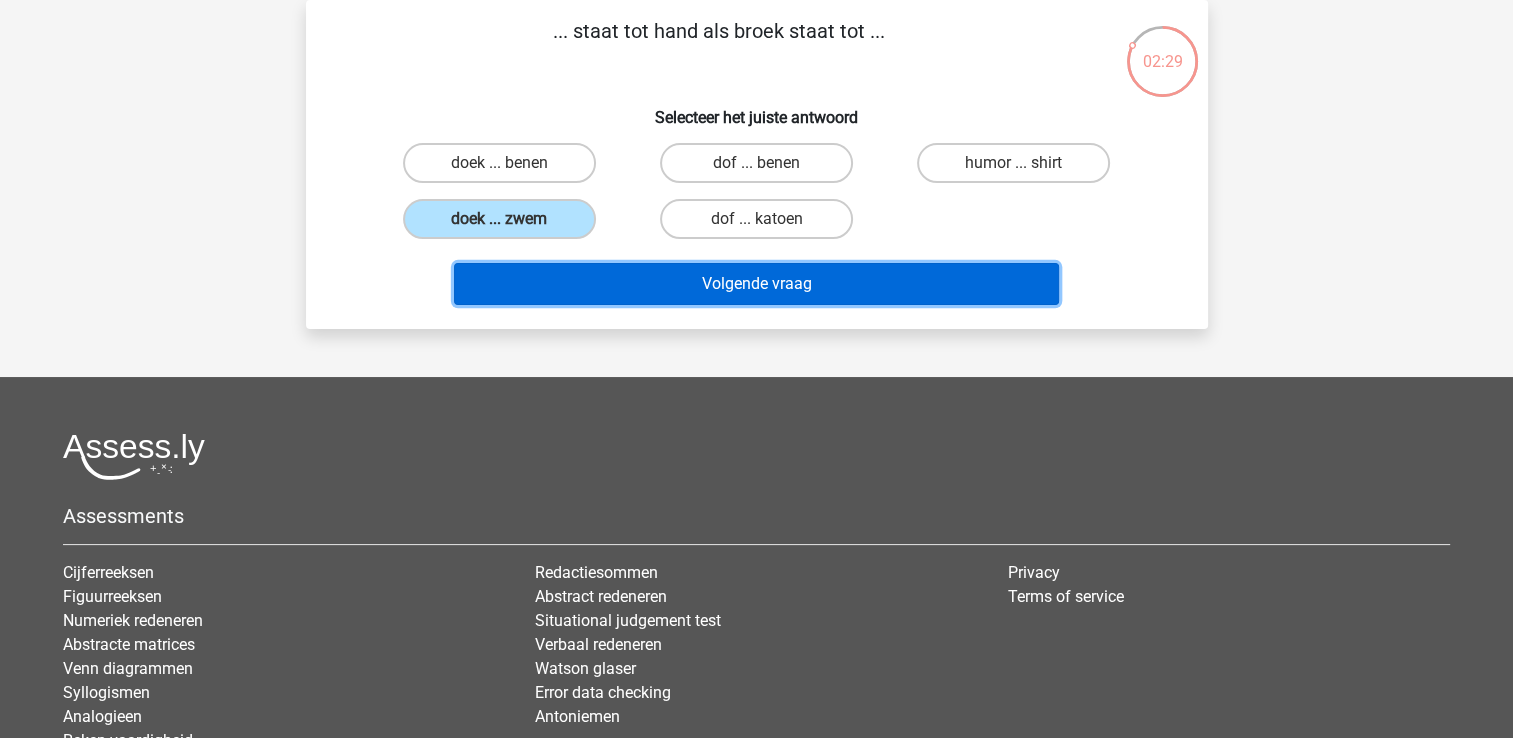 click on "Volgende vraag" at bounding box center [756, 284] 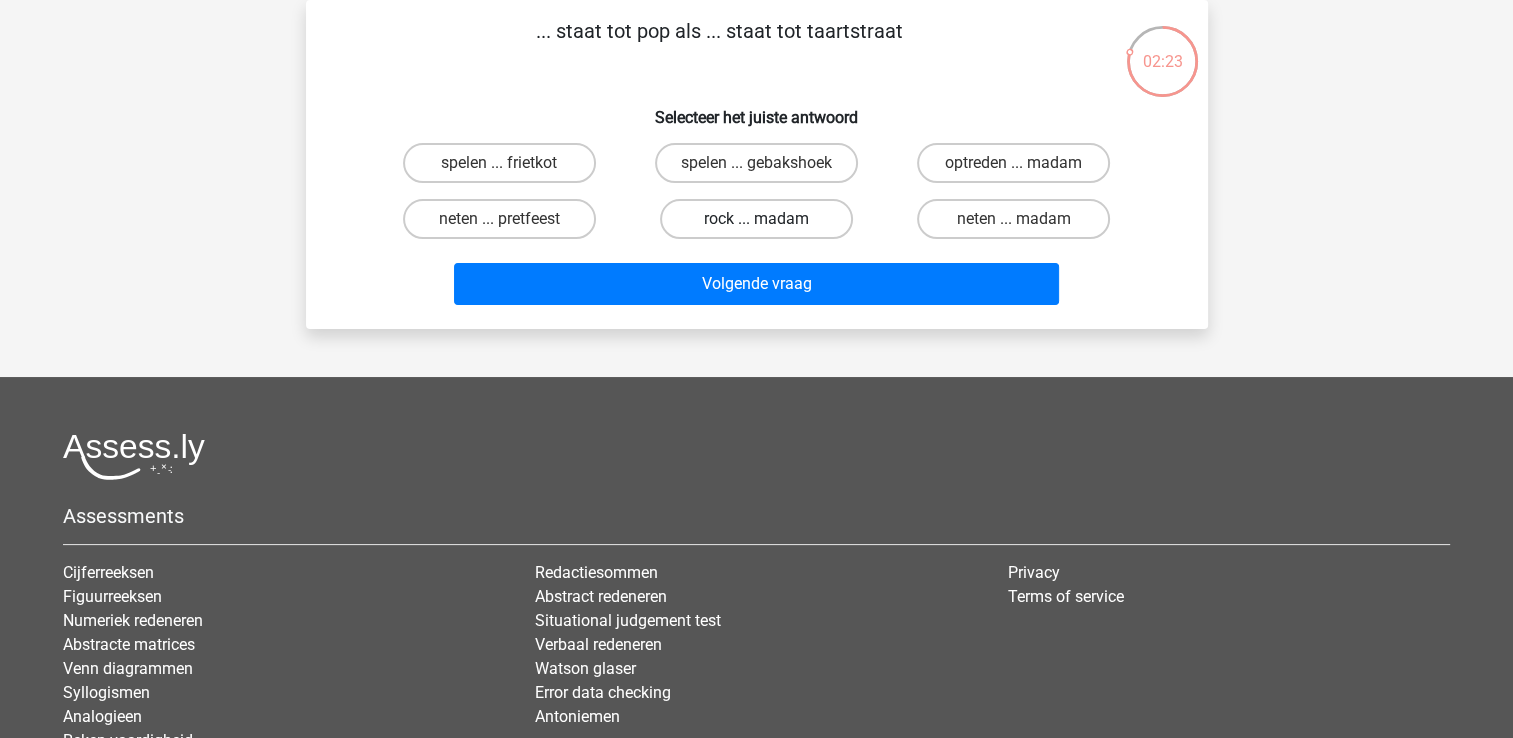 click on "rock ... madam" at bounding box center (756, 219) 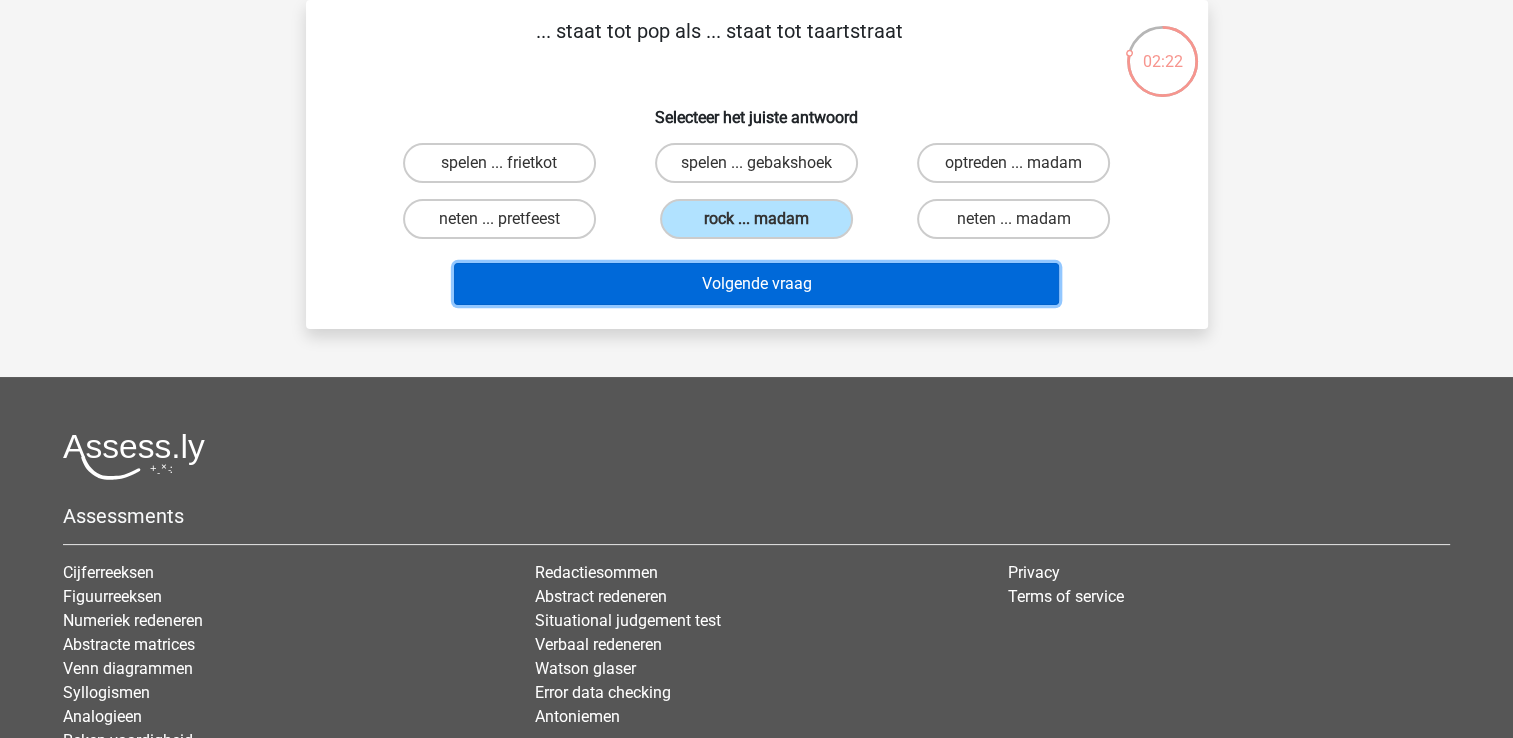 click on "Volgende vraag" at bounding box center (756, 284) 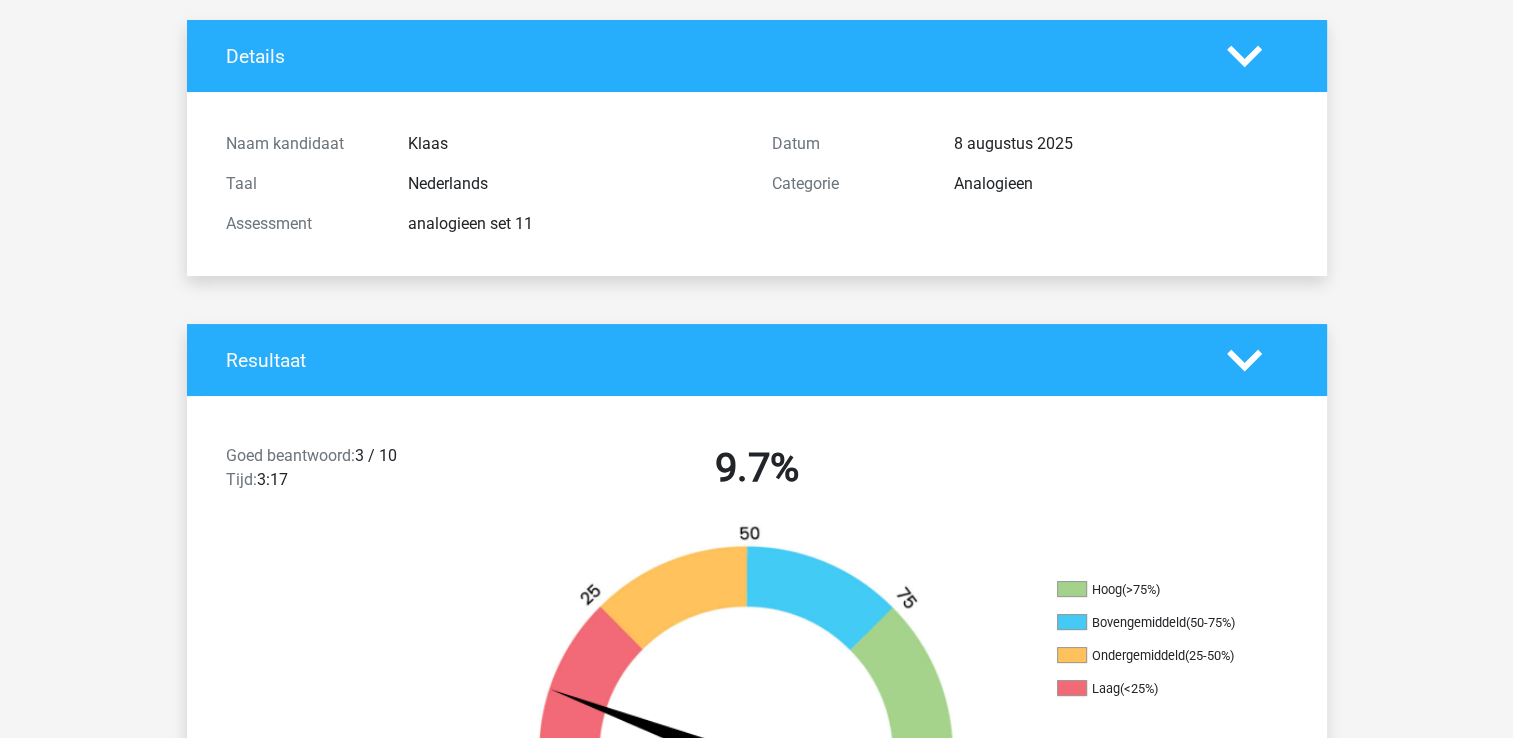 scroll, scrollTop: 0, scrollLeft: 0, axis: both 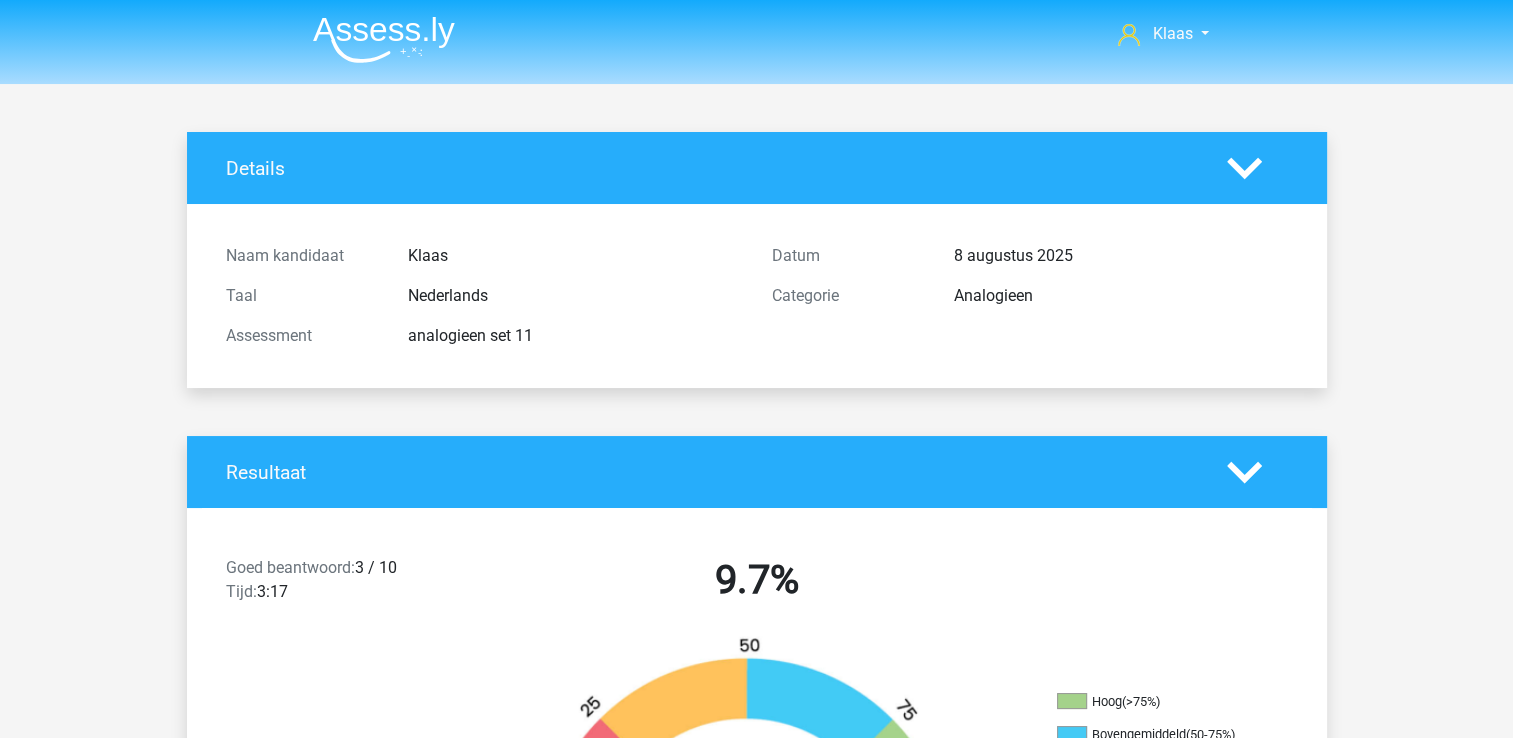 click at bounding box center [384, 39] 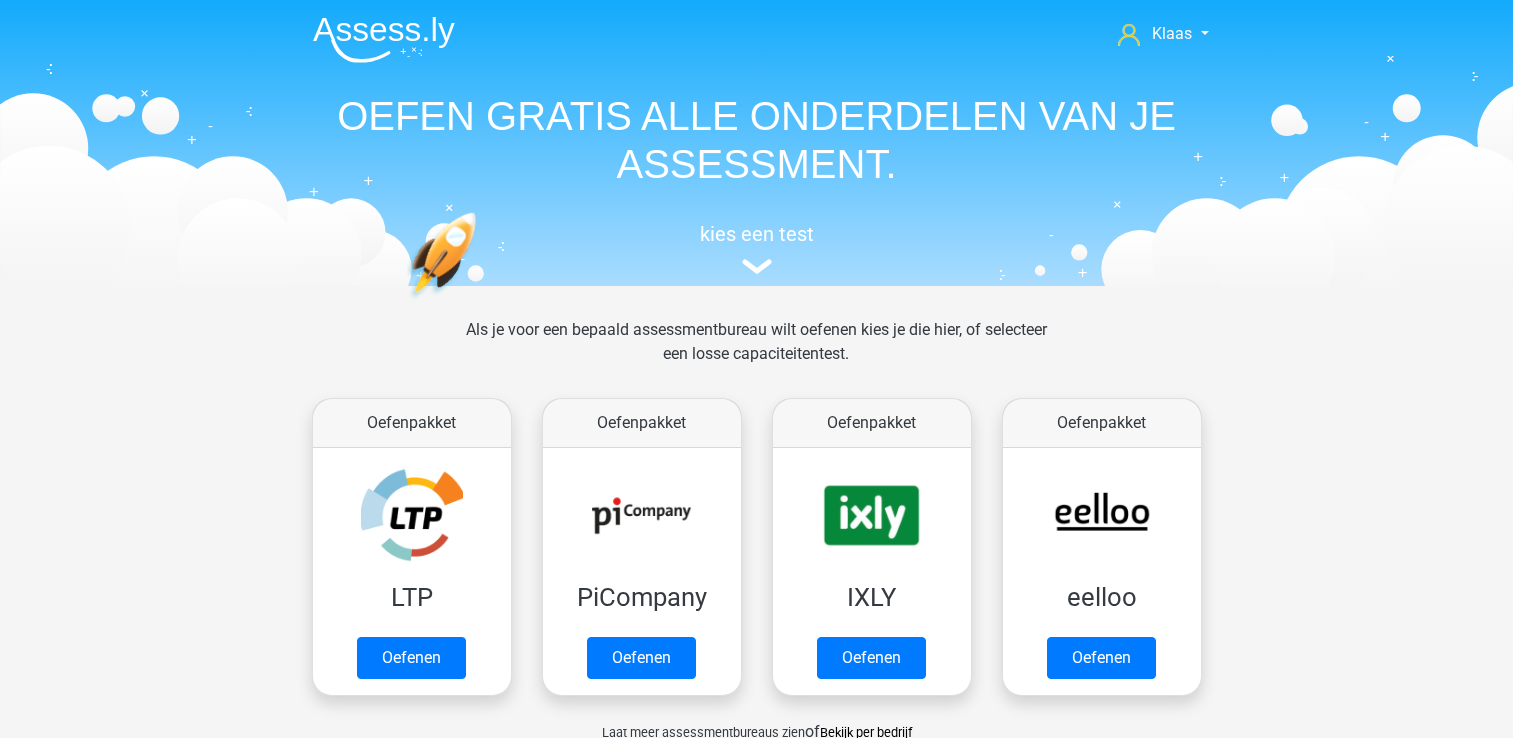scroll, scrollTop: 0, scrollLeft: 0, axis: both 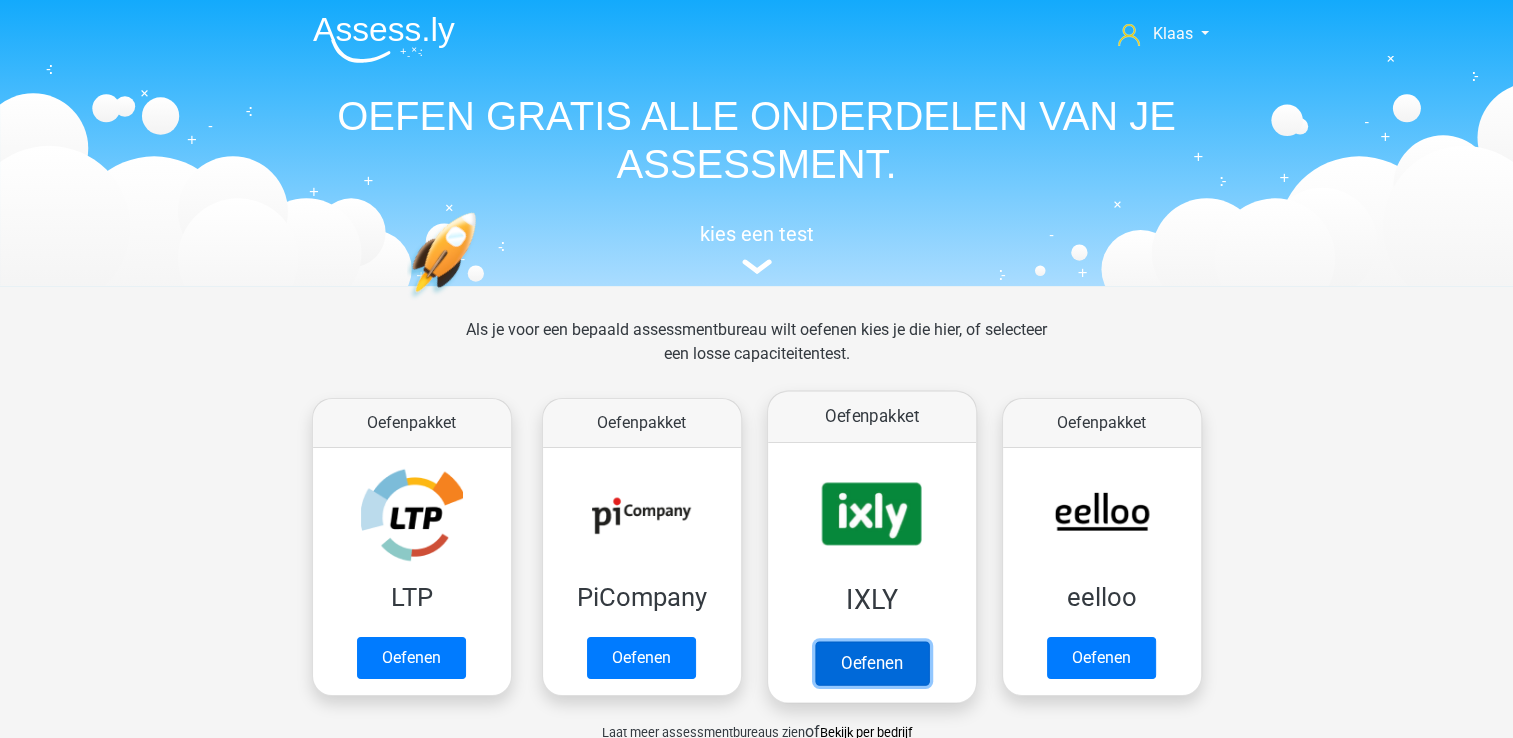 click on "Oefenen" at bounding box center [871, 663] 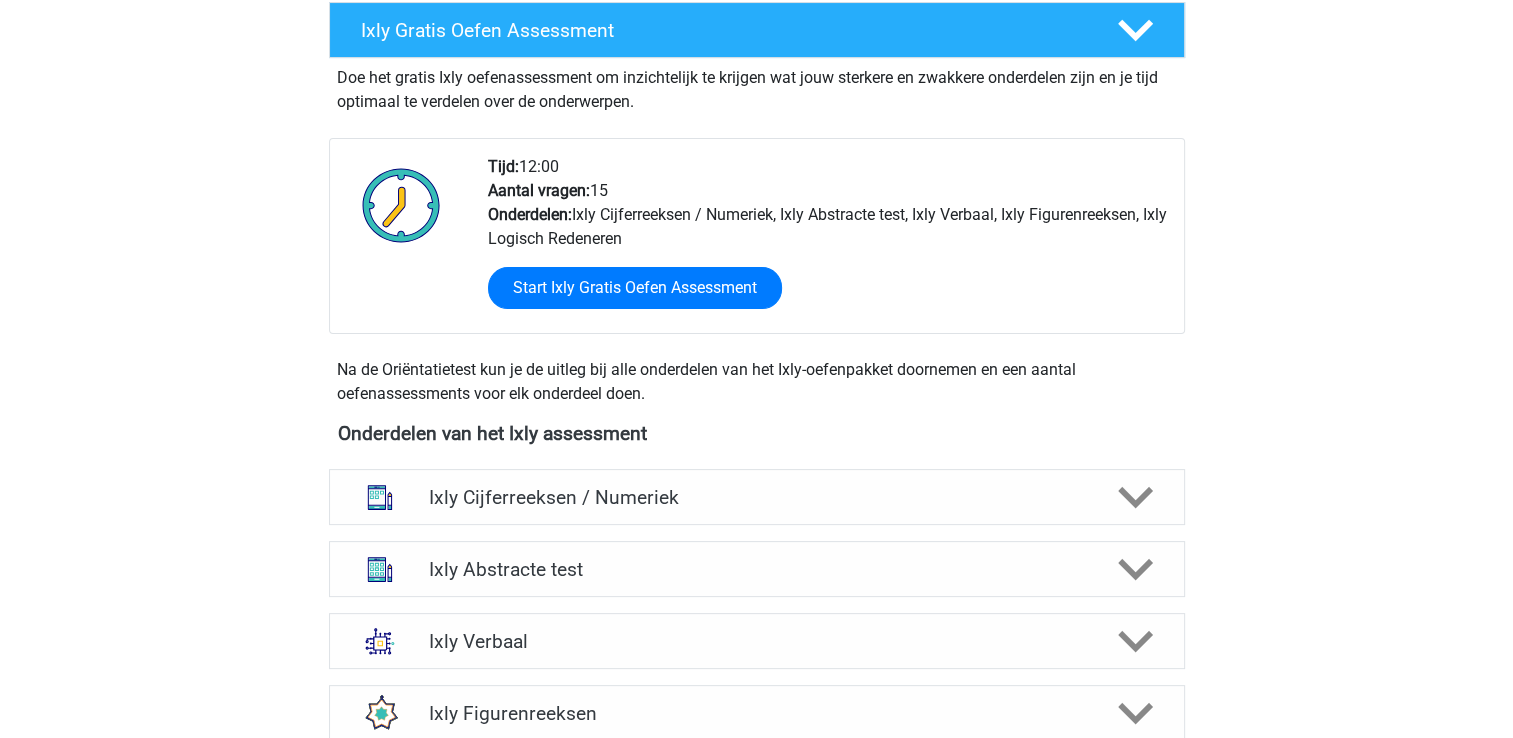 scroll, scrollTop: 600, scrollLeft: 0, axis: vertical 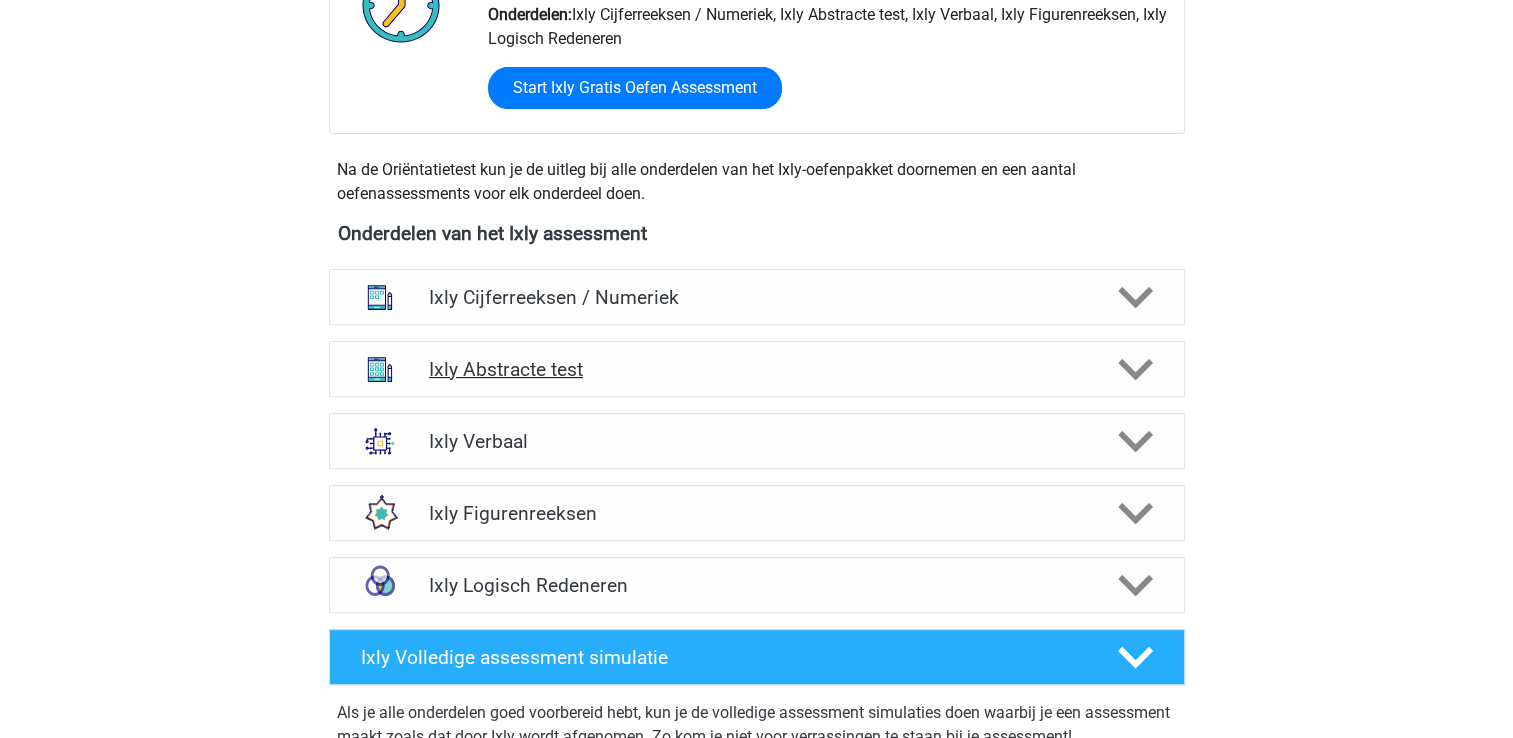 click on "Ixly Abstracte test" at bounding box center (756, 369) 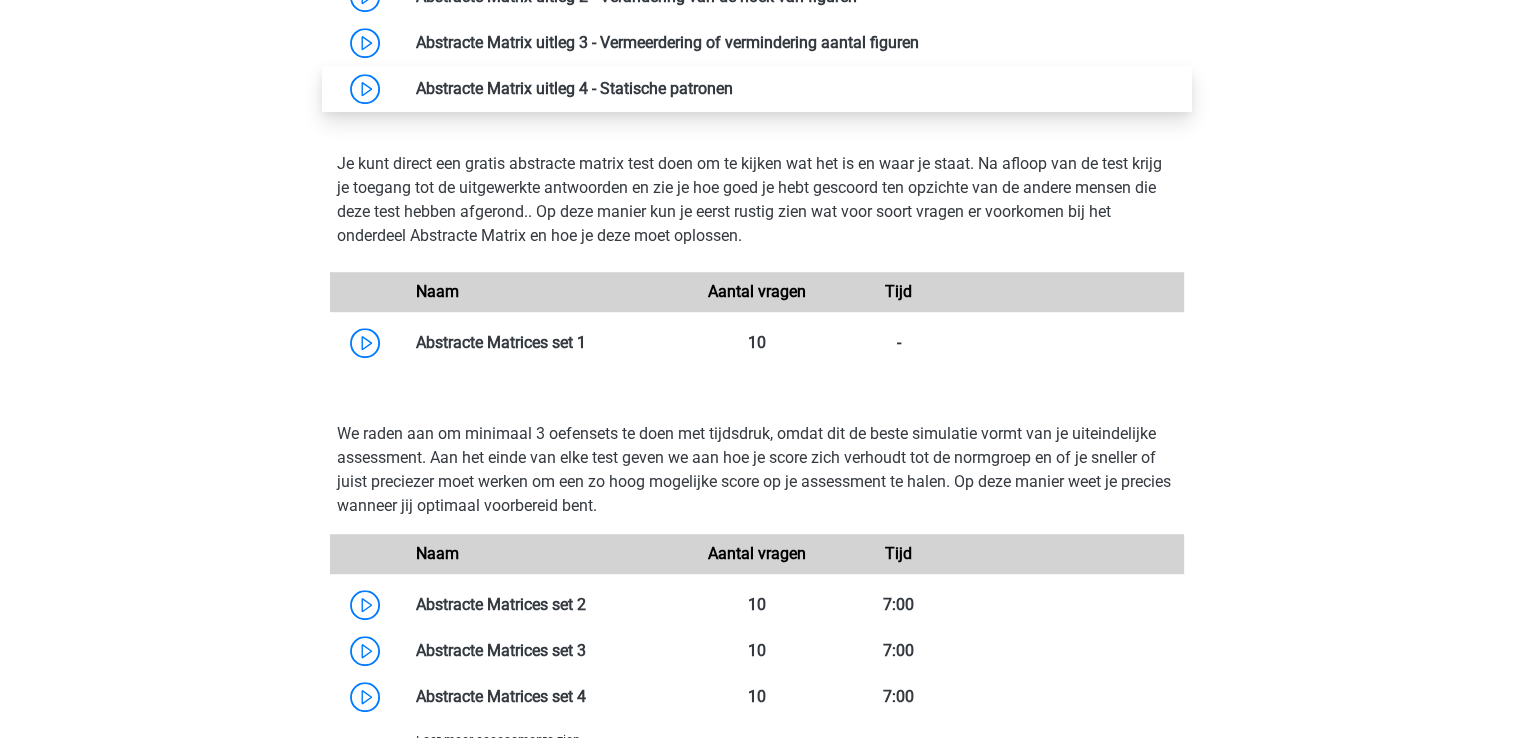 scroll, scrollTop: 1200, scrollLeft: 0, axis: vertical 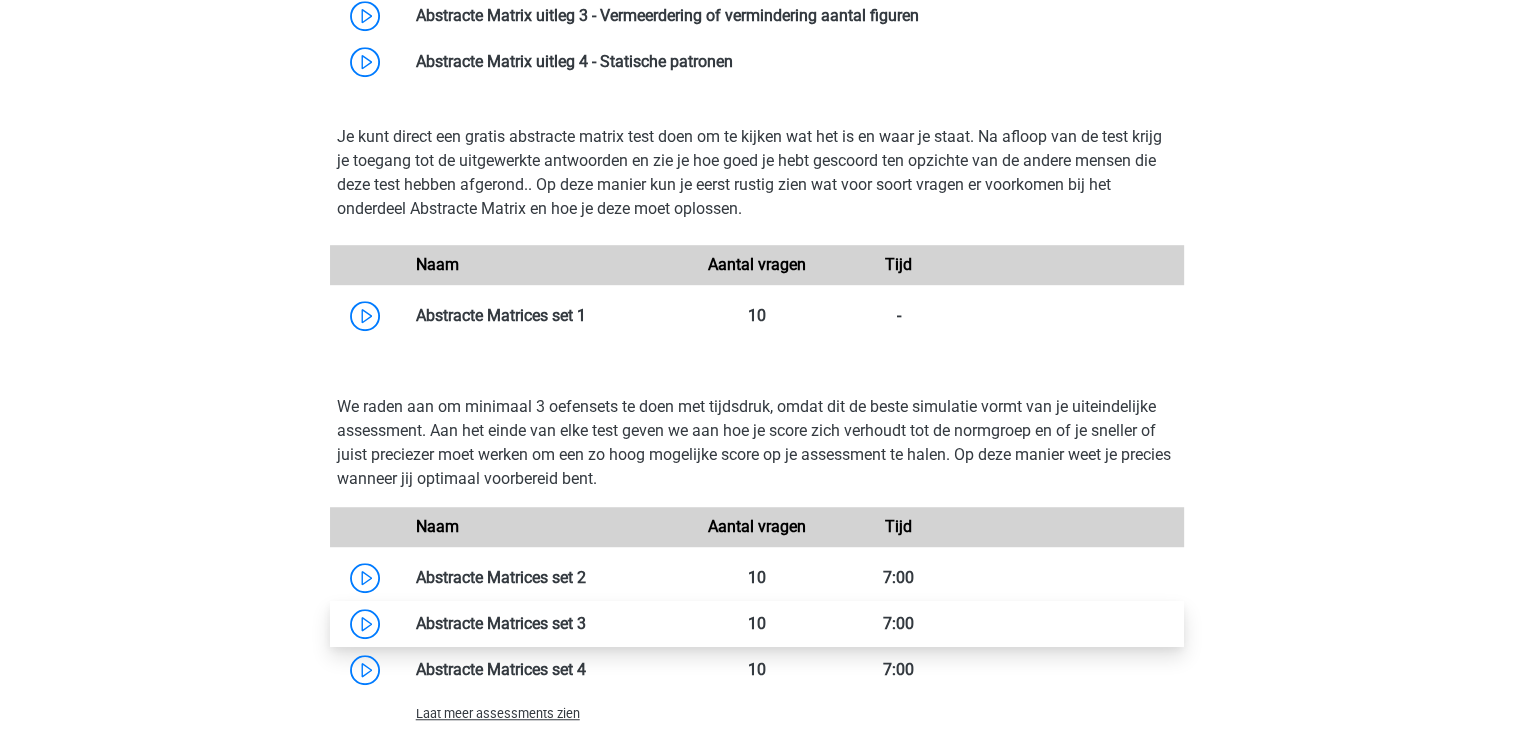 click at bounding box center [586, 623] 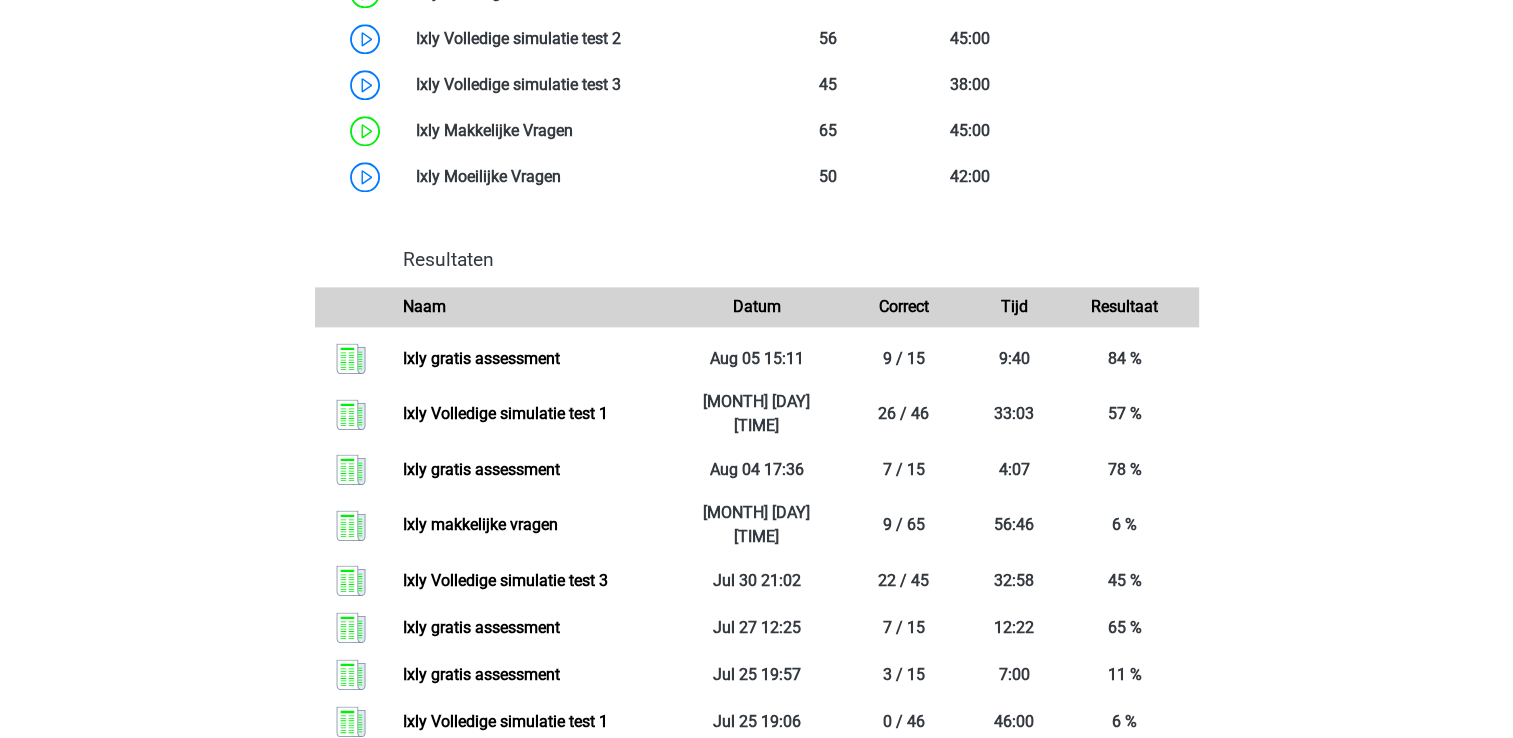scroll, scrollTop: 2600, scrollLeft: 0, axis: vertical 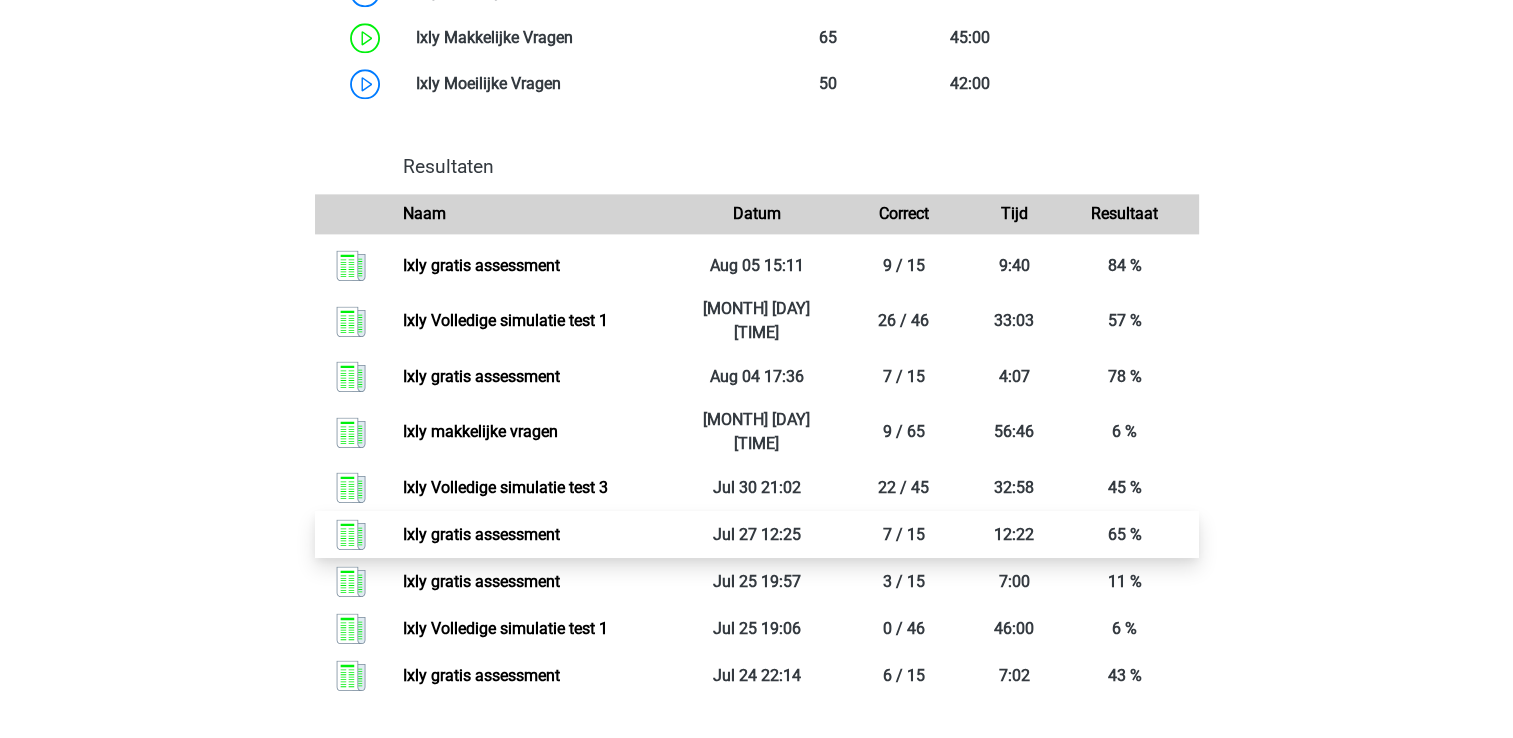 click on "Ixly gratis assessment" at bounding box center [481, 534] 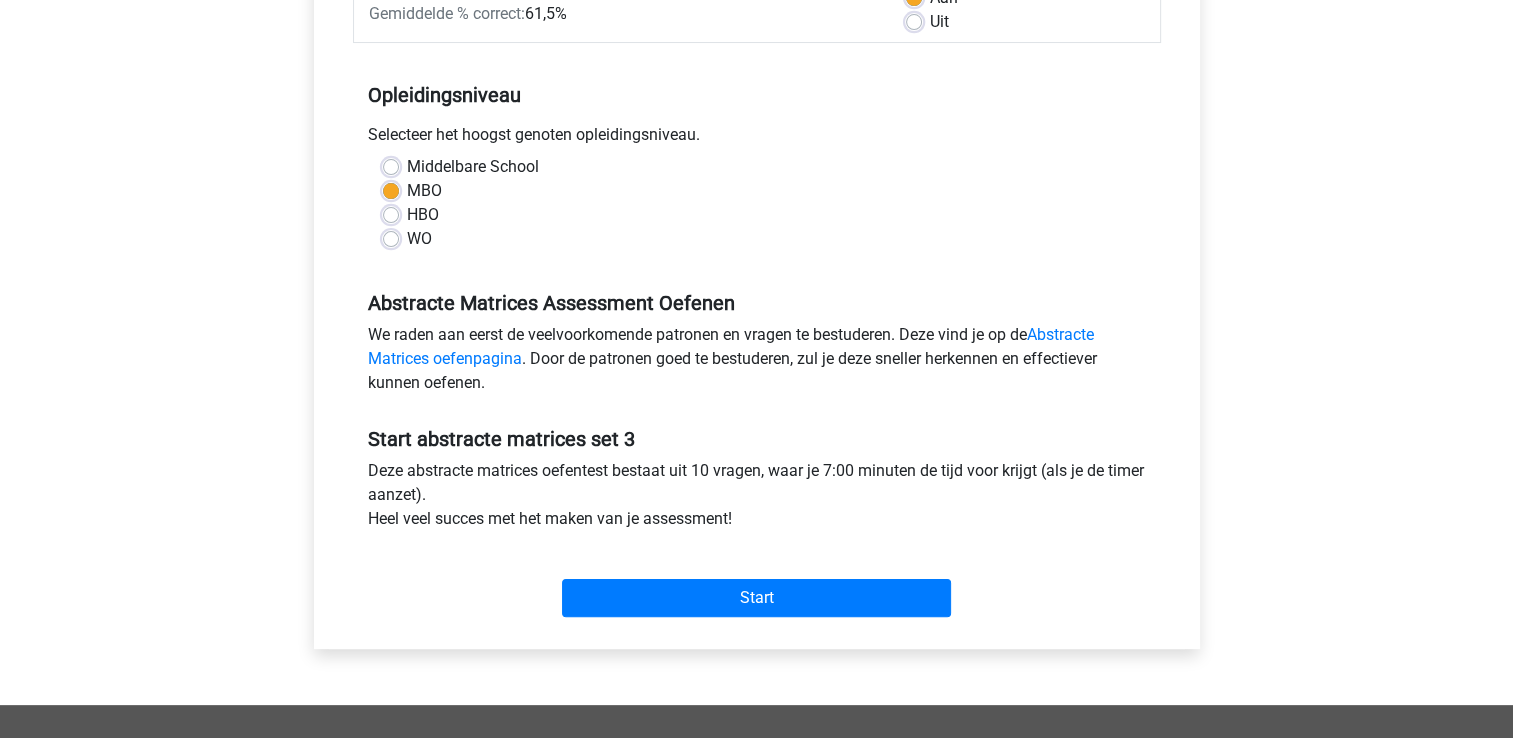 scroll, scrollTop: 400, scrollLeft: 0, axis: vertical 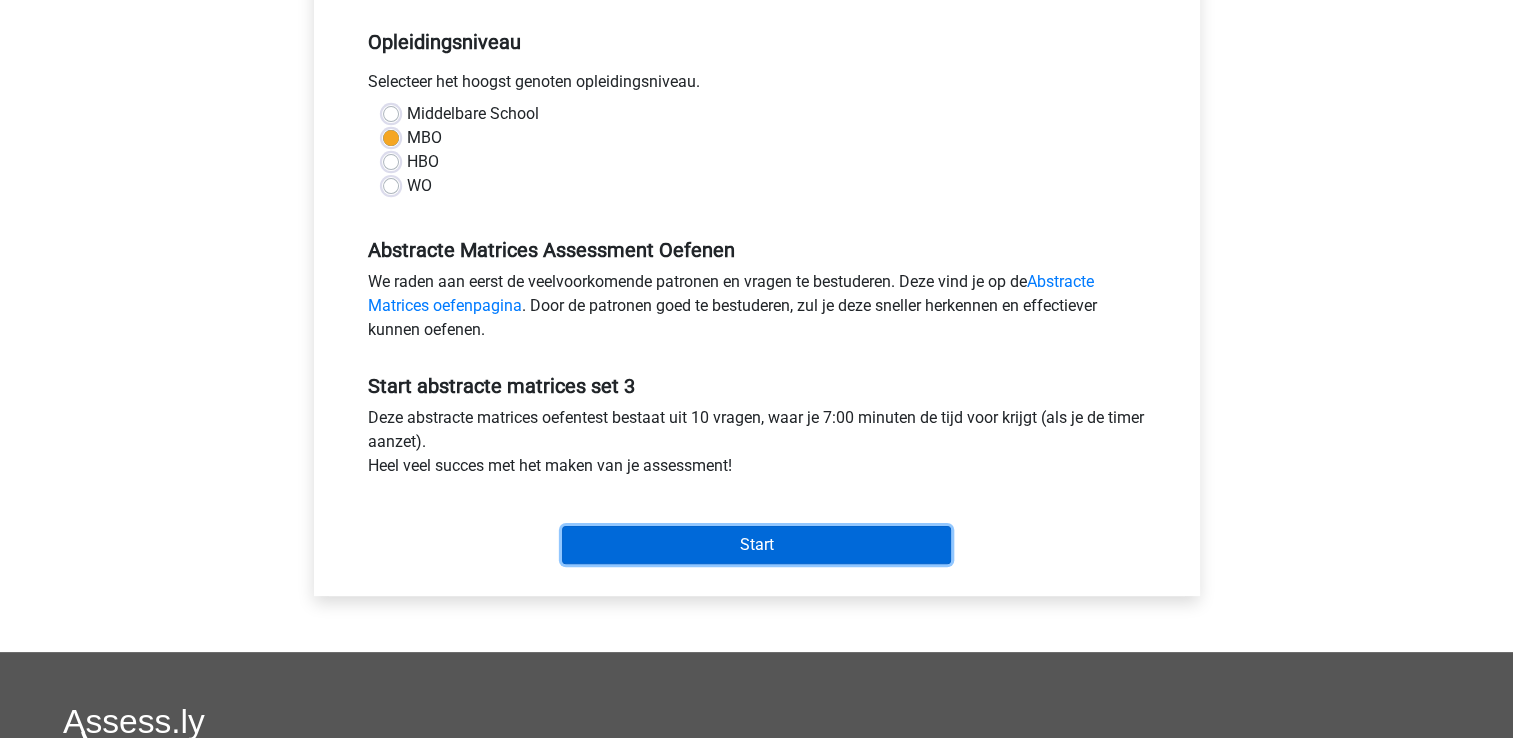 click on "Start" at bounding box center [756, 545] 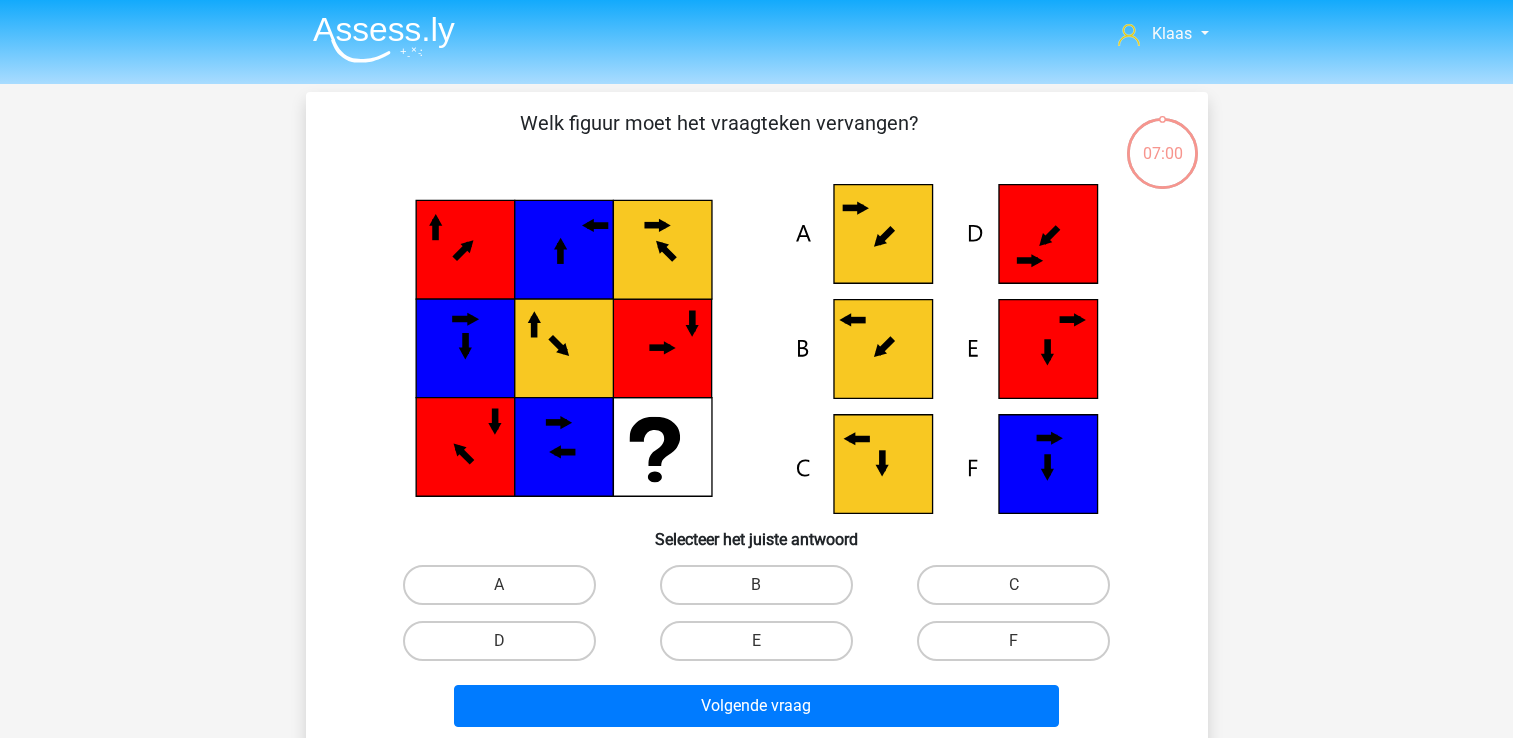 scroll, scrollTop: 0, scrollLeft: 0, axis: both 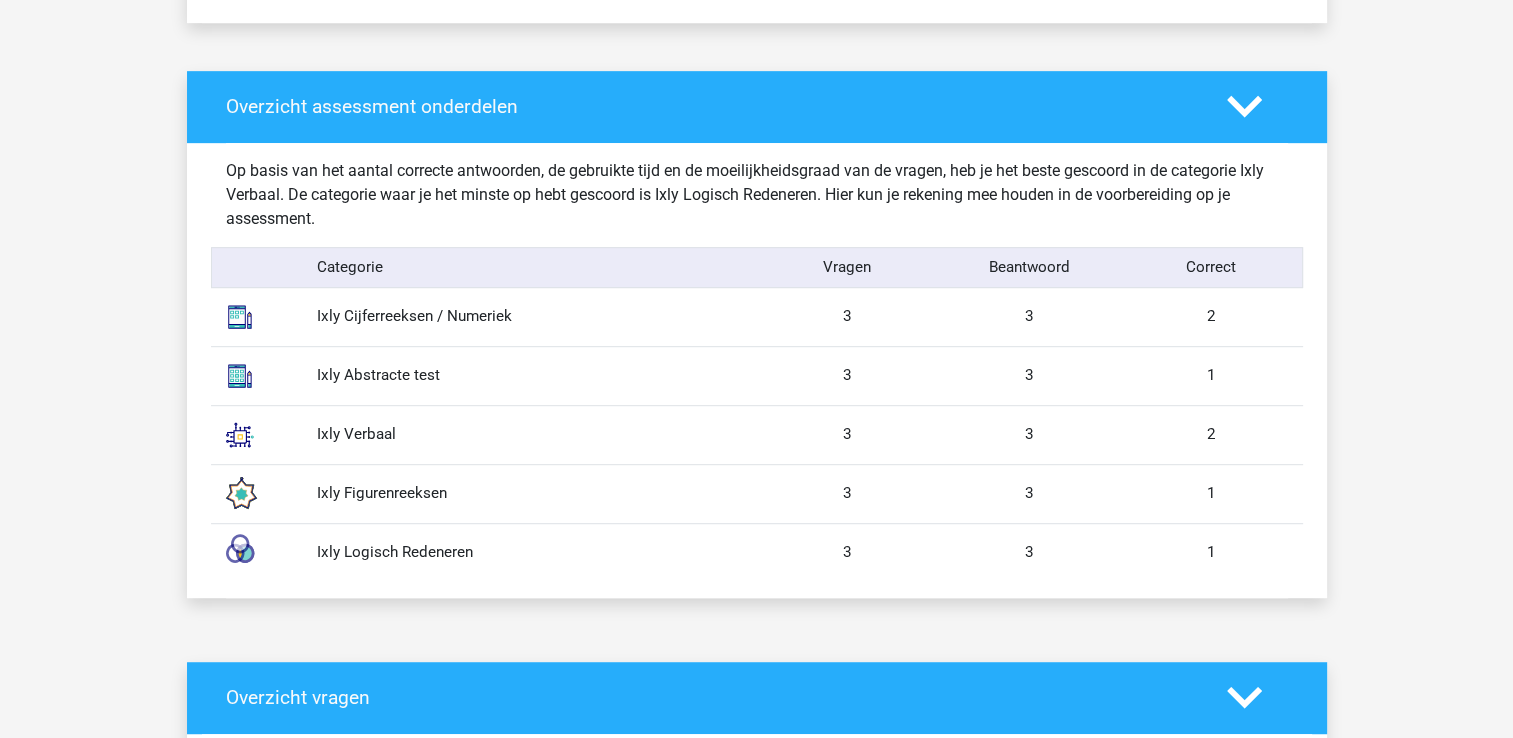 click on "Ixly Figurenreeksen" at bounding box center (529, 493) 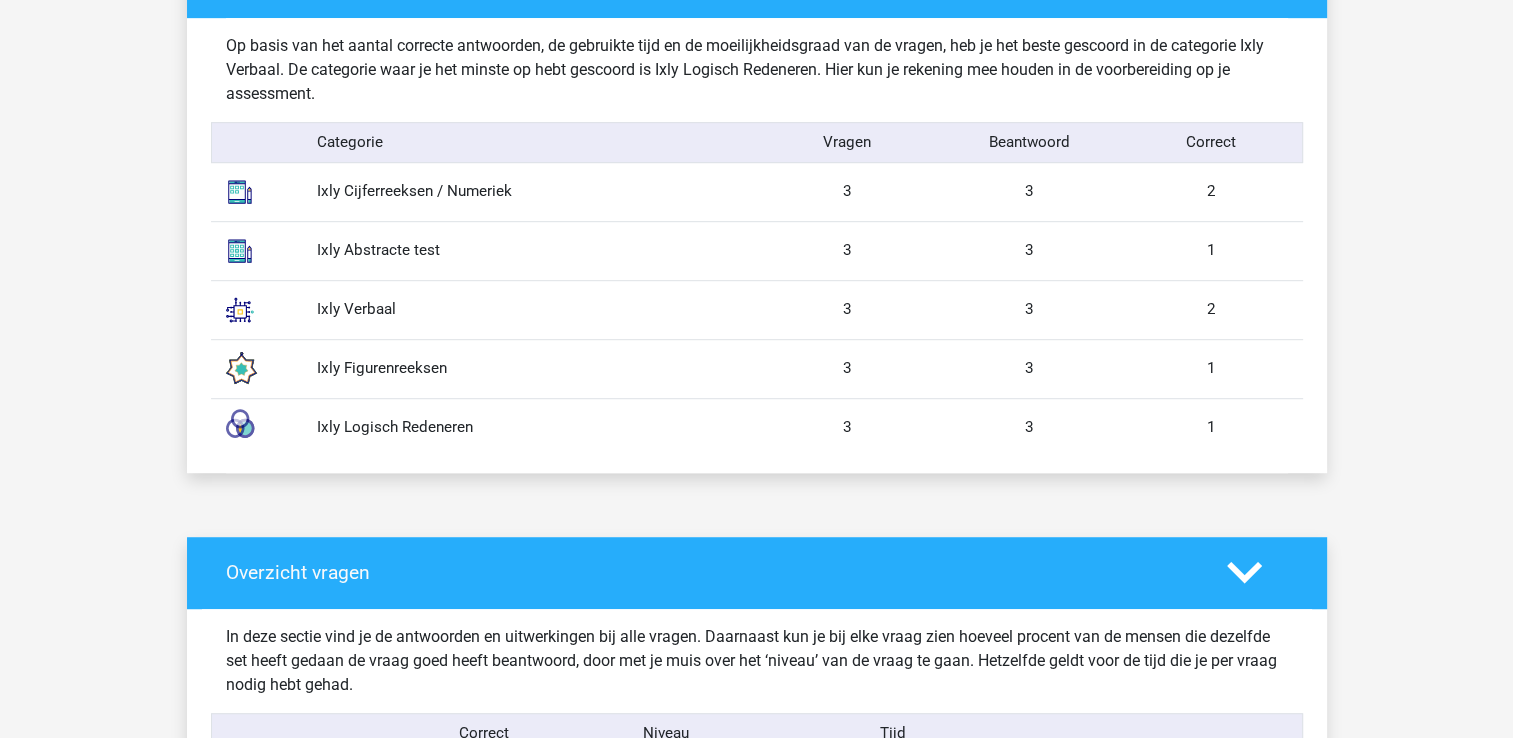 scroll, scrollTop: 1100, scrollLeft: 0, axis: vertical 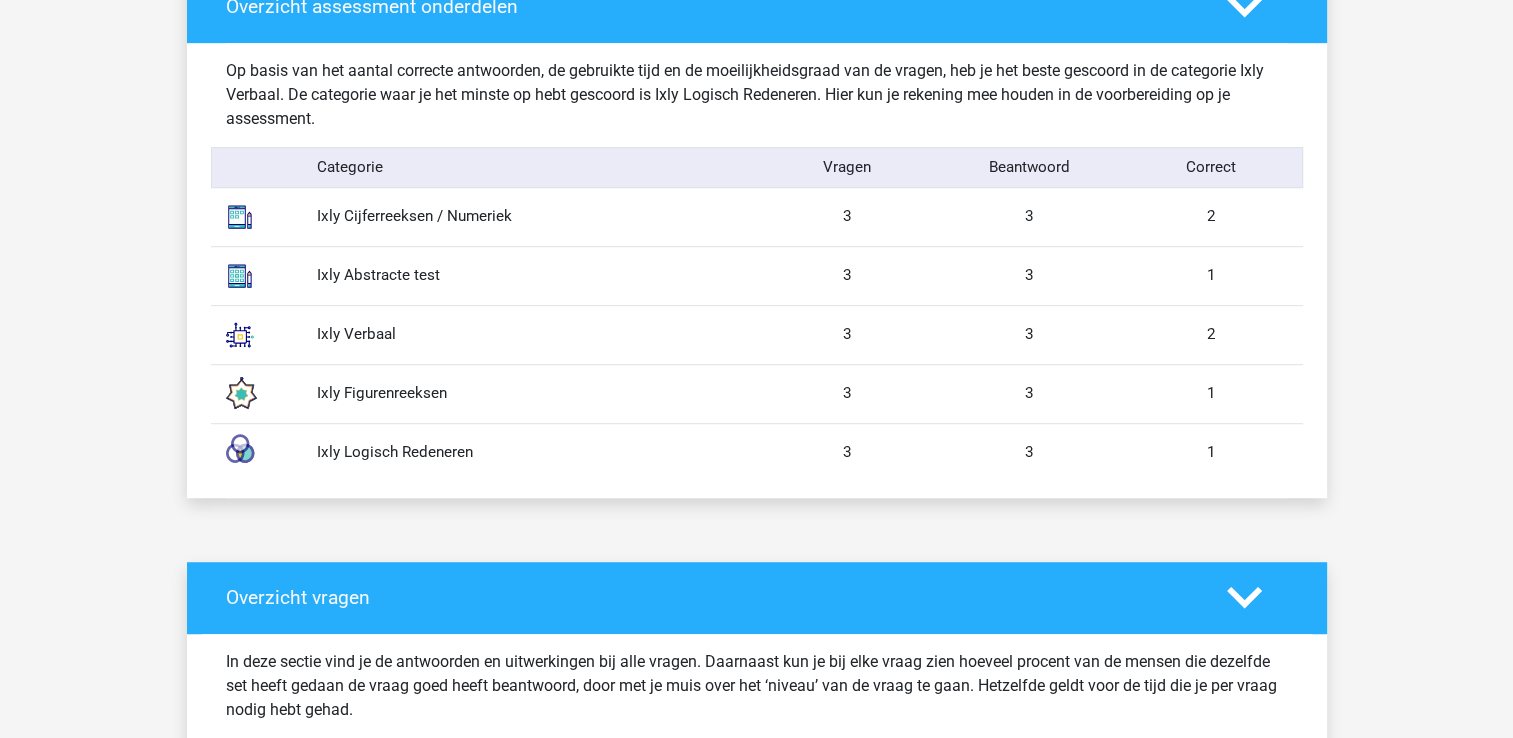 click 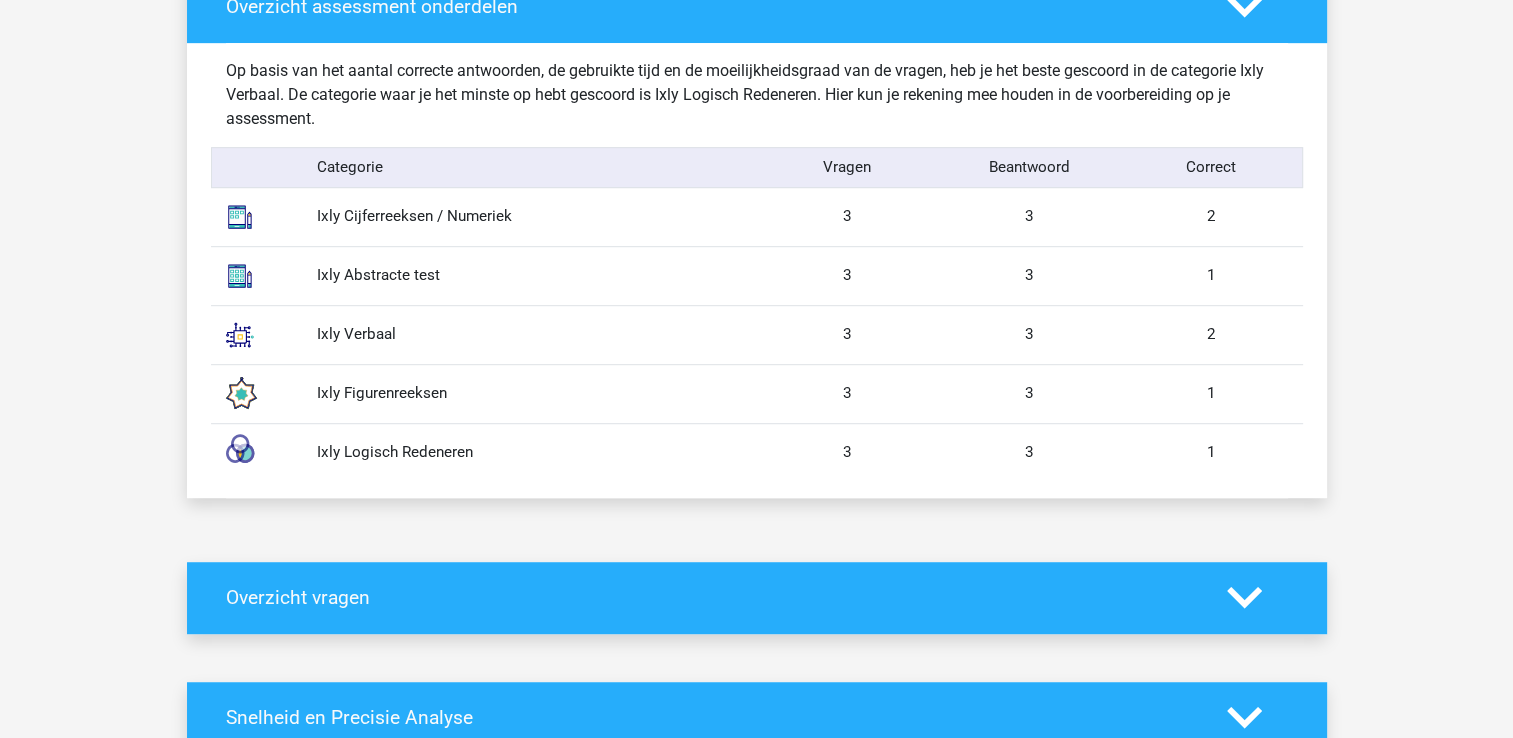 click on "Ixly Figurenreeksen" at bounding box center (529, 393) 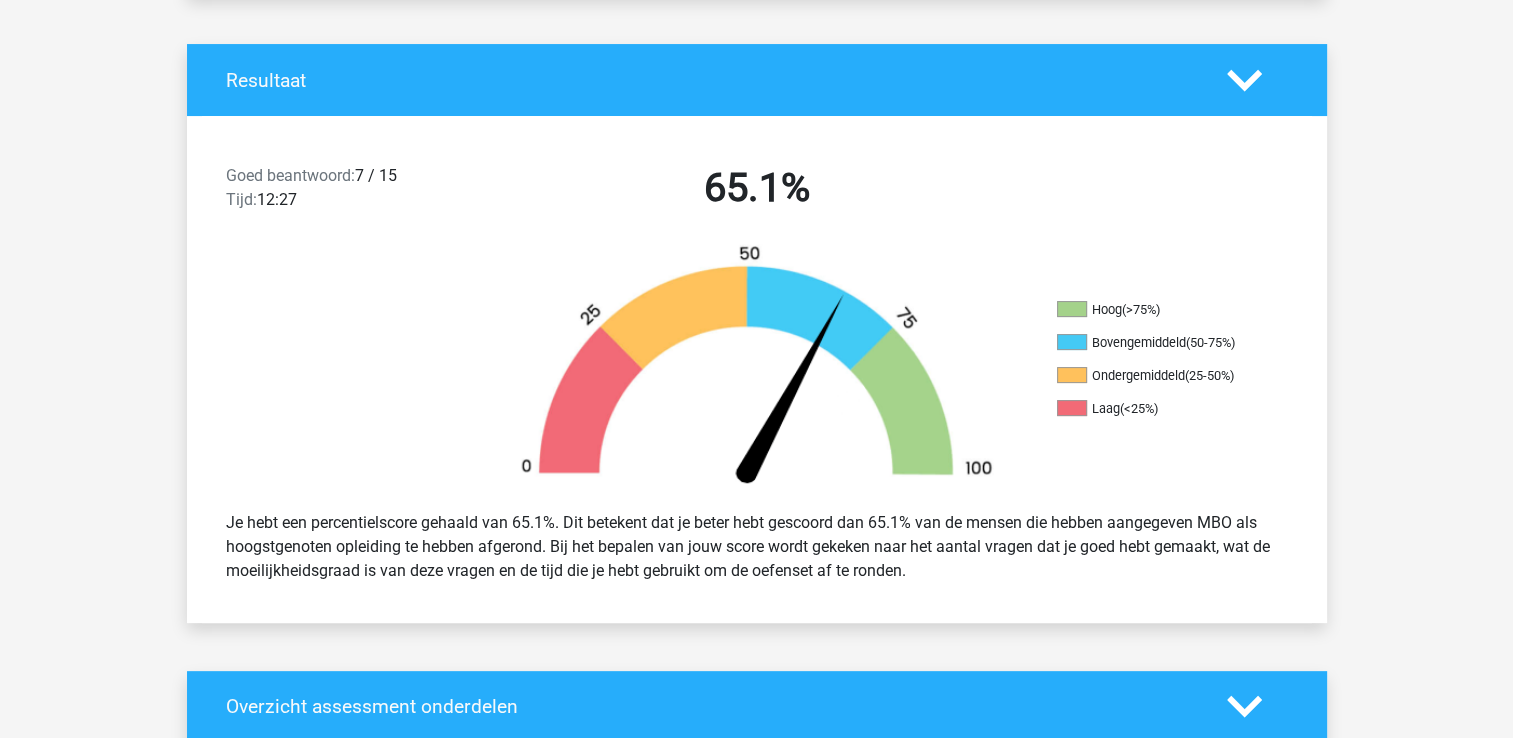scroll, scrollTop: 0, scrollLeft: 0, axis: both 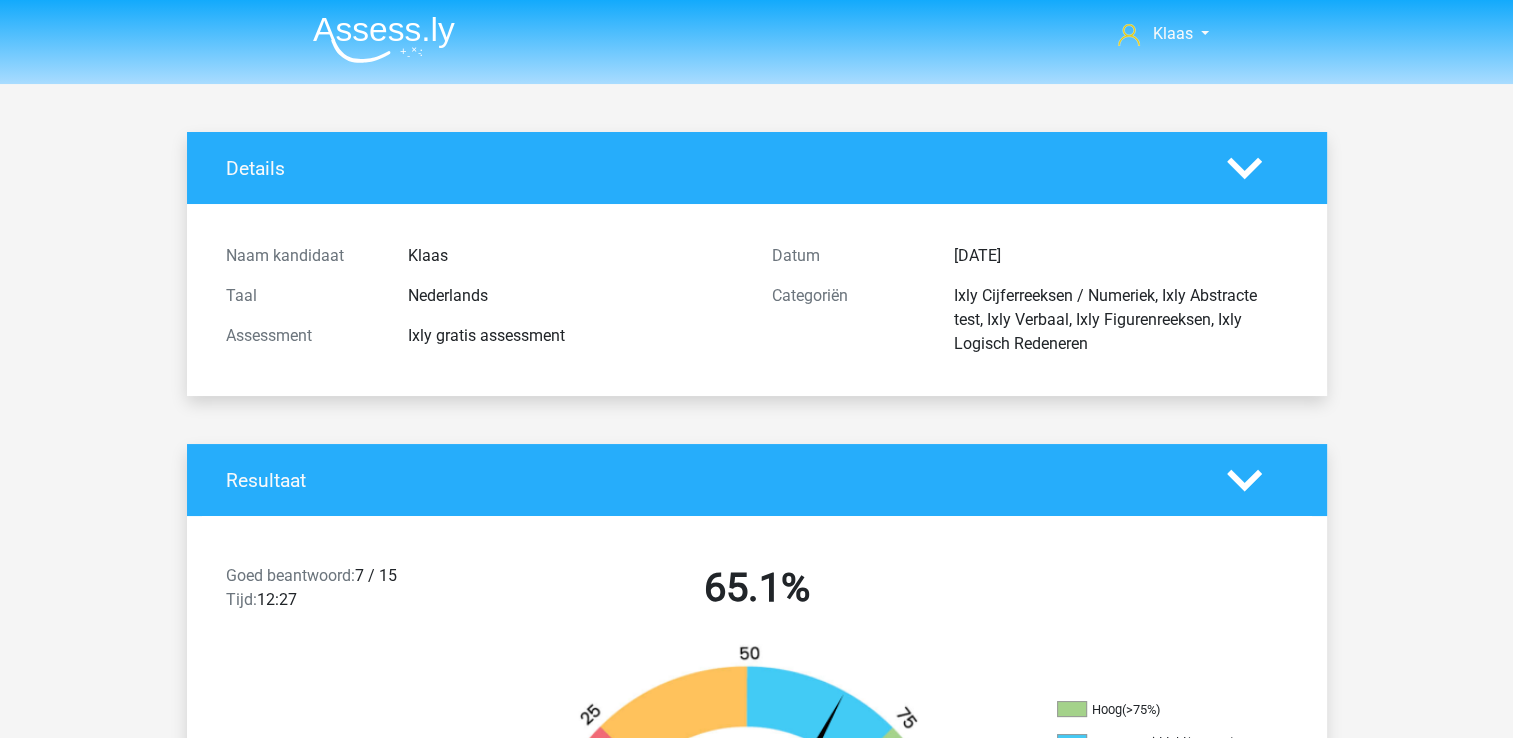 click at bounding box center (384, 39) 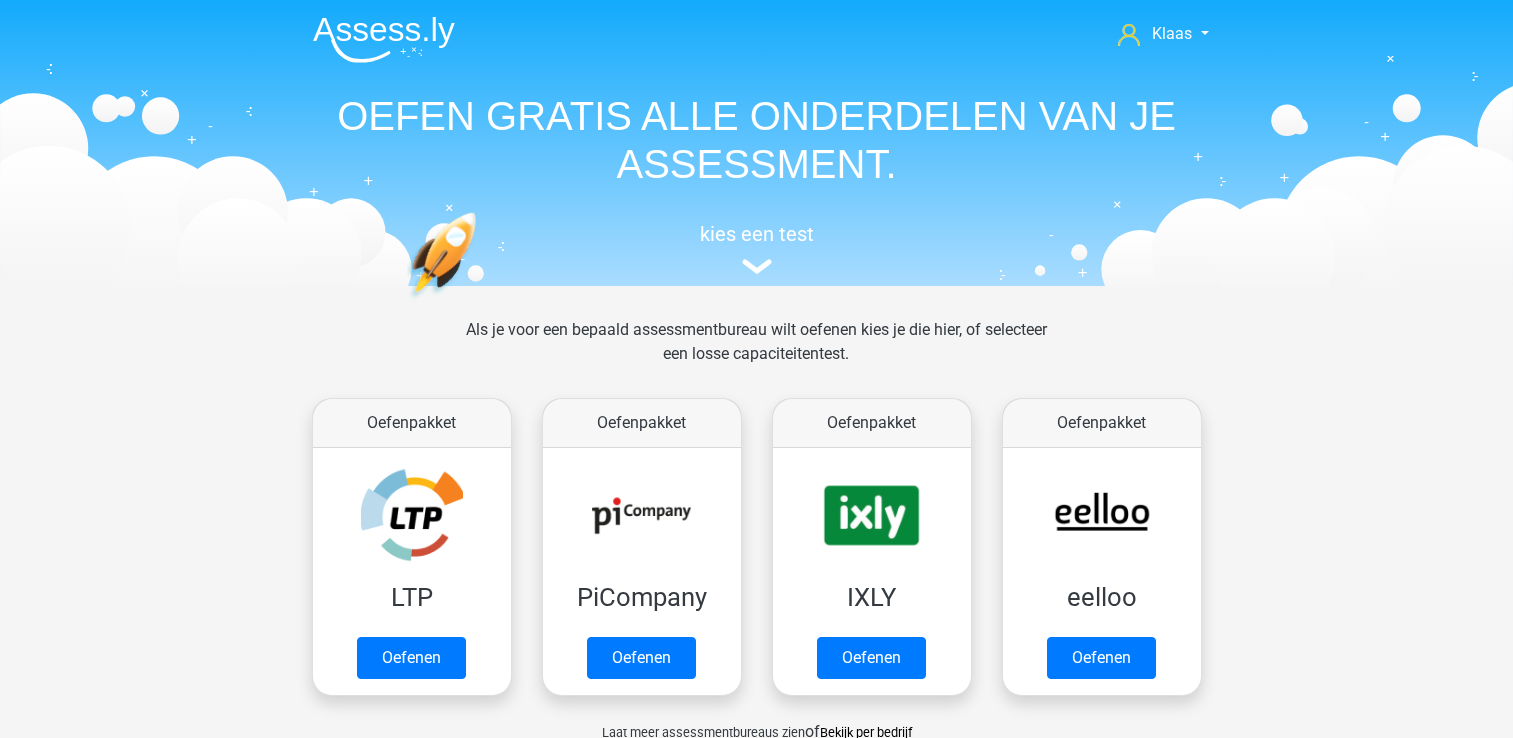 scroll, scrollTop: 0, scrollLeft: 0, axis: both 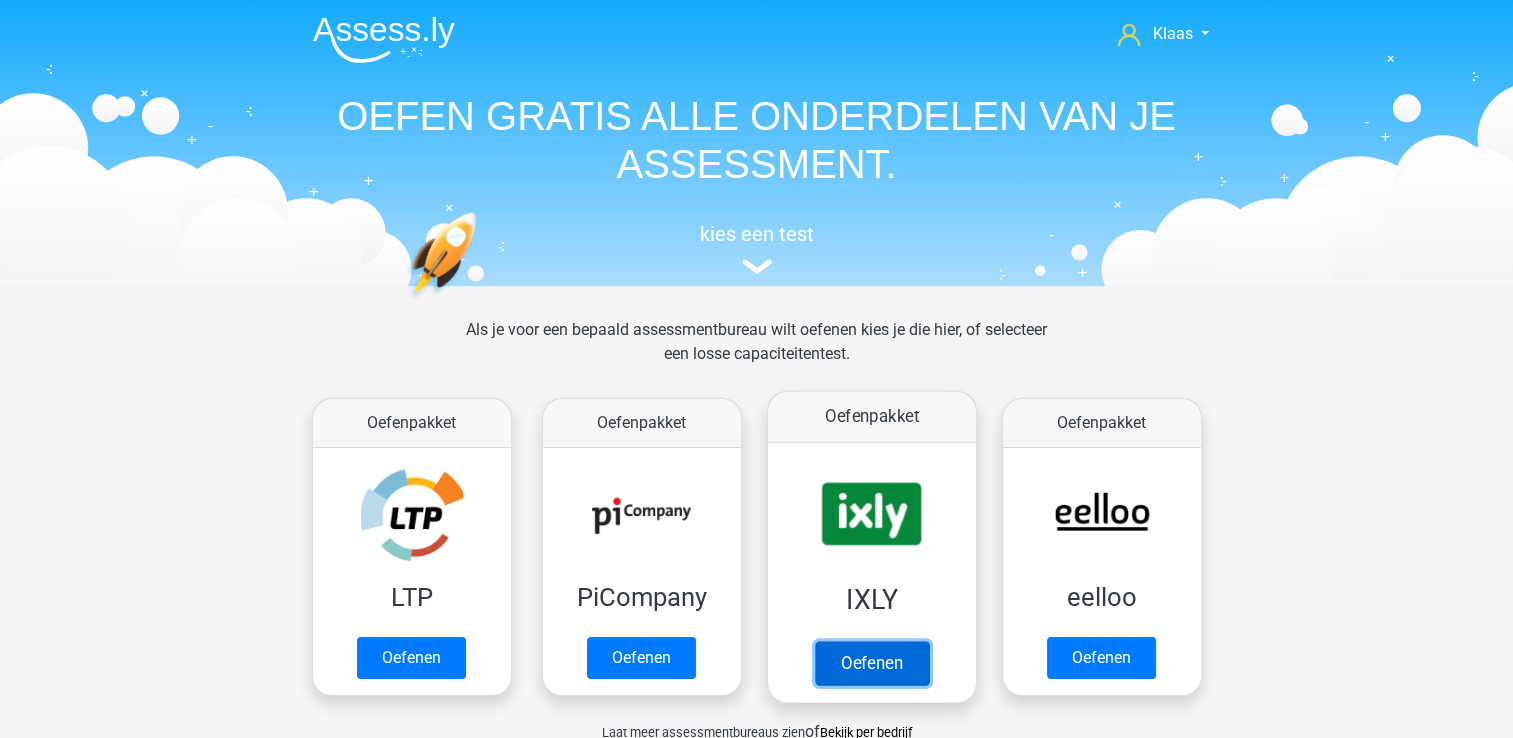 click on "Oefenen" at bounding box center [871, 663] 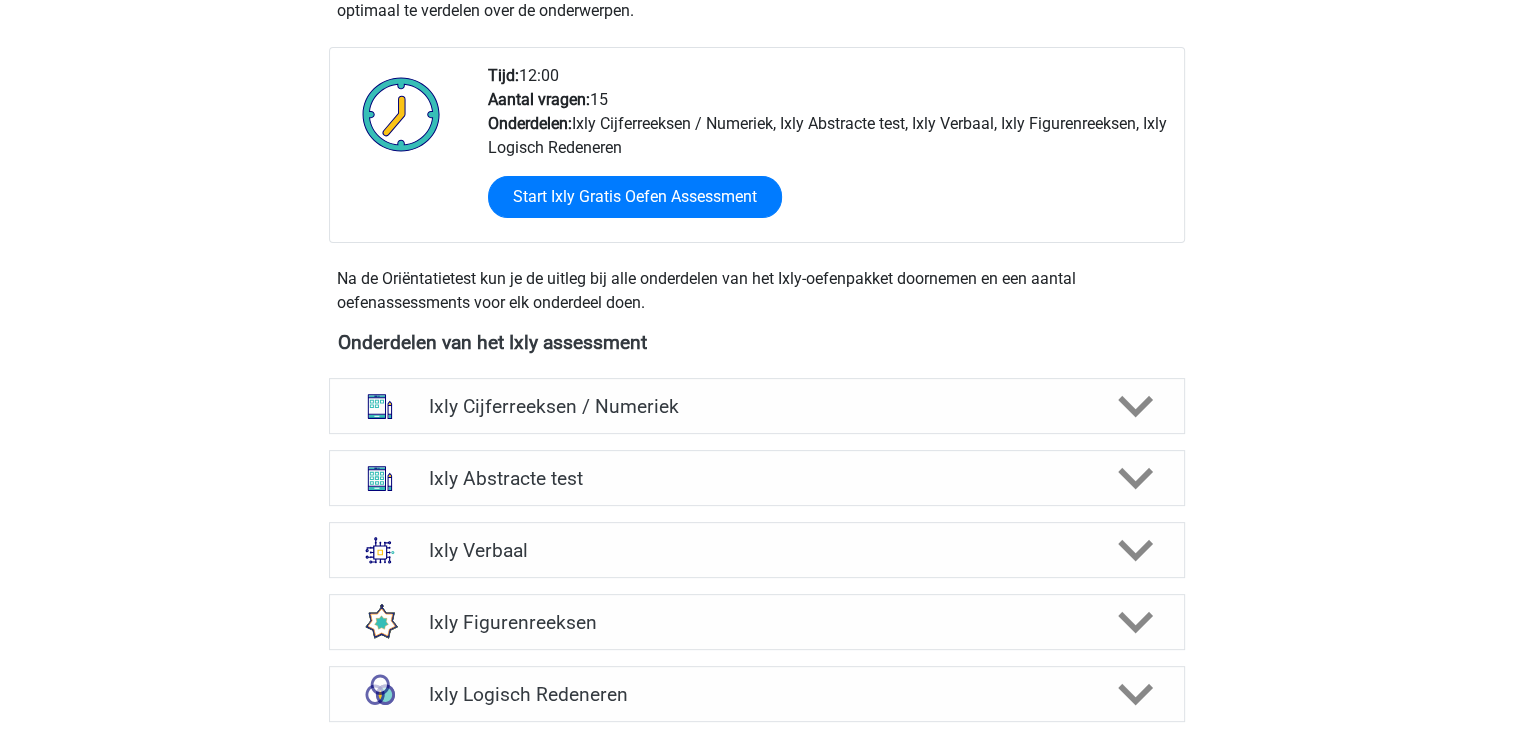 scroll, scrollTop: 500, scrollLeft: 0, axis: vertical 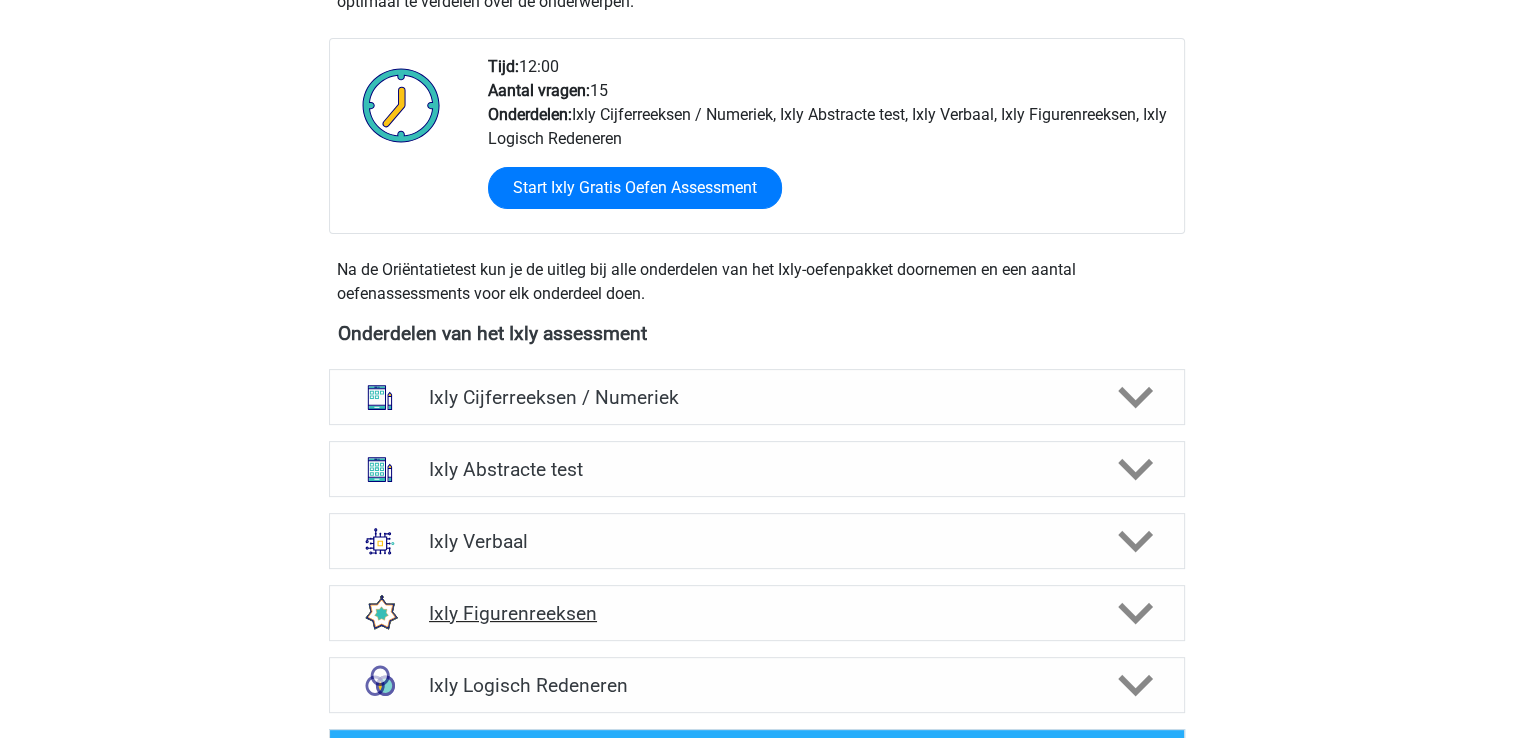 click on "Ixly Figurenreeksen" at bounding box center (756, 613) 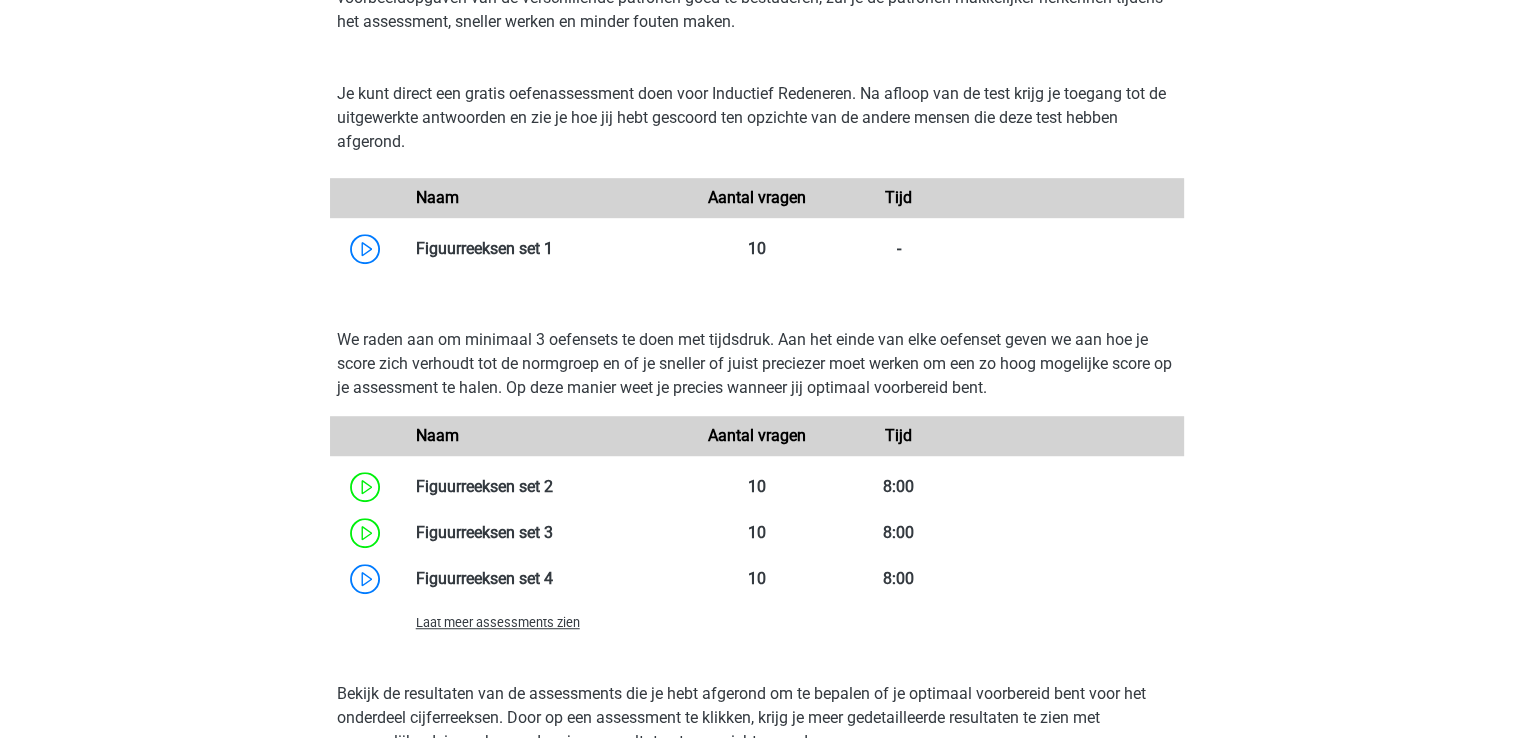 scroll, scrollTop: 1300, scrollLeft: 0, axis: vertical 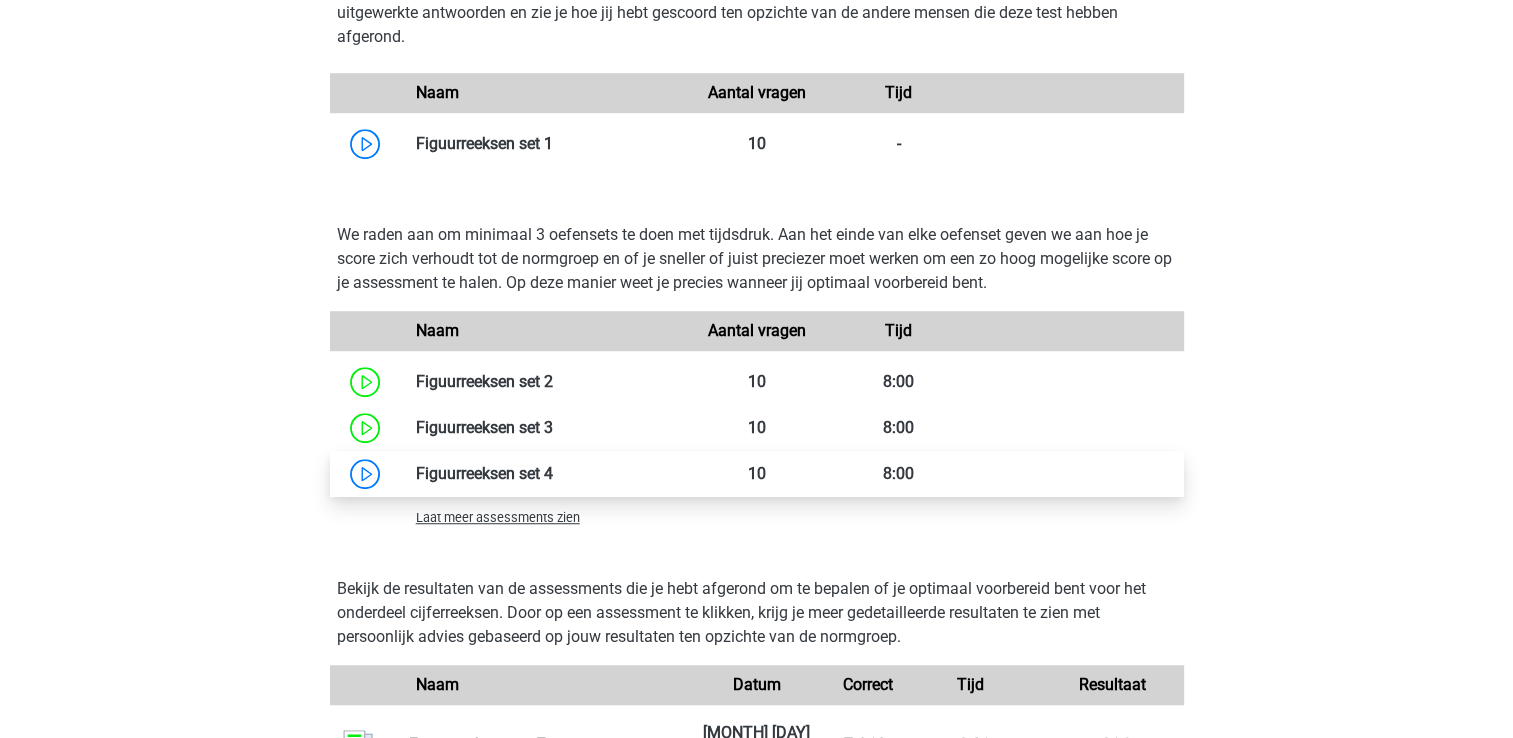 click at bounding box center (553, 473) 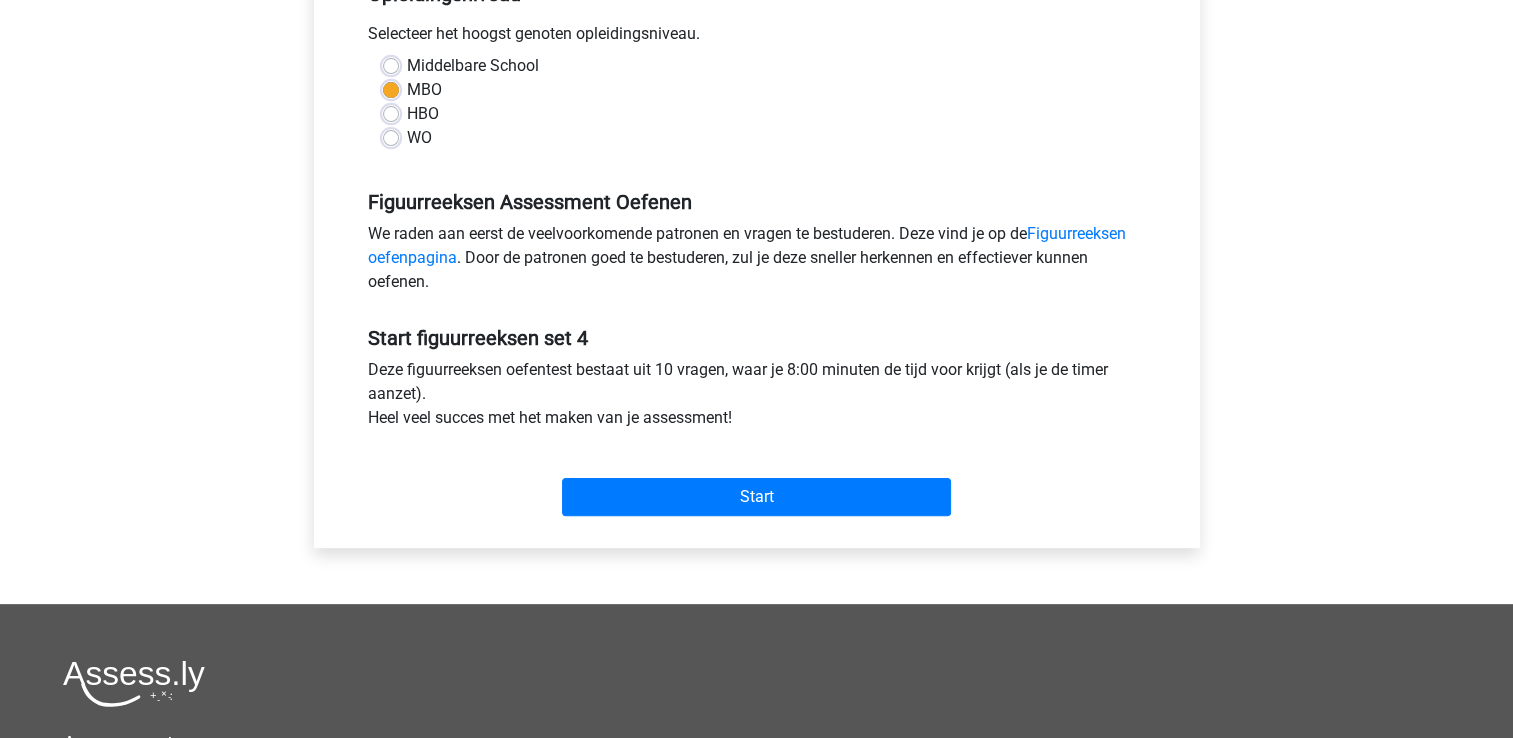 scroll, scrollTop: 500, scrollLeft: 0, axis: vertical 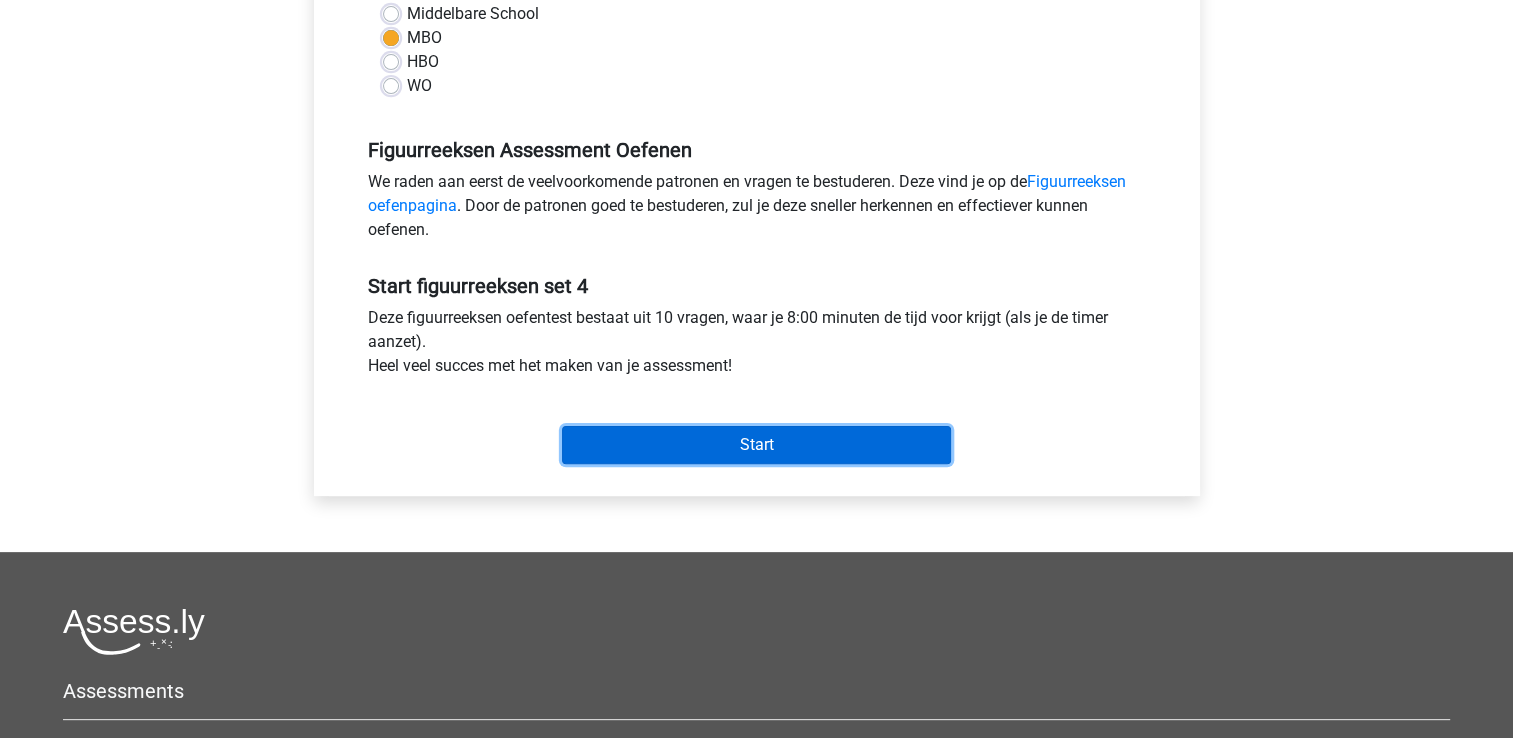 click on "Start" at bounding box center [756, 445] 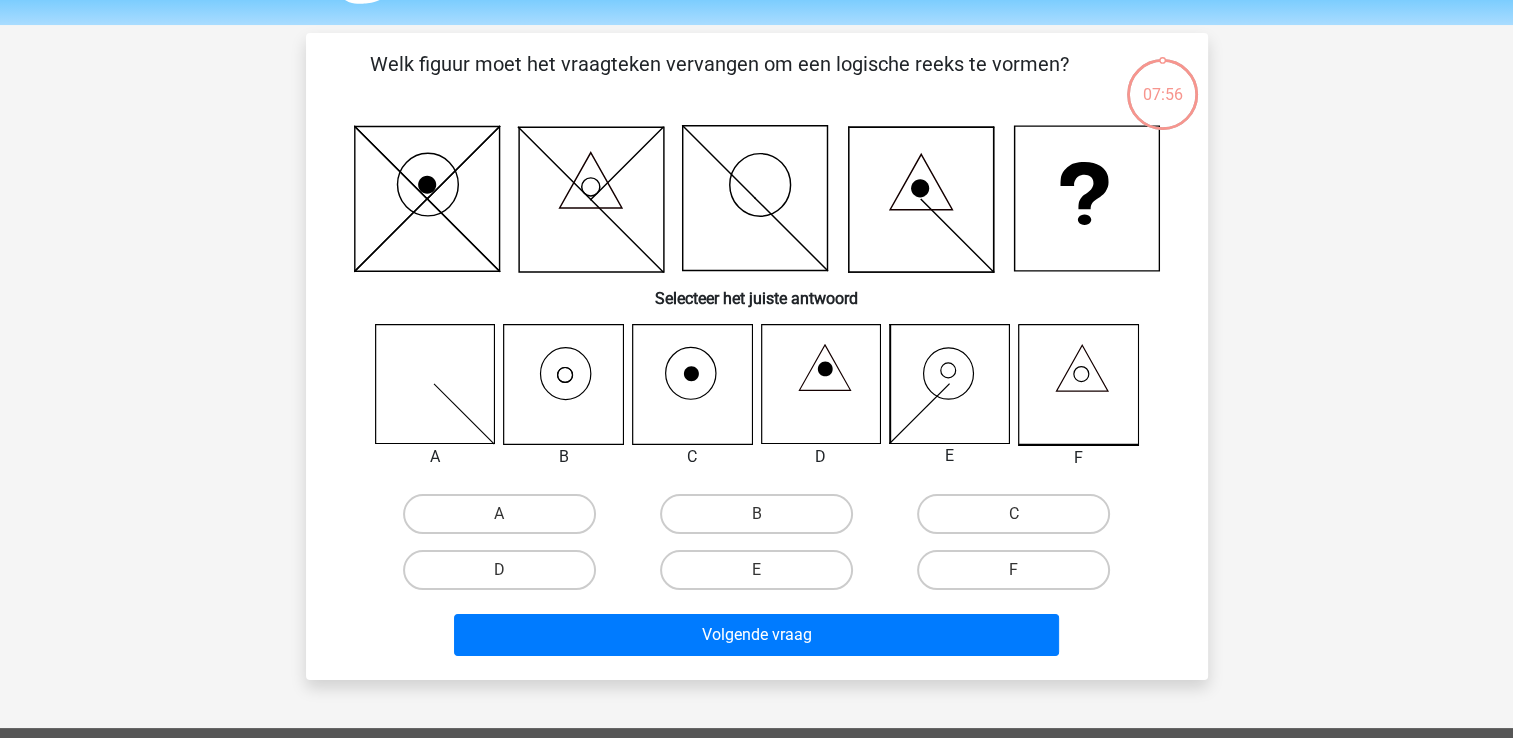 scroll, scrollTop: 60, scrollLeft: 0, axis: vertical 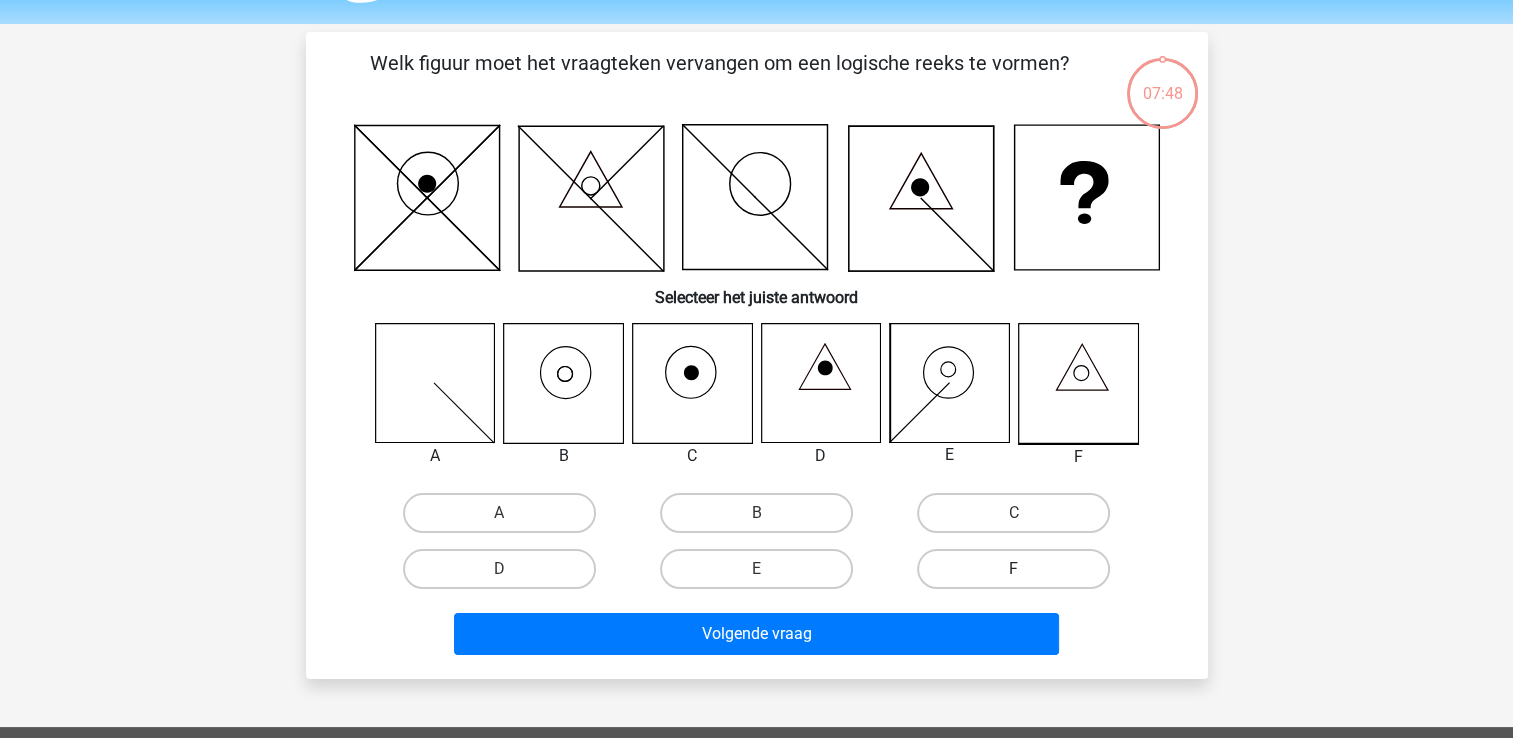 click on "F" at bounding box center [1013, 569] 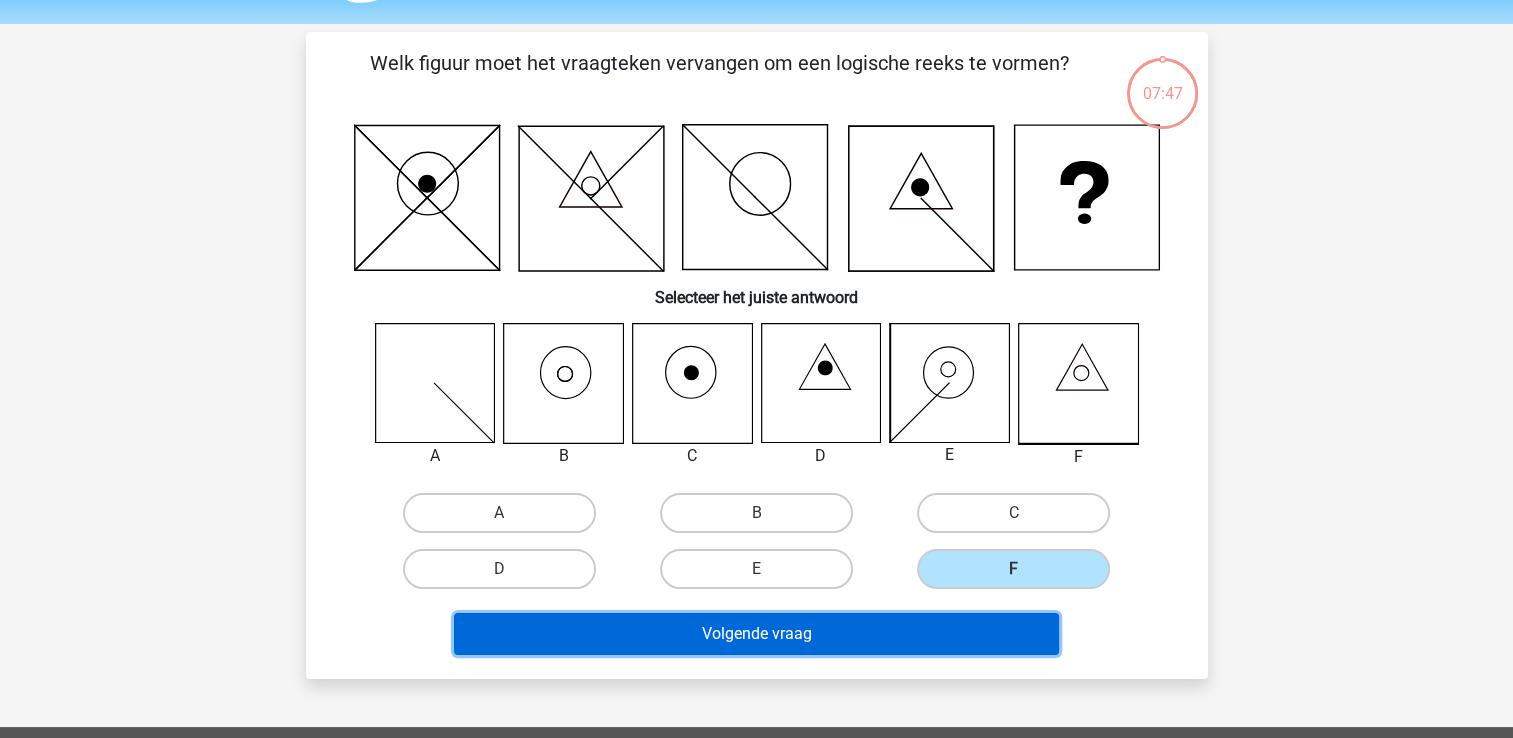 click on "Volgende vraag" at bounding box center [756, 634] 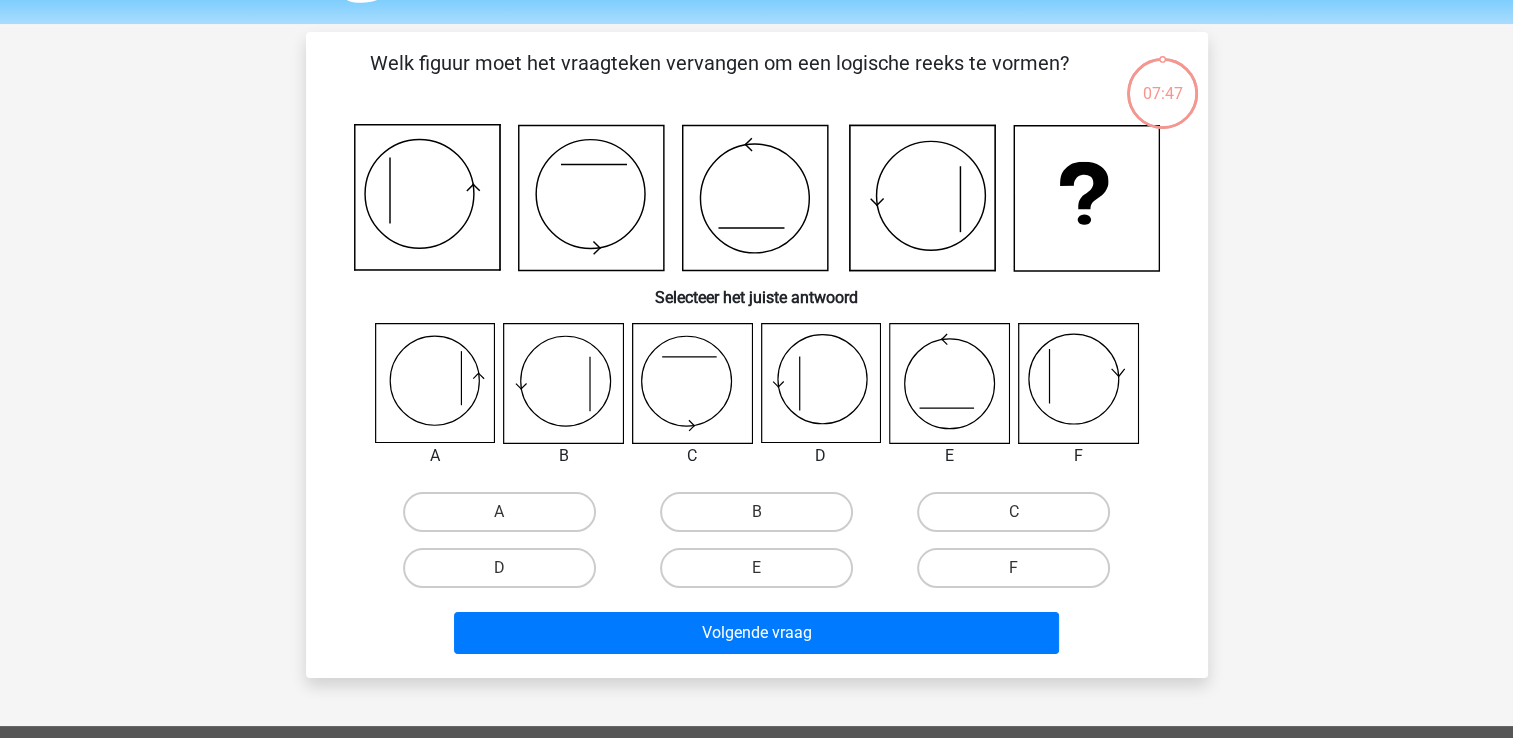 scroll, scrollTop: 92, scrollLeft: 0, axis: vertical 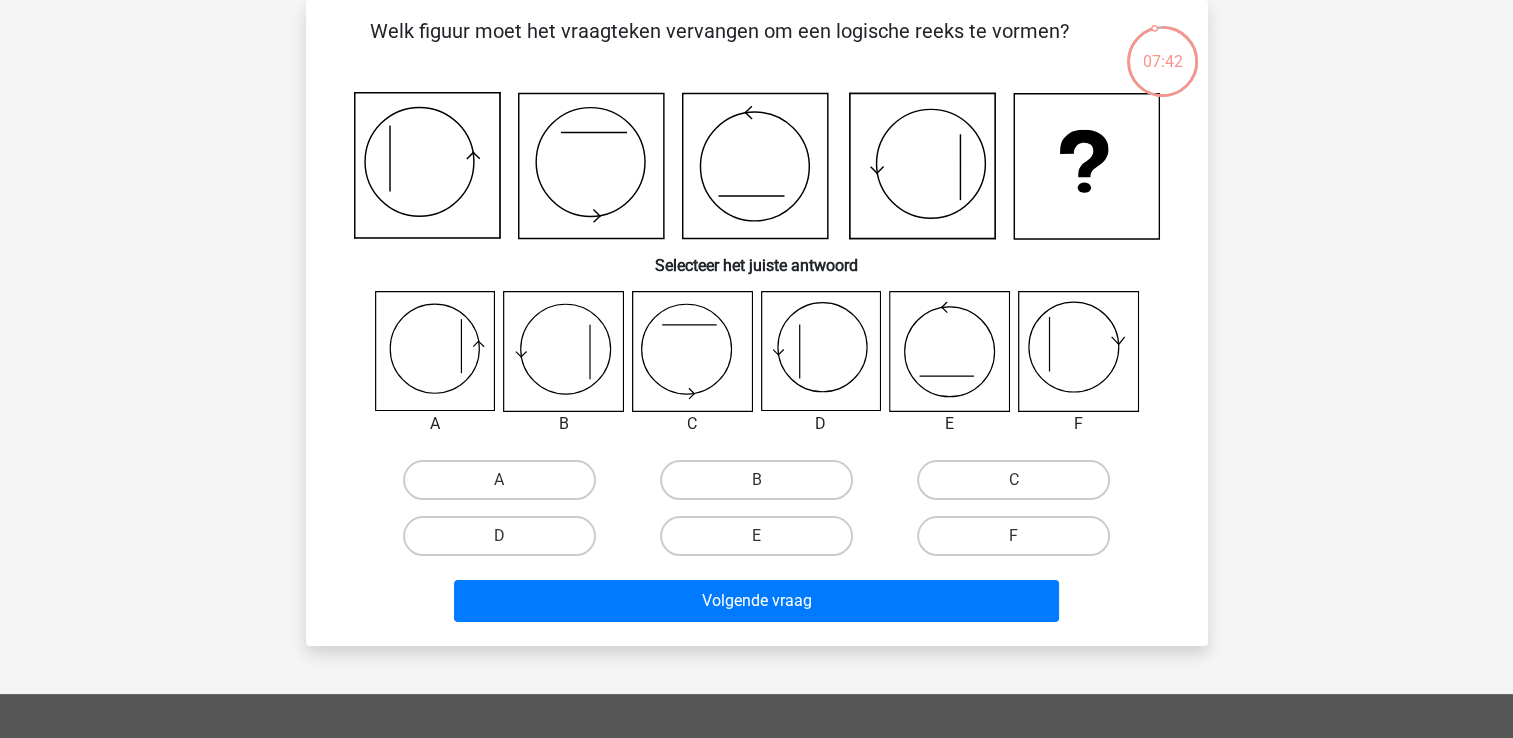 click 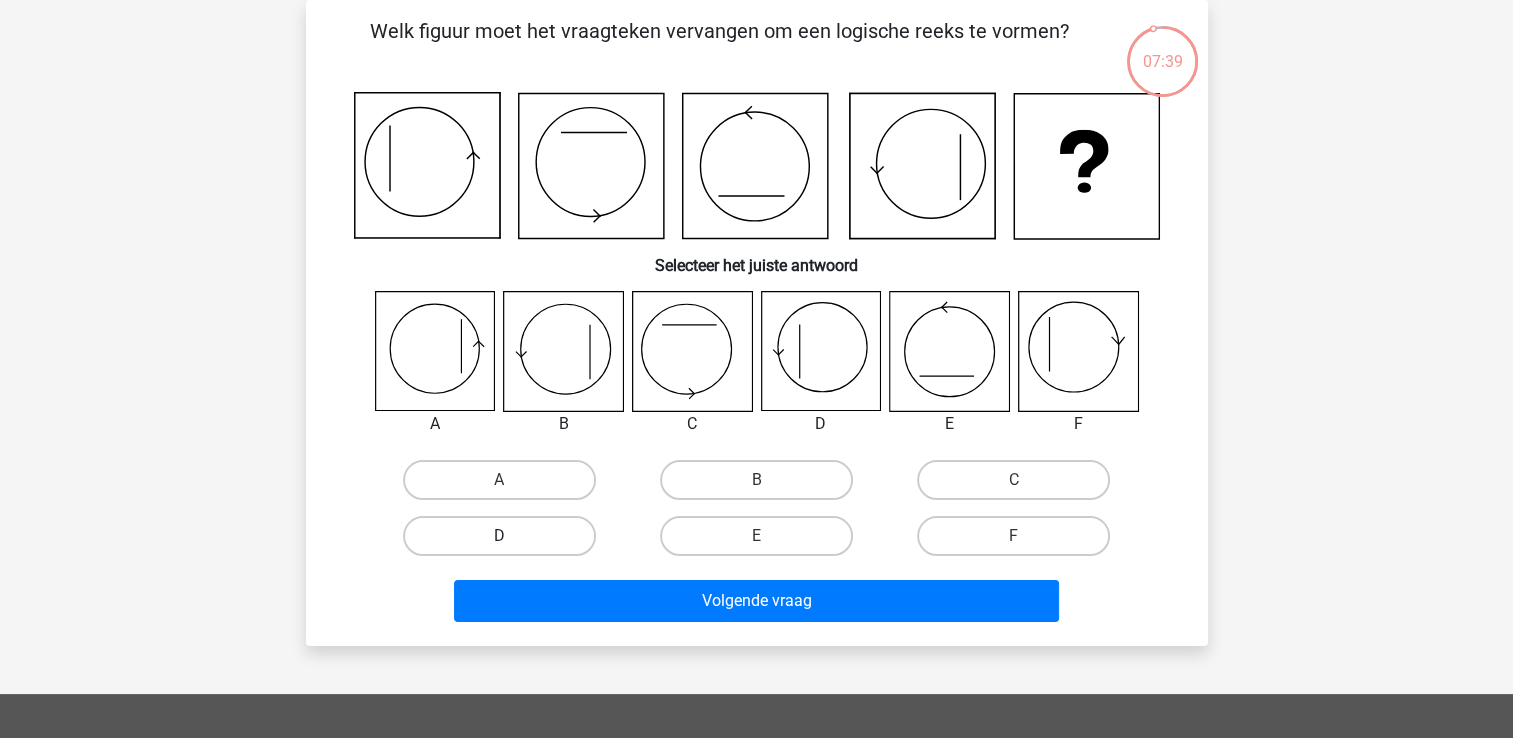 click on "D" at bounding box center (499, 536) 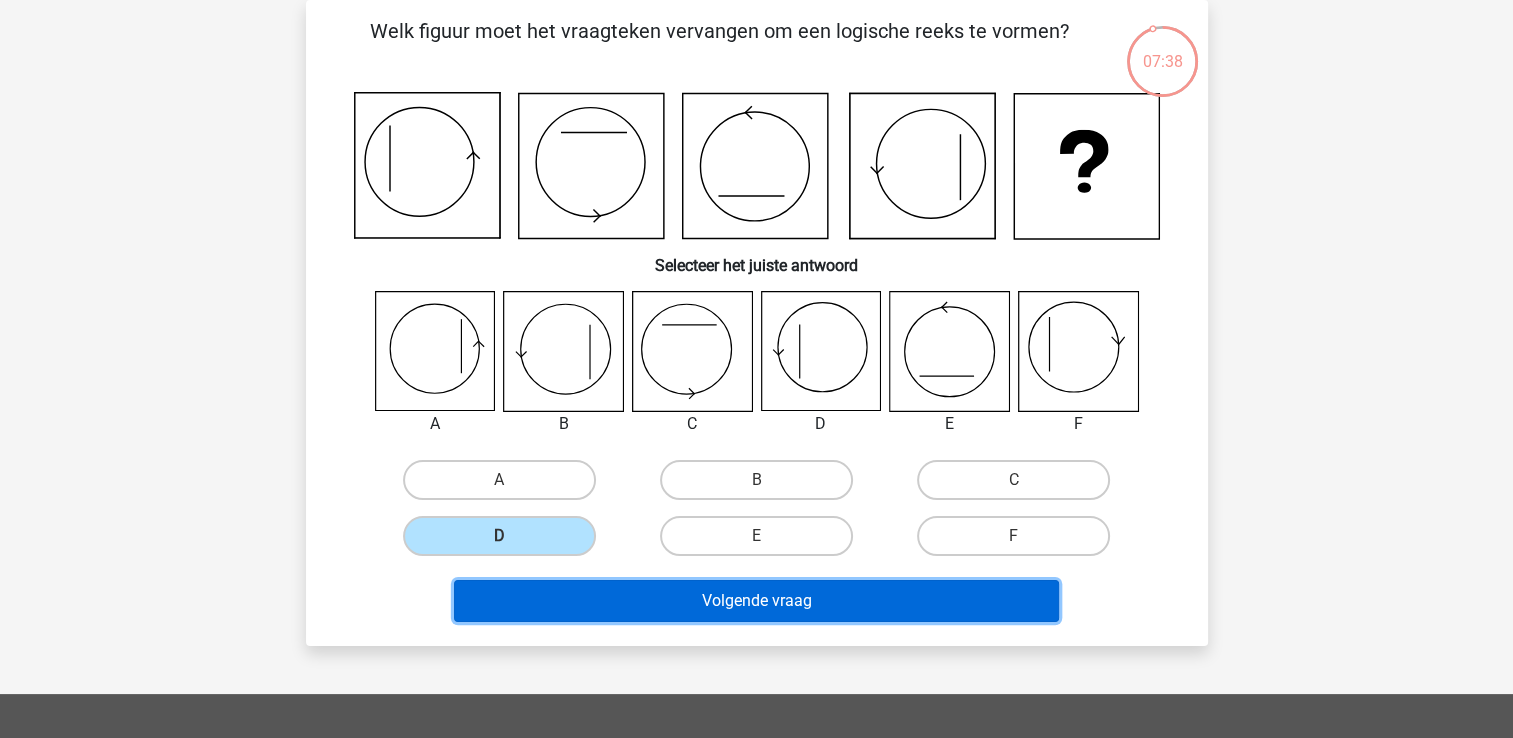 click on "Volgende vraag" at bounding box center (756, 601) 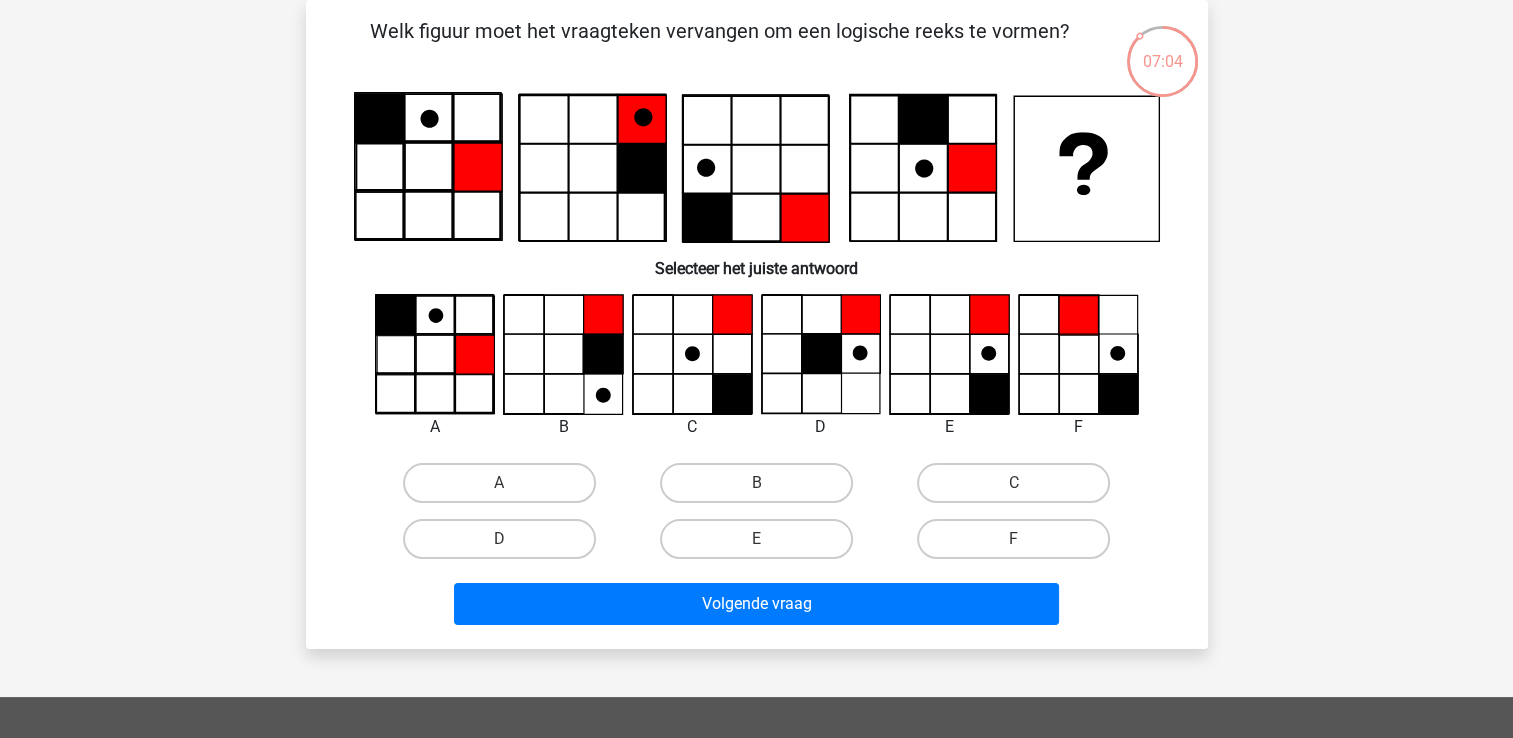 click 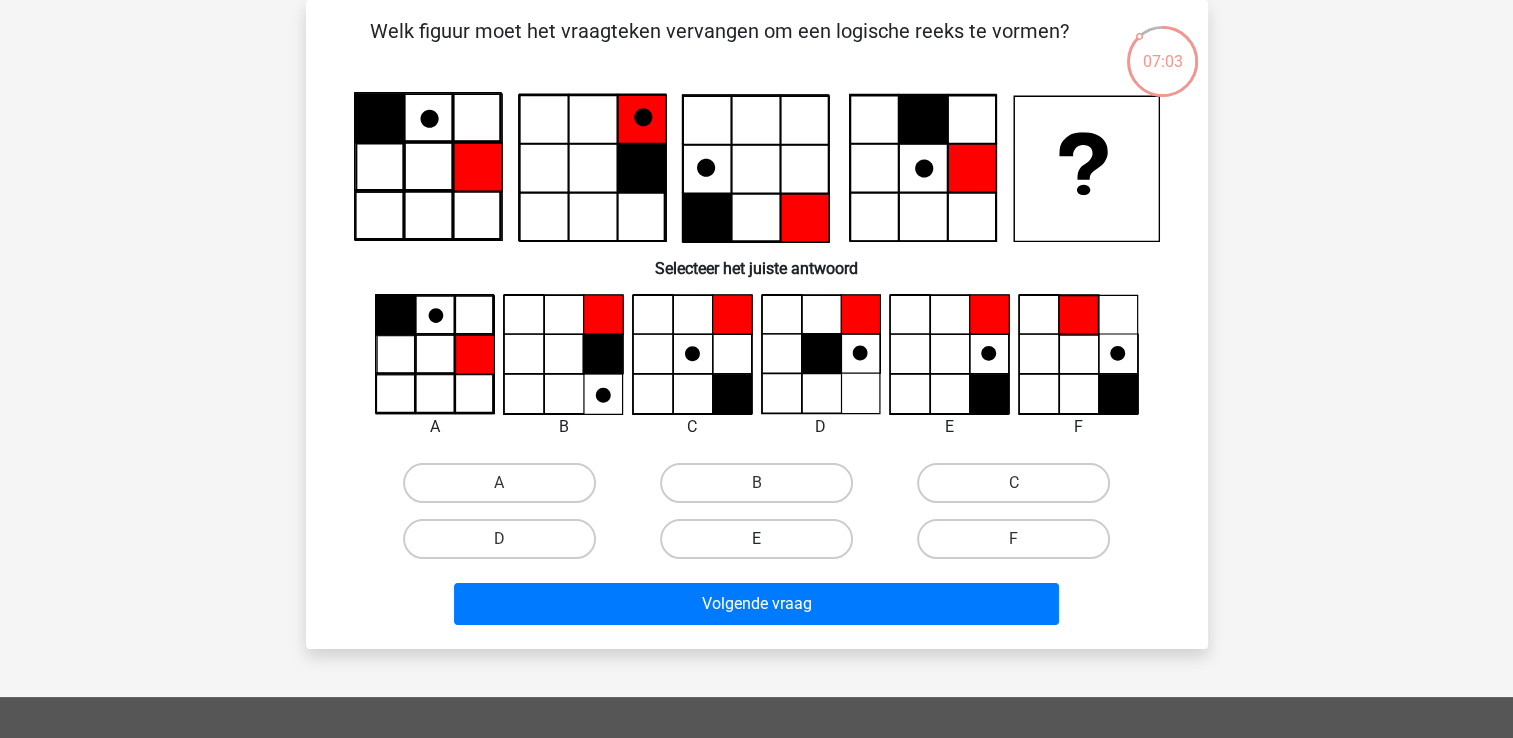 click on "E" at bounding box center [756, 539] 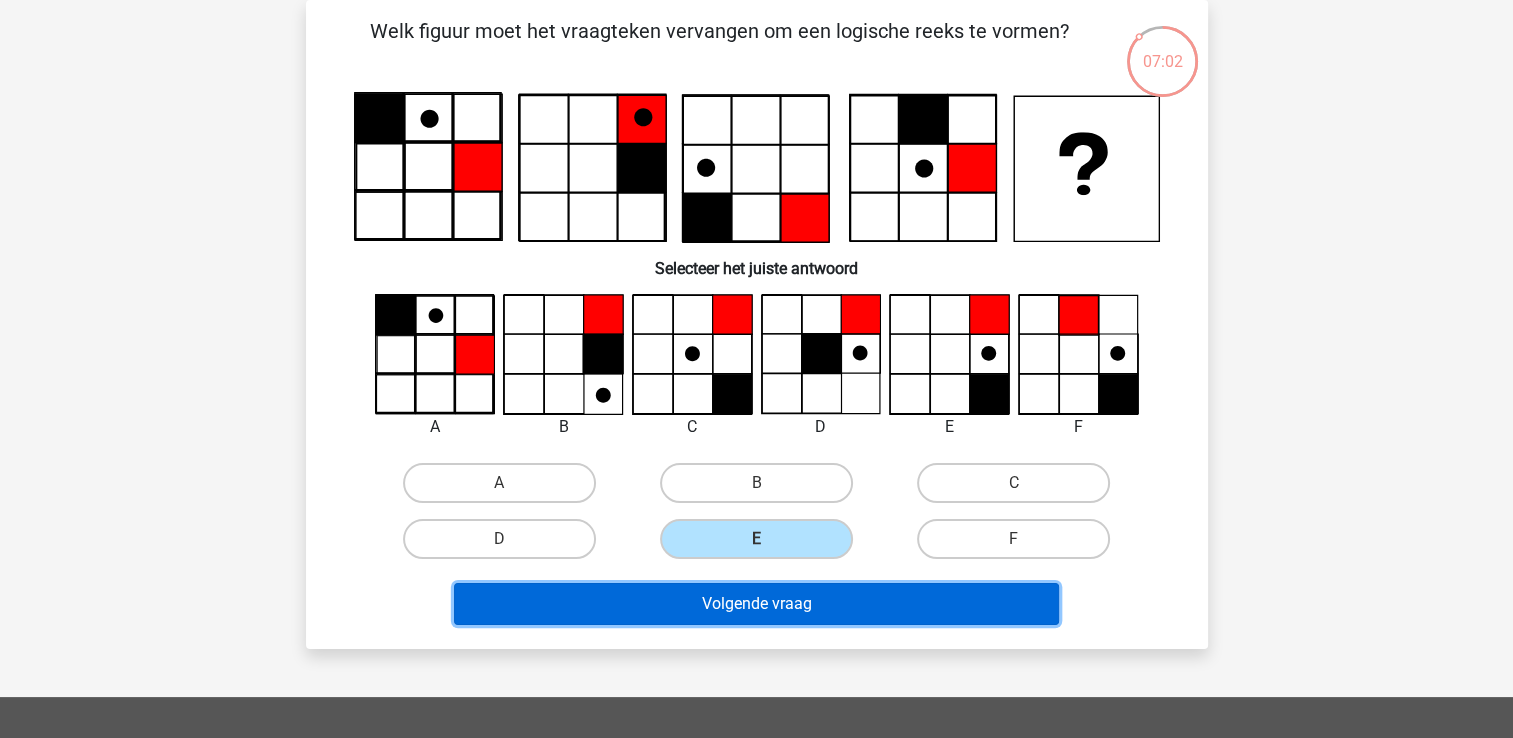 click on "Volgende vraag" at bounding box center (756, 604) 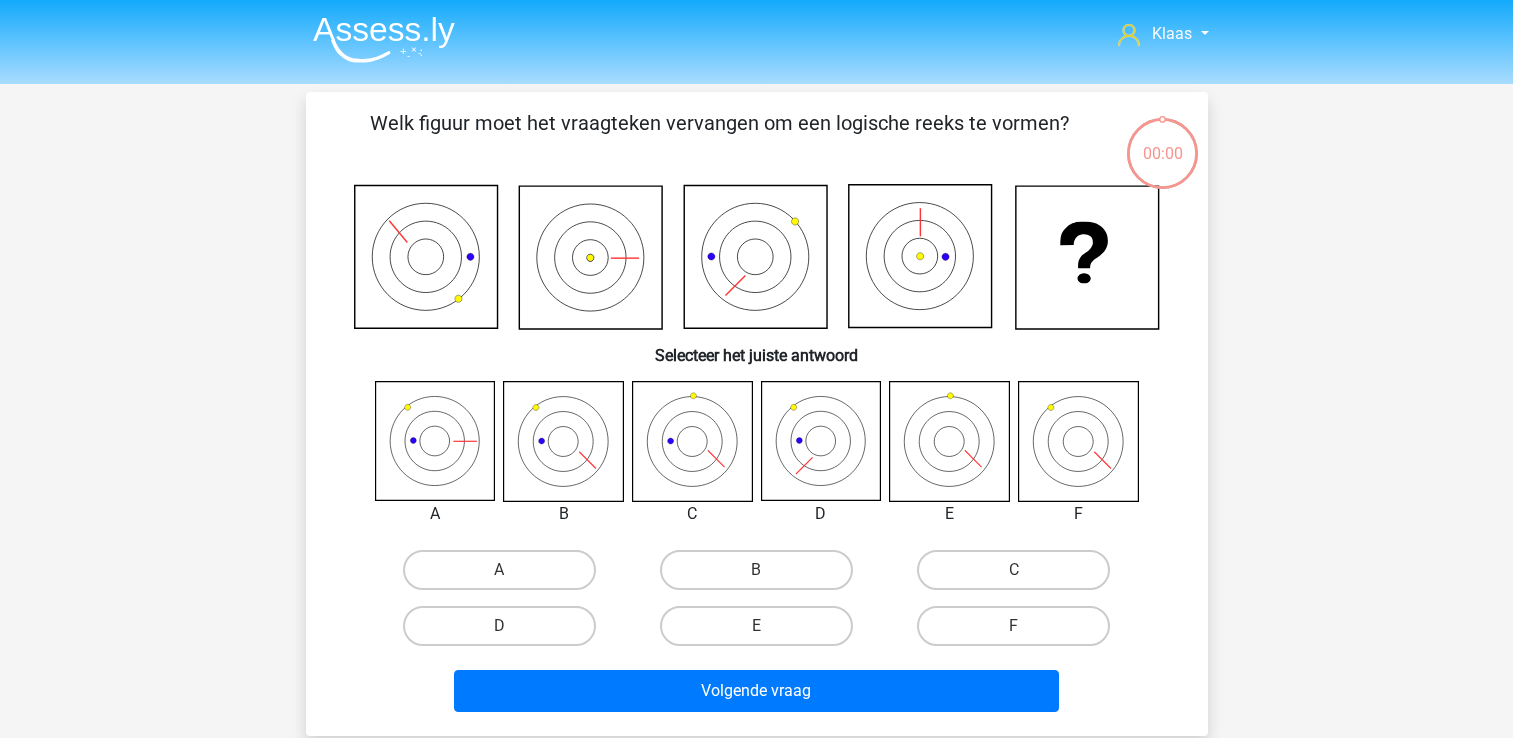 scroll, scrollTop: 92, scrollLeft: 0, axis: vertical 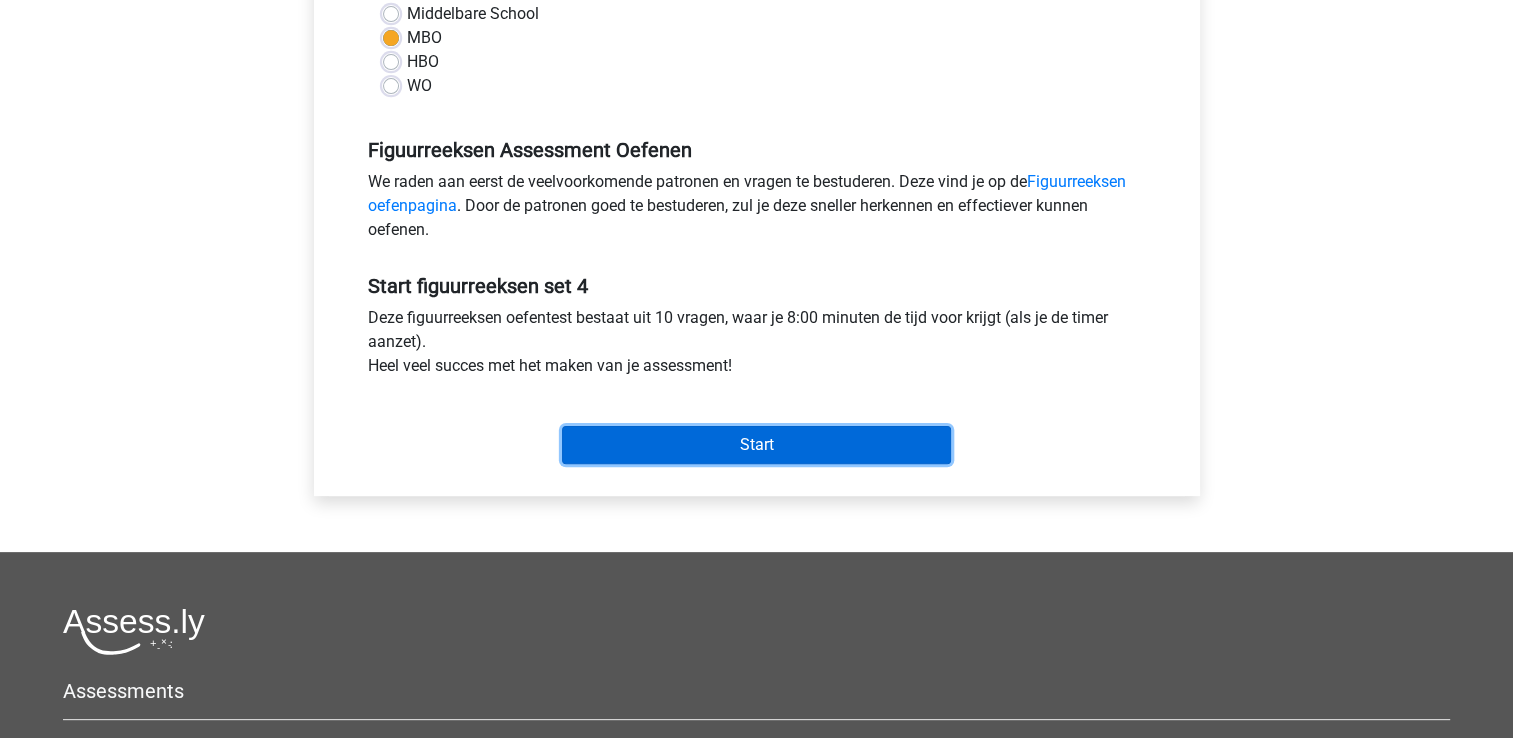 click on "Start" at bounding box center (756, 445) 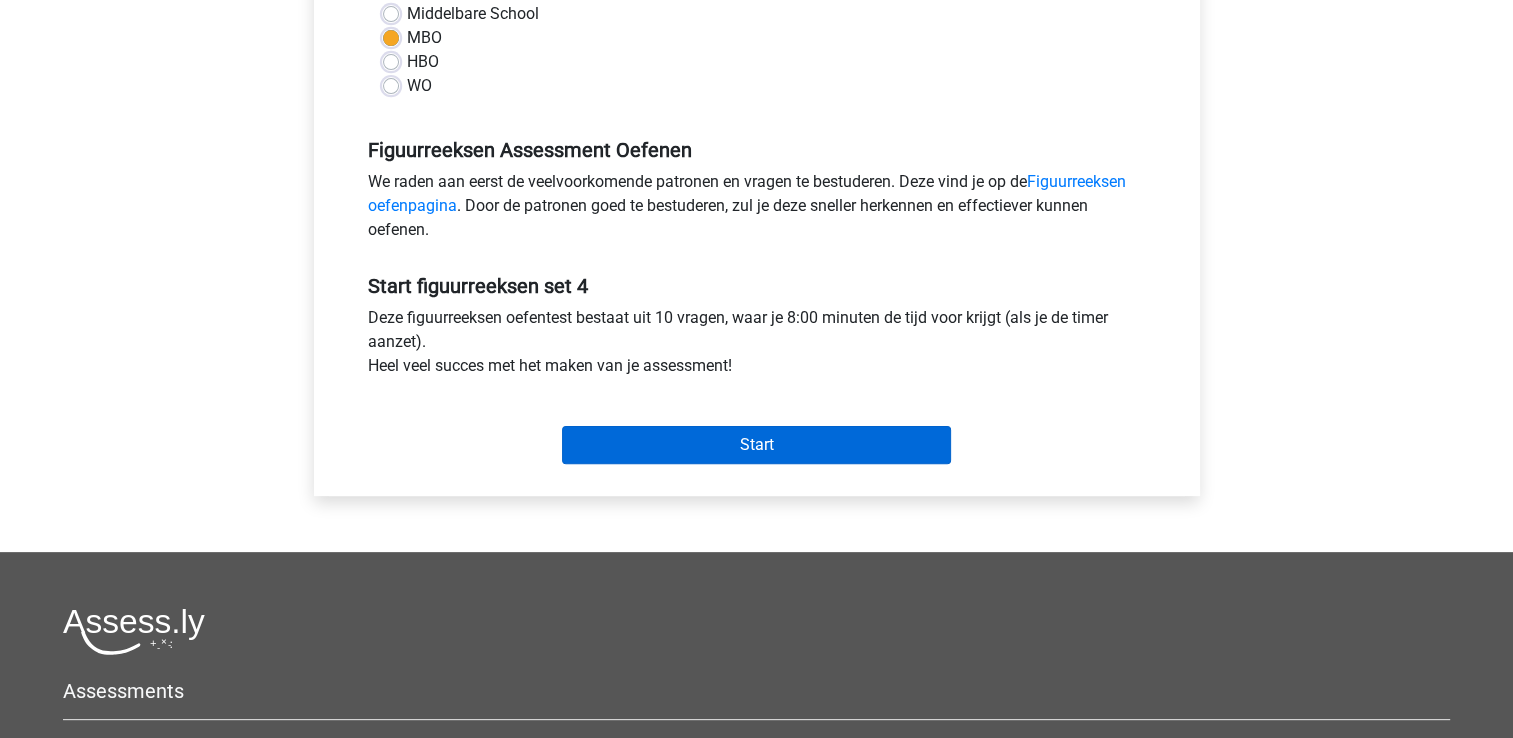 scroll, scrollTop: 600, scrollLeft: 0, axis: vertical 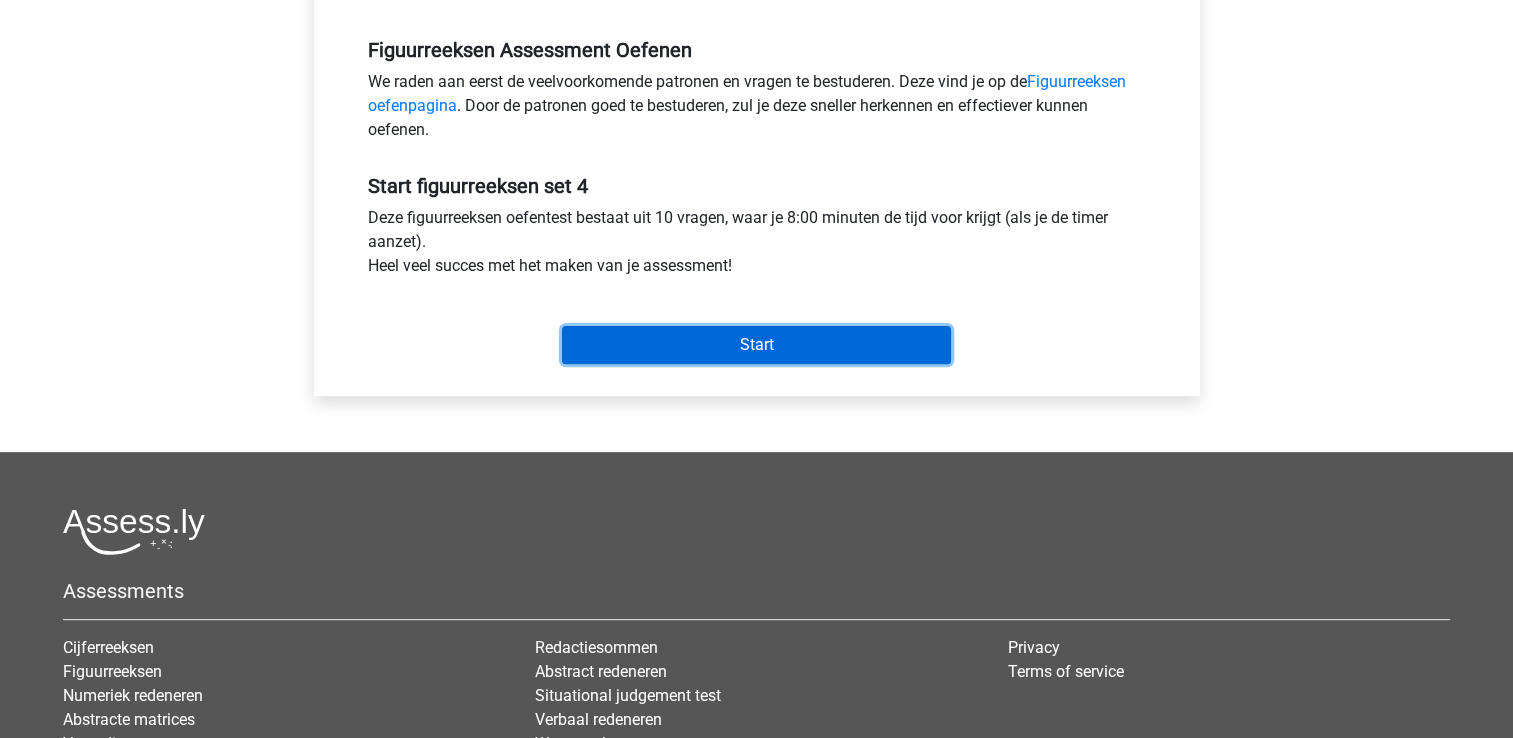 click on "Start" at bounding box center [756, 345] 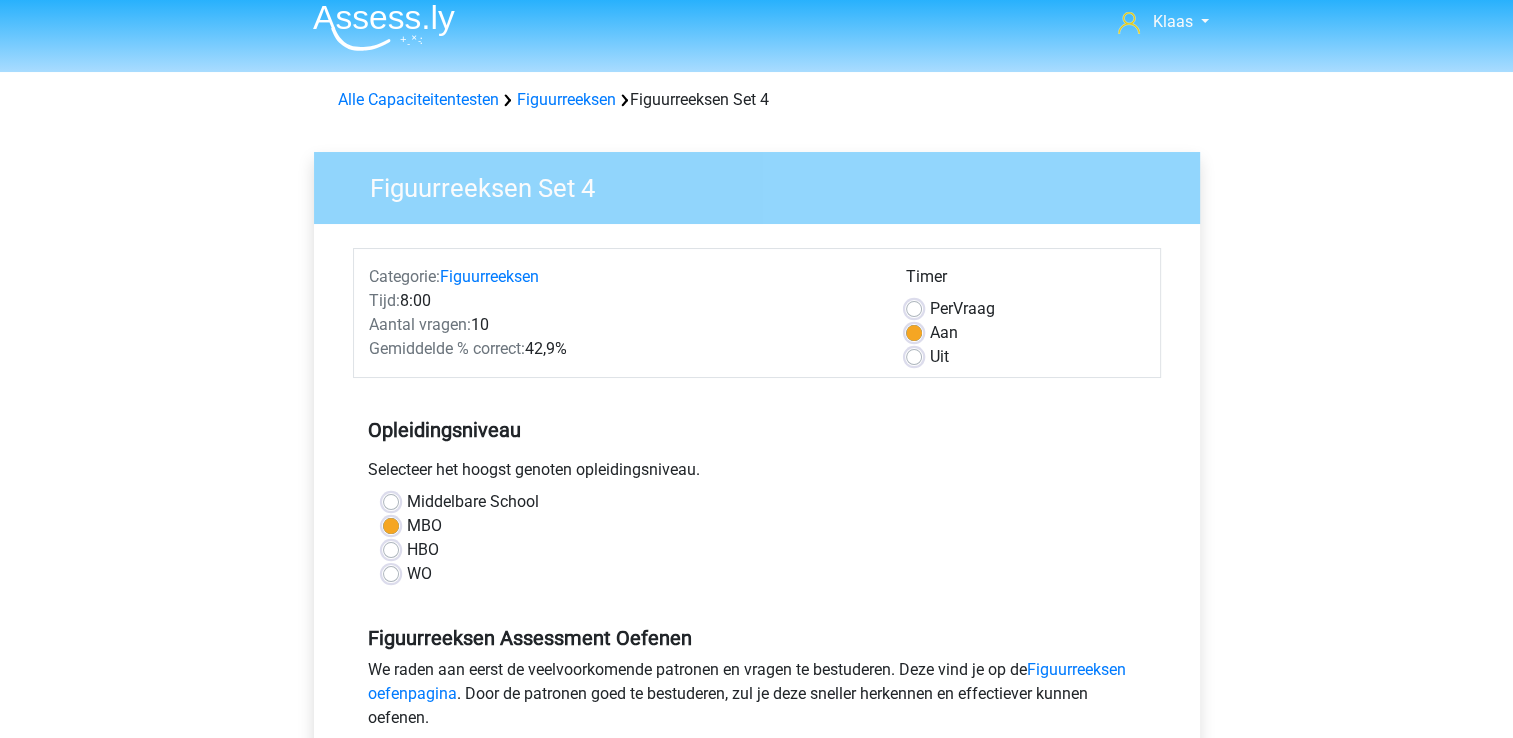 scroll, scrollTop: 0, scrollLeft: 0, axis: both 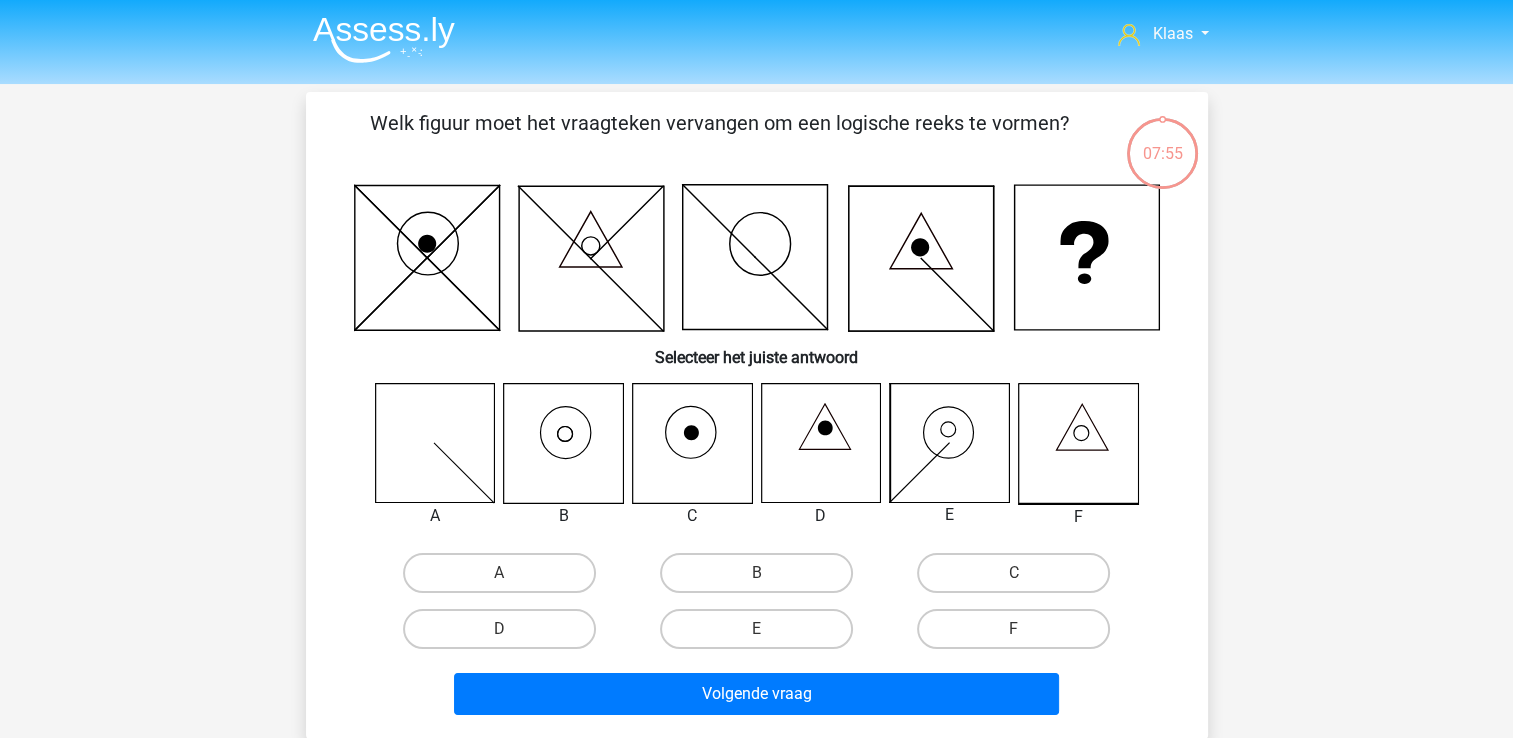click 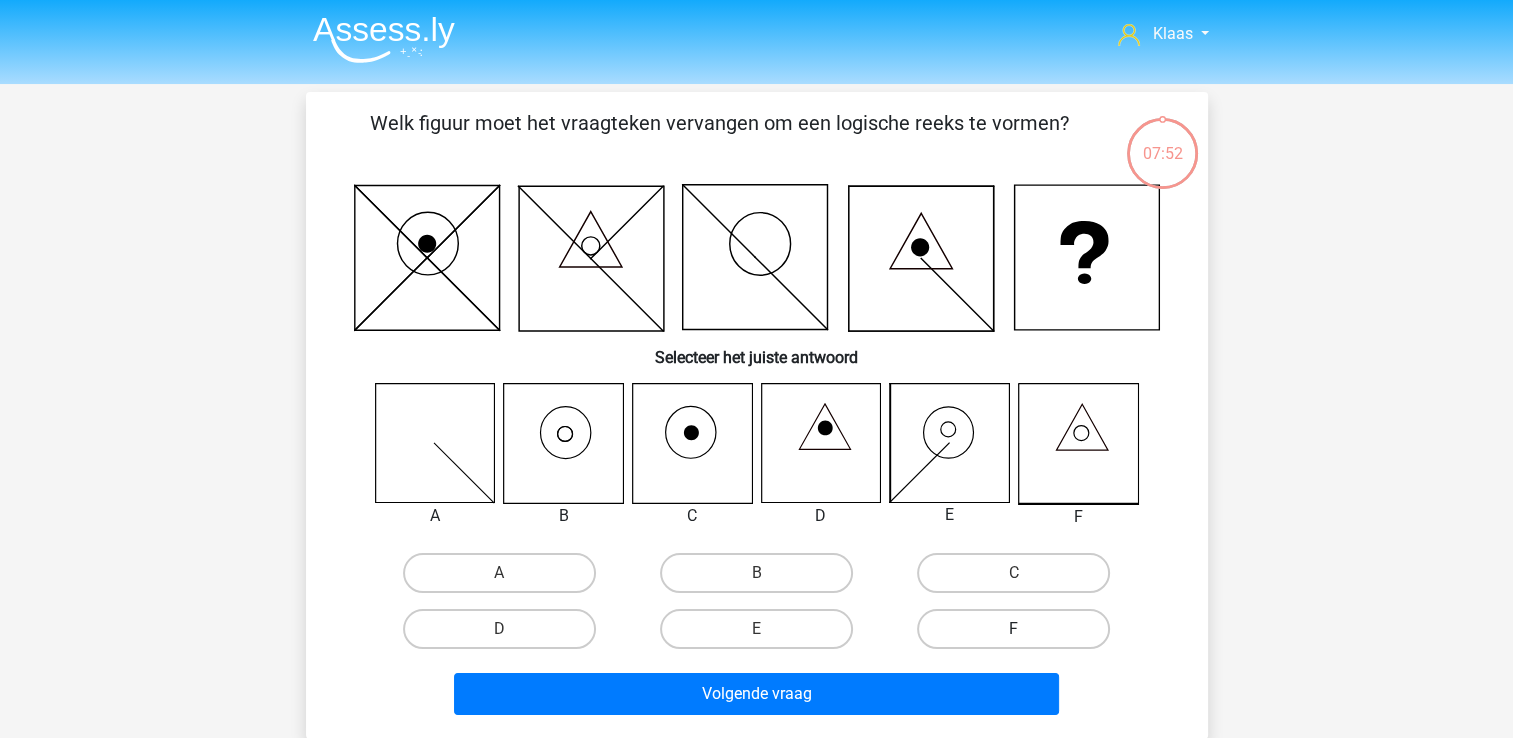 click on "F" at bounding box center [1013, 629] 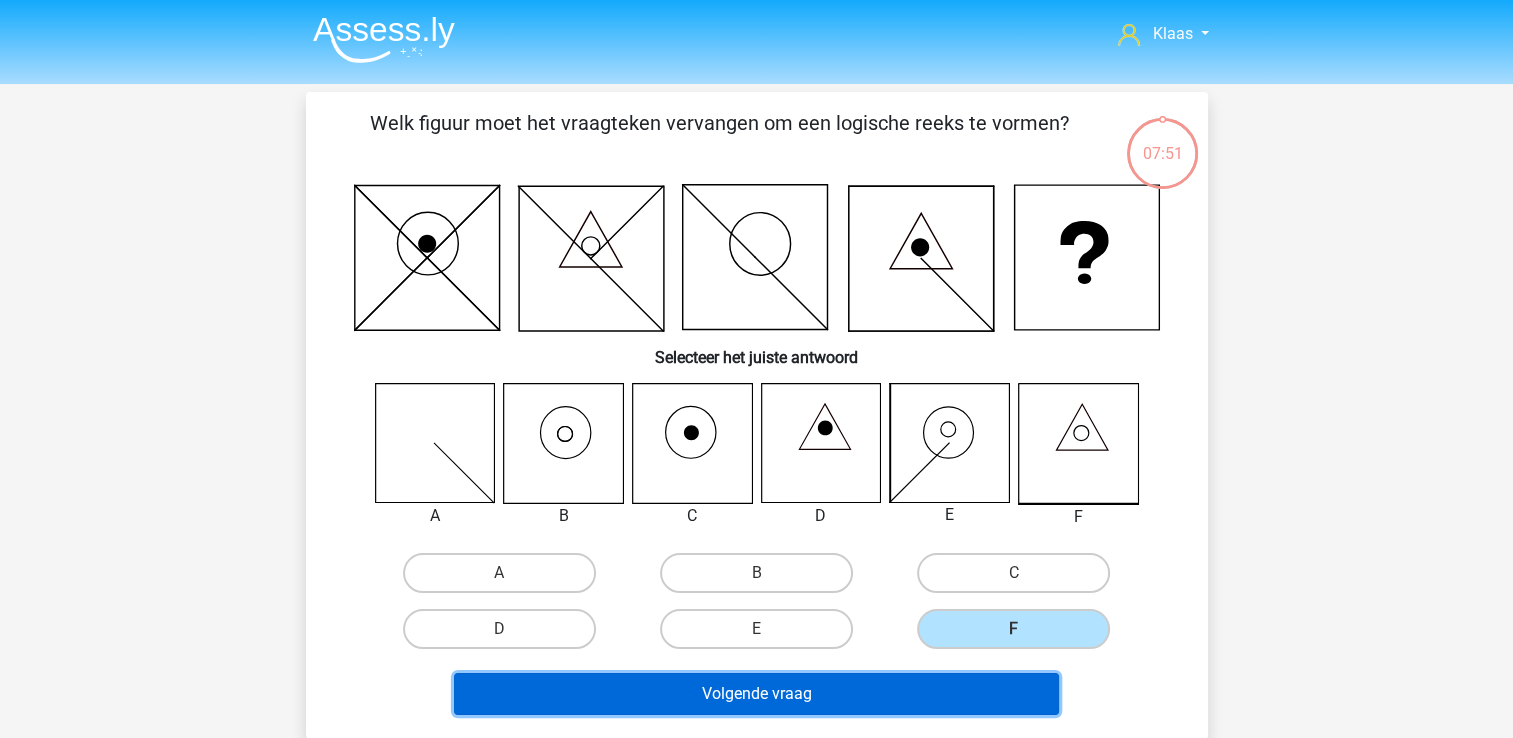 click on "Volgende vraag" at bounding box center [756, 694] 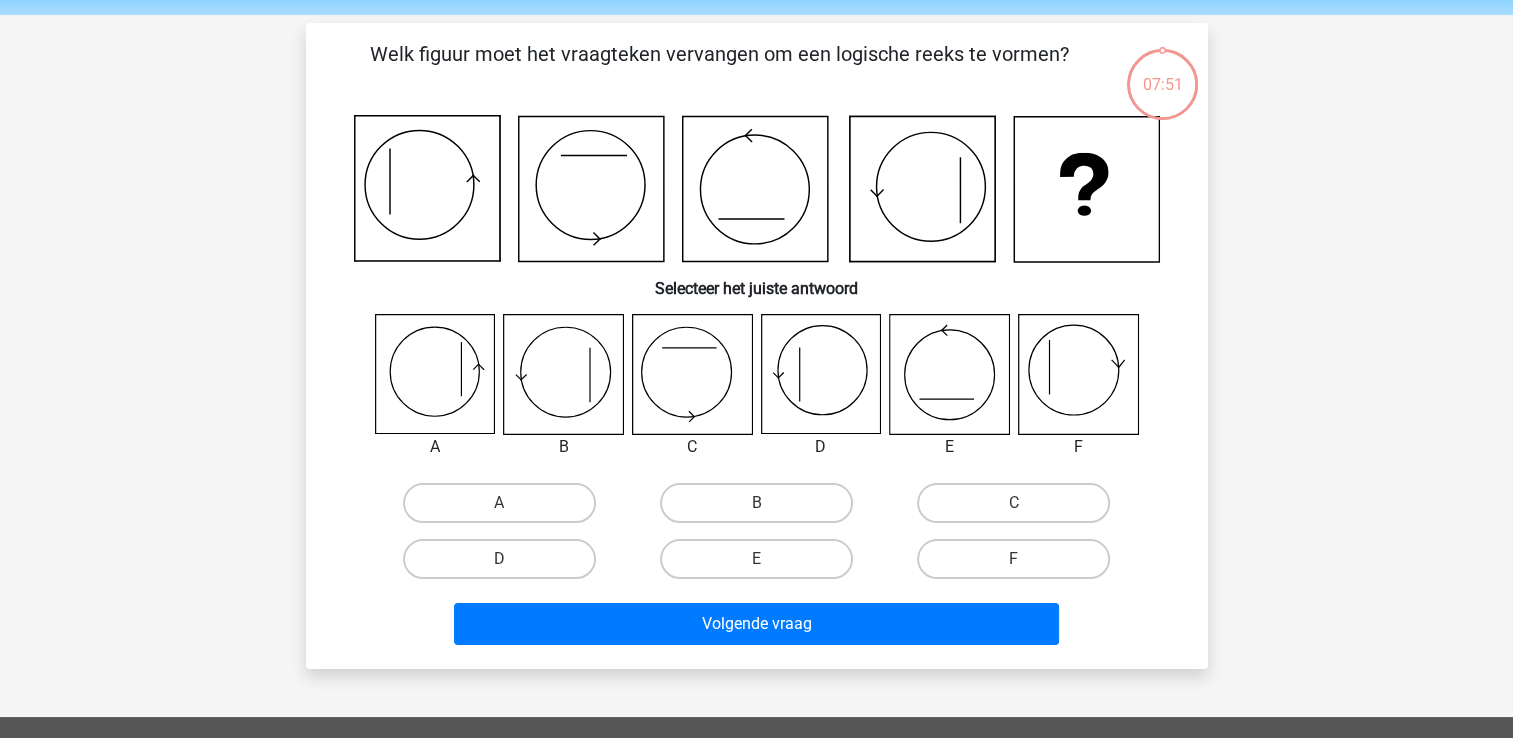 scroll, scrollTop: 92, scrollLeft: 0, axis: vertical 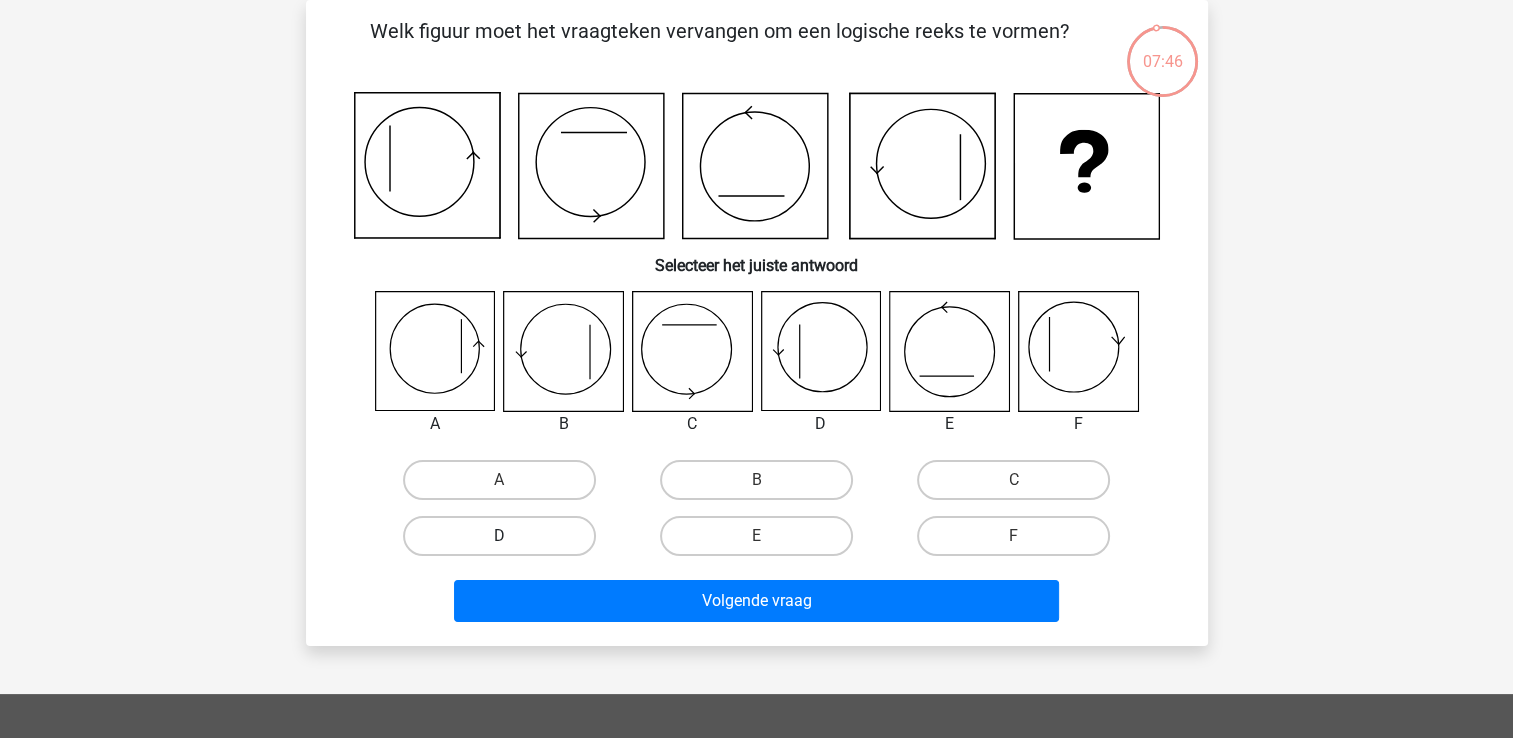 click on "D" at bounding box center (499, 536) 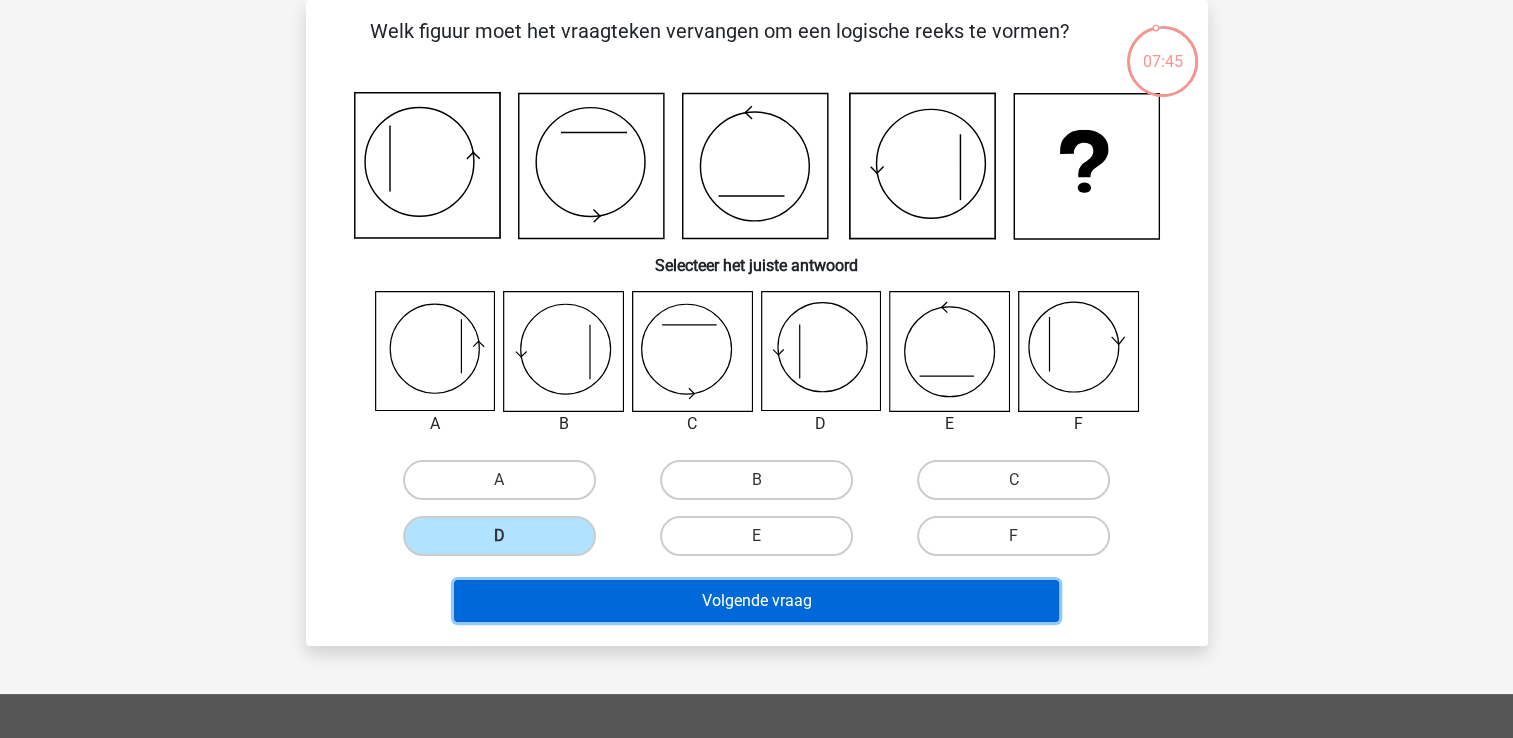 click on "Volgende vraag" at bounding box center [756, 601] 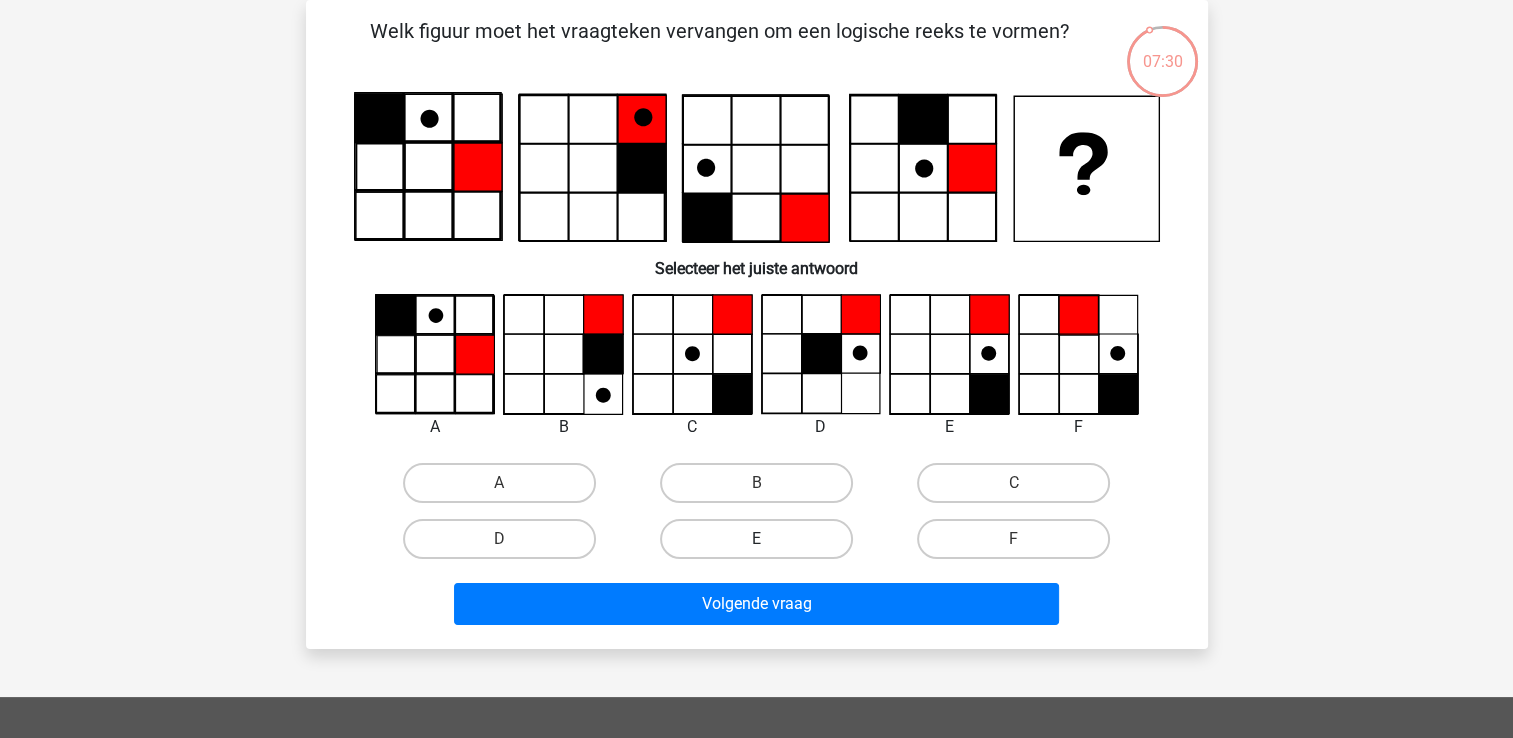click on "E" at bounding box center (756, 539) 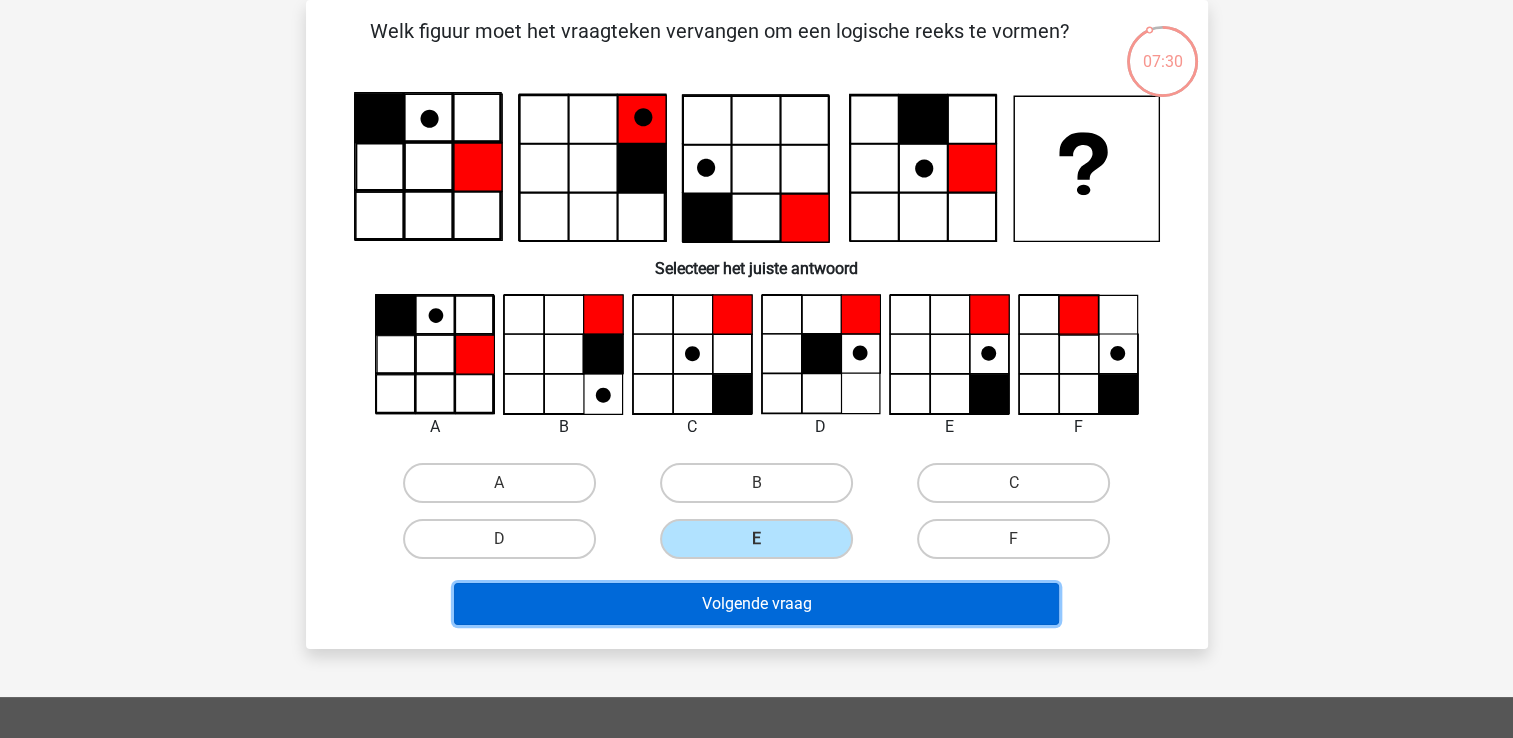 click on "Volgende vraag" at bounding box center [756, 604] 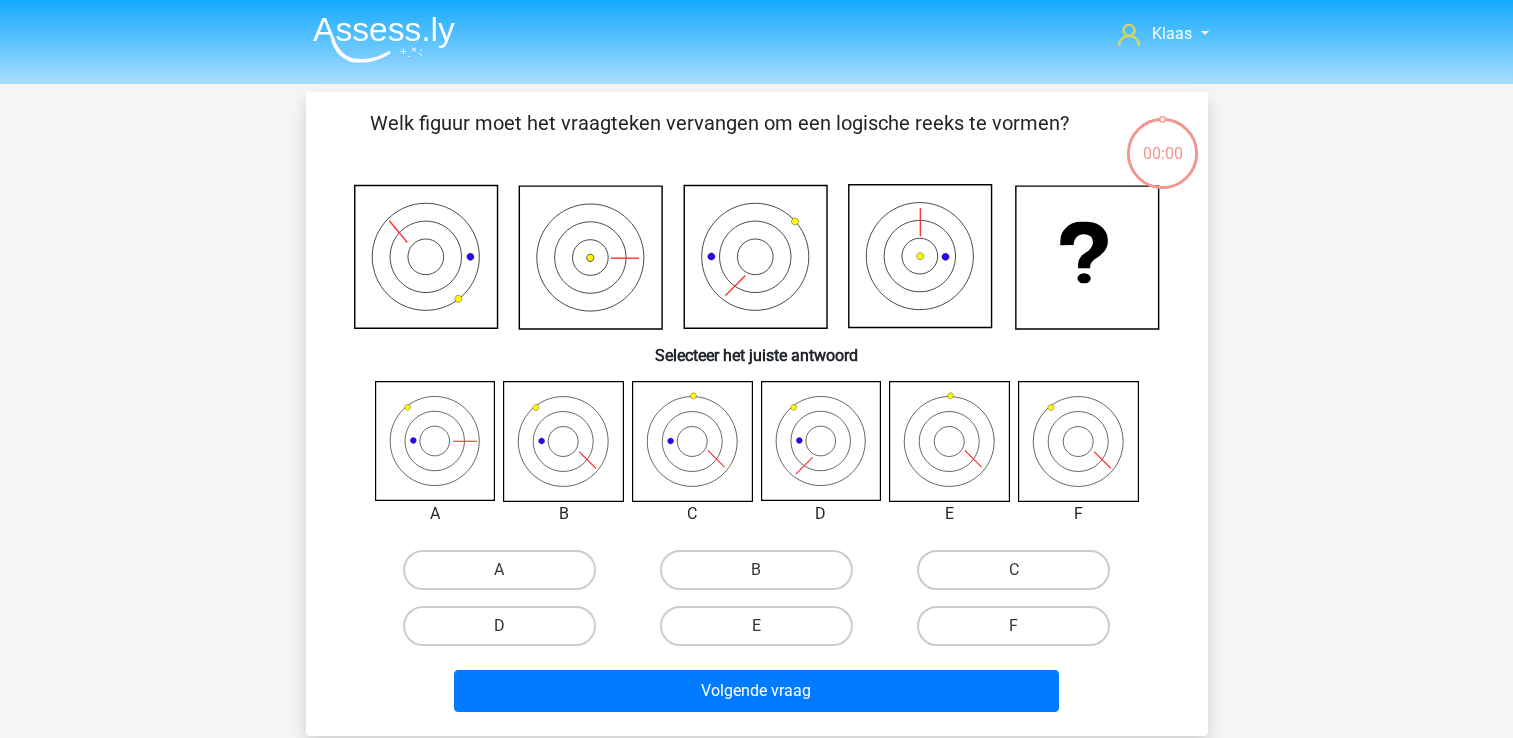scroll, scrollTop: 92, scrollLeft: 0, axis: vertical 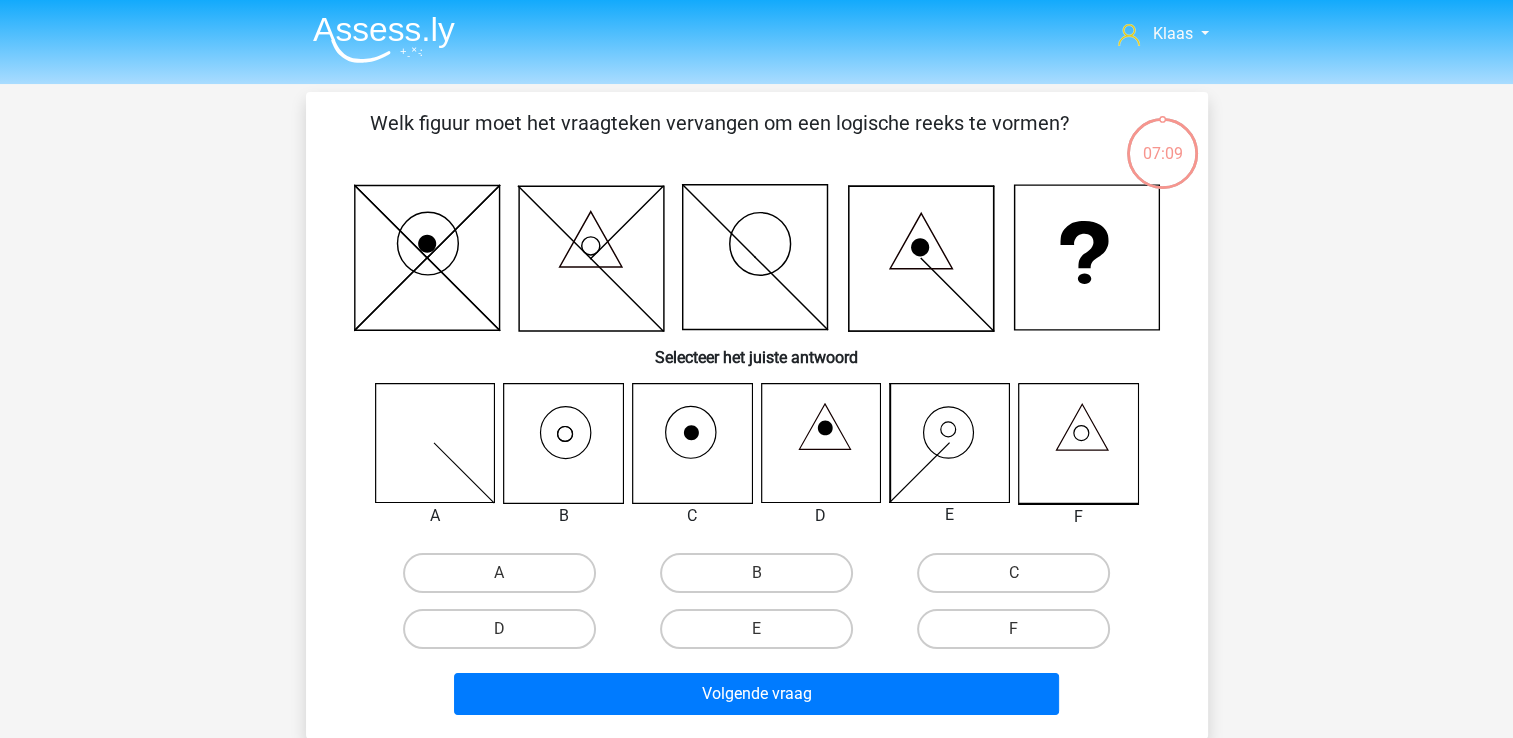 click 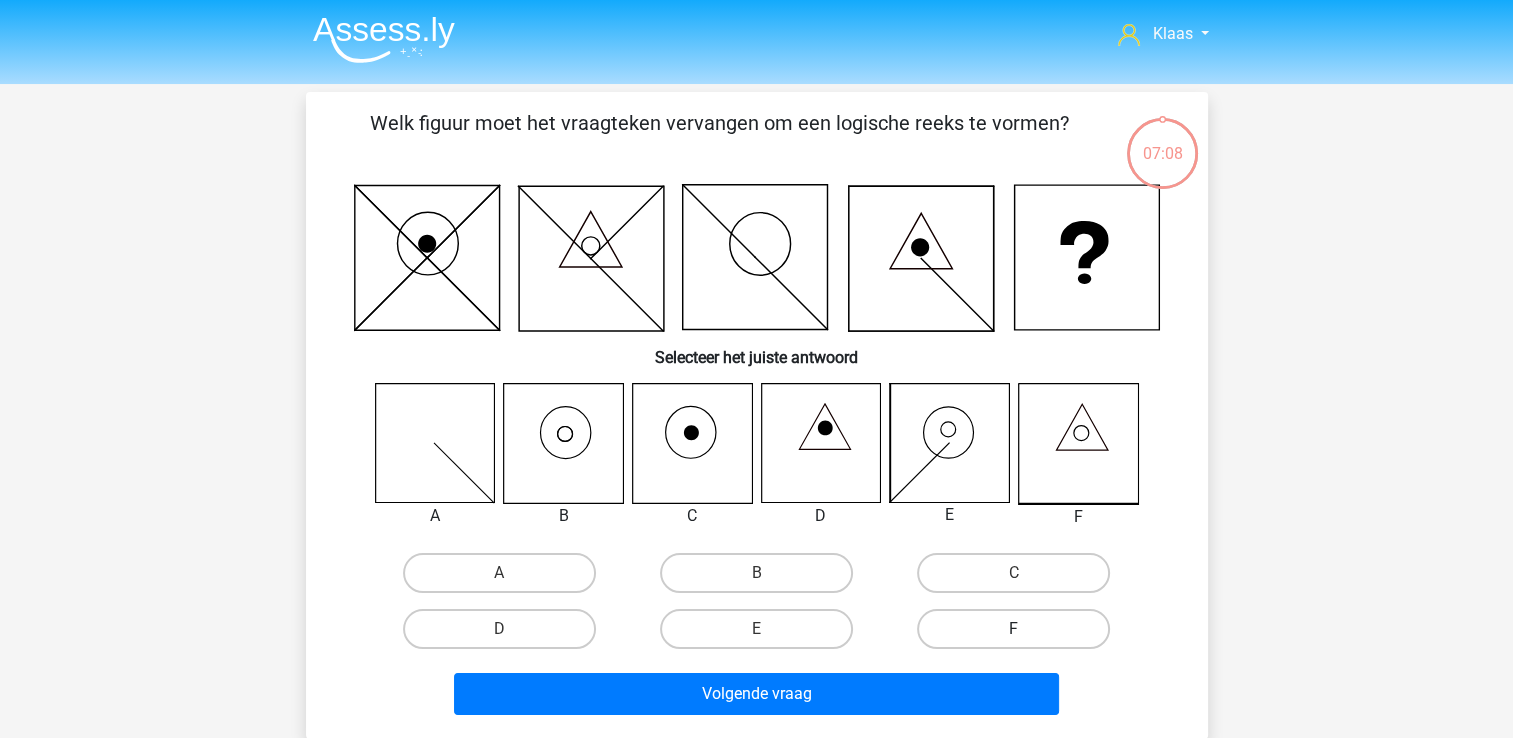 click on "F" at bounding box center [1013, 629] 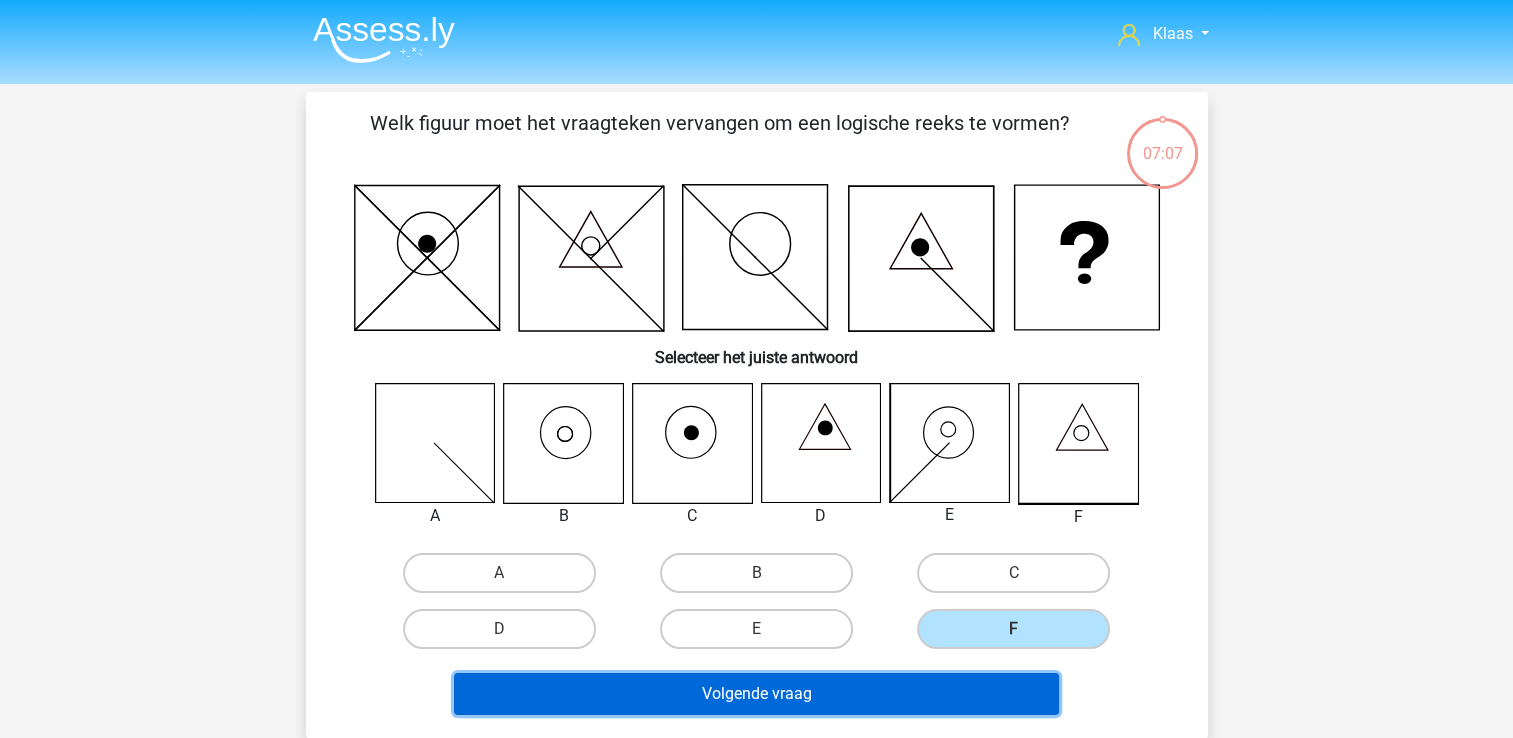 click on "Volgende vraag" at bounding box center [756, 694] 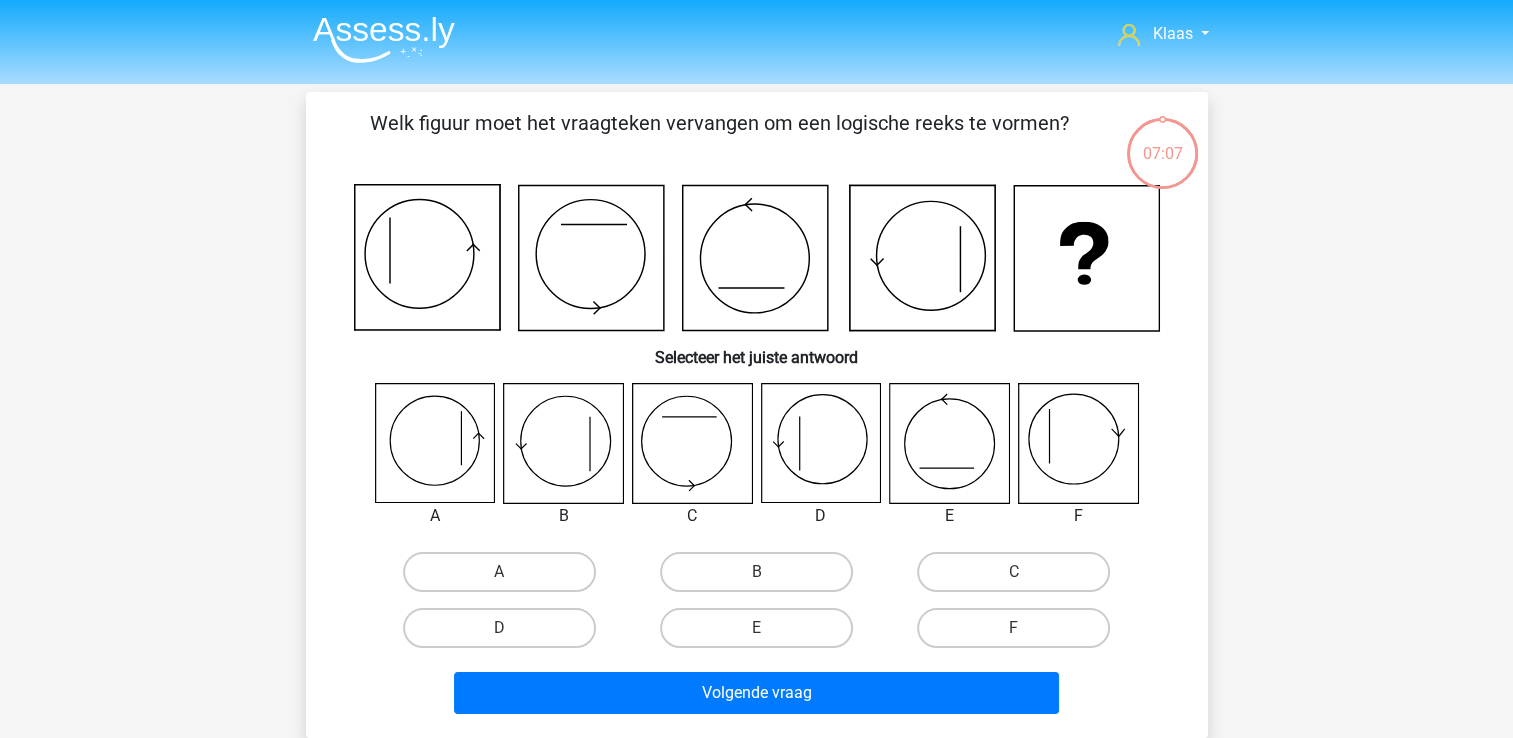 scroll, scrollTop: 92, scrollLeft: 0, axis: vertical 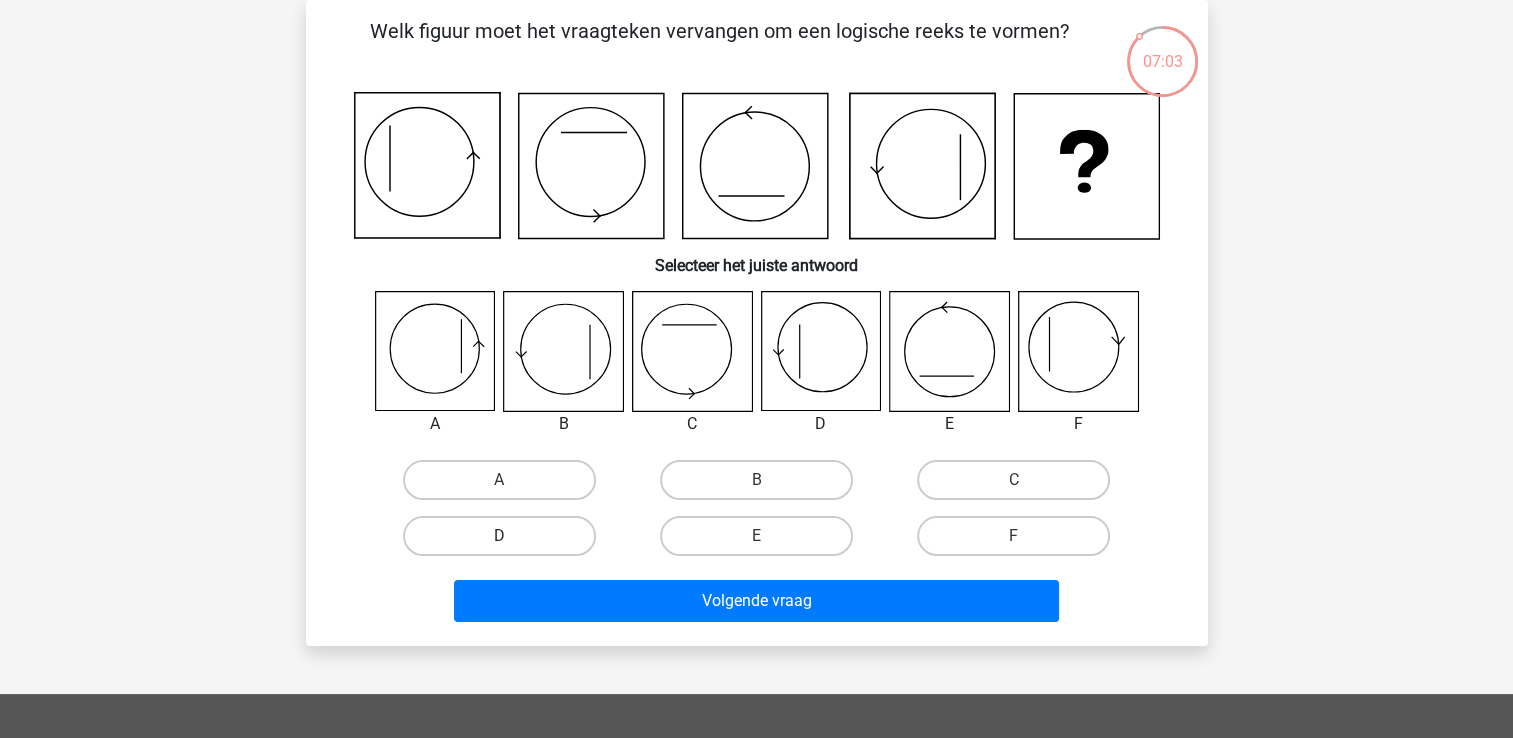 click on "D" at bounding box center (499, 536) 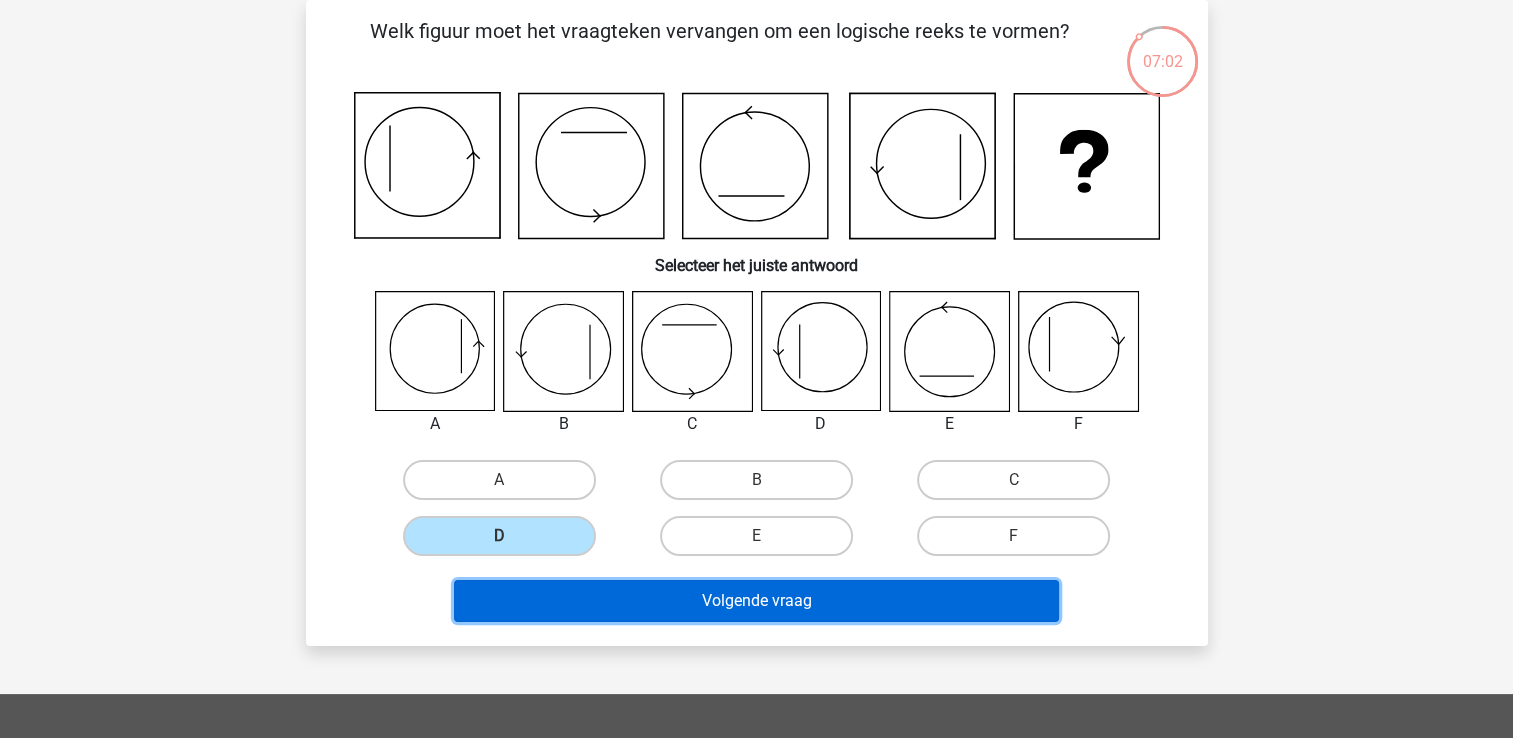 click on "Volgende vraag" at bounding box center [756, 601] 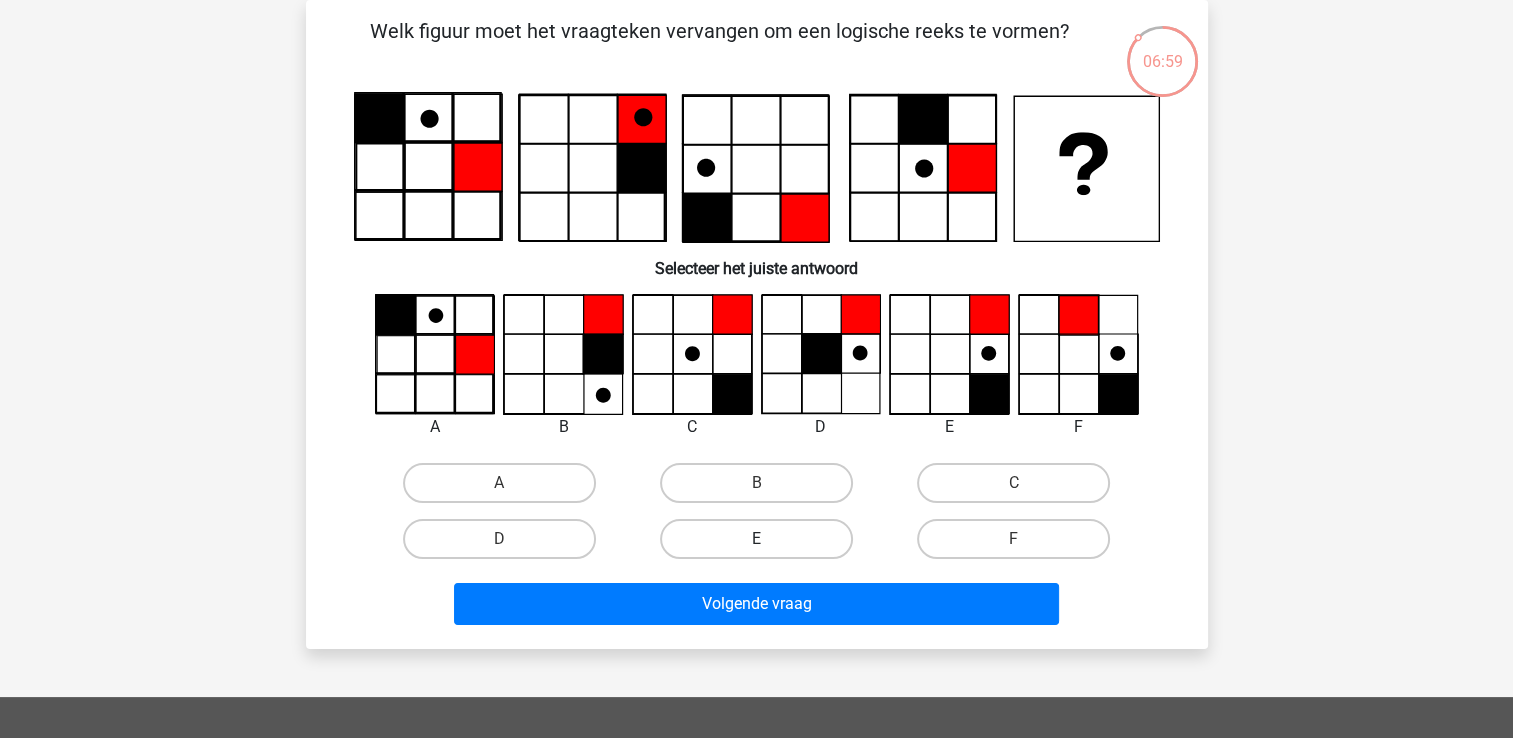 click on "E" at bounding box center (756, 539) 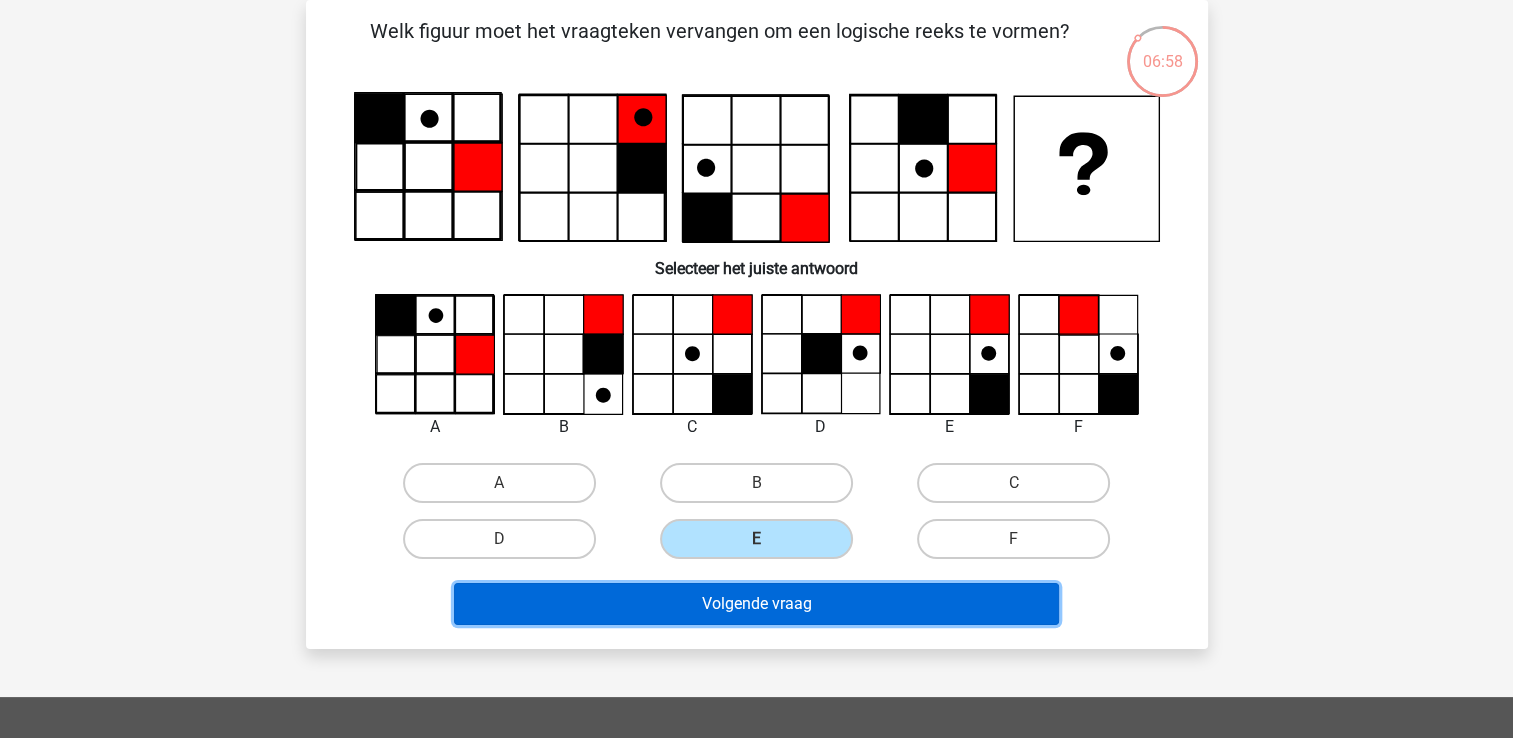click on "Volgende vraag" at bounding box center (756, 604) 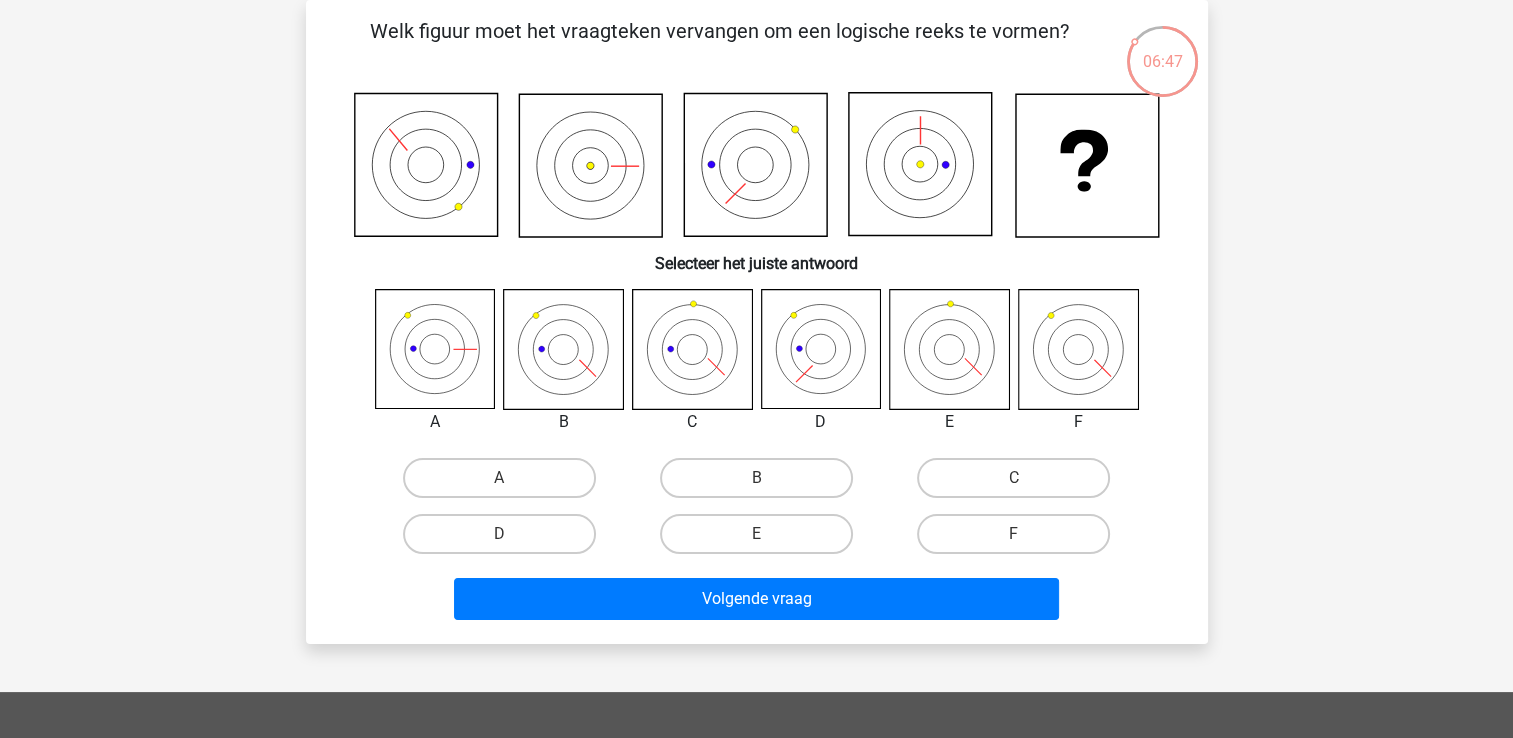 click 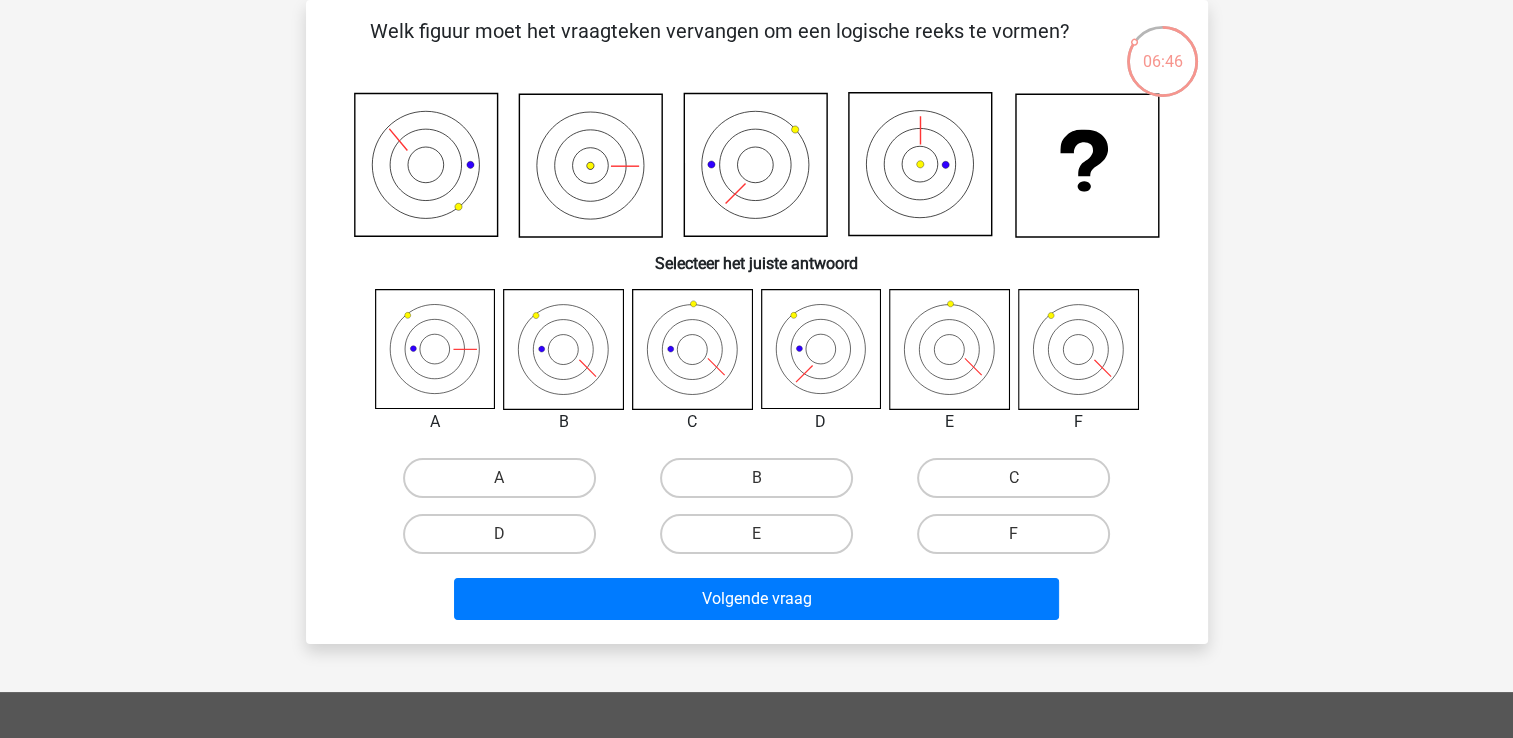 click on "B" at bounding box center (756, 478) 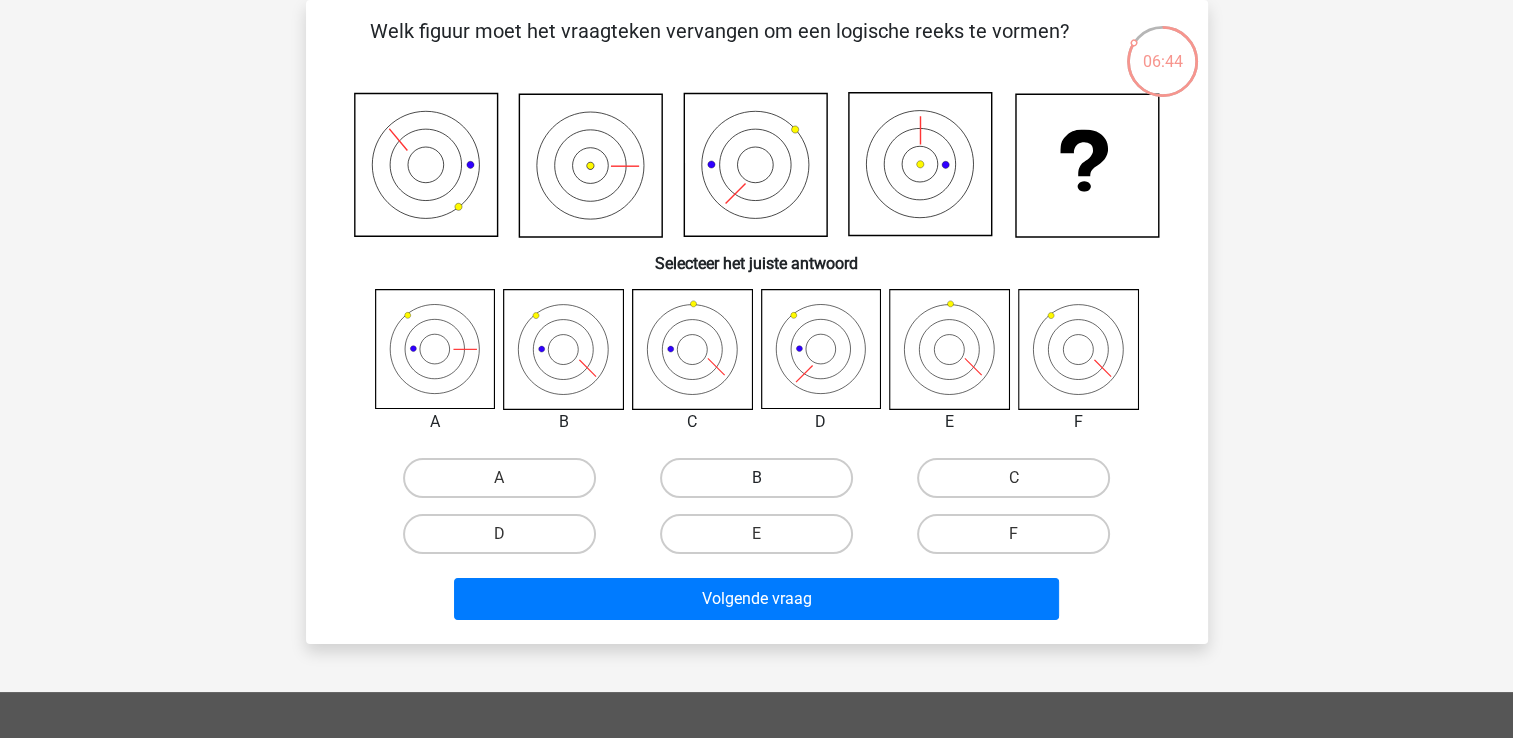 click on "B" at bounding box center (756, 478) 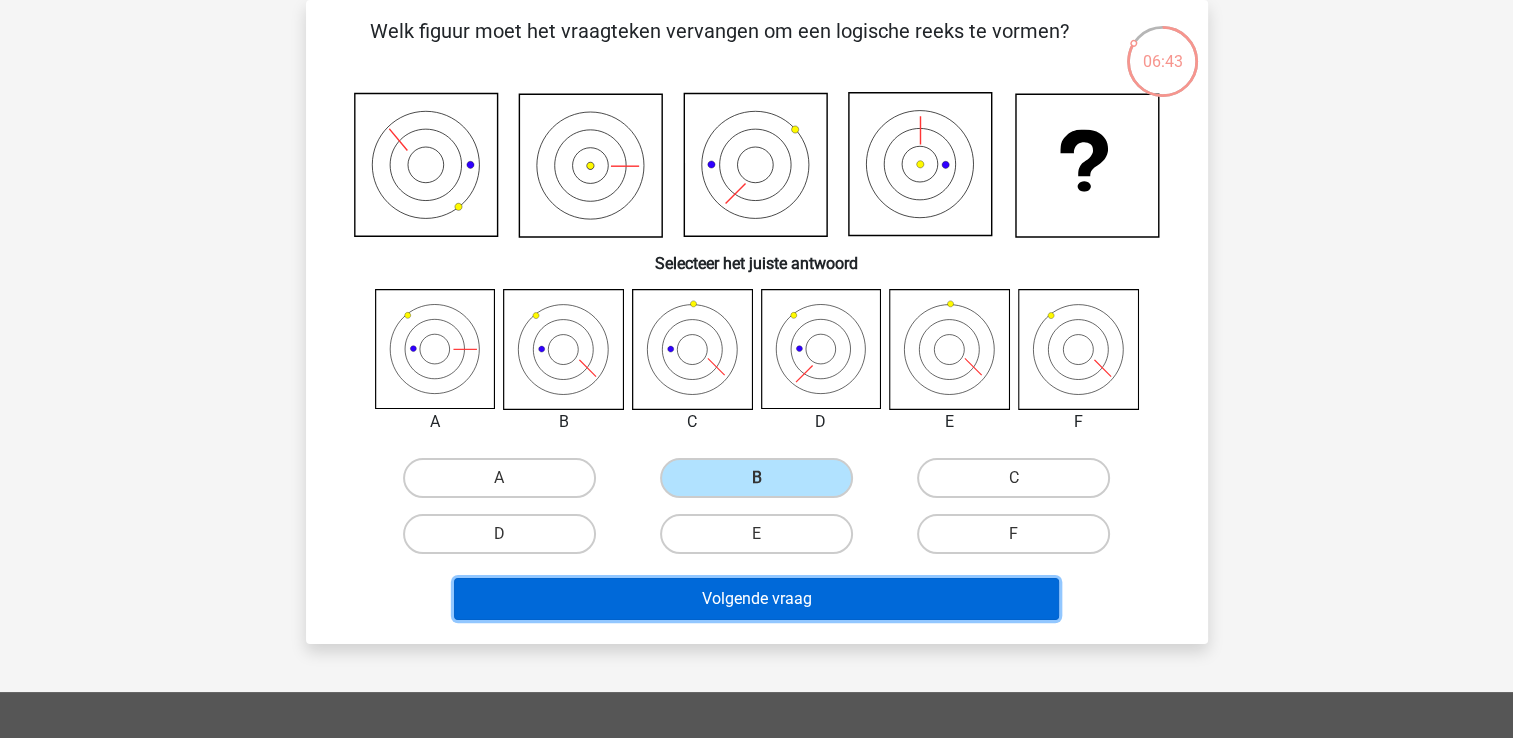 click on "Volgende vraag" at bounding box center [756, 599] 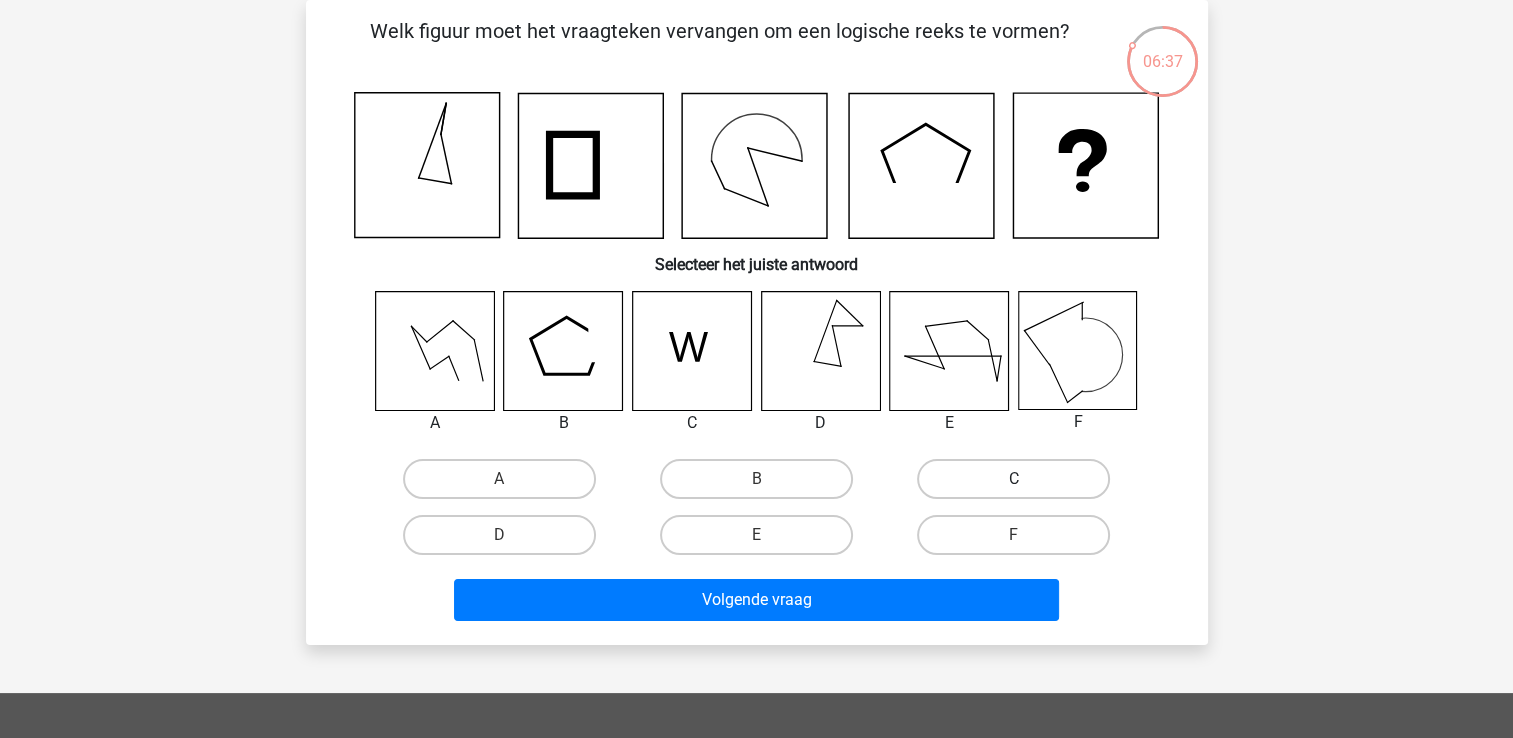 click on "C" at bounding box center [1013, 479] 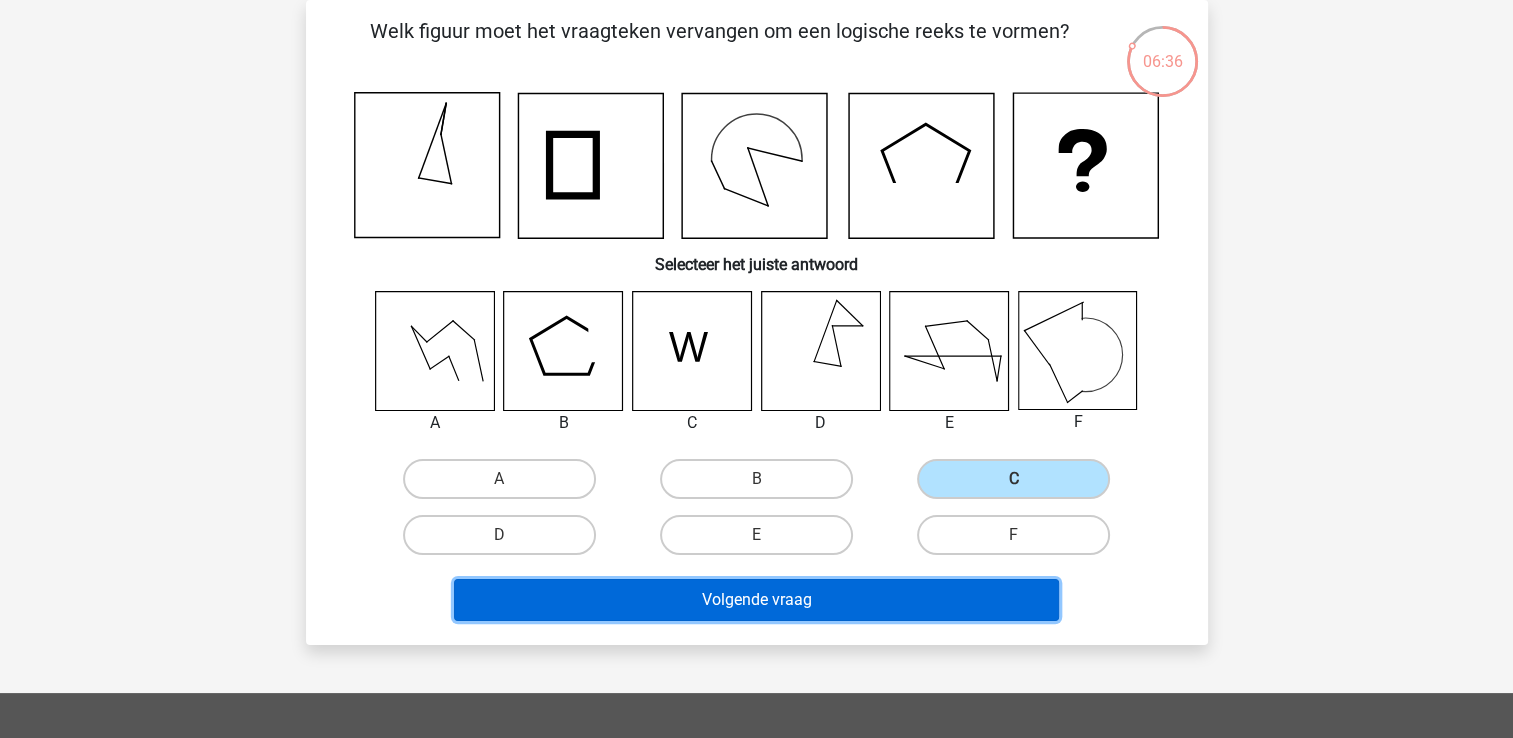 click on "Volgende vraag" at bounding box center (756, 600) 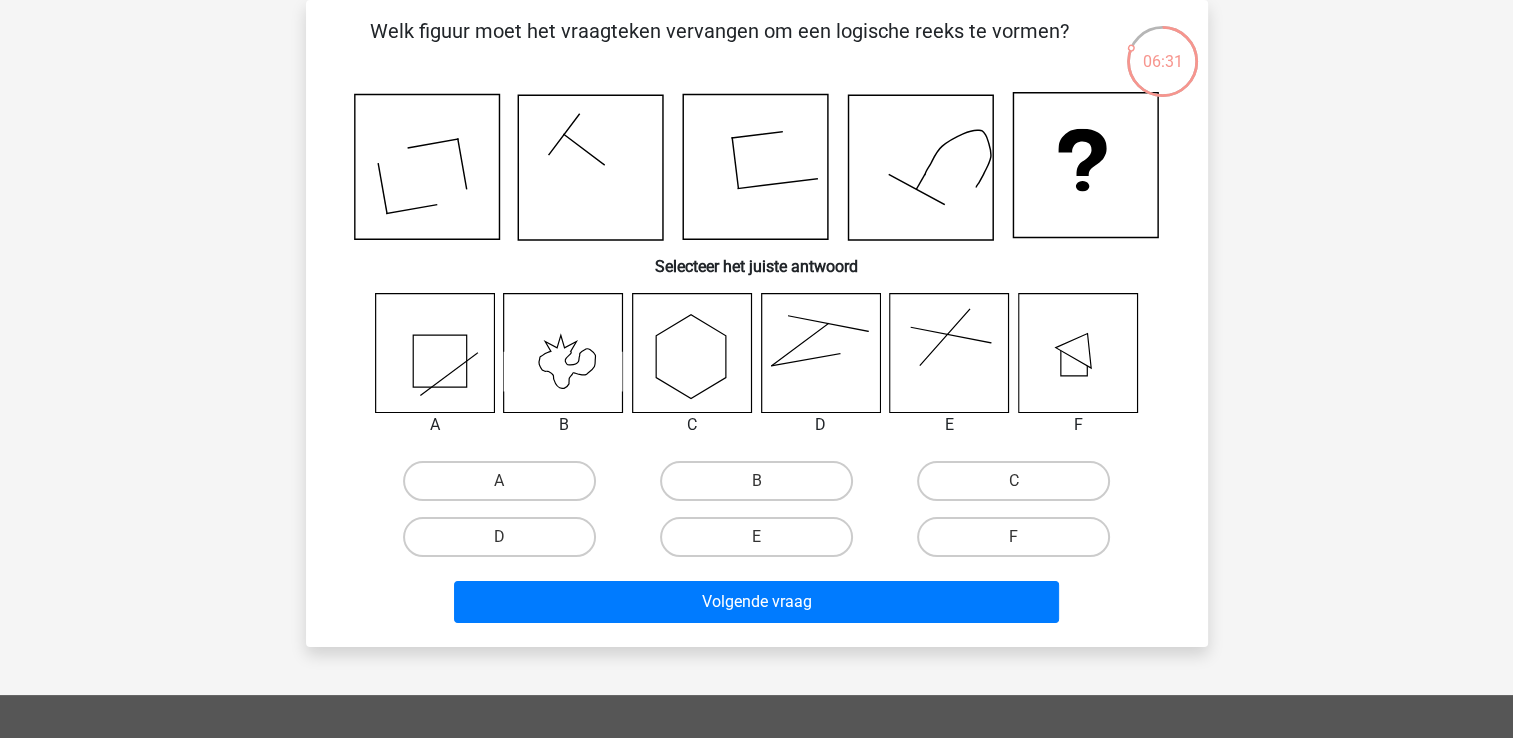 click 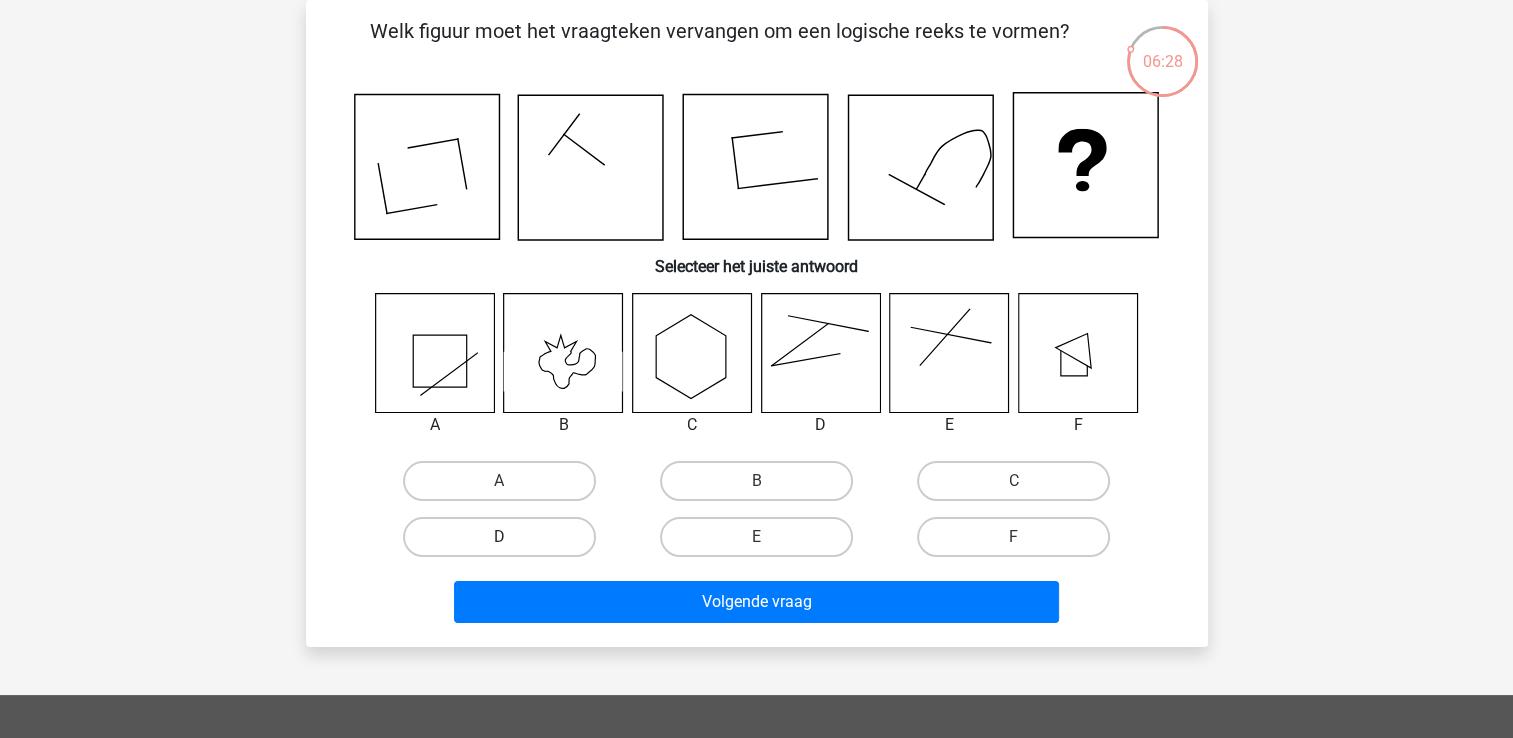 click on "D" at bounding box center [499, 537] 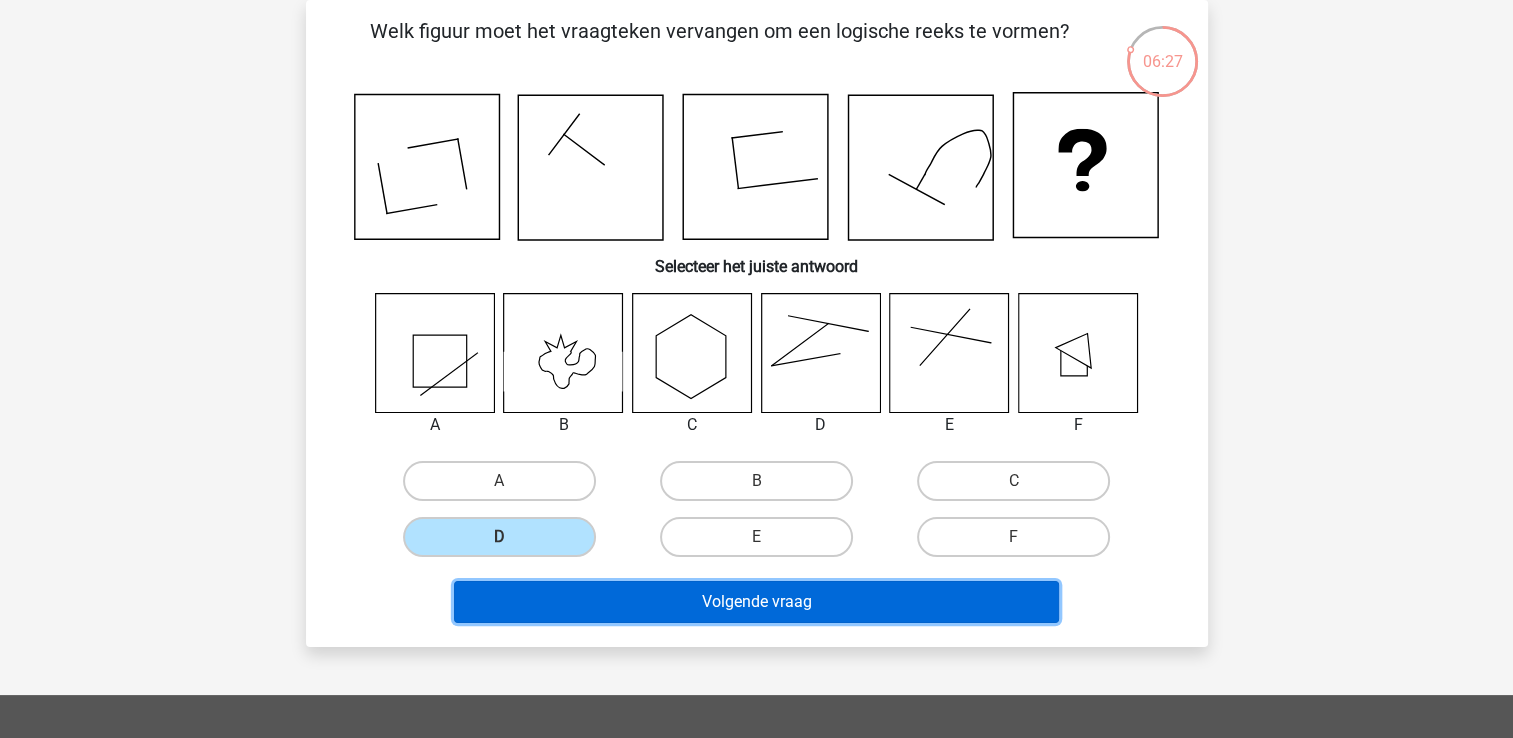 click on "Volgende vraag" at bounding box center (756, 602) 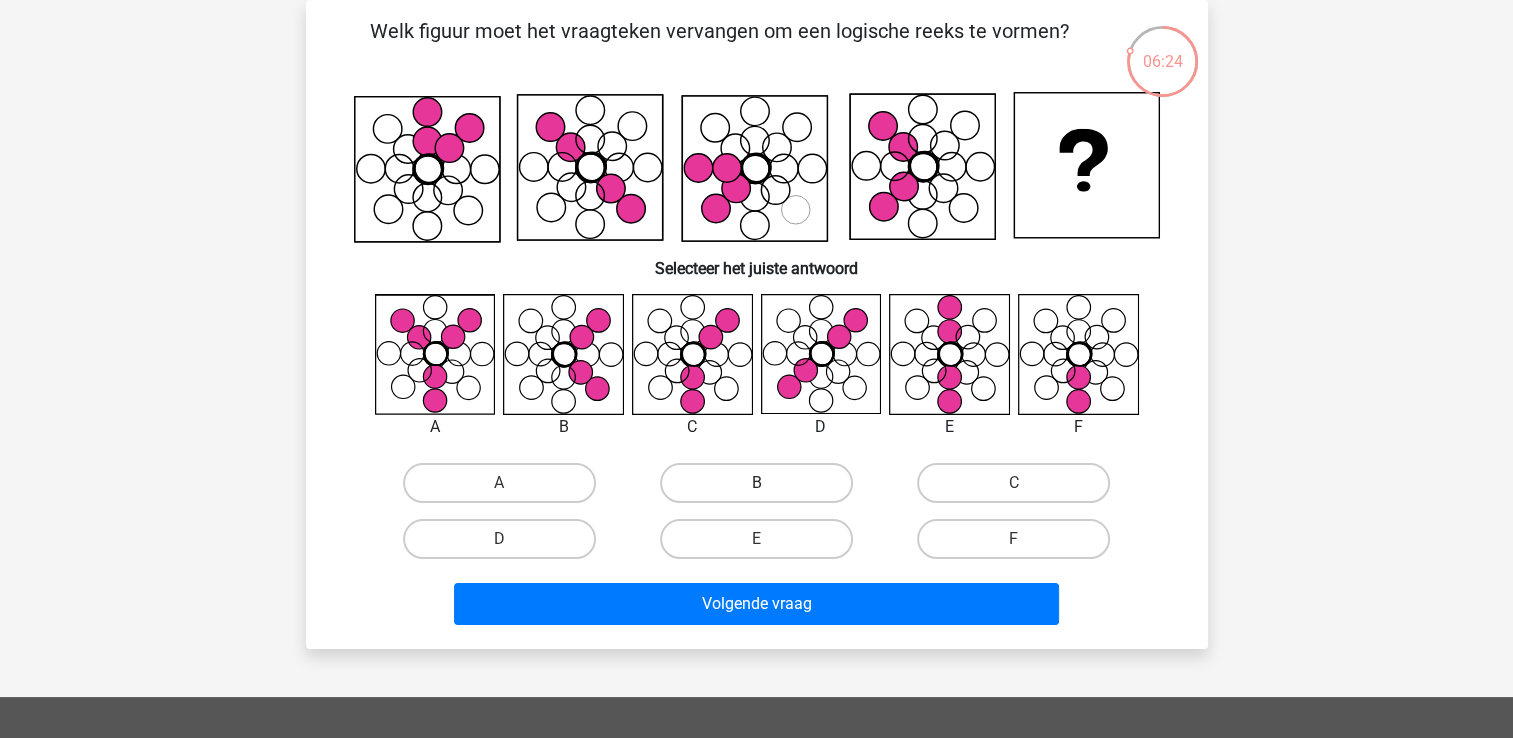 click on "B" at bounding box center [756, 483] 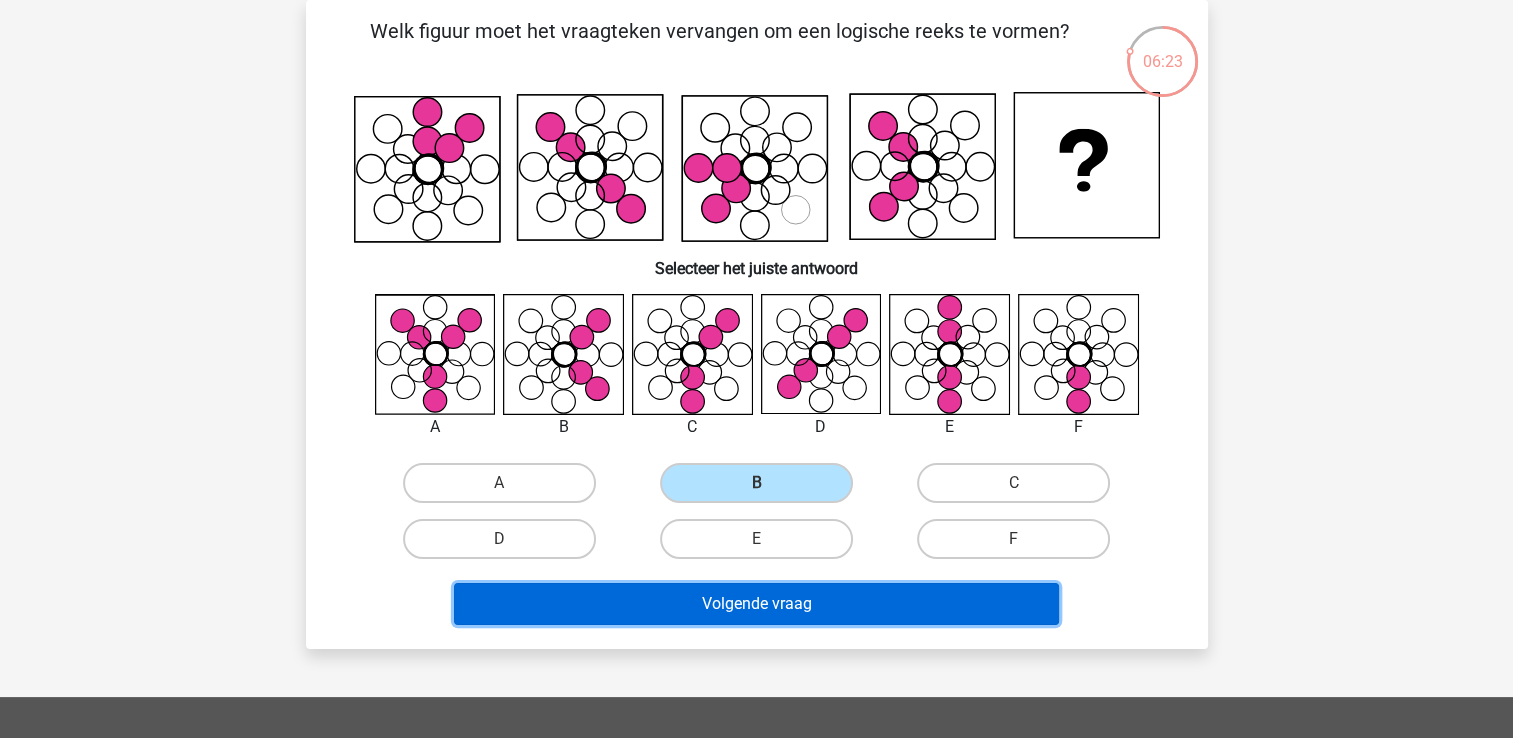click on "Volgende vraag" at bounding box center (756, 604) 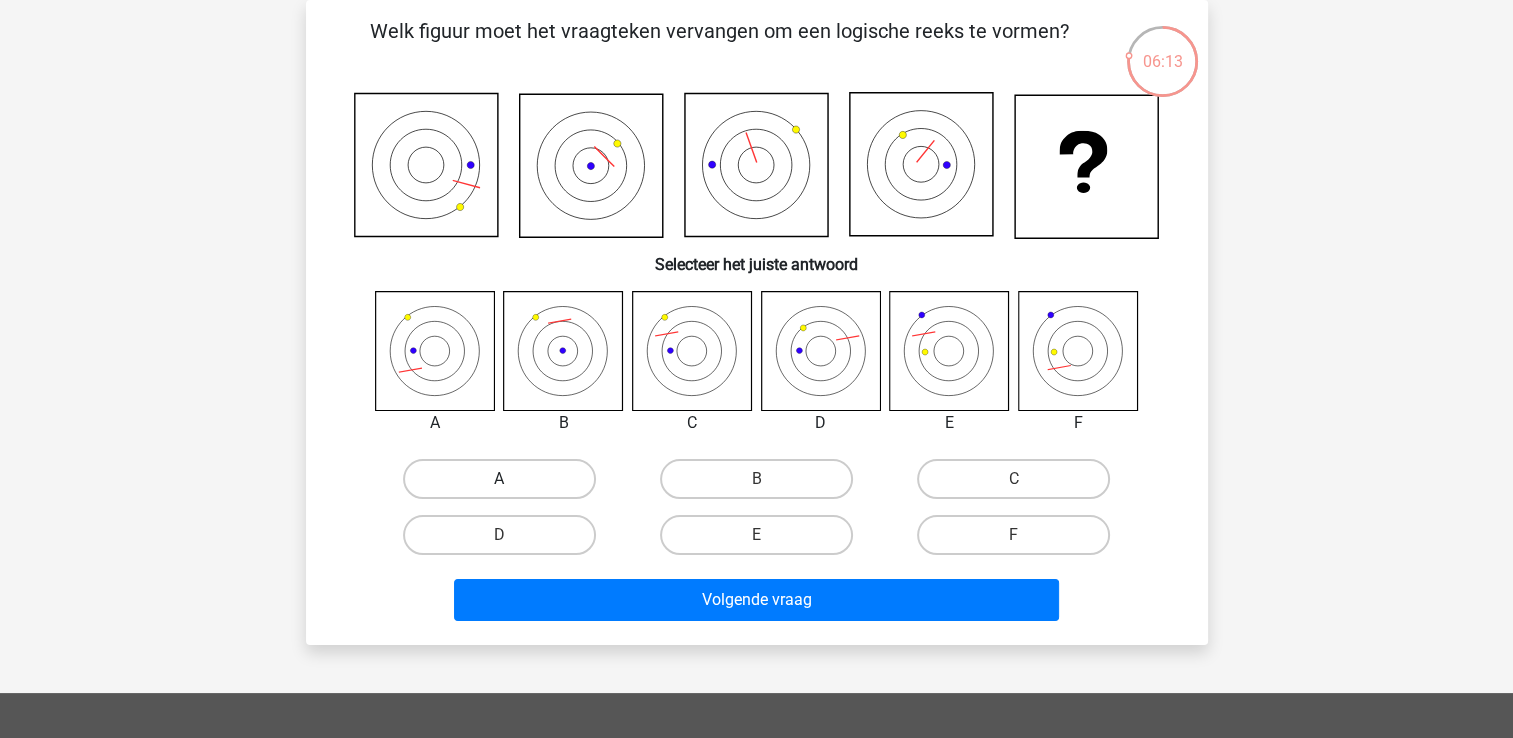 click on "A" at bounding box center [499, 479] 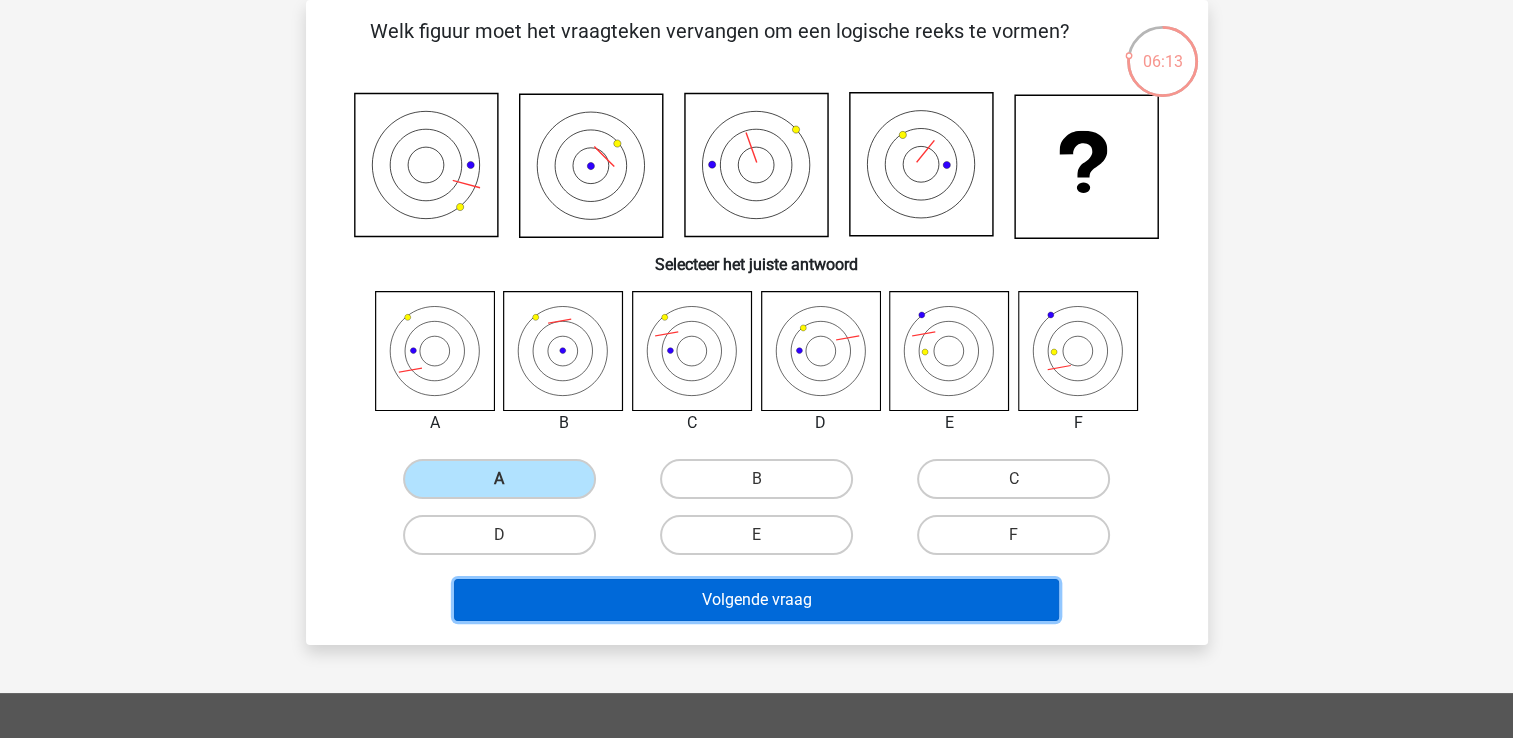 click on "Volgende vraag" at bounding box center (756, 600) 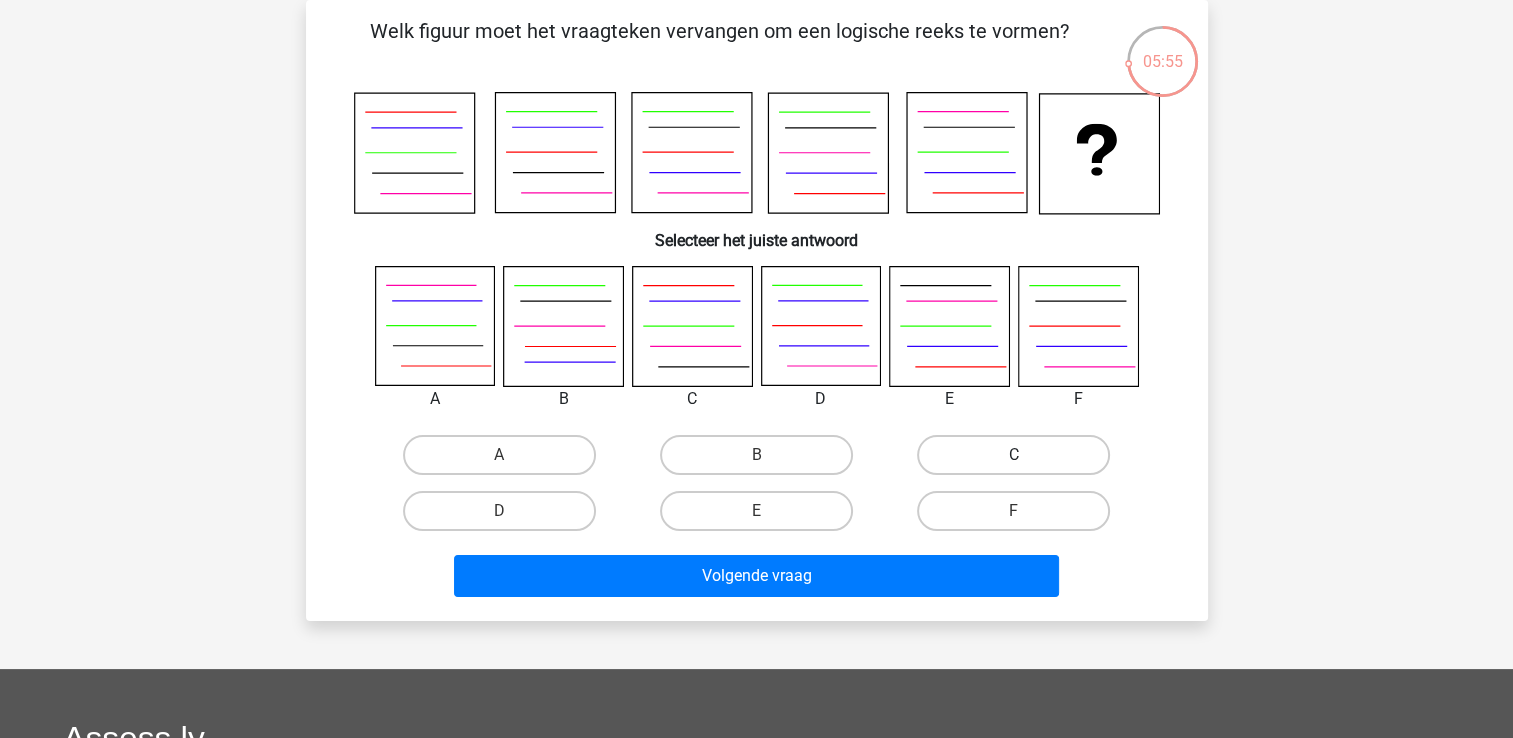 click on "C" at bounding box center (1013, 455) 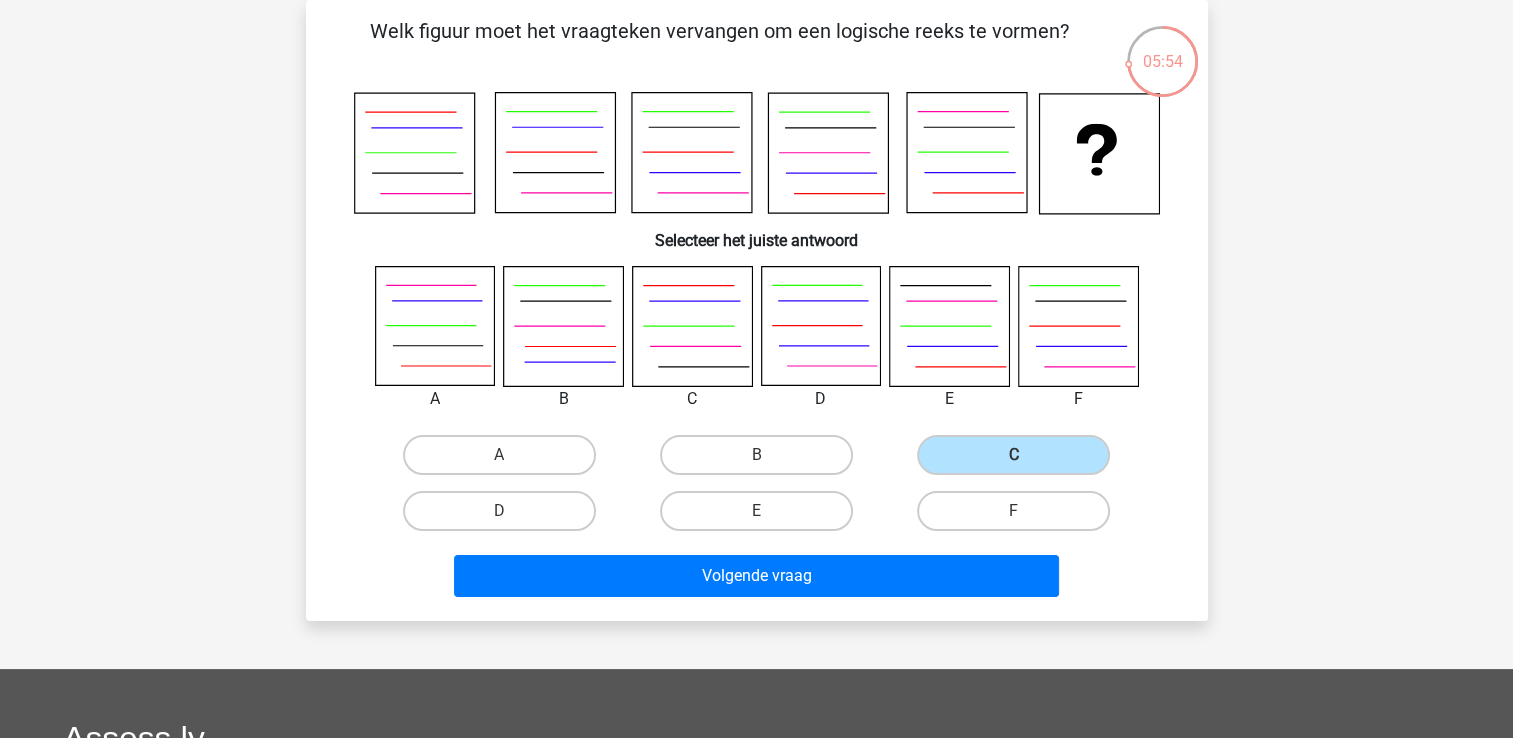 click on "Volgende vraag" at bounding box center (757, 580) 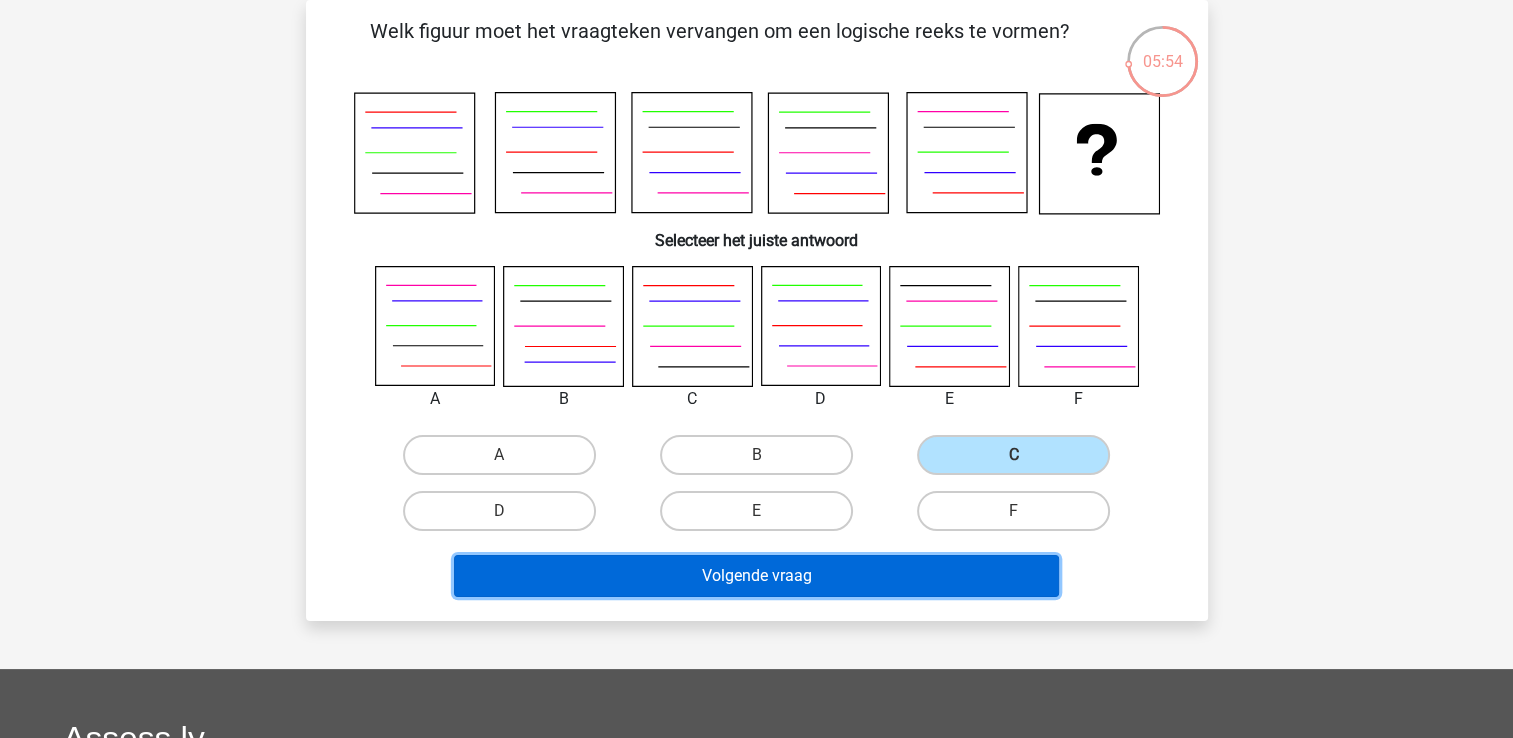 click on "Volgende vraag" at bounding box center (756, 576) 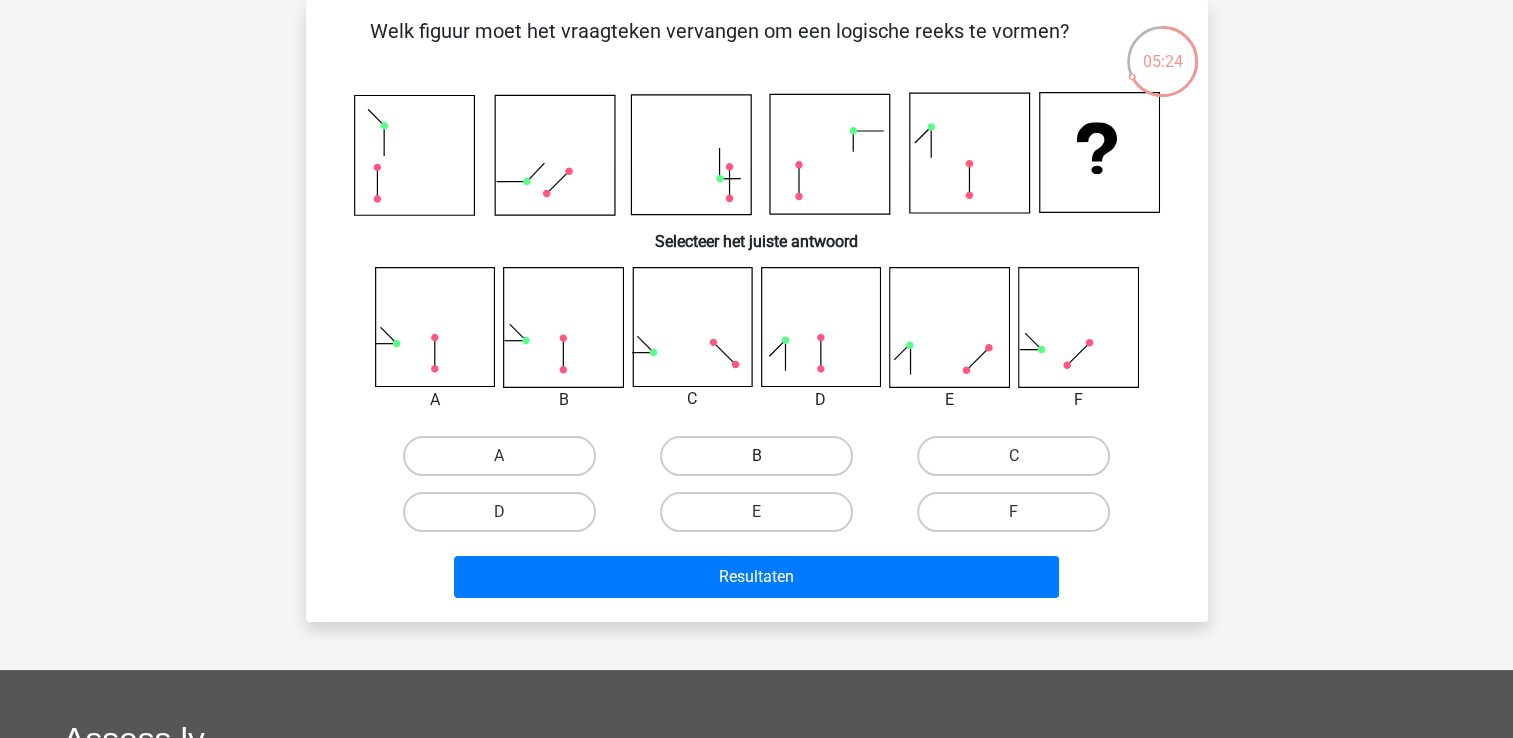 click on "B" at bounding box center (756, 456) 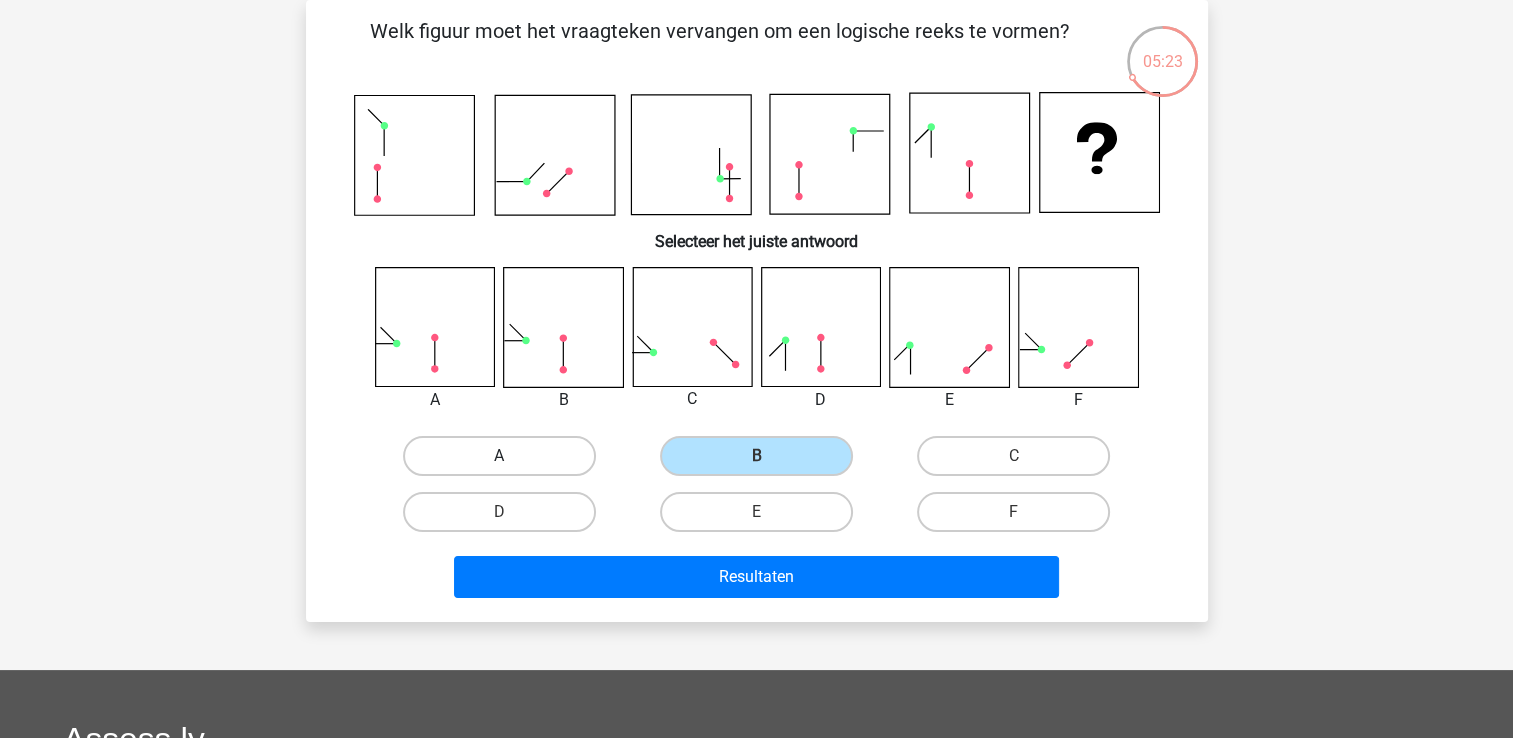 click on "A" at bounding box center [499, 456] 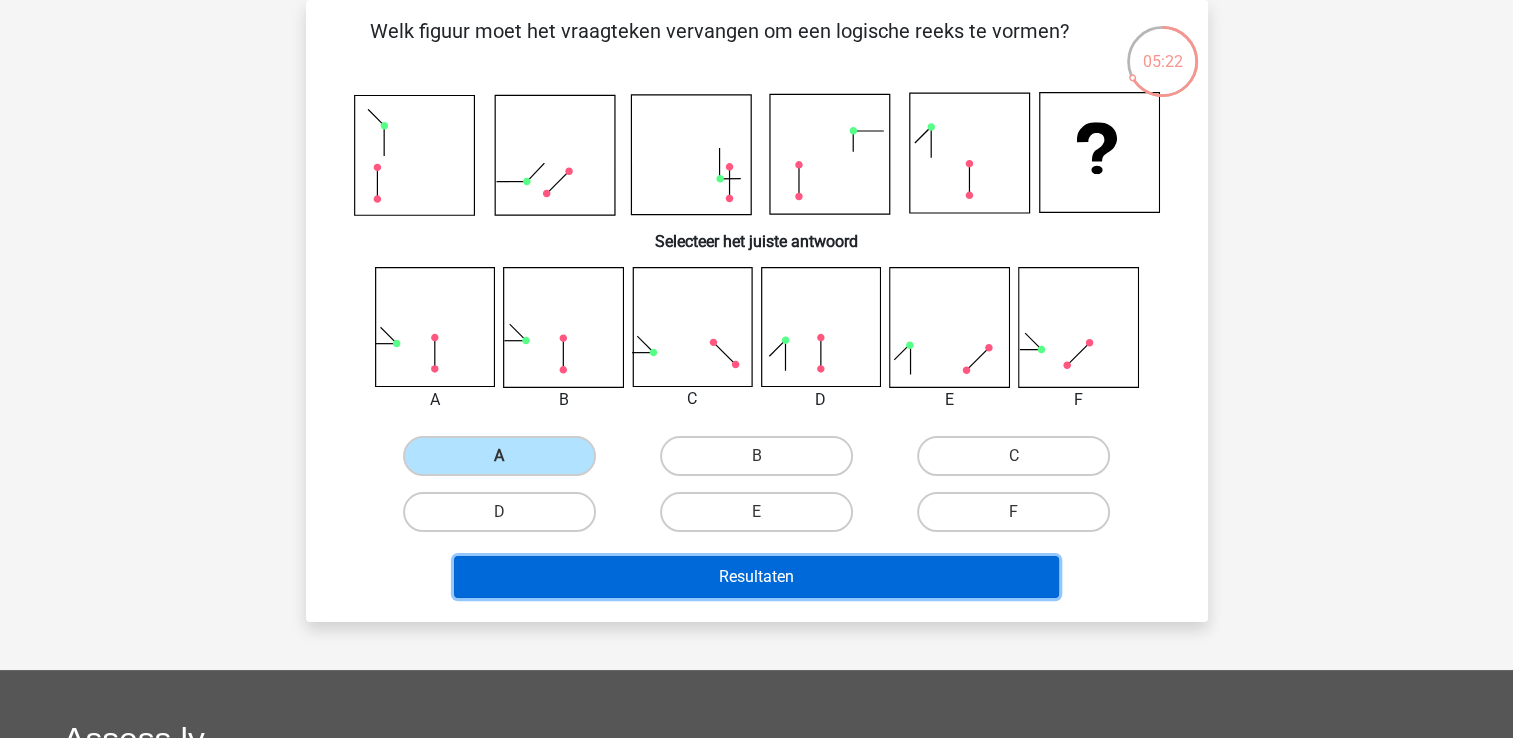 click on "Resultaten" at bounding box center (756, 577) 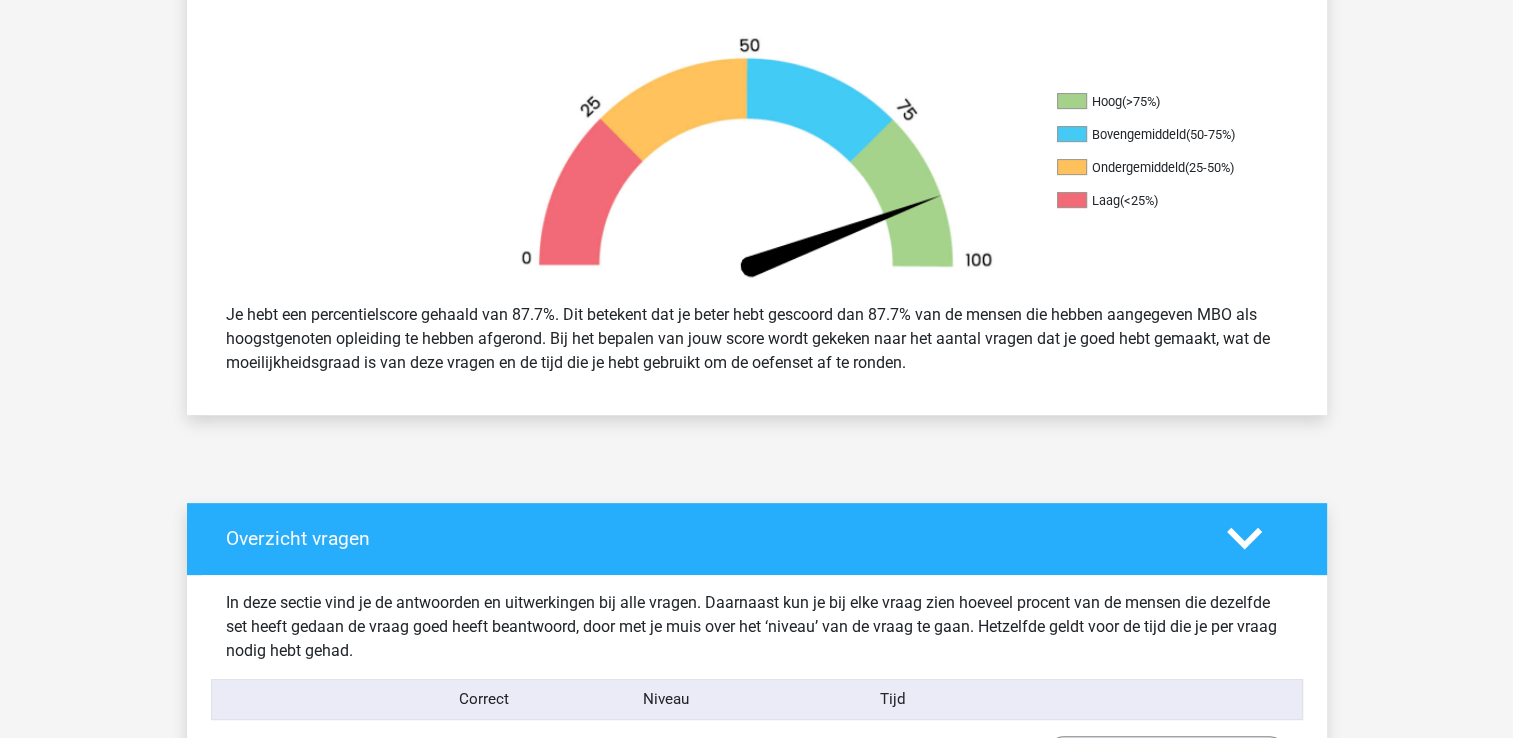 scroll, scrollTop: 0, scrollLeft: 0, axis: both 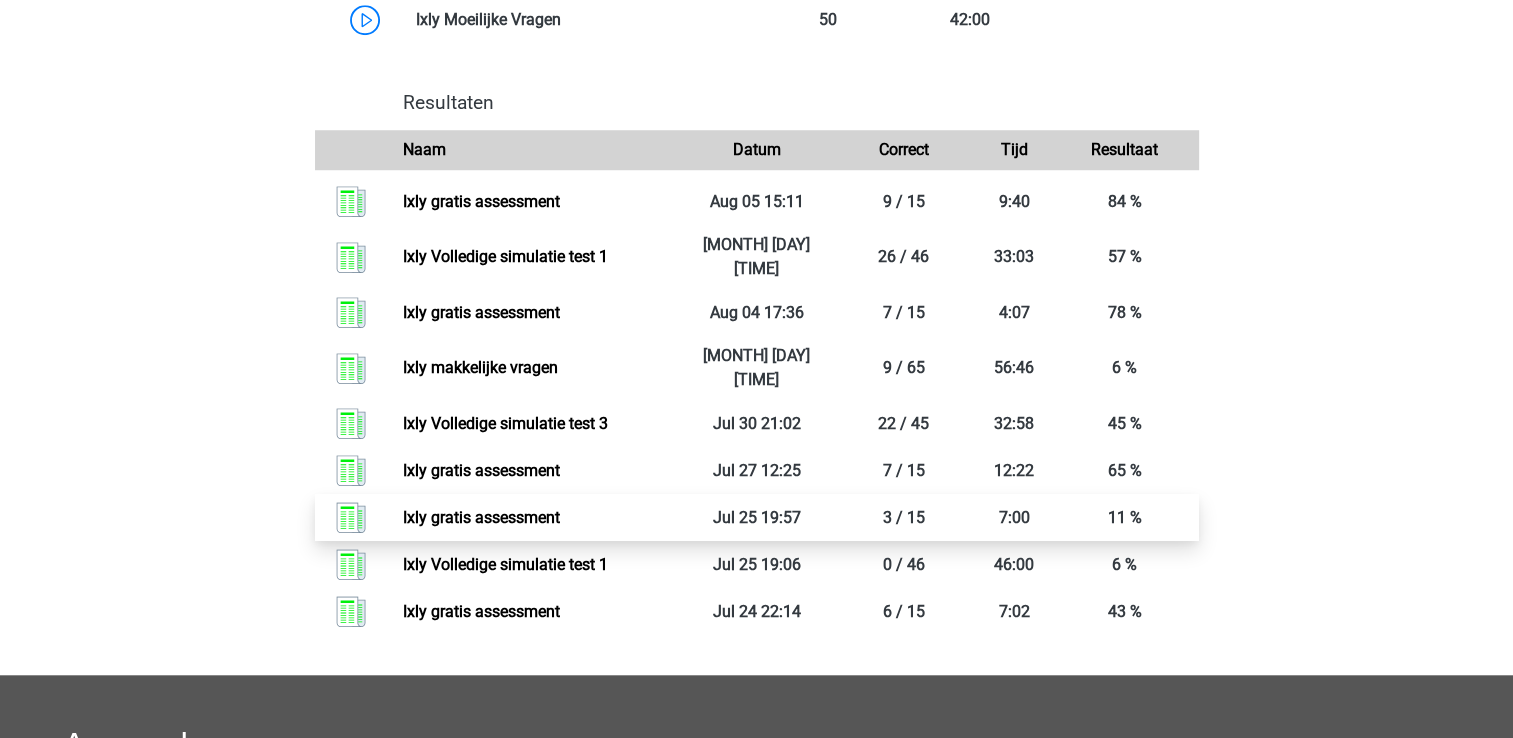 click on "Ixly gratis assessment" at bounding box center (481, 517) 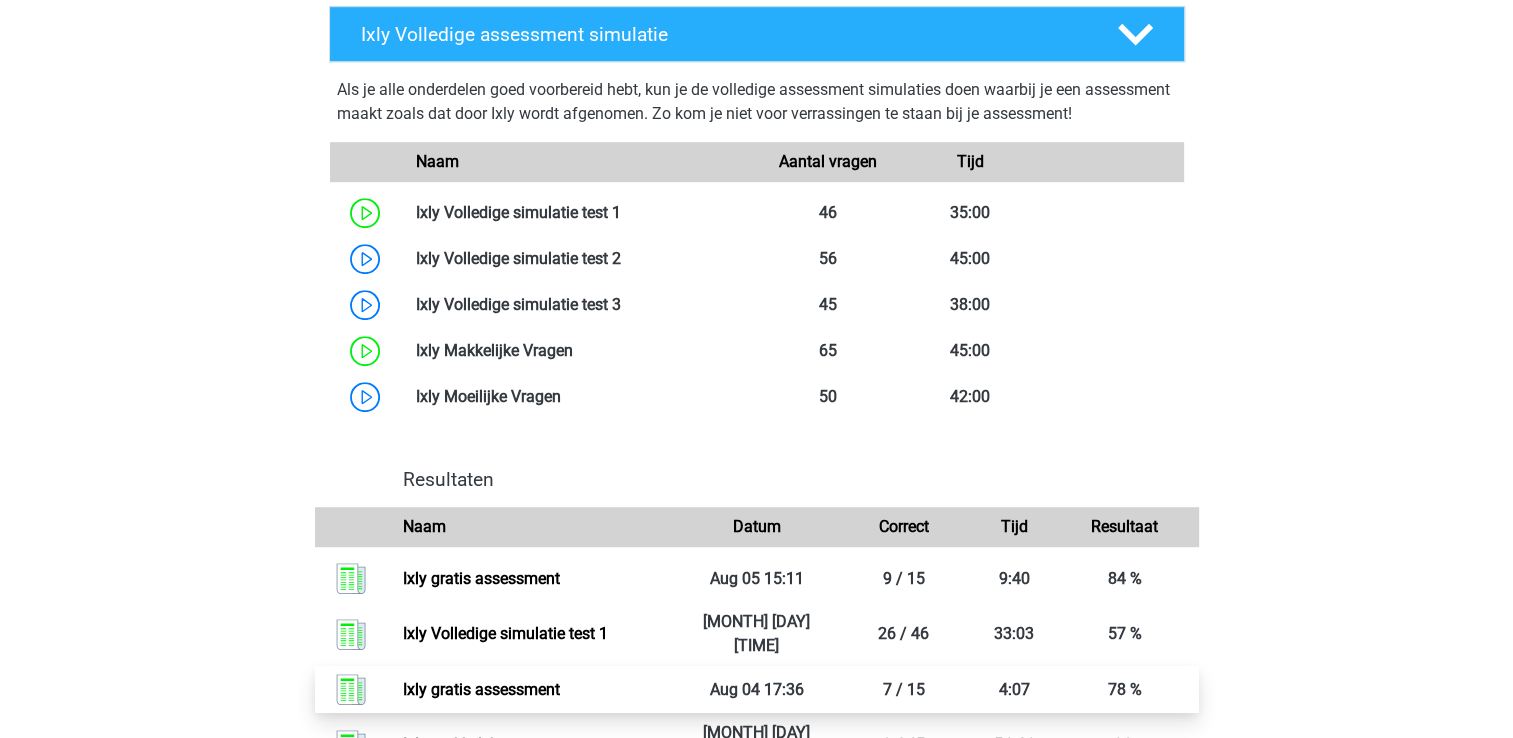 scroll, scrollTop: 1200, scrollLeft: 0, axis: vertical 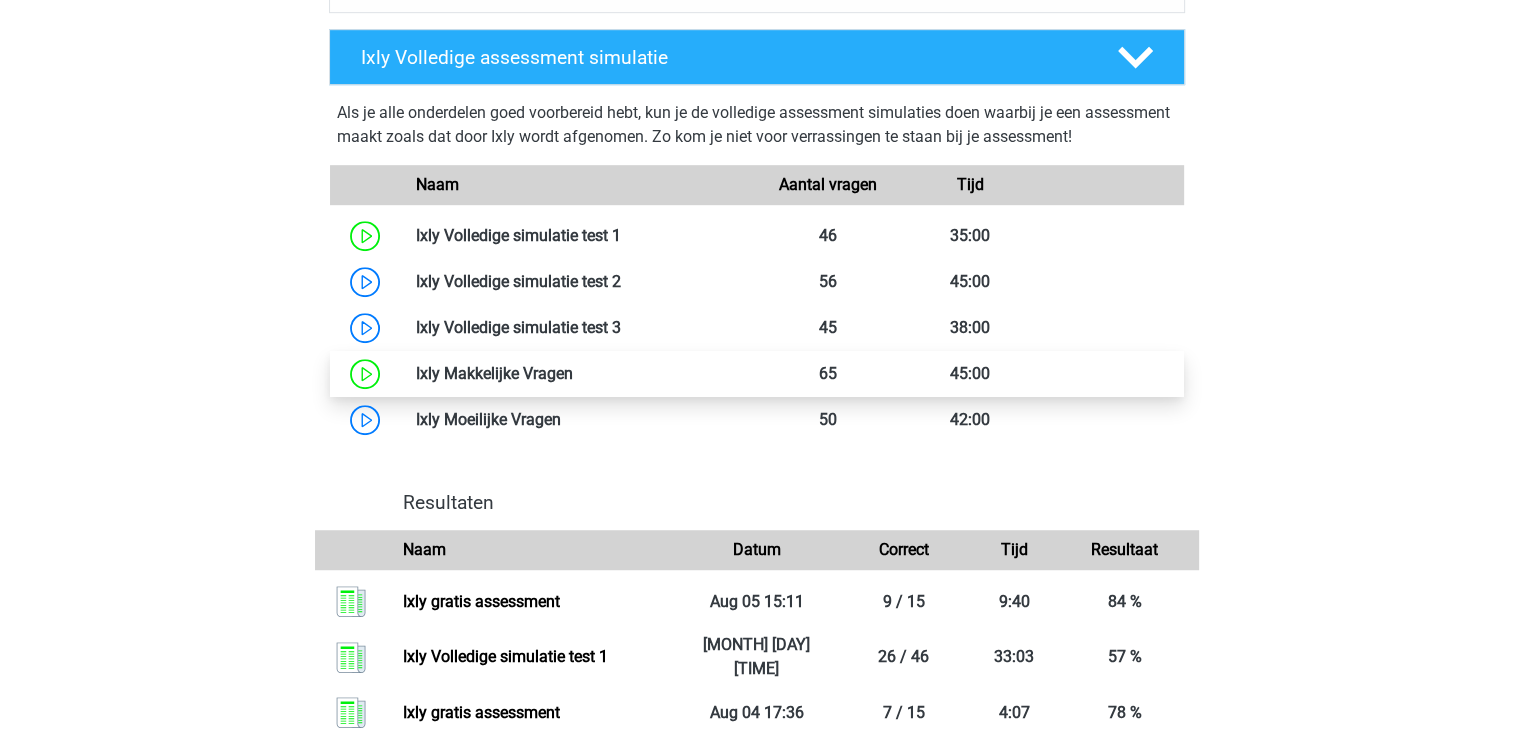 click at bounding box center [573, 373] 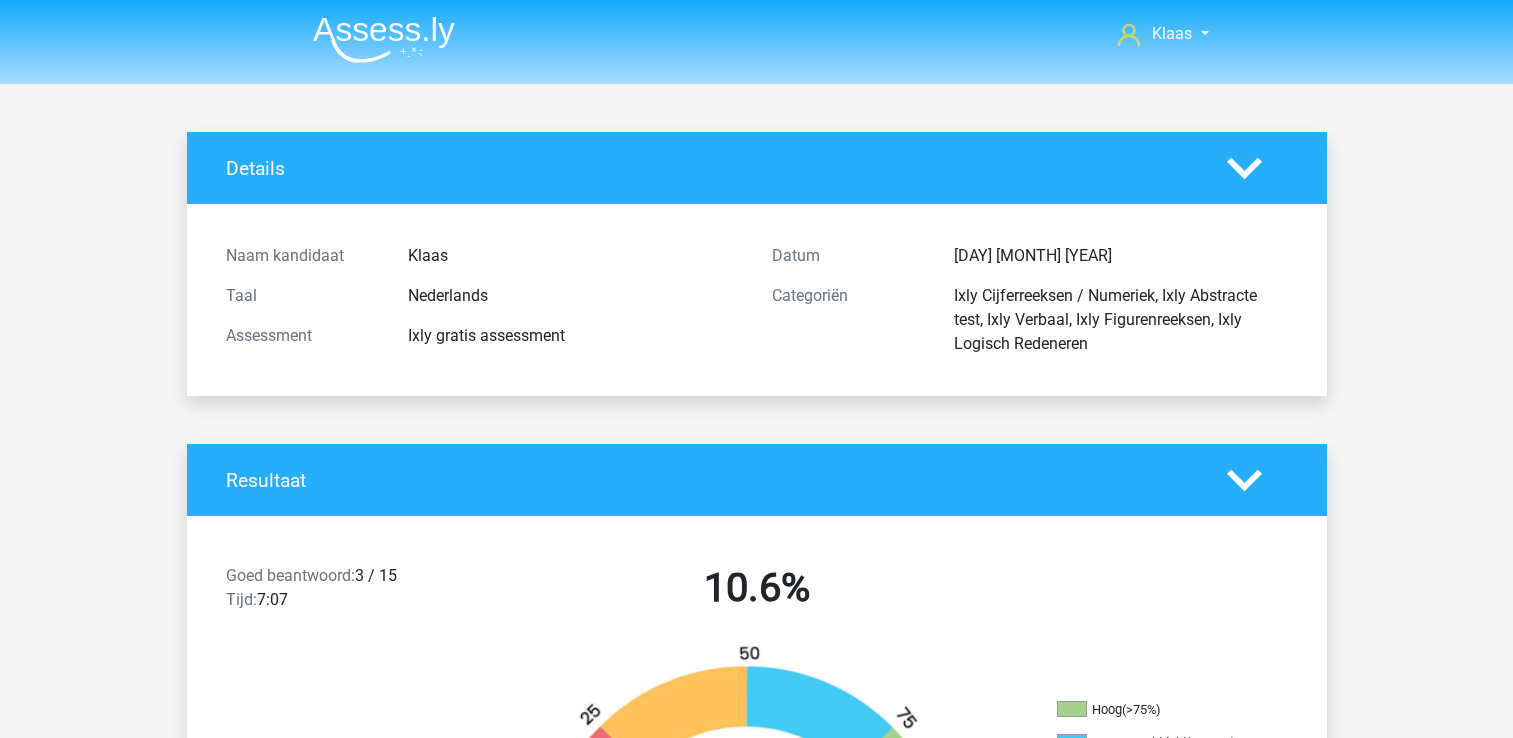 scroll, scrollTop: 0, scrollLeft: 0, axis: both 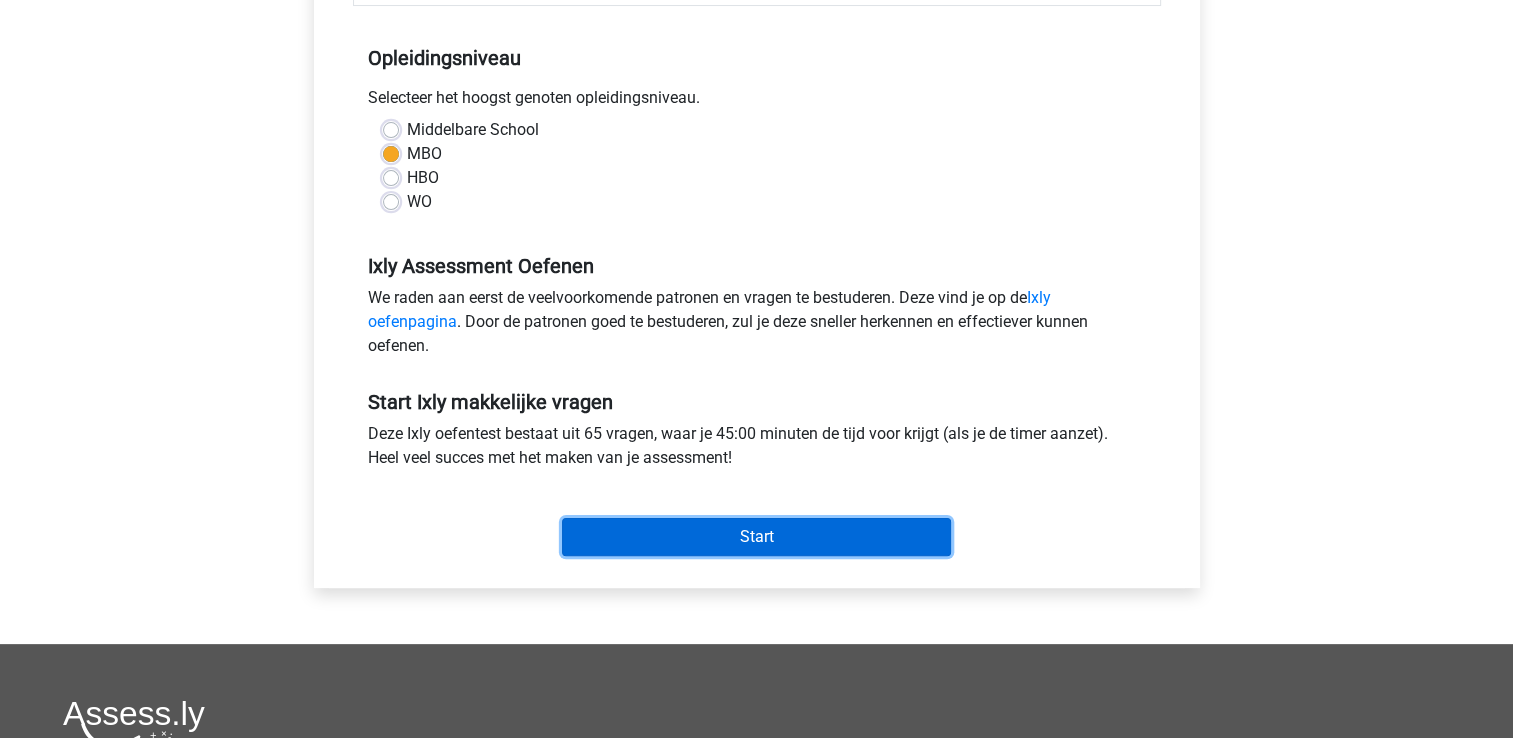 click on "Start" at bounding box center [756, 537] 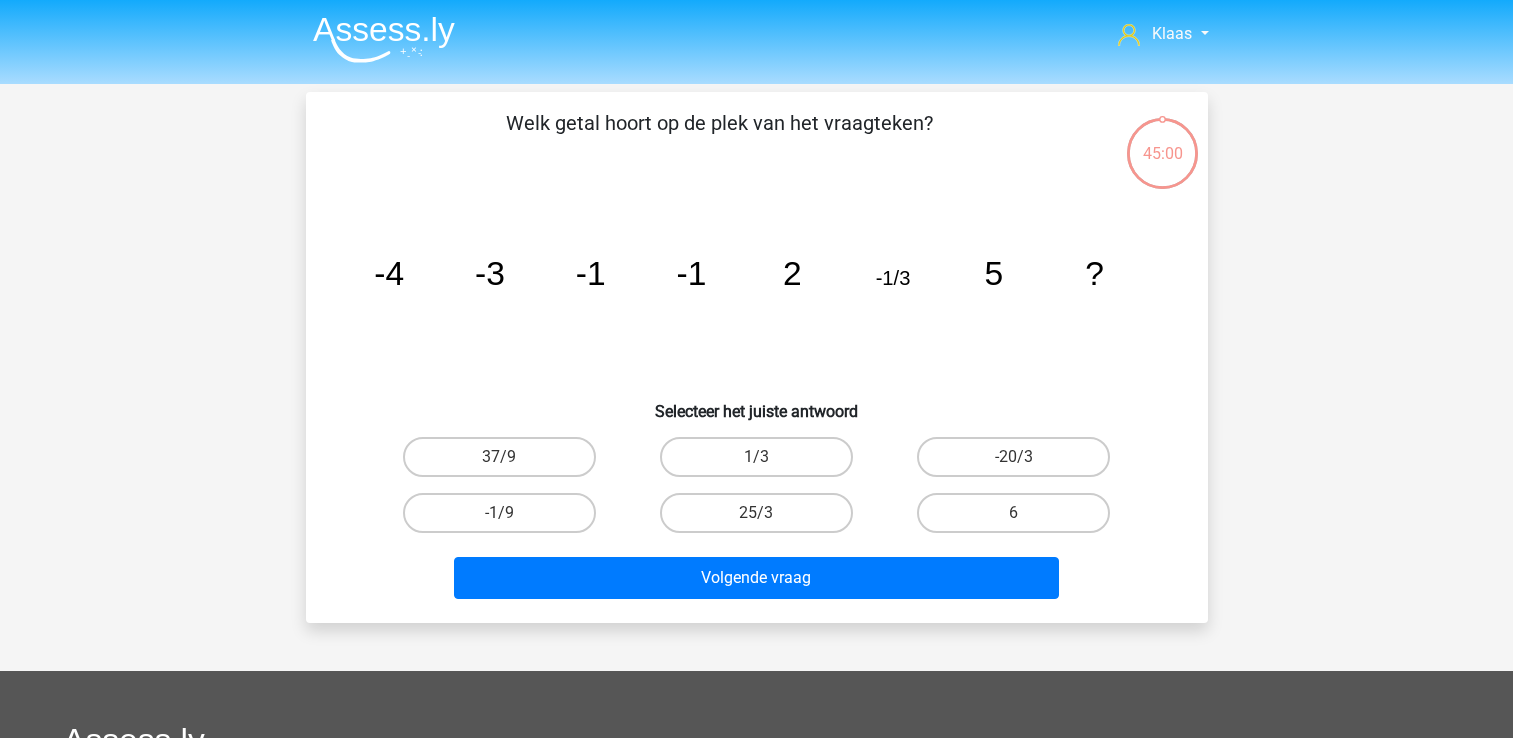 scroll, scrollTop: 0, scrollLeft: 0, axis: both 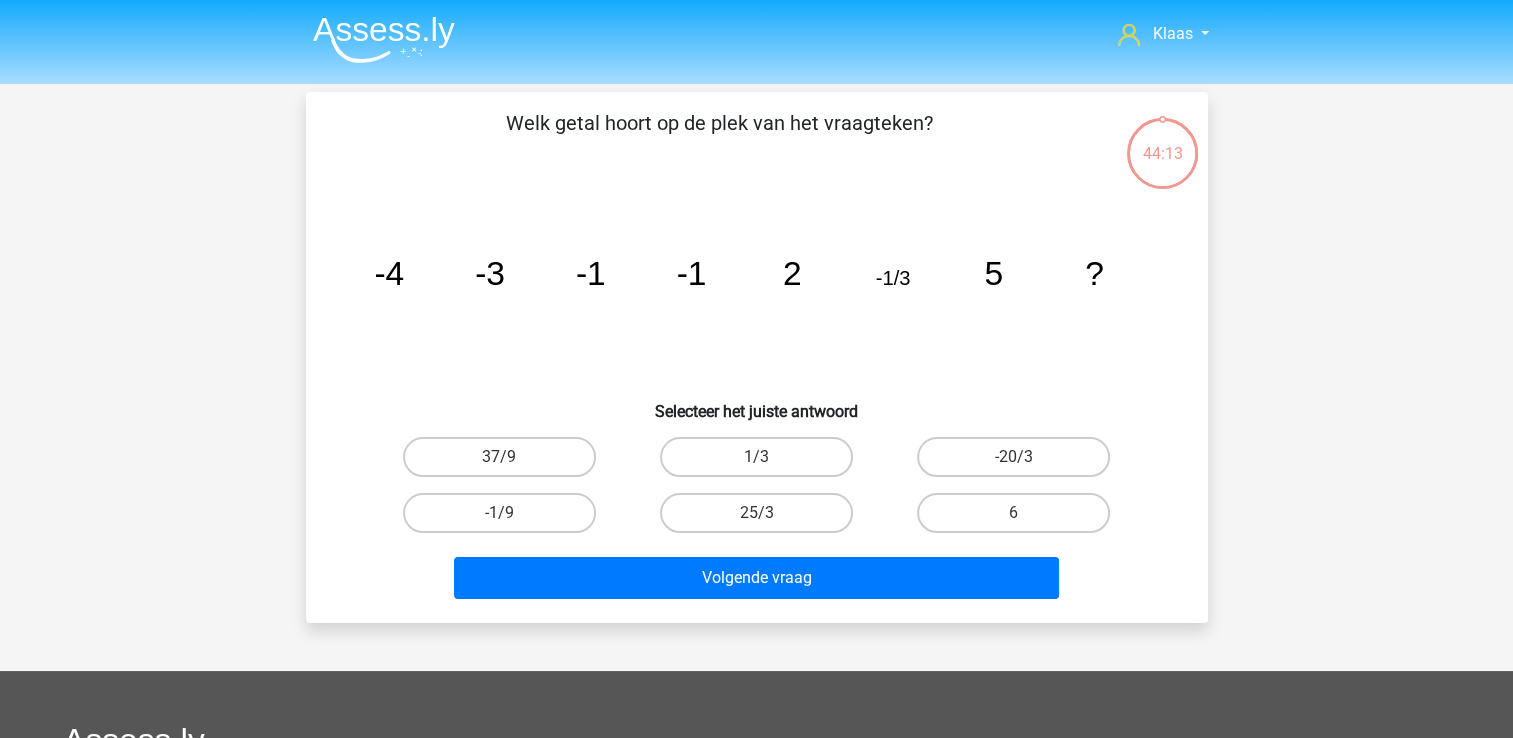 click on "1/3" at bounding box center (756, 457) 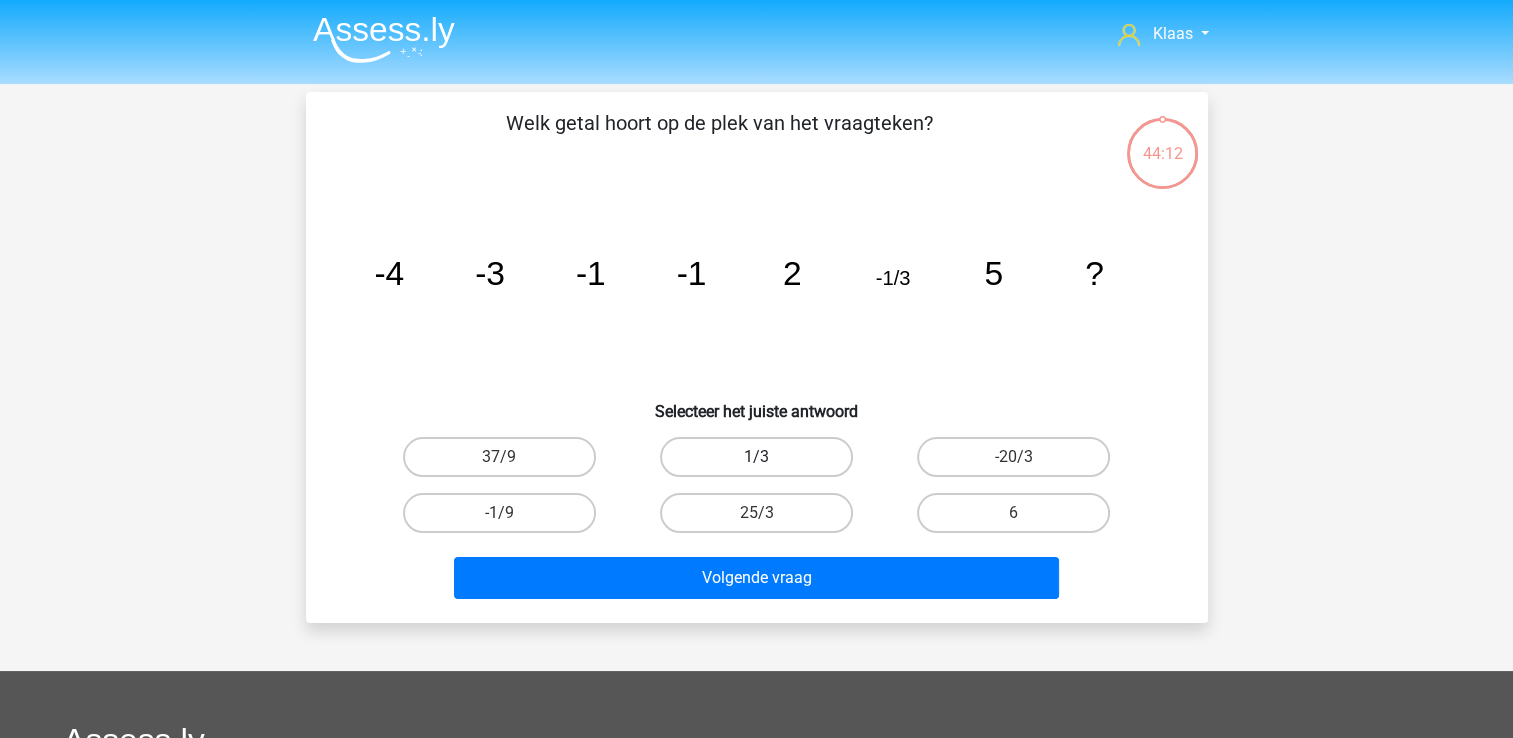 click on "1/3" at bounding box center [756, 457] 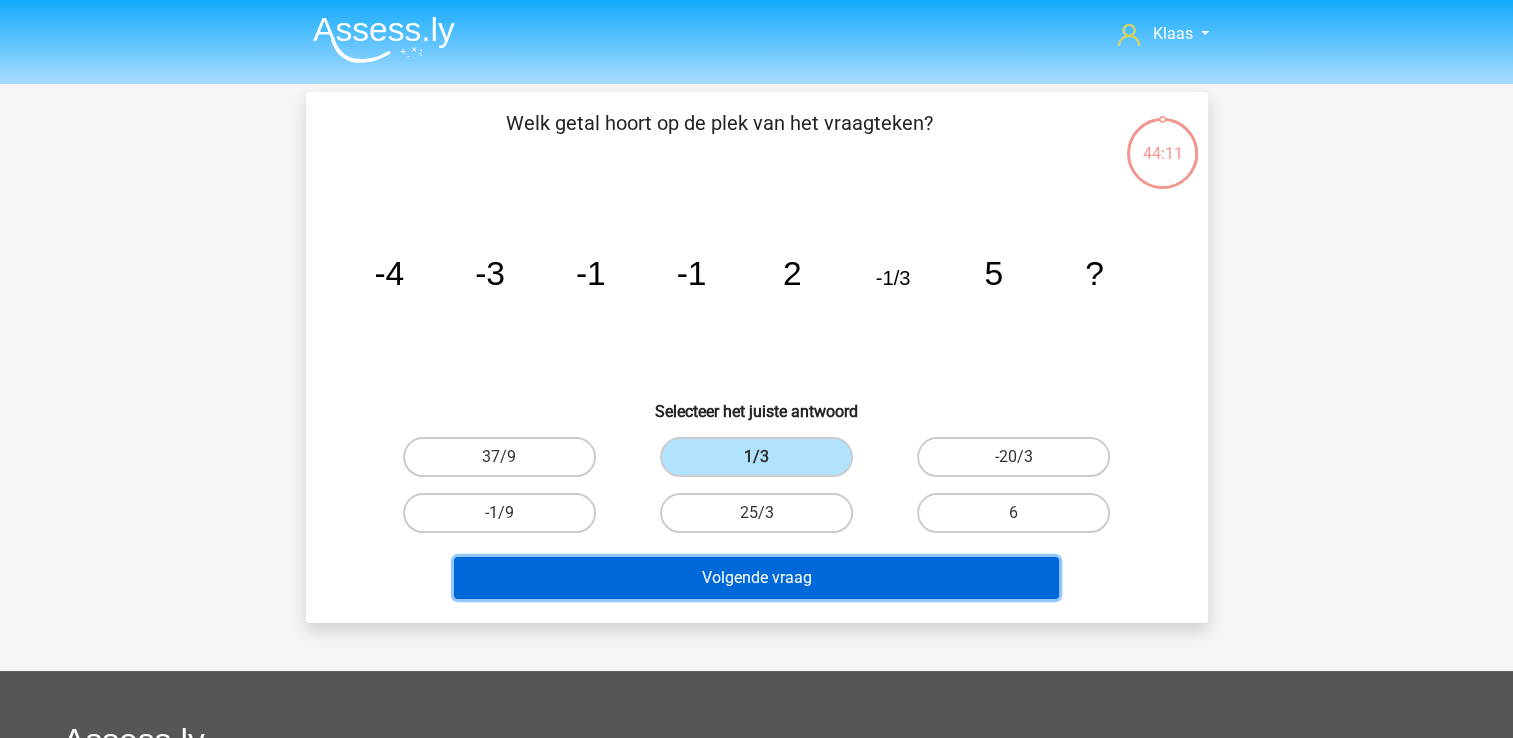 click on "Volgende vraag" at bounding box center [756, 578] 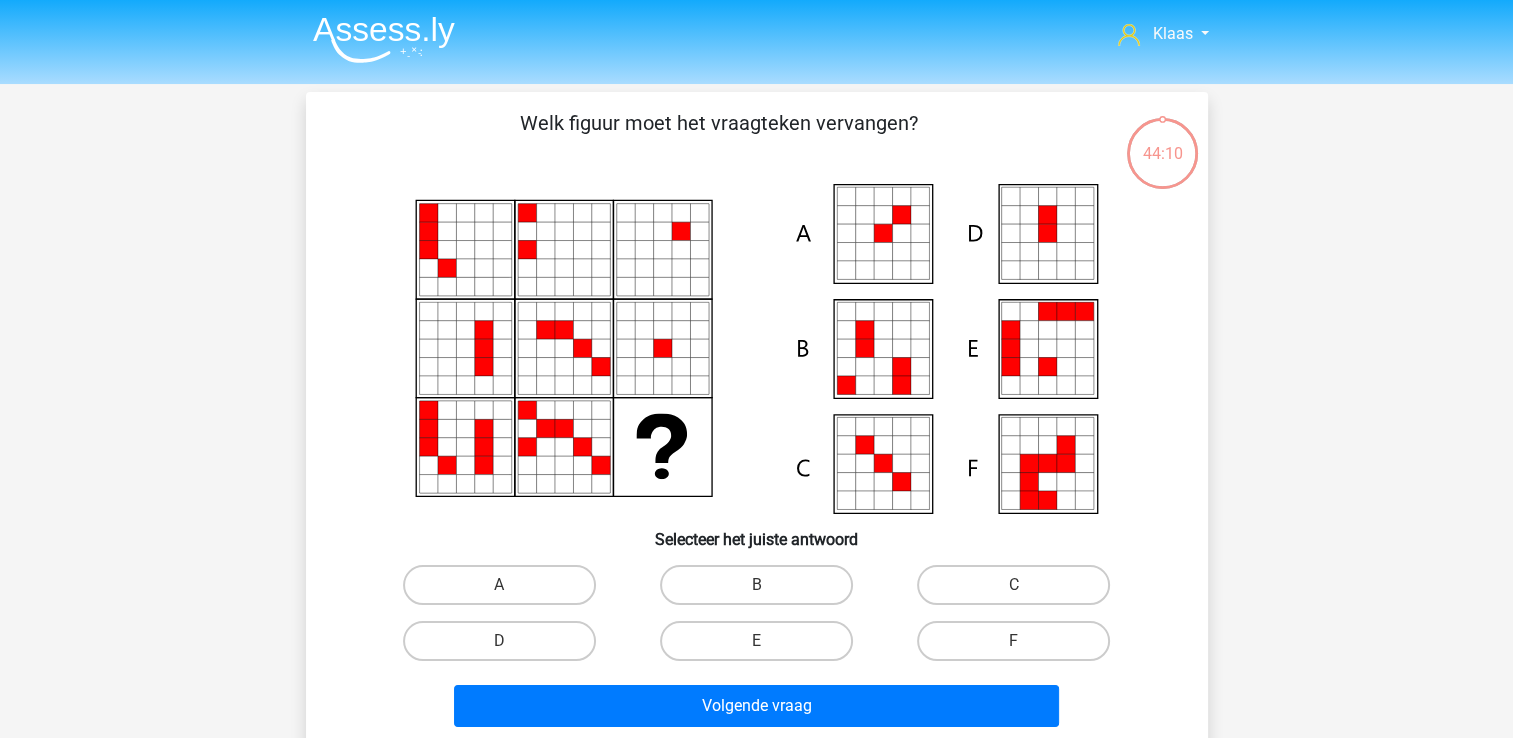 scroll, scrollTop: 92, scrollLeft: 0, axis: vertical 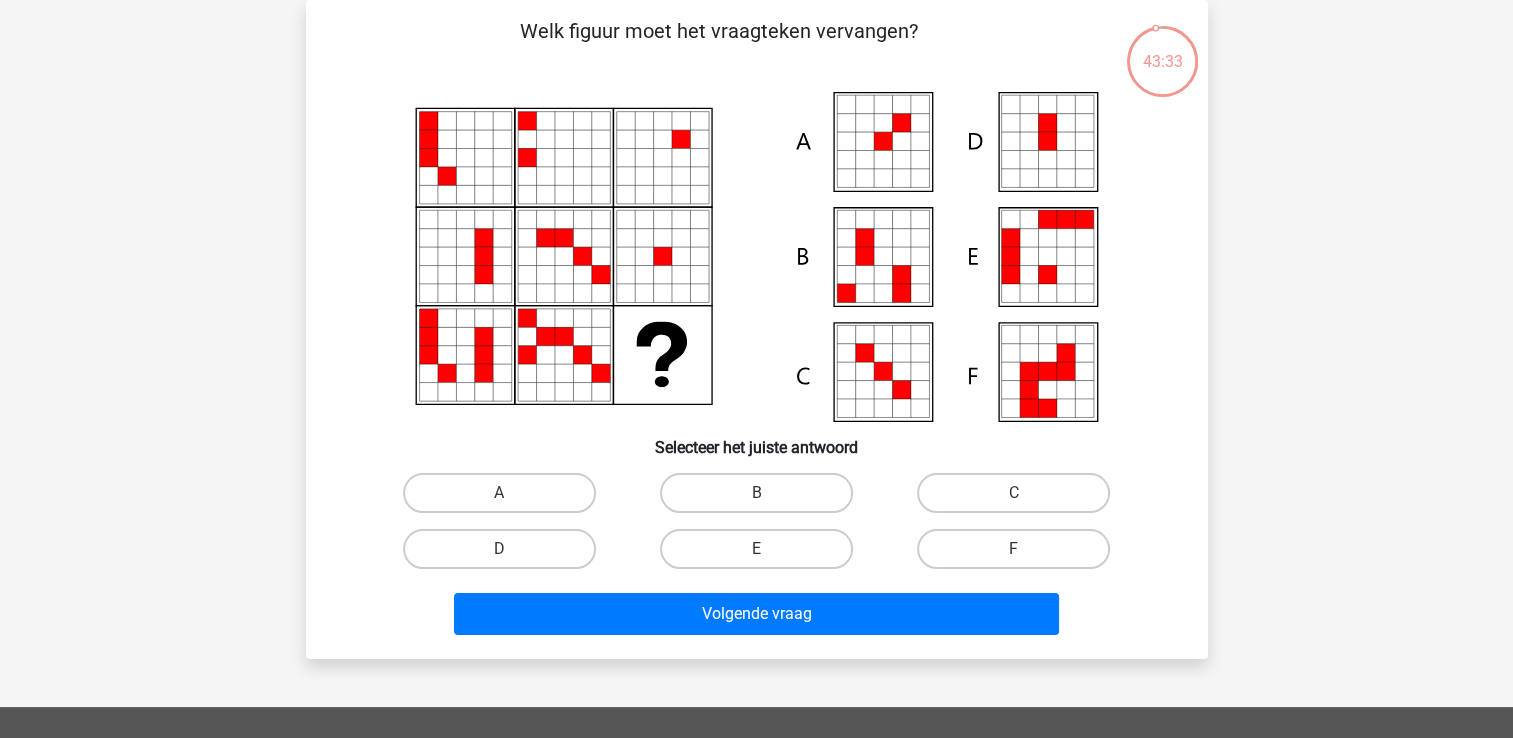 click 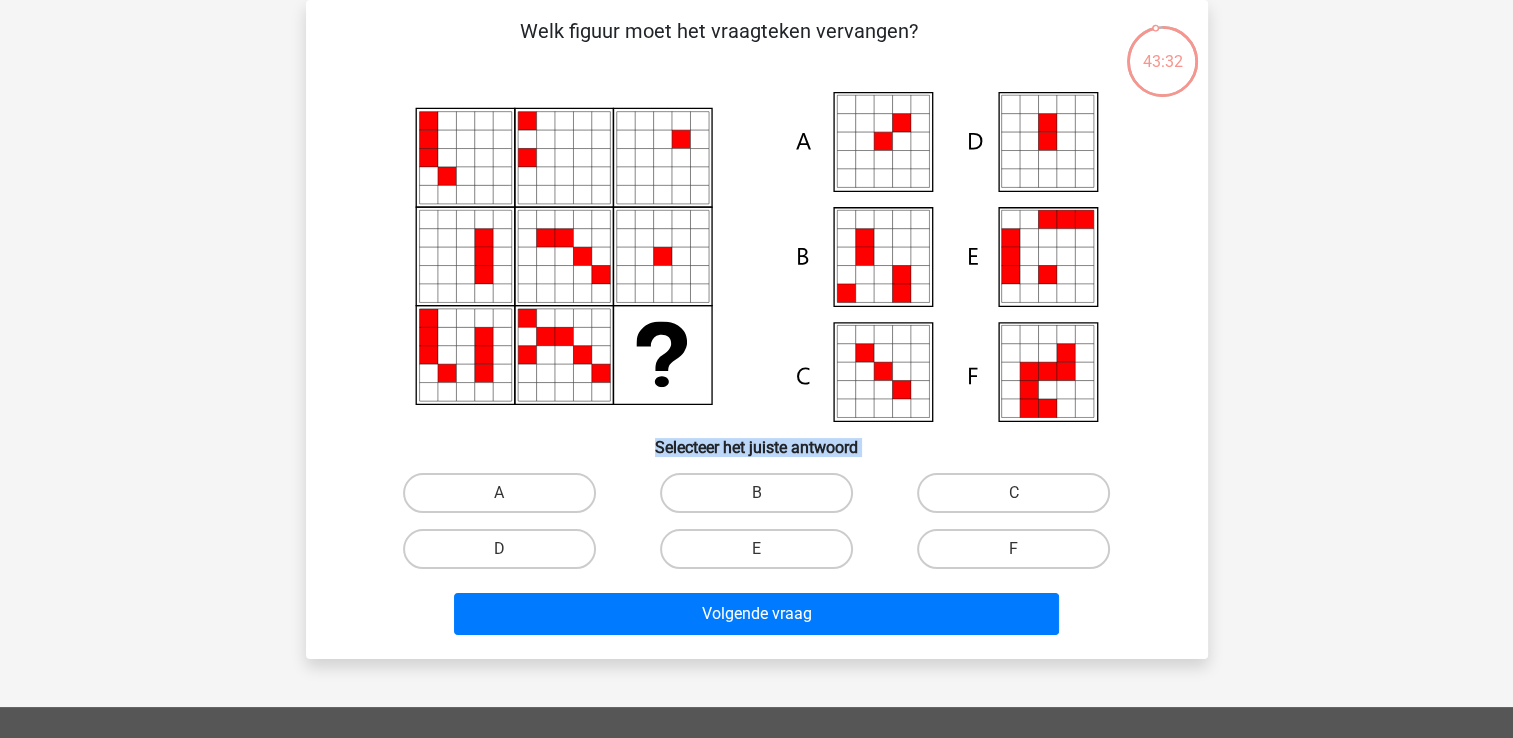 drag, startPoint x: 877, startPoint y: 412, endPoint x: 848, endPoint y: 466, distance: 61.294373 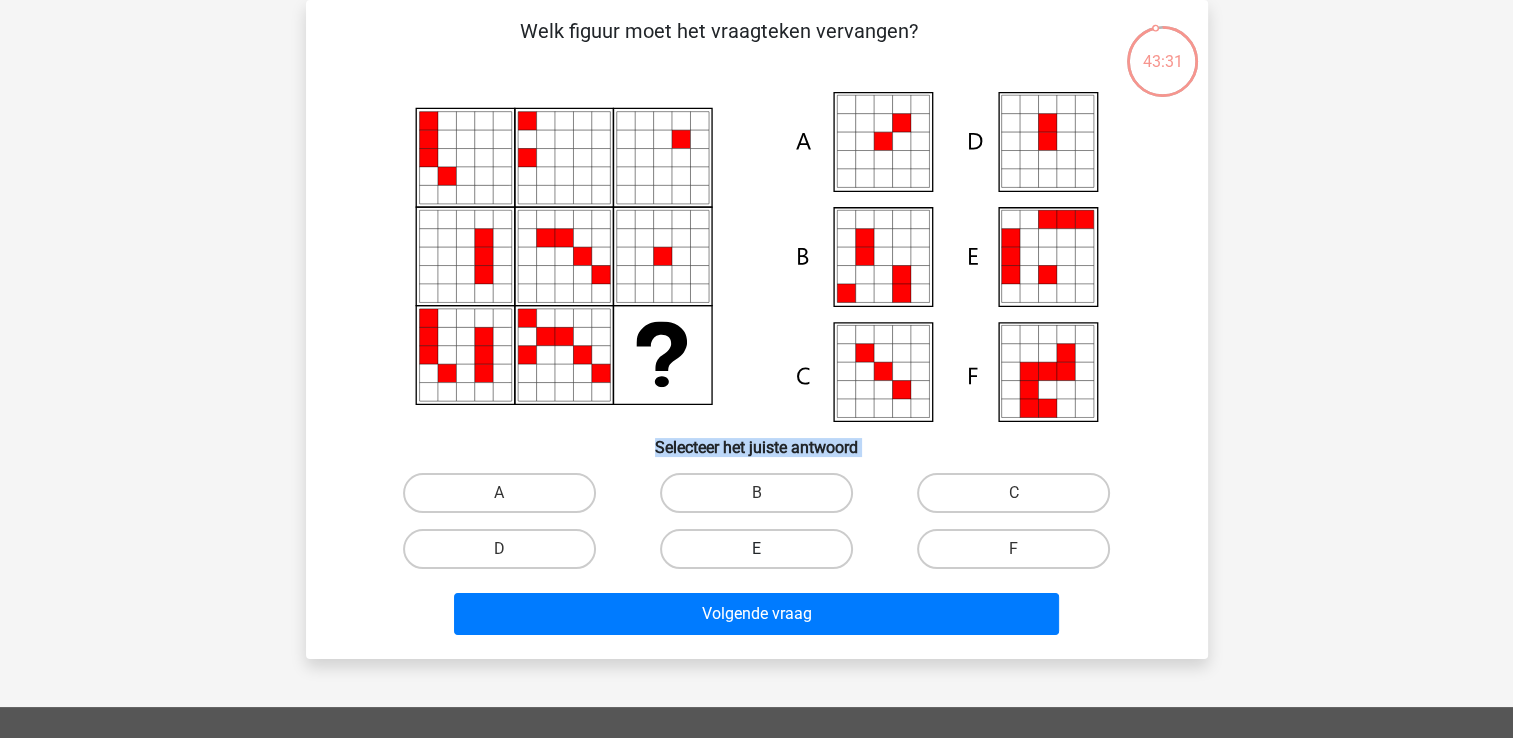 click on "E" at bounding box center (756, 549) 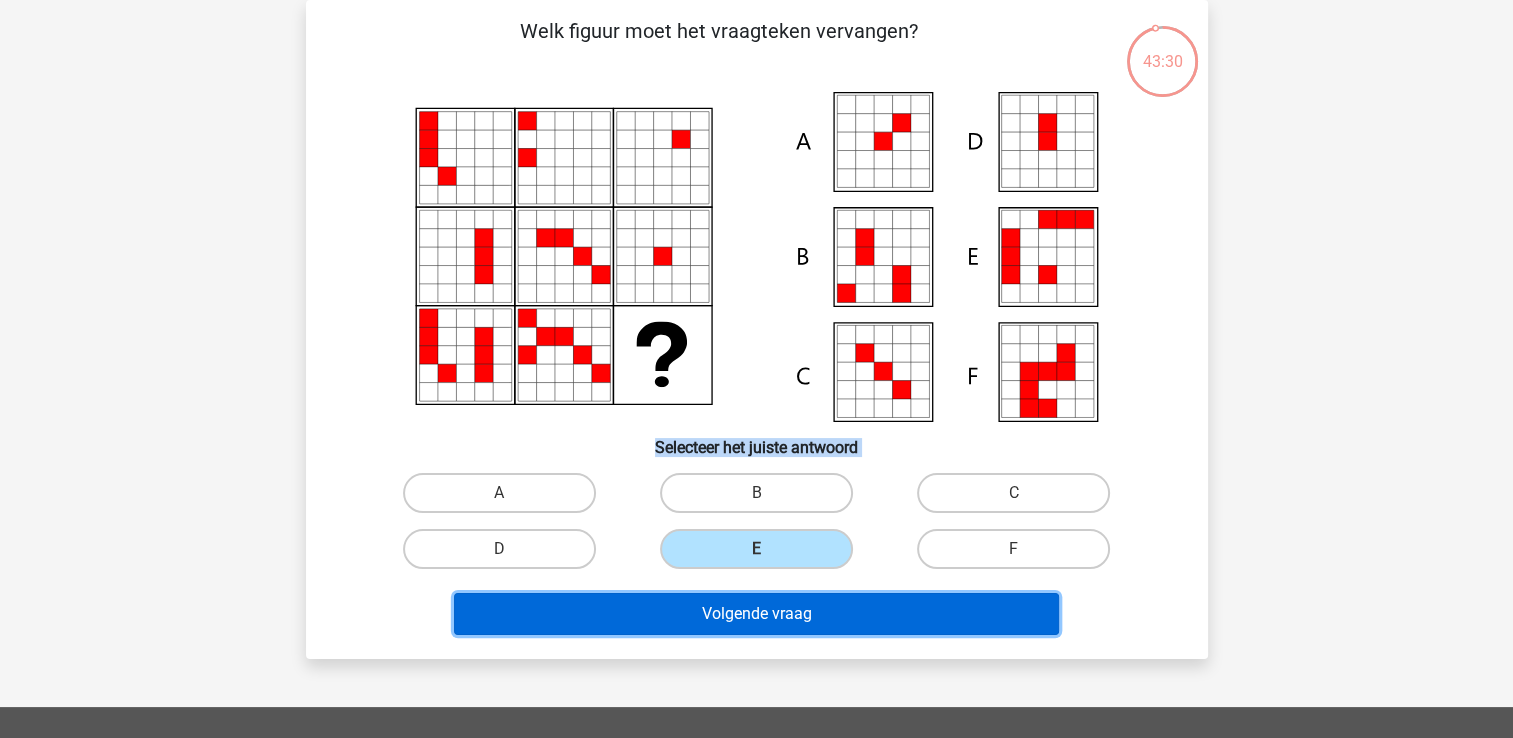 click on "Volgende vraag" at bounding box center [756, 614] 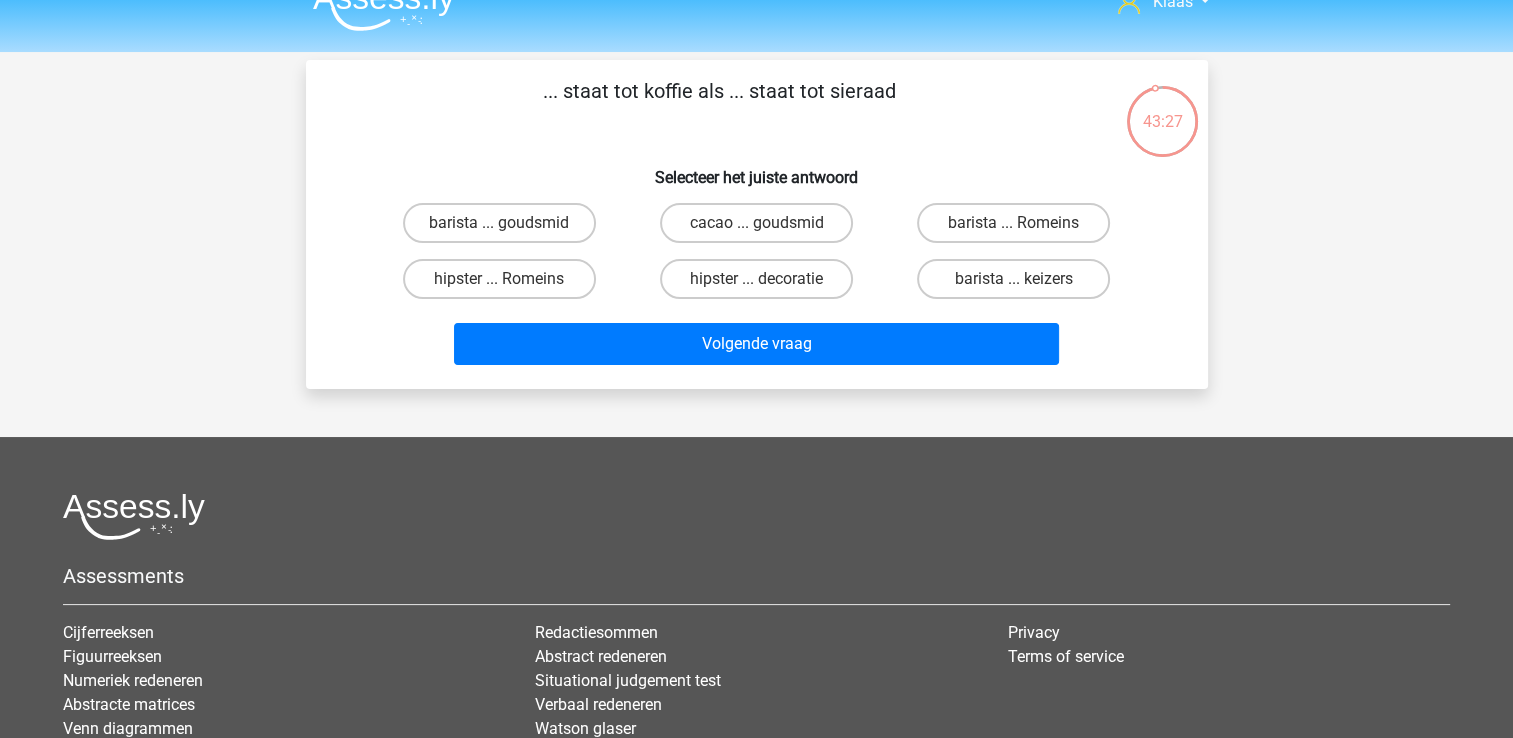 scroll, scrollTop: 0, scrollLeft: 0, axis: both 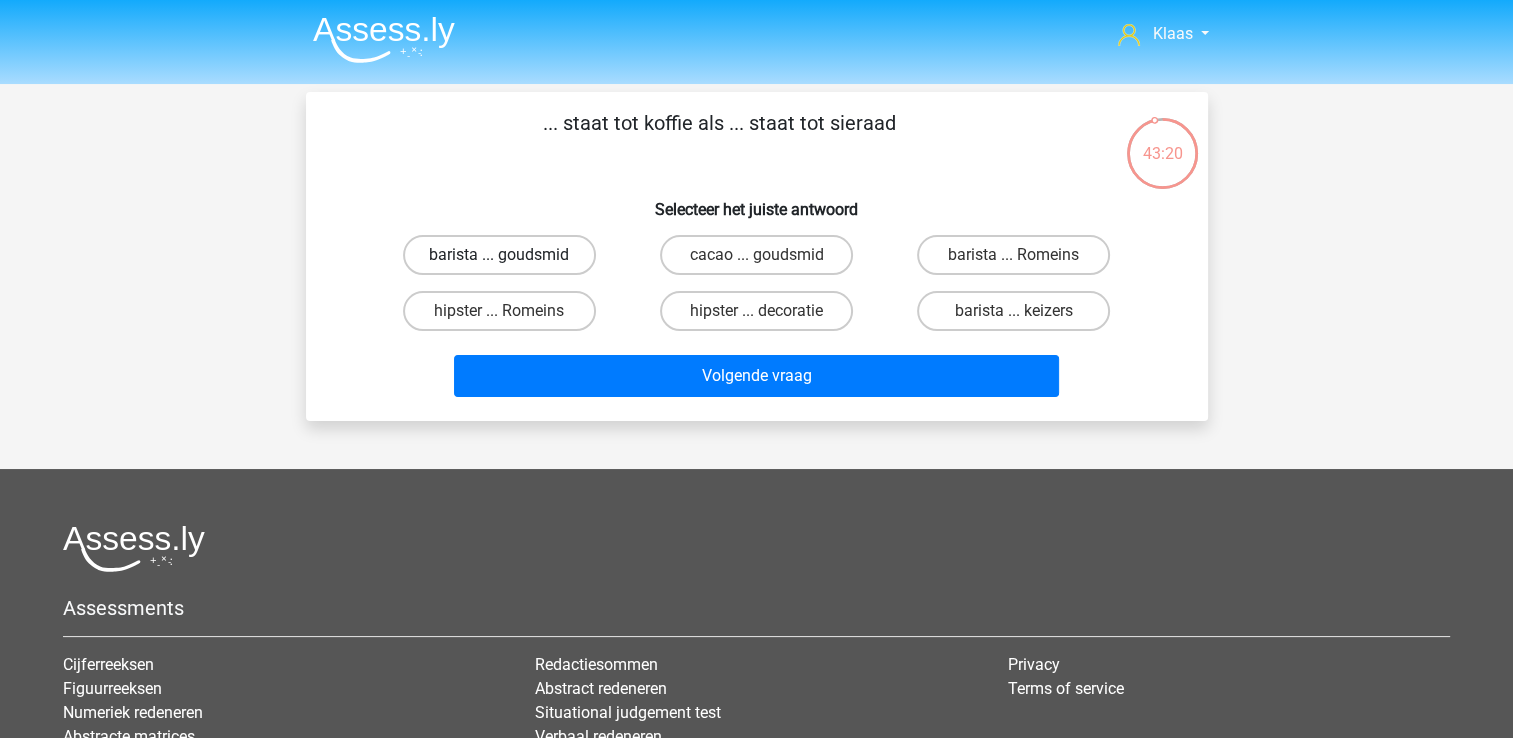 click on "barista ... goudsmid" at bounding box center (499, 255) 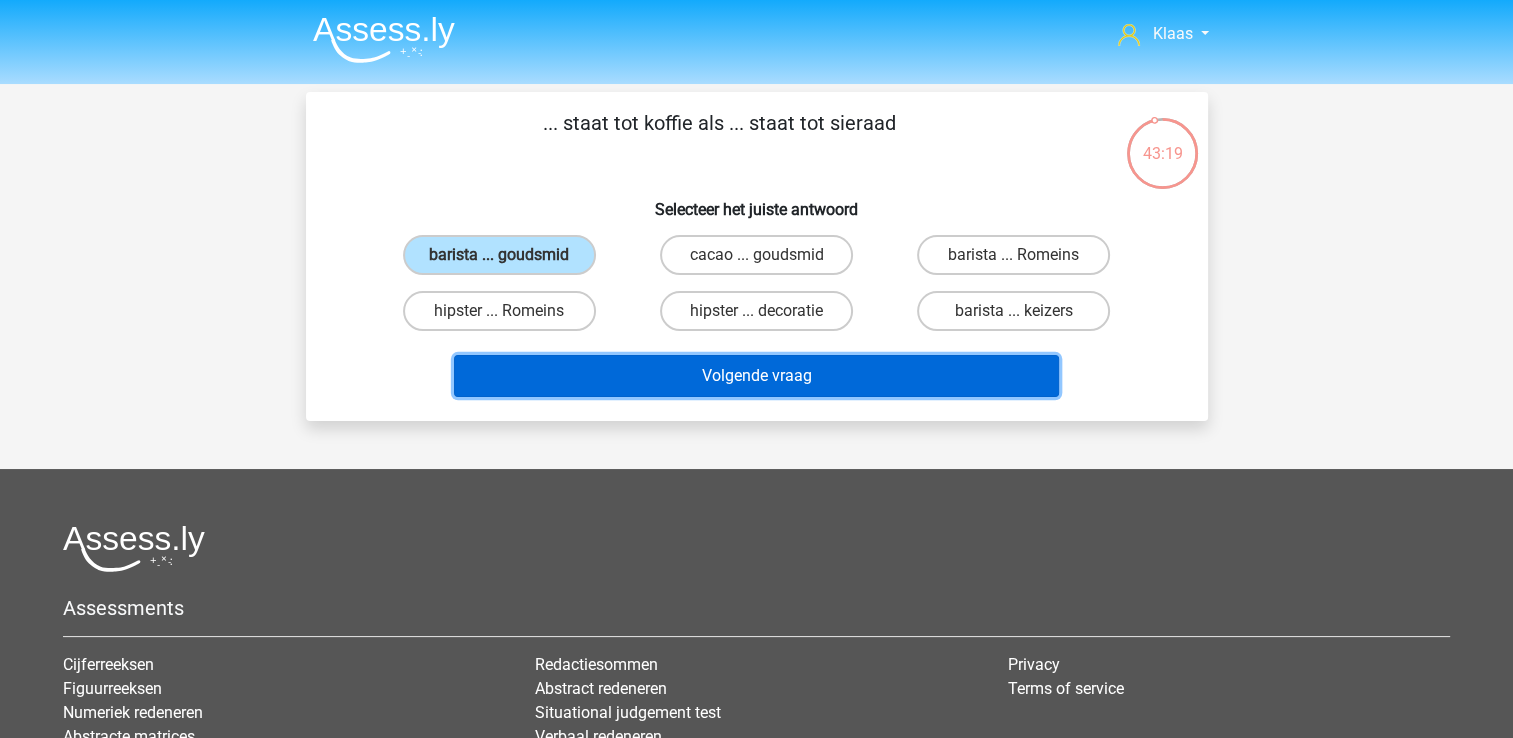 click on "Volgende vraag" at bounding box center (756, 376) 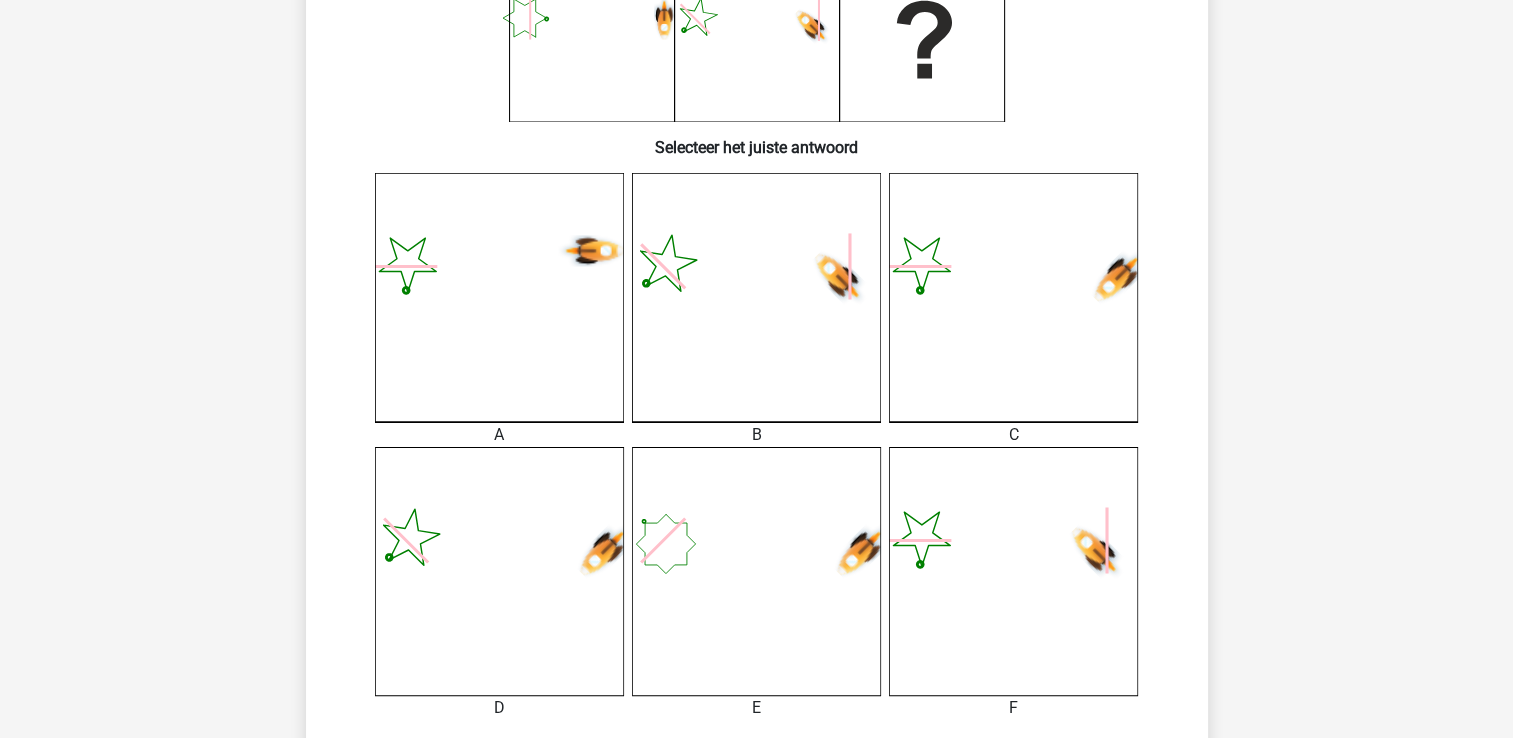 scroll, scrollTop: 592, scrollLeft: 0, axis: vertical 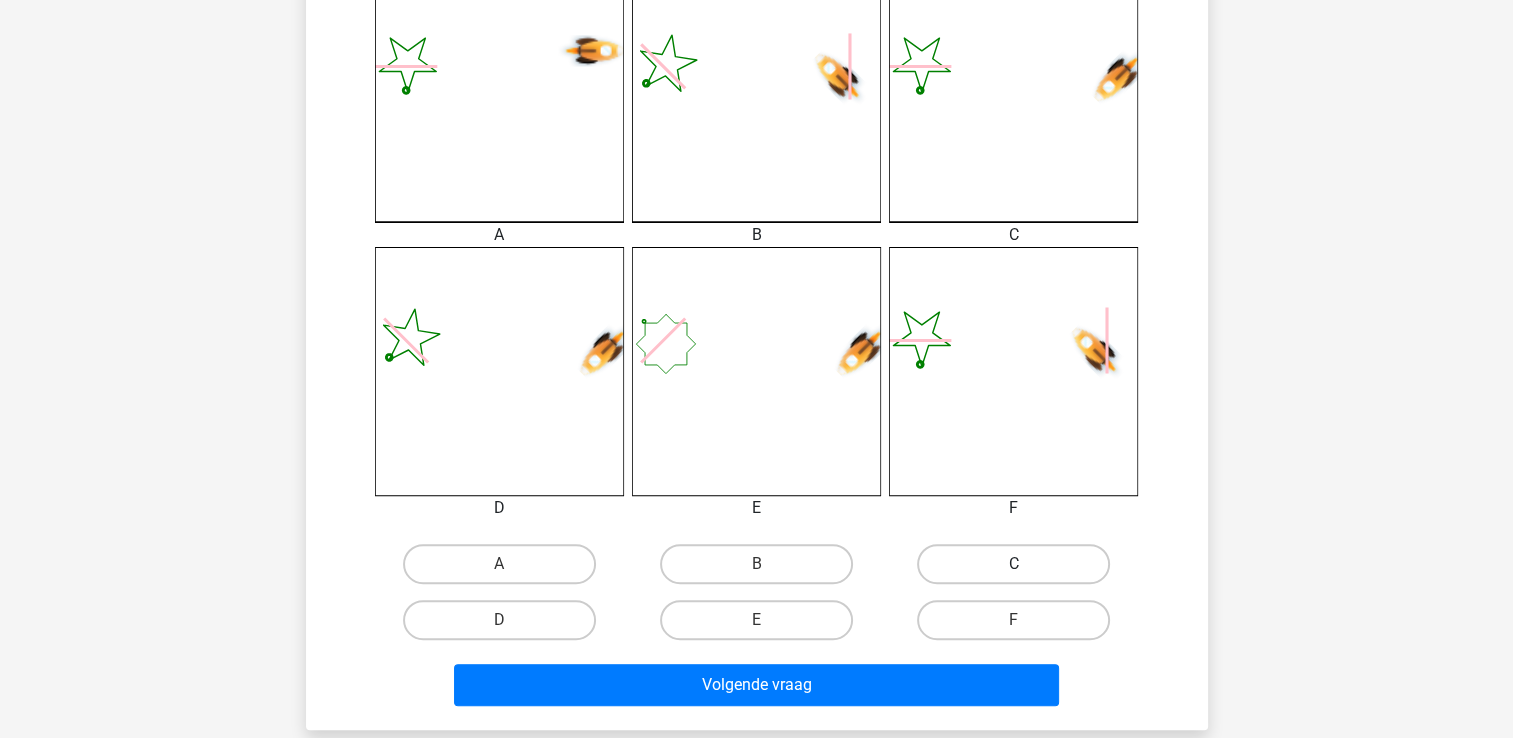 click on "C" at bounding box center [1013, 564] 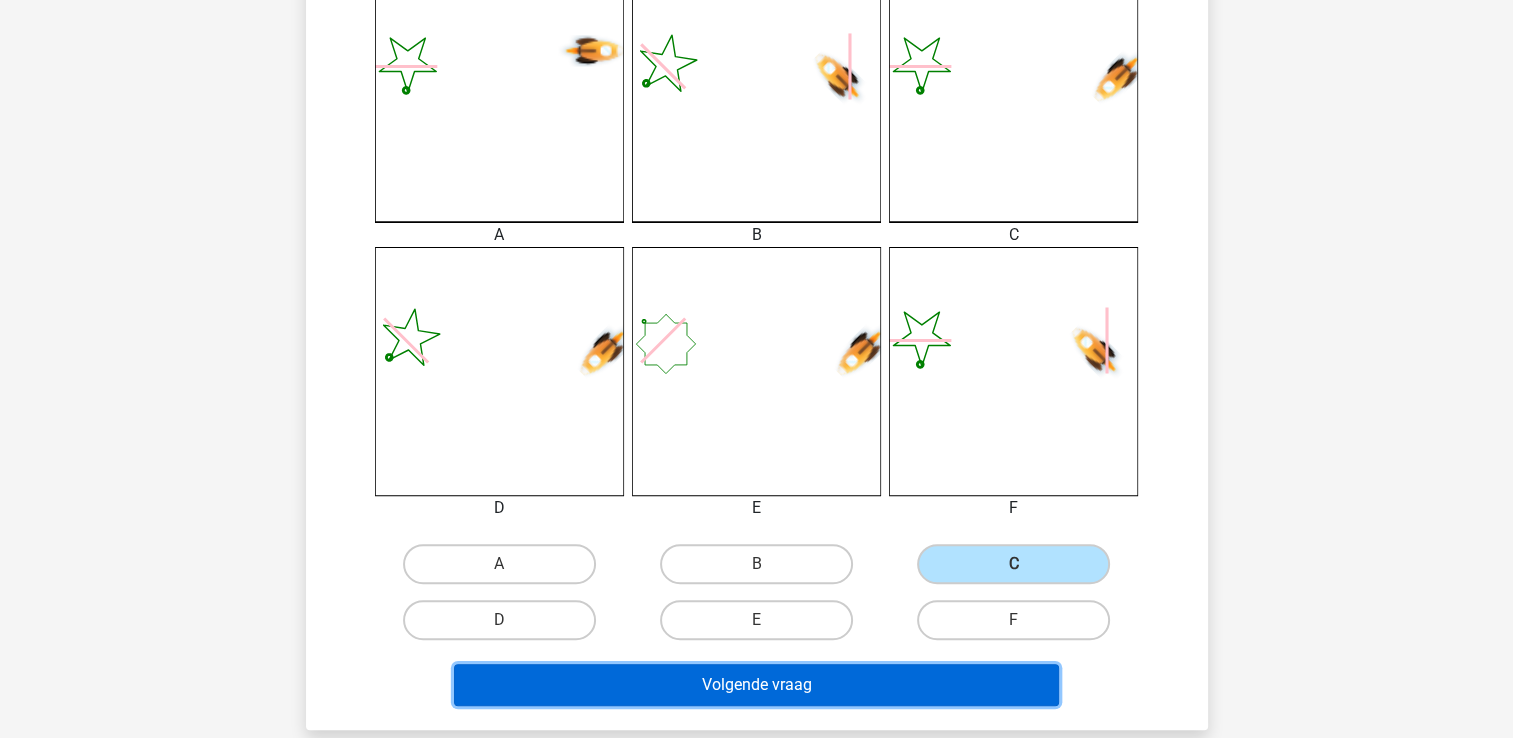 click on "Volgende vraag" at bounding box center [756, 685] 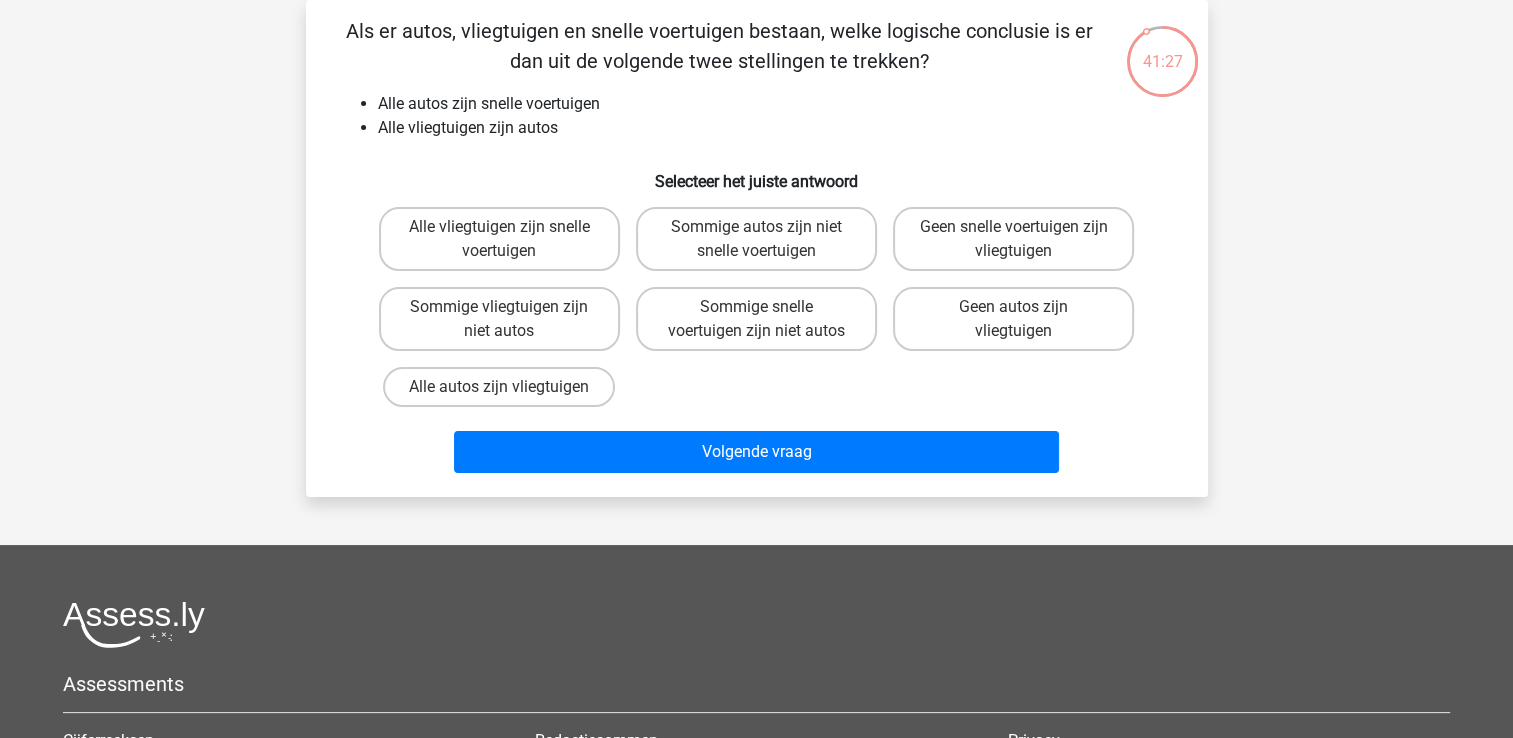 scroll, scrollTop: 0, scrollLeft: 0, axis: both 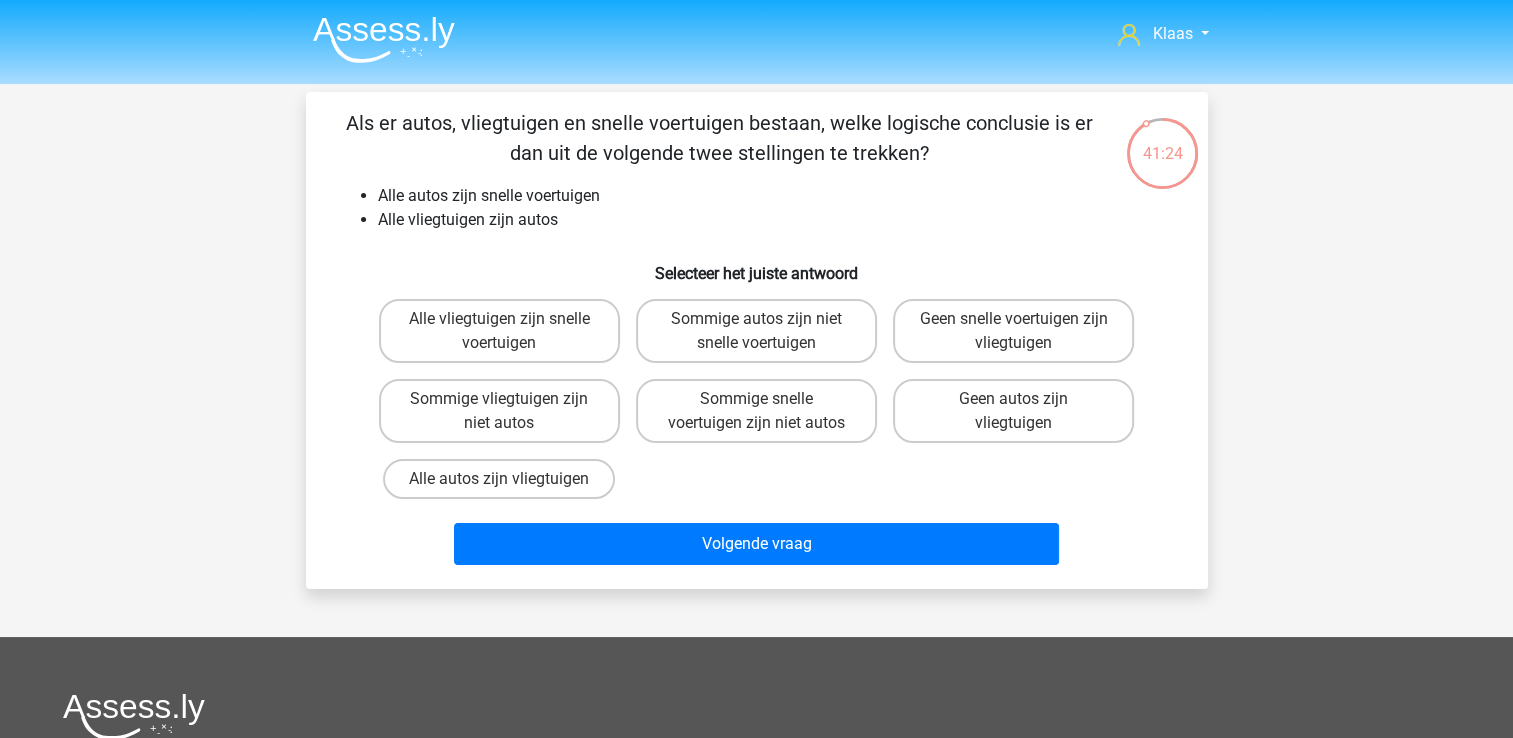 click on "Sommige autos zijn niet snelle voertuigen" at bounding box center [762, 325] 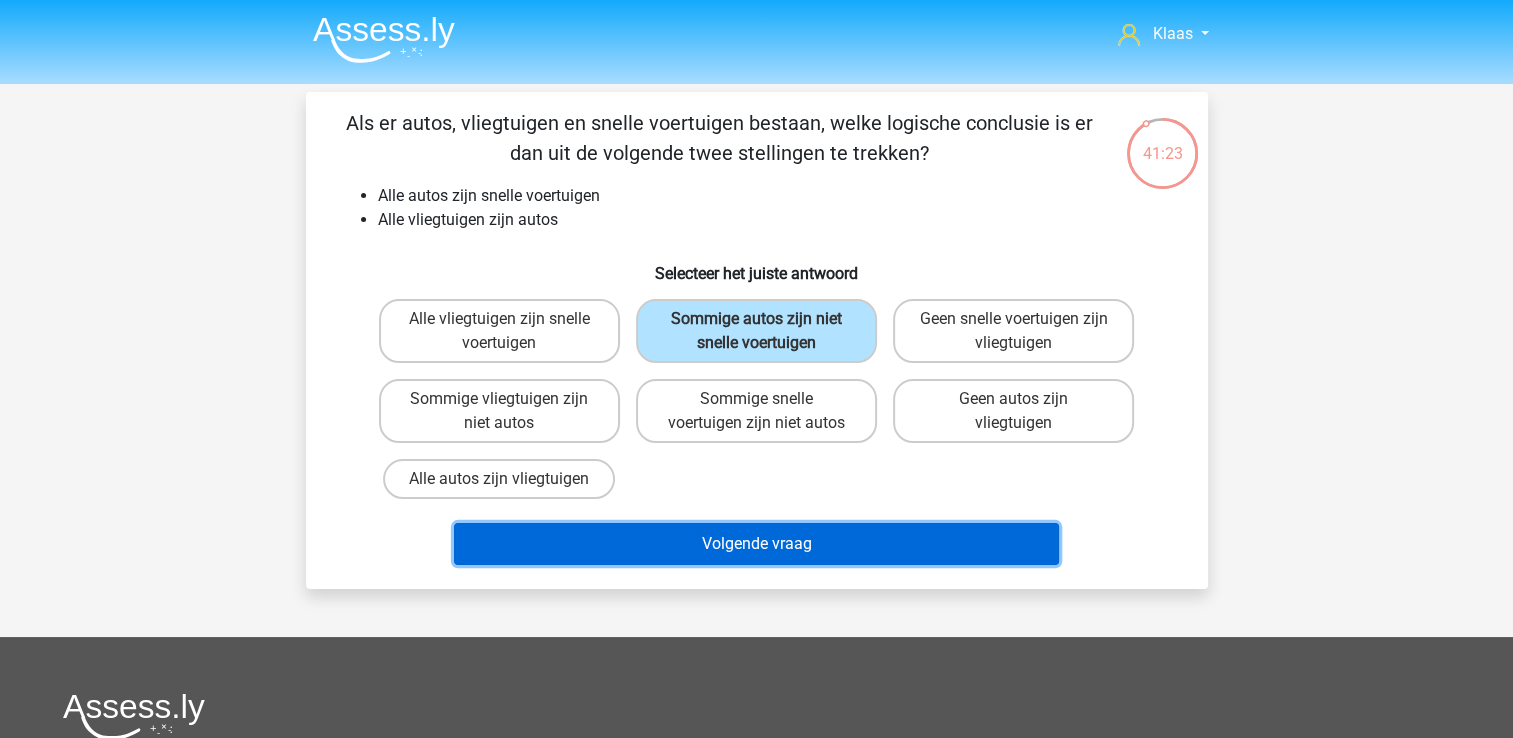 click on "Volgende vraag" at bounding box center [756, 544] 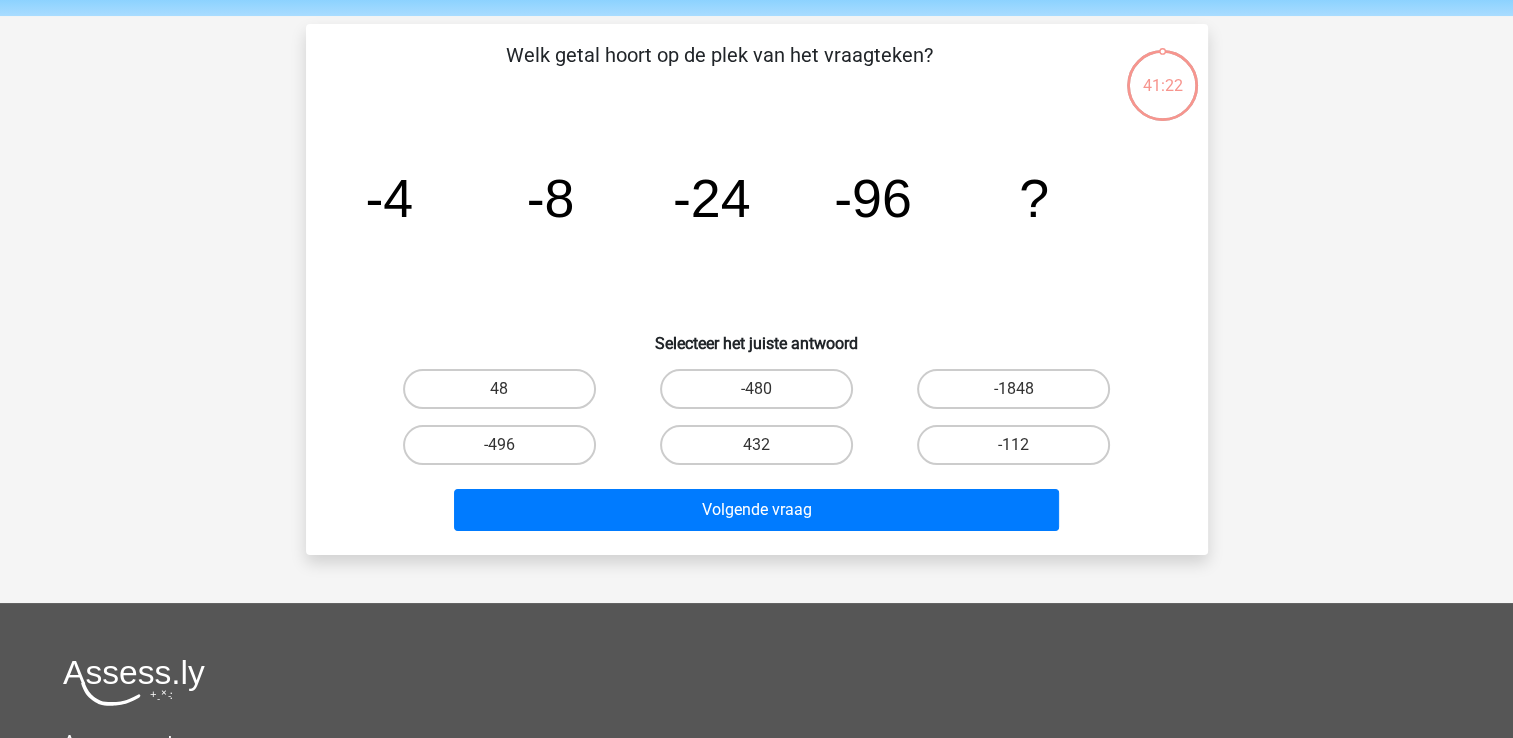 scroll, scrollTop: 92, scrollLeft: 0, axis: vertical 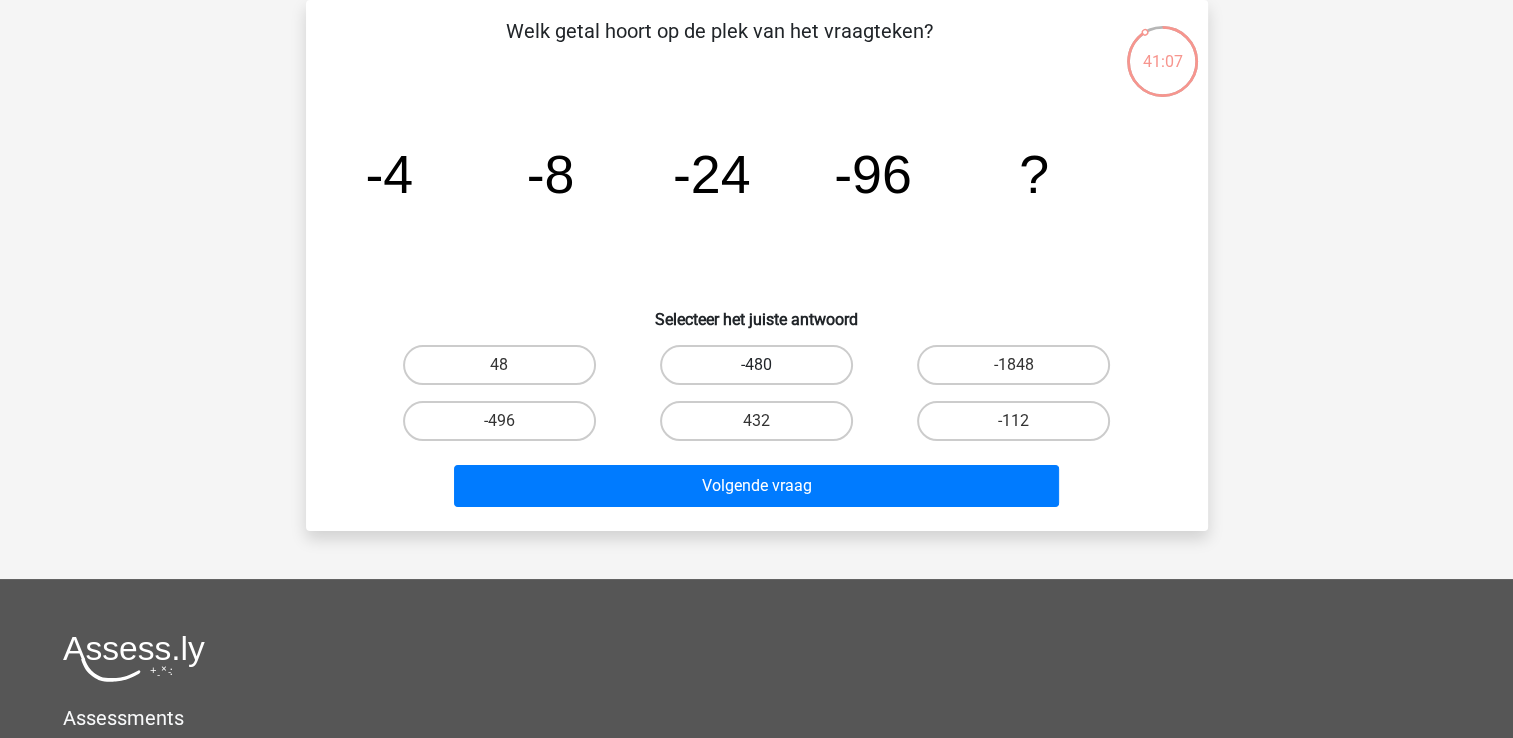 click on "-480" at bounding box center (756, 365) 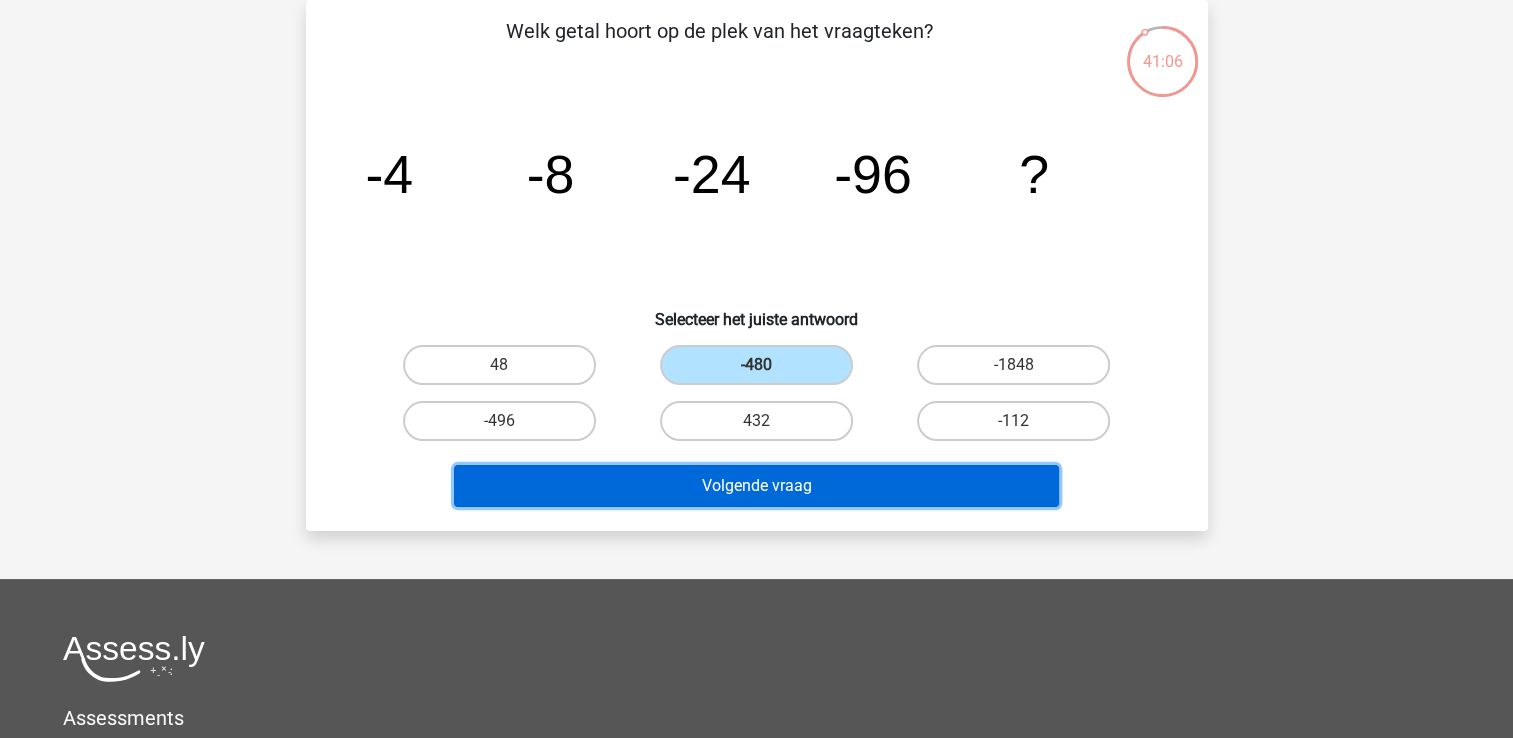 click on "Volgende vraag" at bounding box center (756, 486) 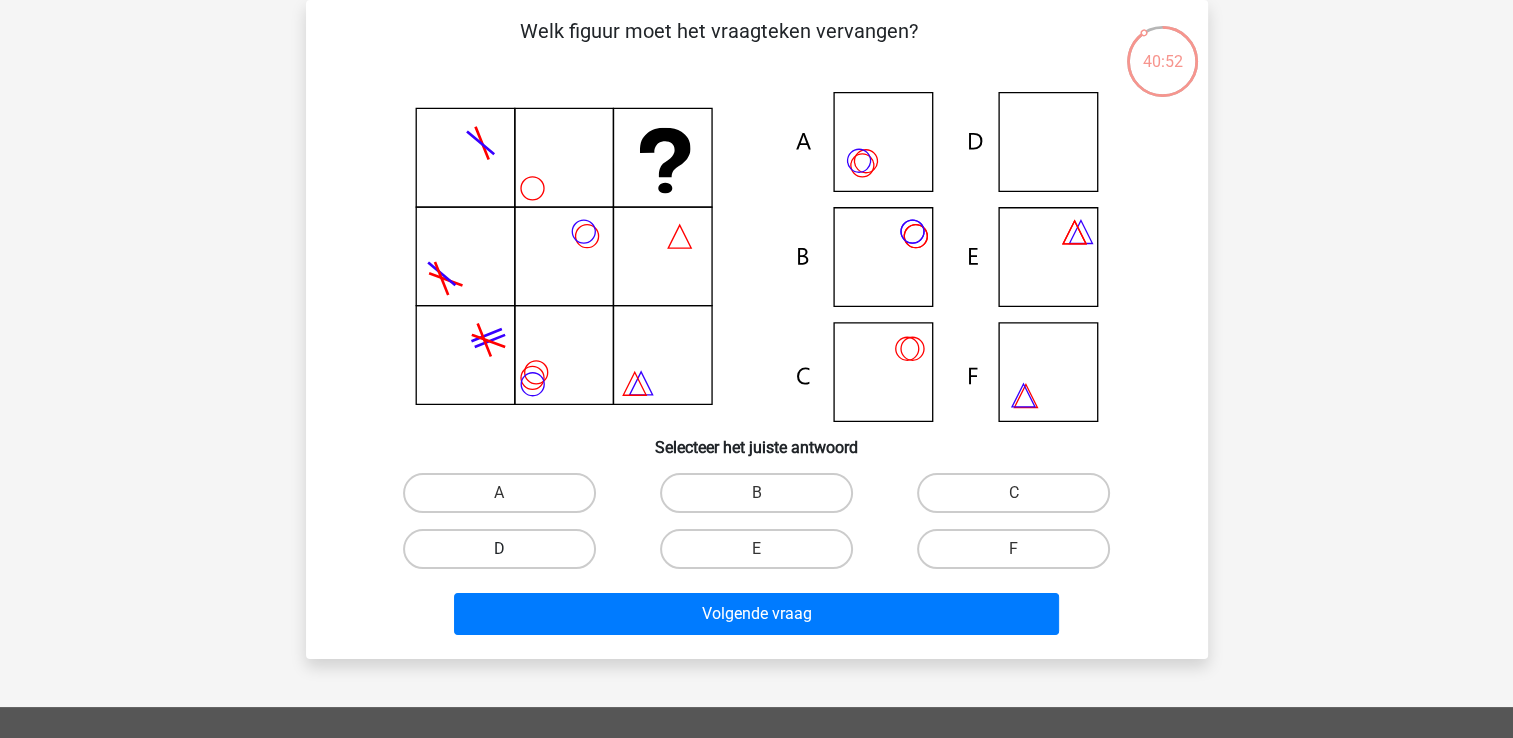click on "D" at bounding box center (499, 549) 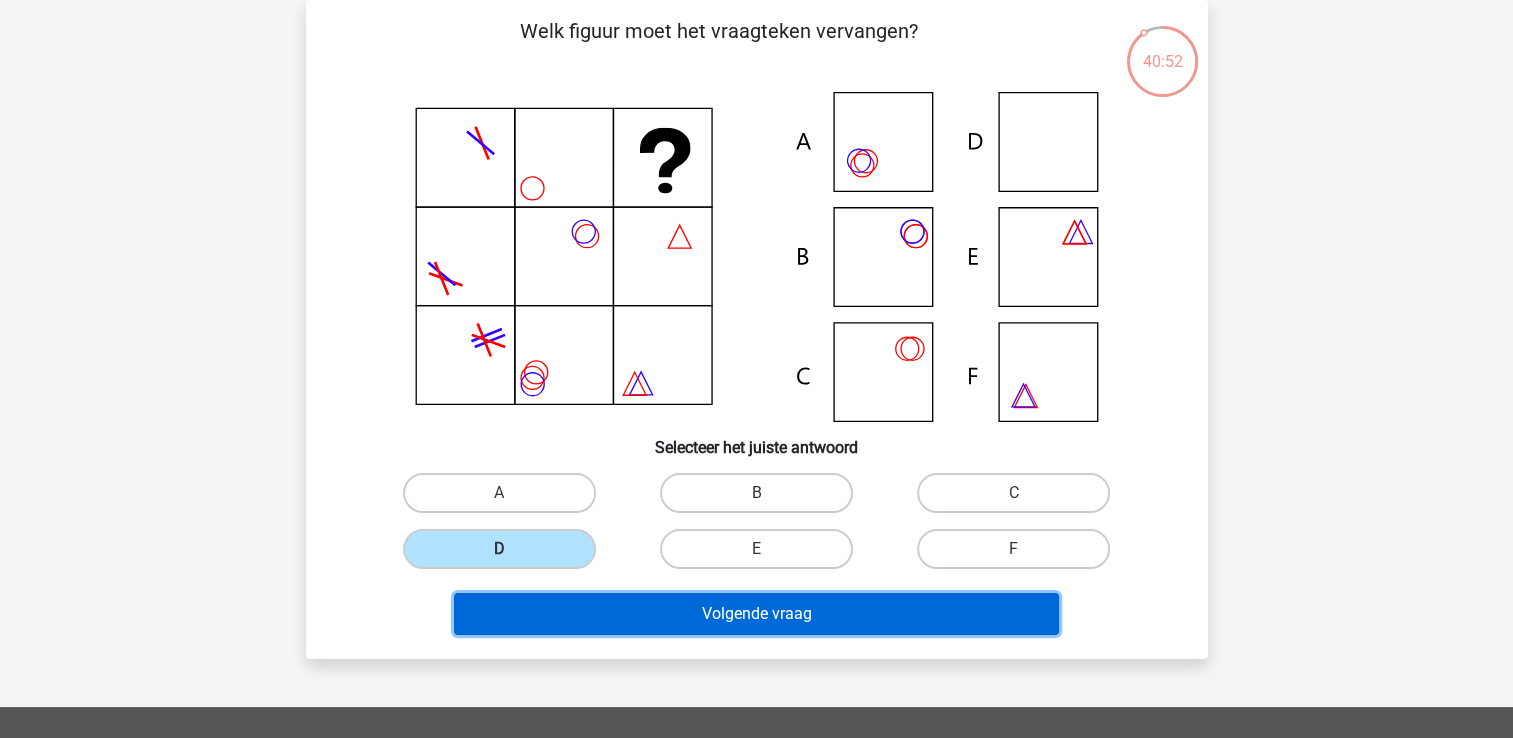 click on "Volgende vraag" at bounding box center (756, 614) 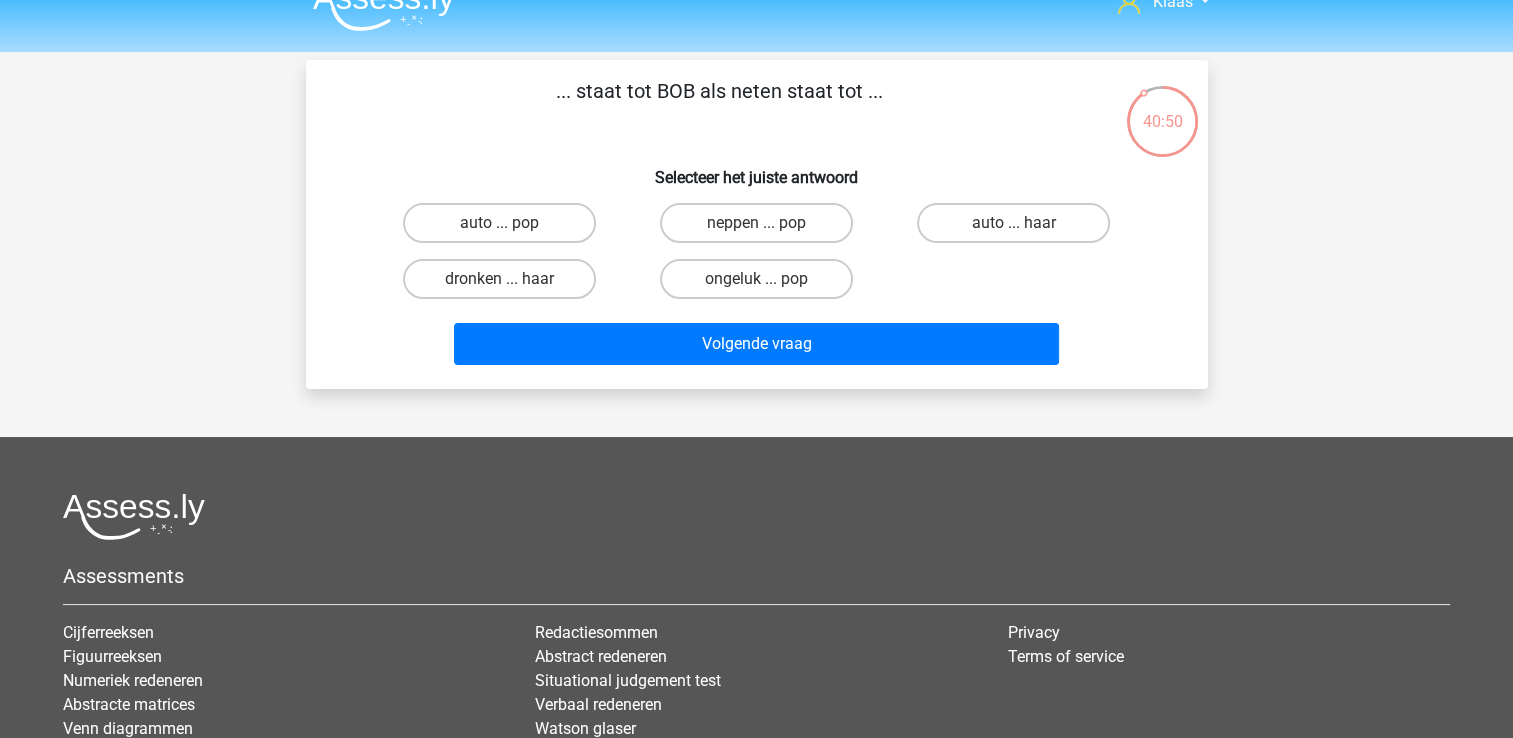 scroll, scrollTop: 0, scrollLeft: 0, axis: both 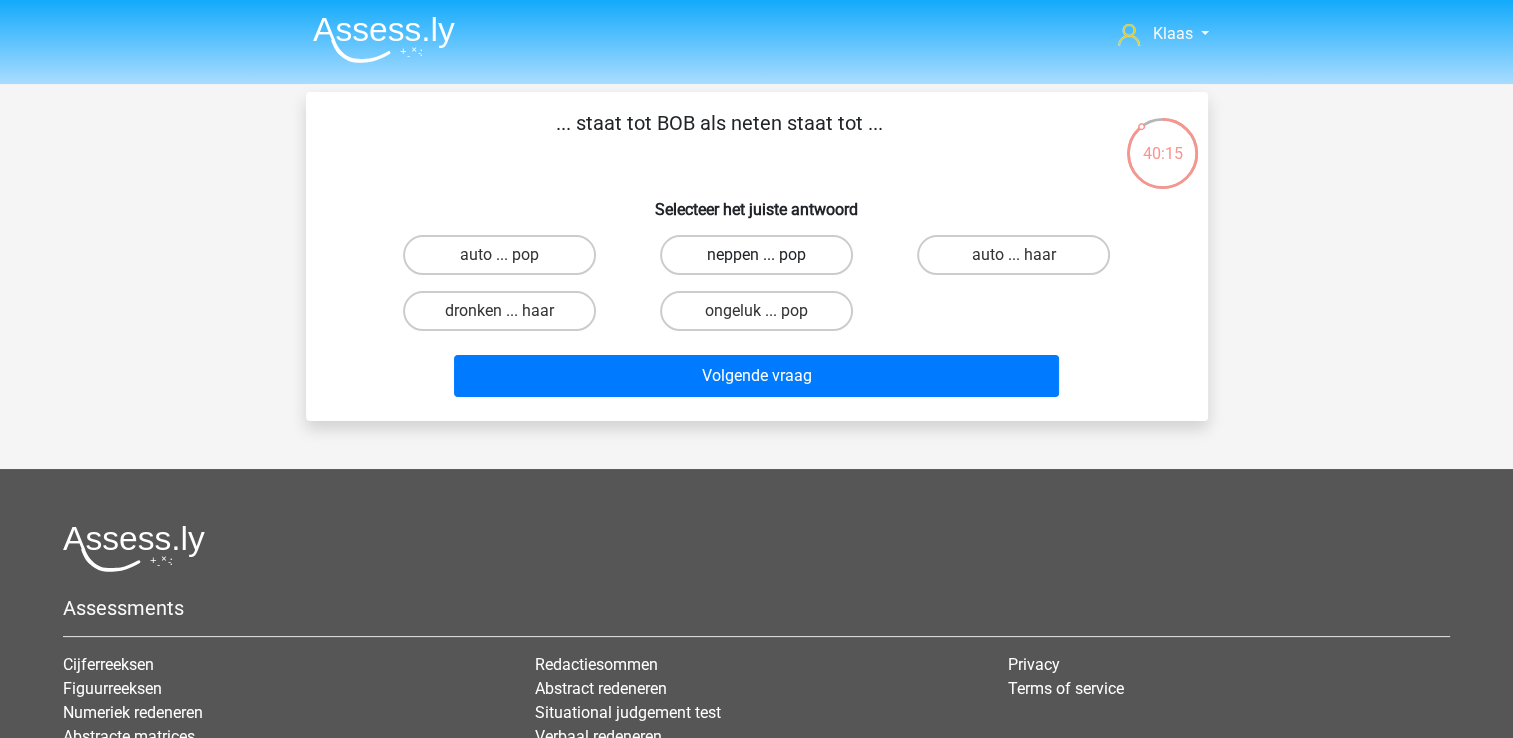 click on "neppen ... pop" at bounding box center (756, 255) 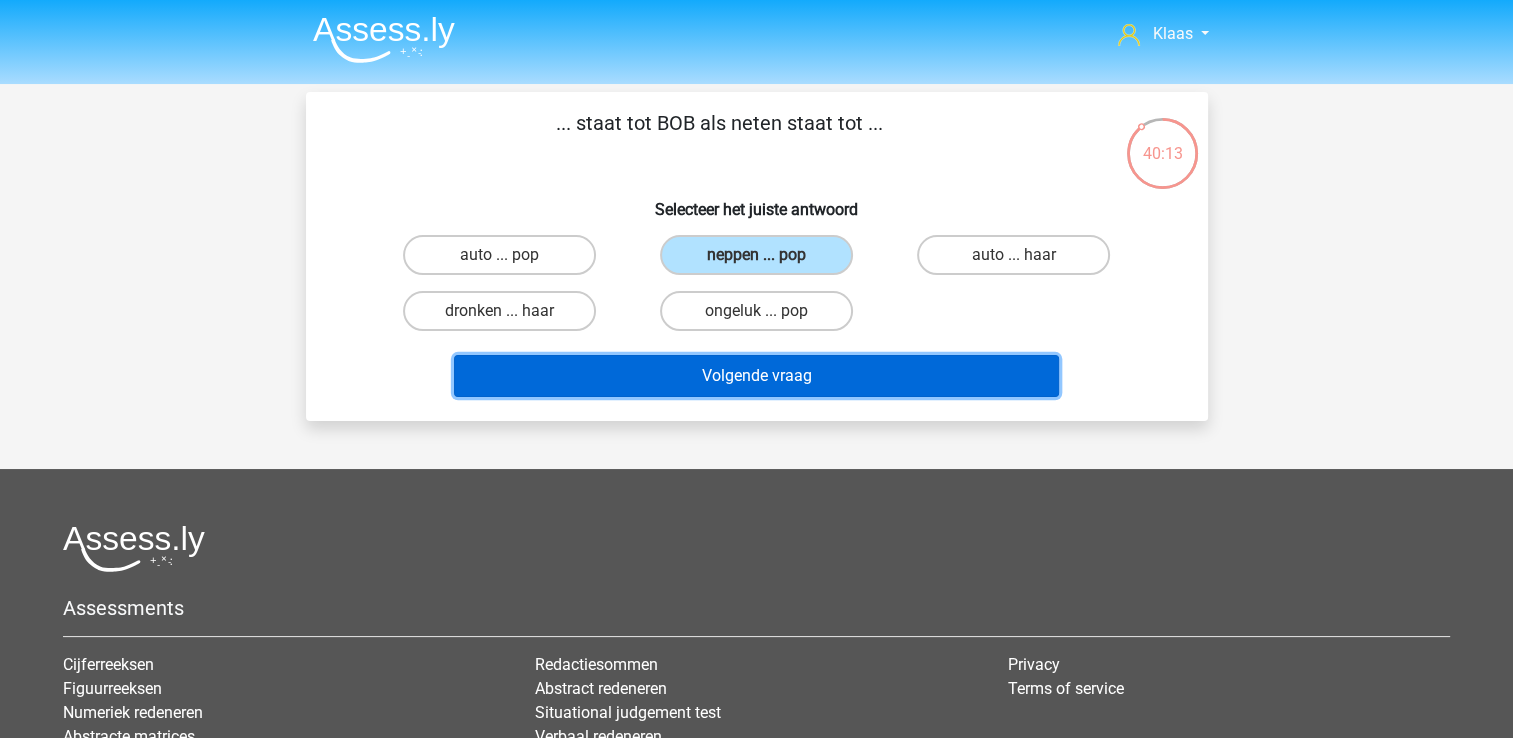 click on "Volgende vraag" at bounding box center [756, 376] 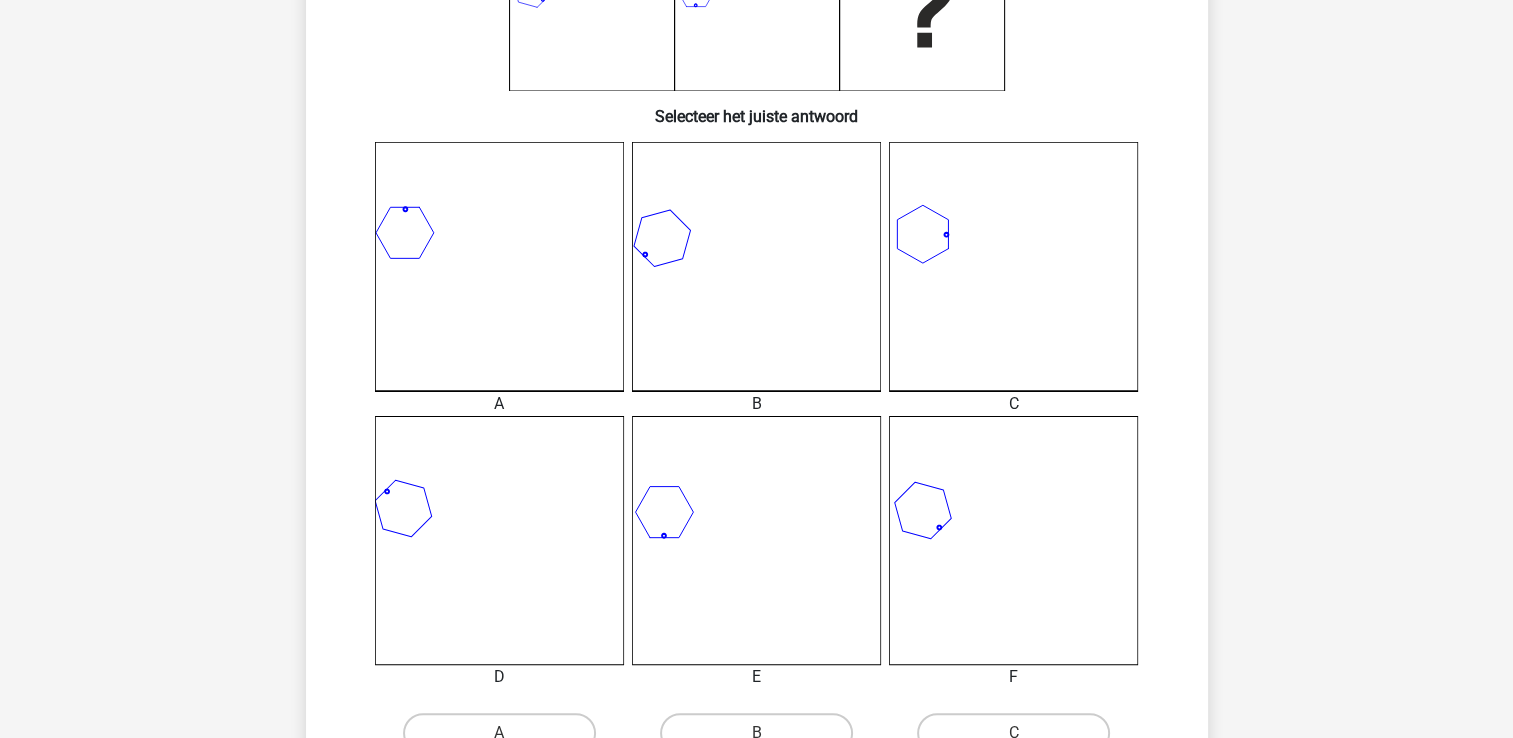 scroll, scrollTop: 492, scrollLeft: 0, axis: vertical 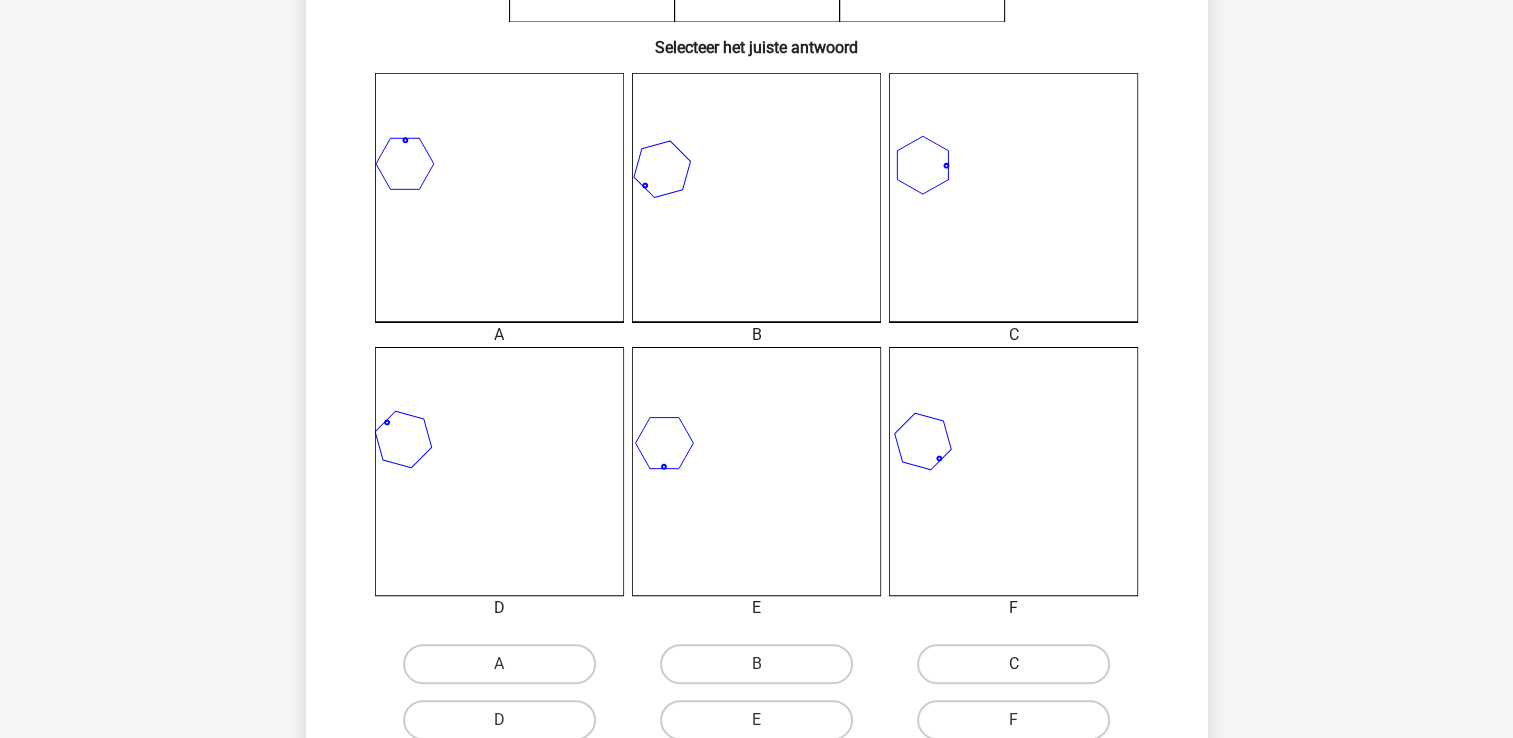 click on "C" at bounding box center [1013, 664] 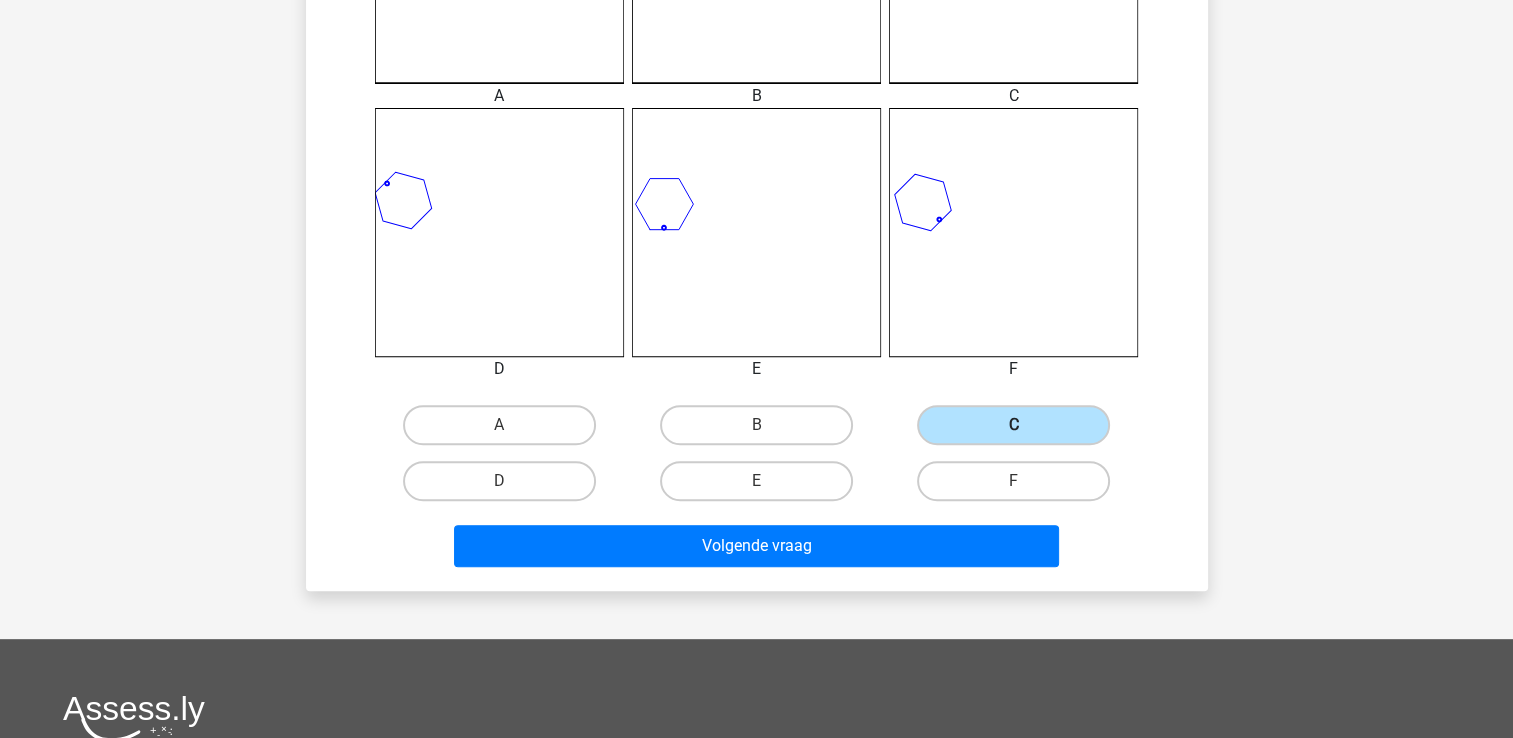 scroll, scrollTop: 792, scrollLeft: 0, axis: vertical 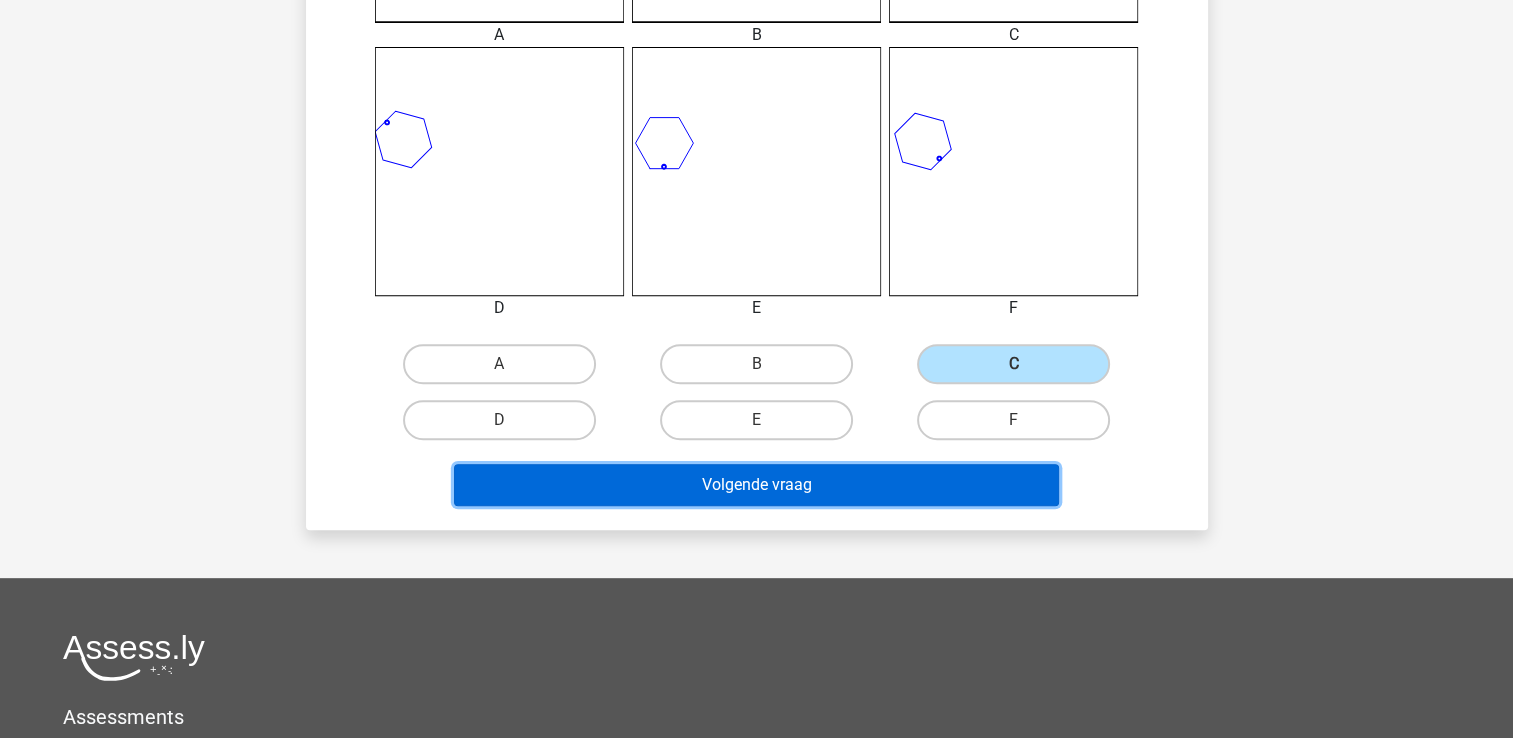 click on "Volgende vraag" at bounding box center [756, 485] 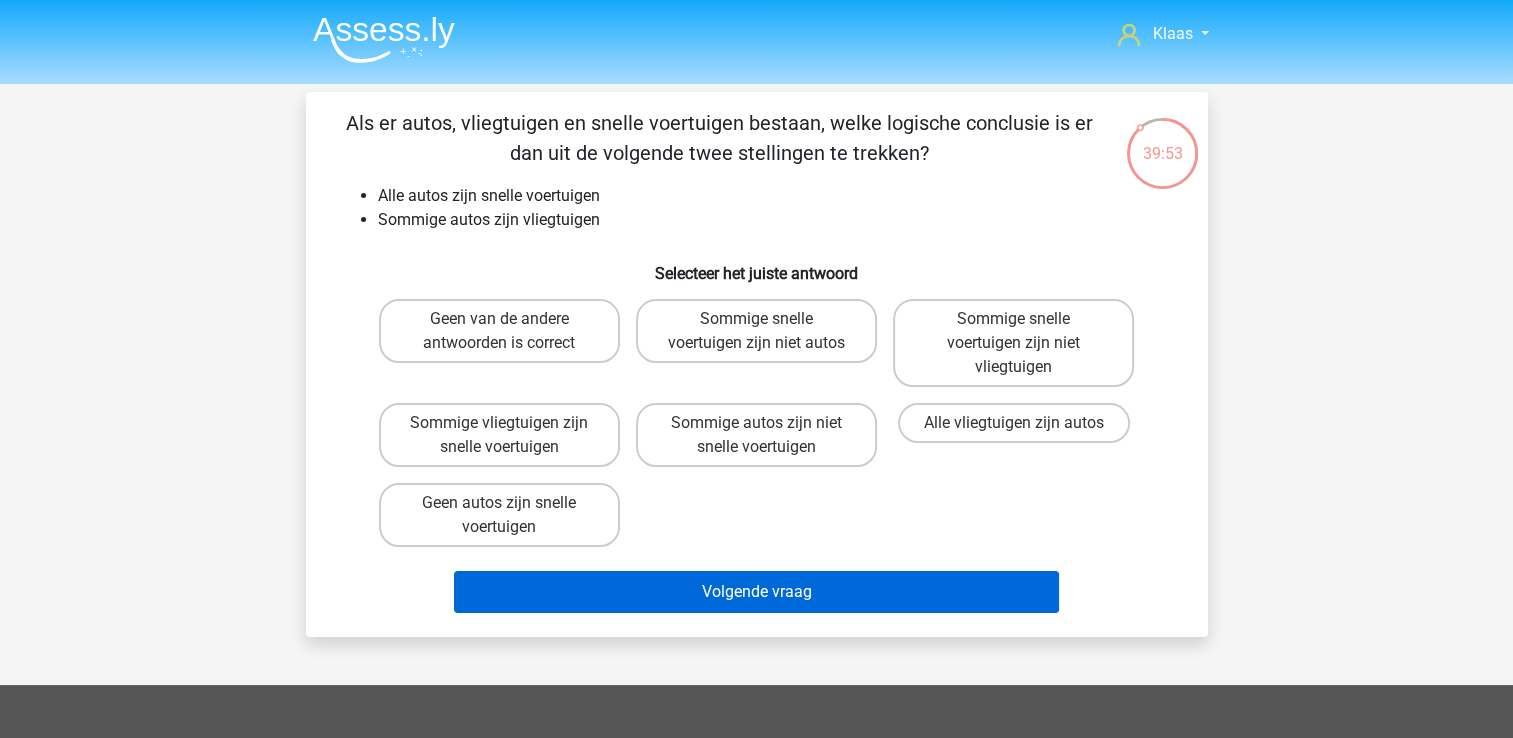 scroll, scrollTop: 0, scrollLeft: 0, axis: both 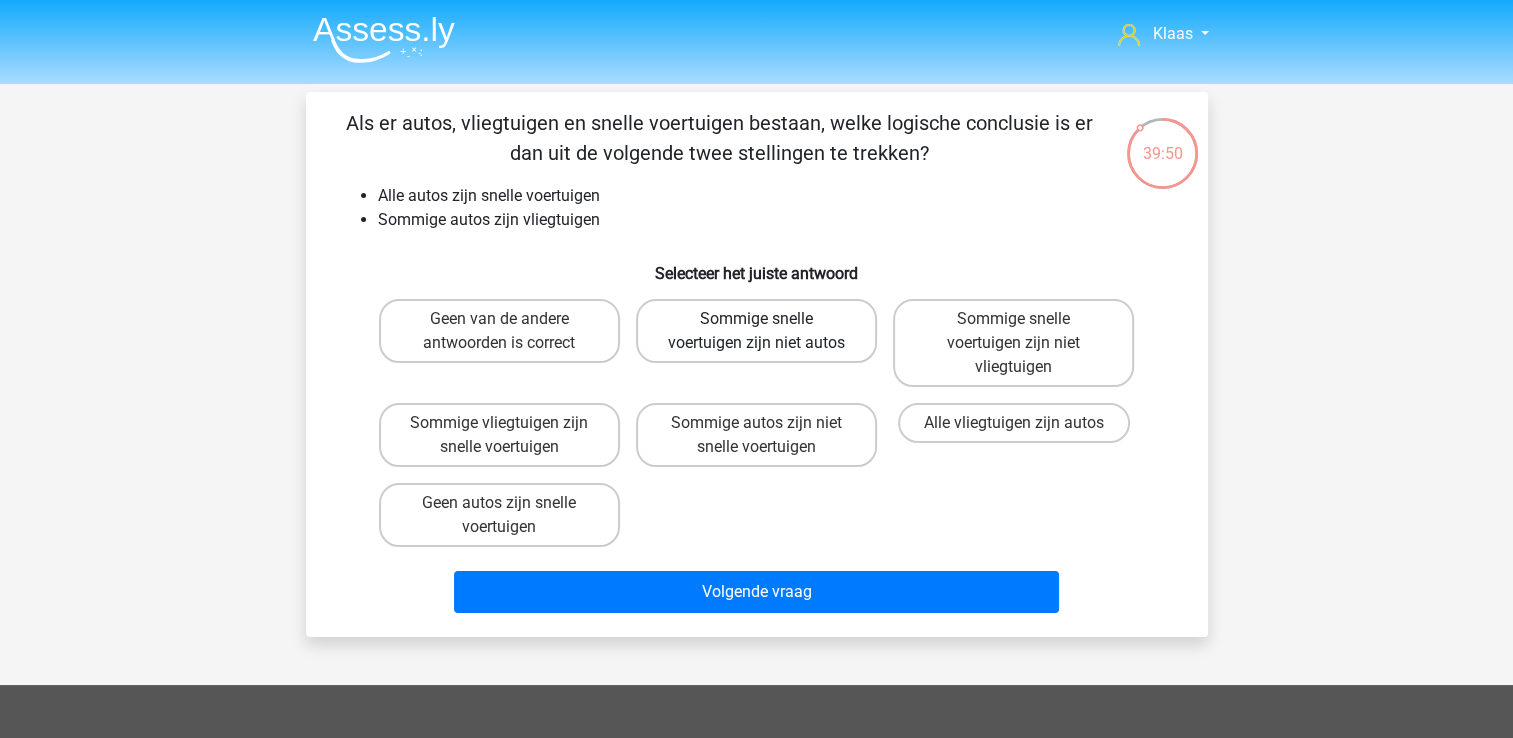 click on "Sommige snelle voertuigen zijn niet autos" at bounding box center [756, 331] 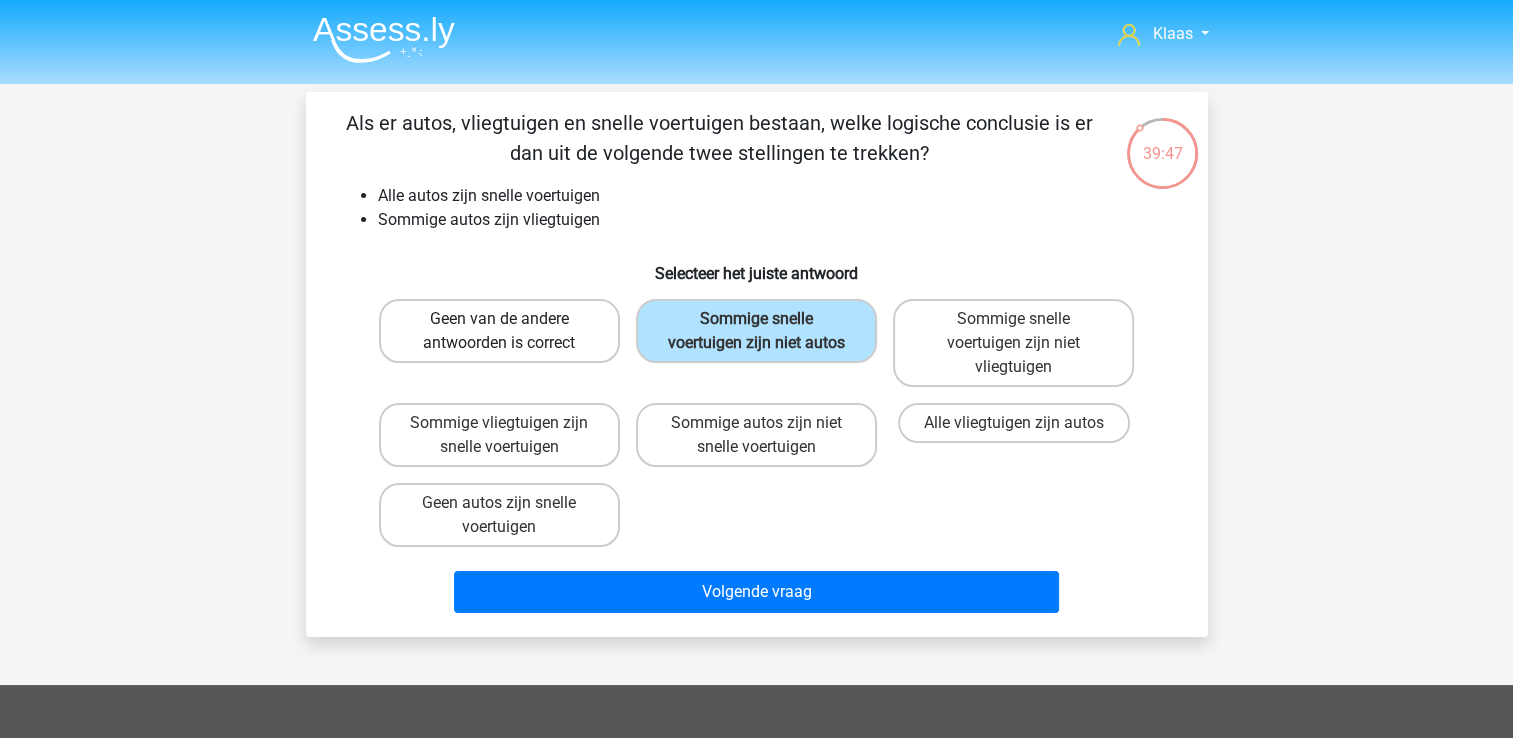 click on "Geen van de andere antwoorden is correct" at bounding box center [499, 331] 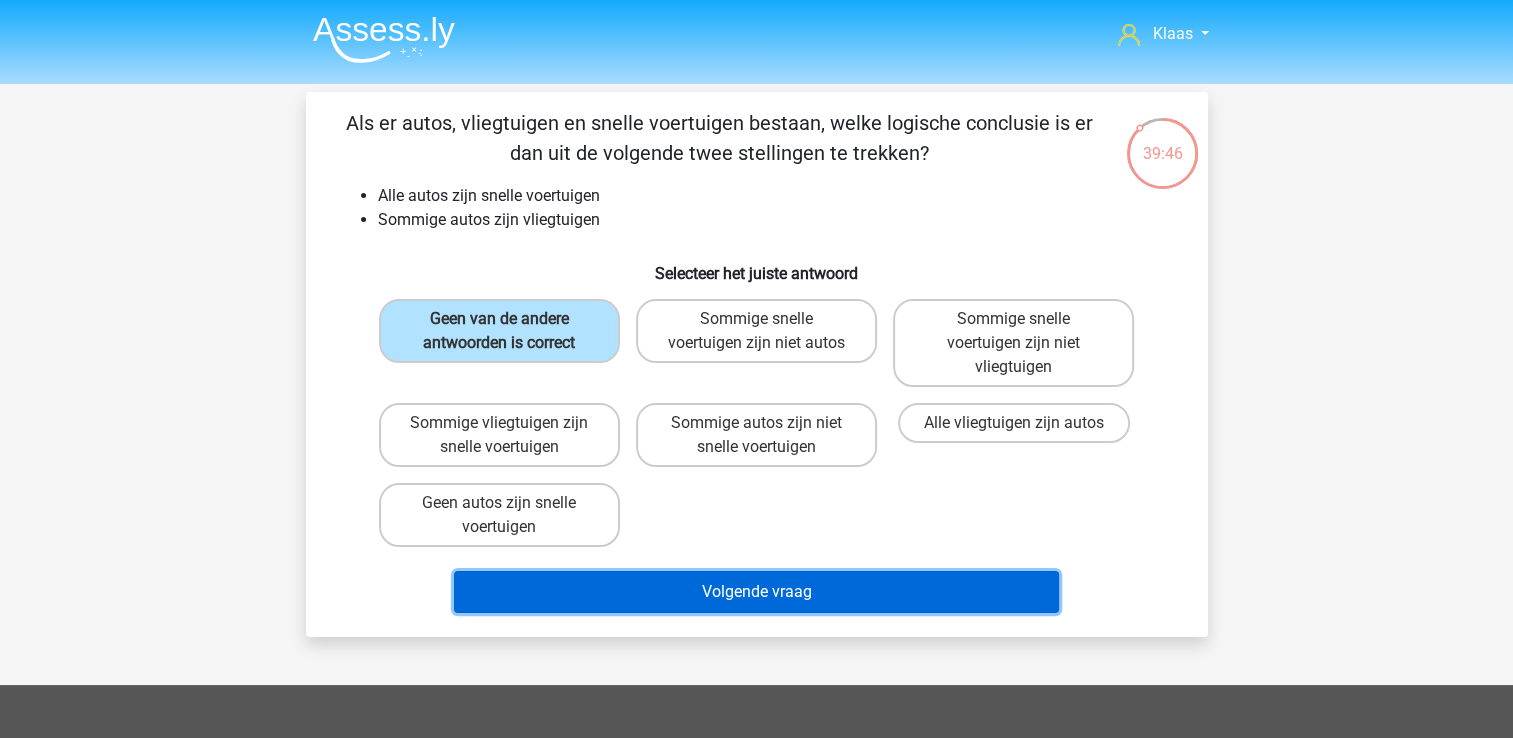 click on "Volgende vraag" at bounding box center [756, 592] 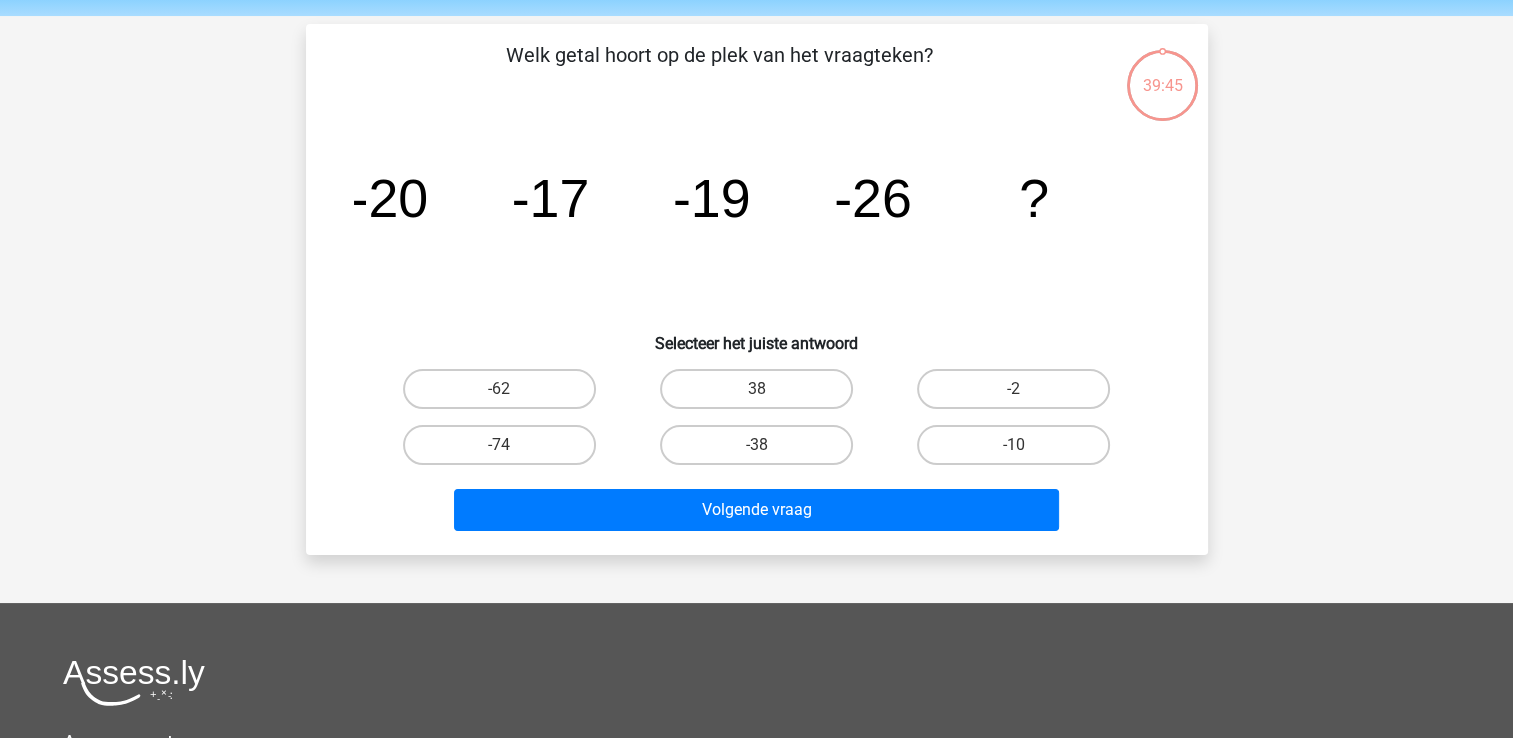 scroll, scrollTop: 92, scrollLeft: 0, axis: vertical 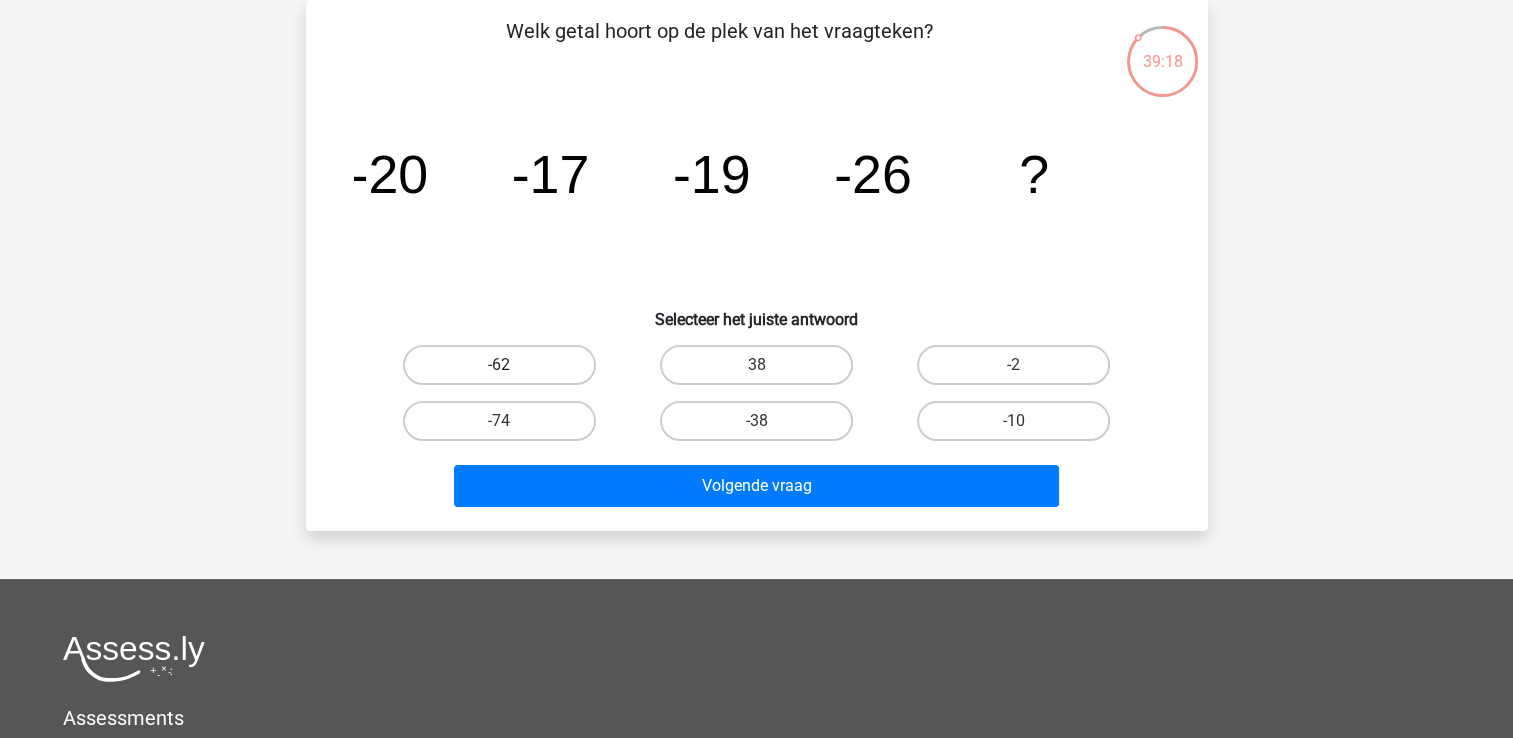 click on "-62" at bounding box center [499, 365] 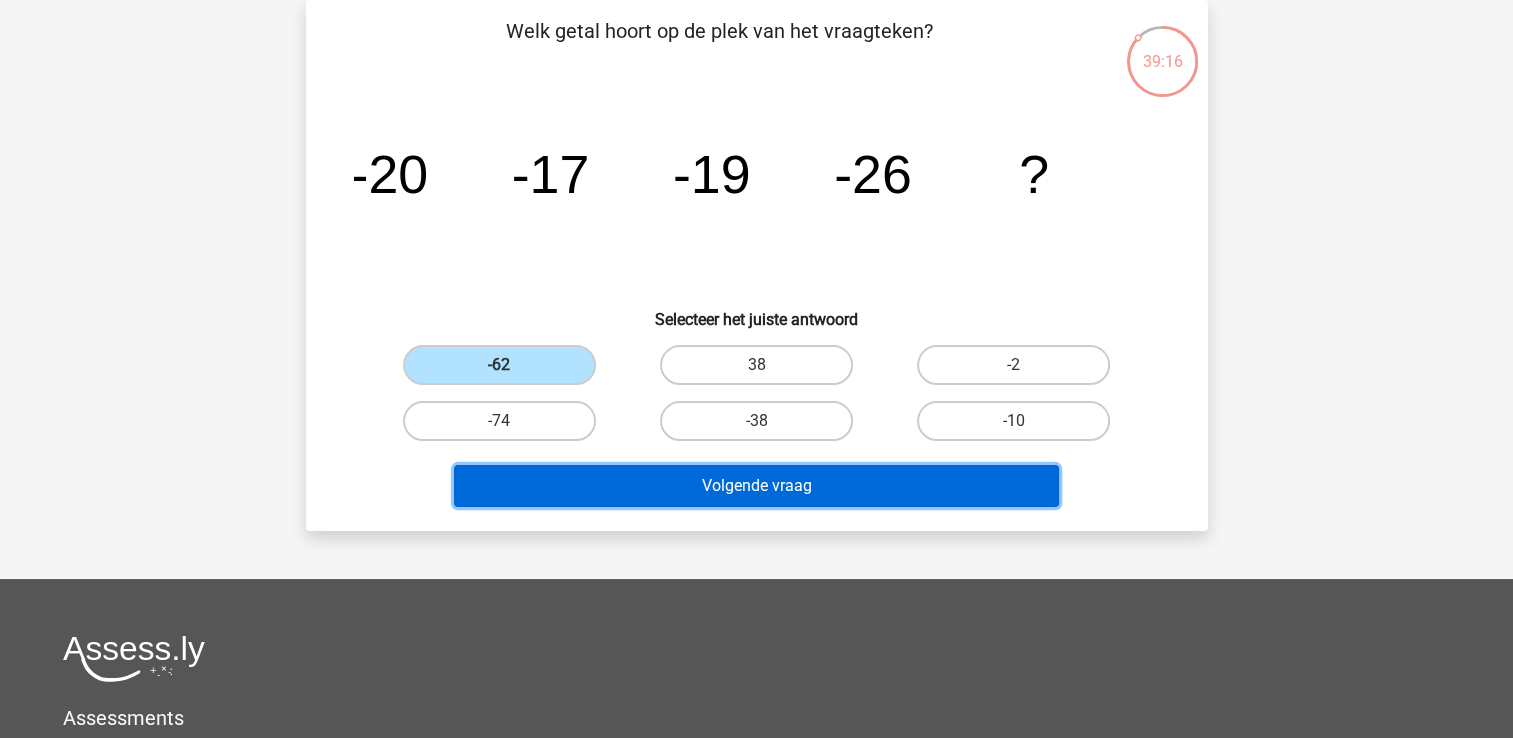 click on "Volgende vraag" at bounding box center [756, 486] 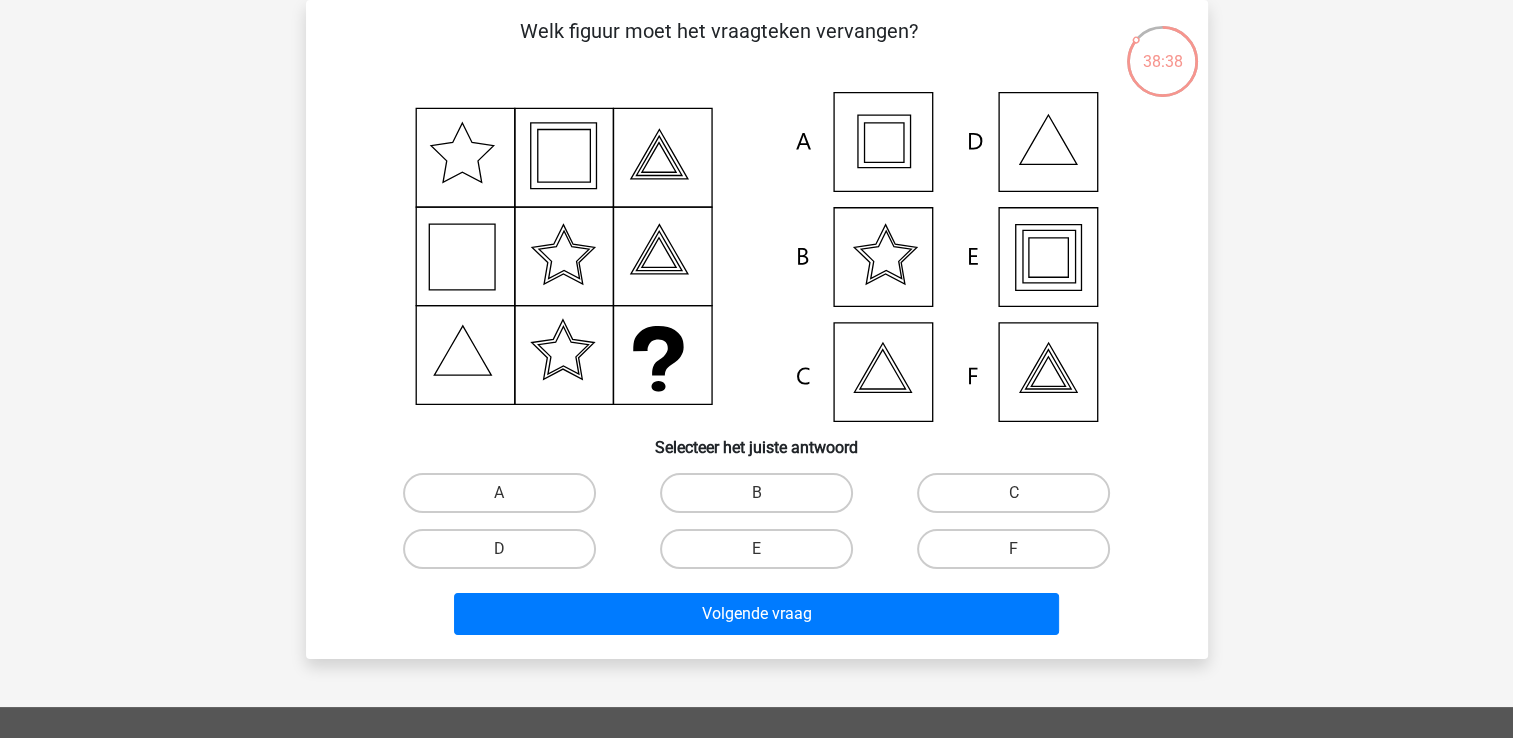 click 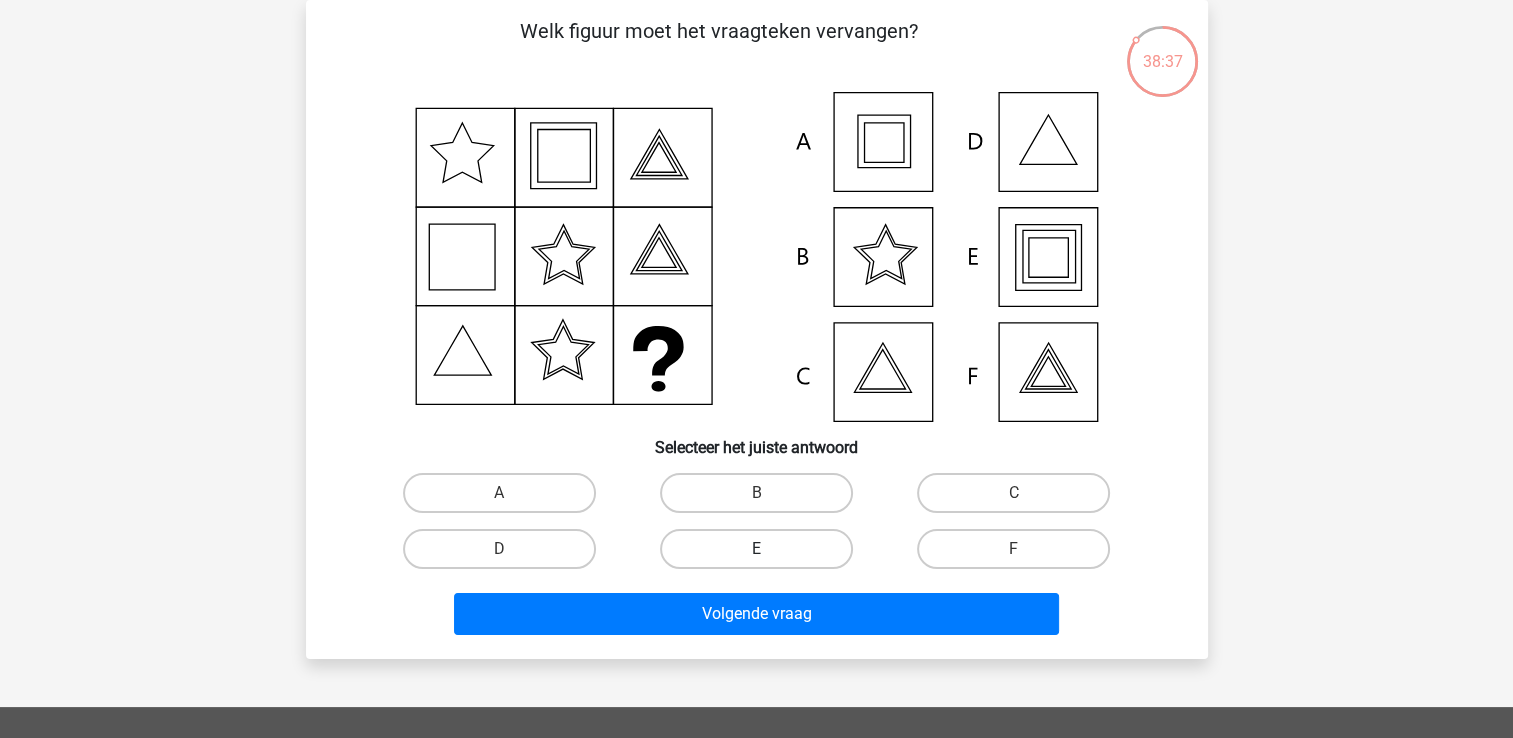 click on "E" at bounding box center (756, 549) 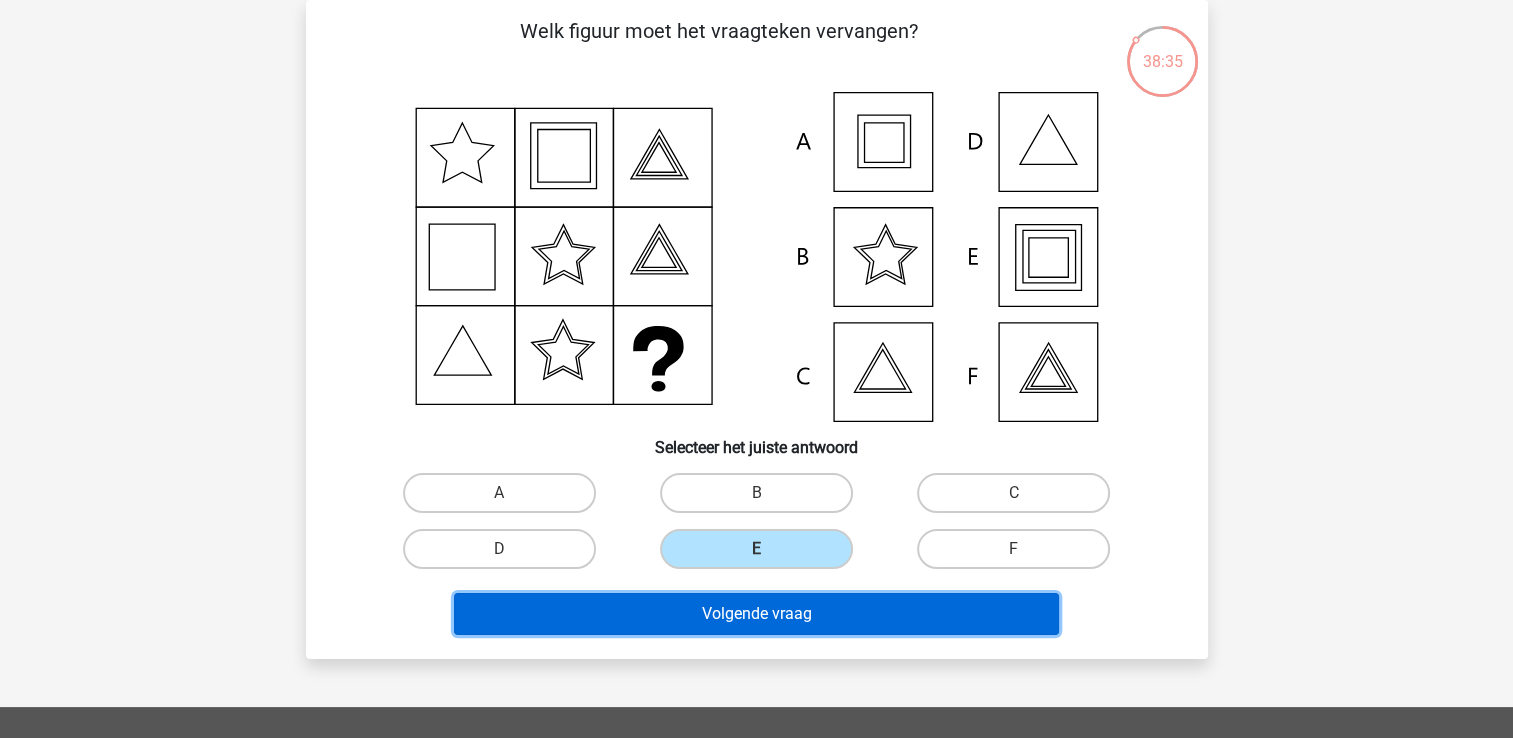 click on "Volgende vraag" at bounding box center (756, 614) 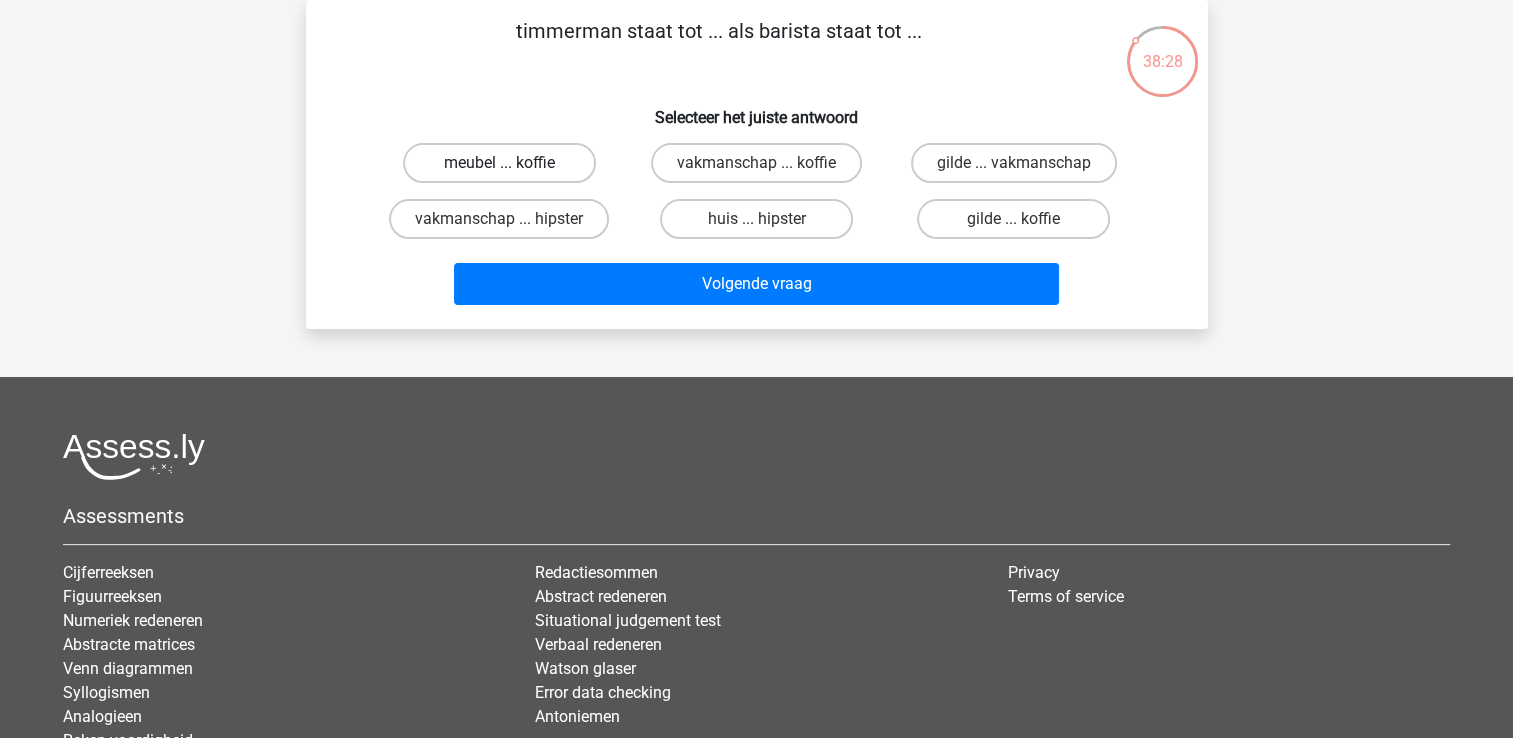 click on "meubel ... koffie" at bounding box center (499, 163) 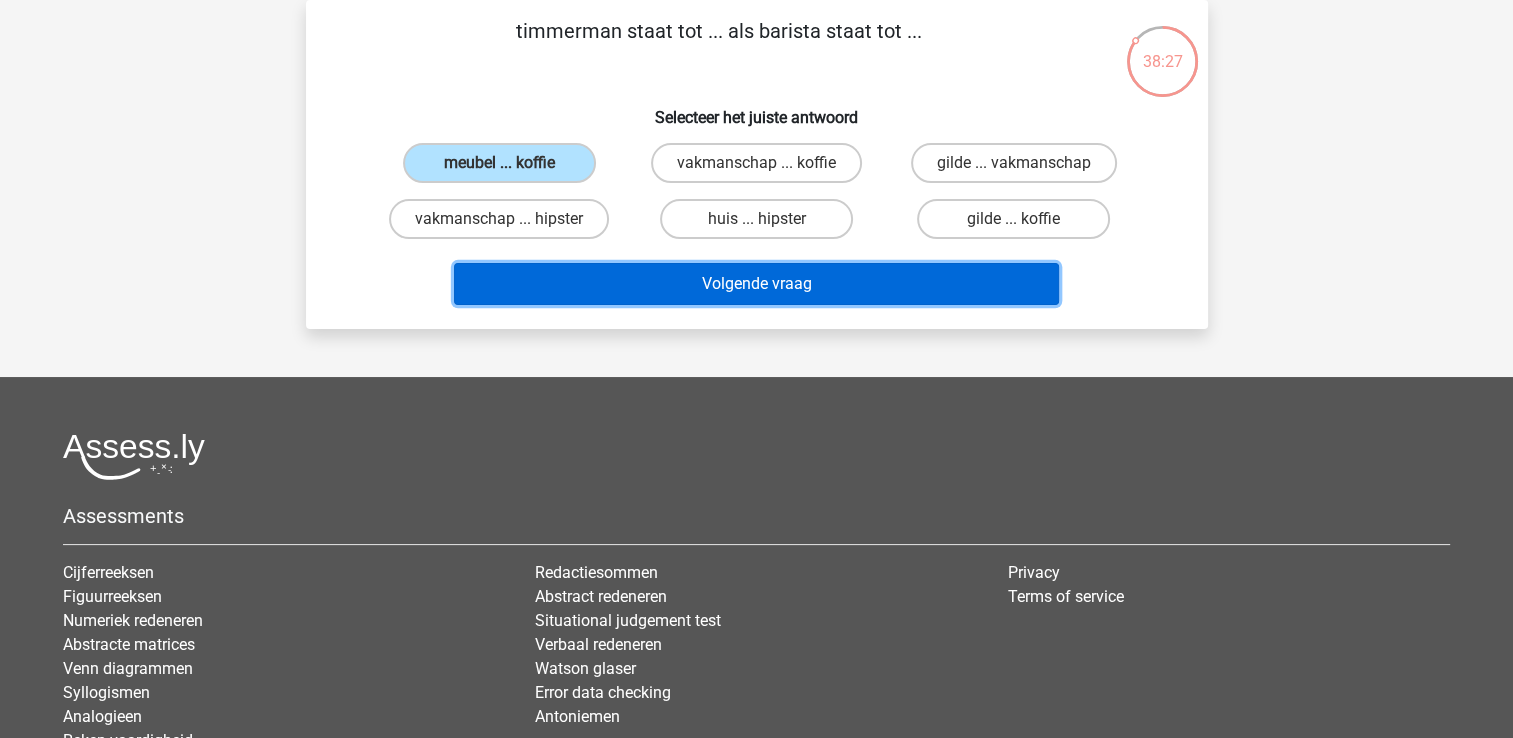click on "Volgende vraag" at bounding box center (756, 284) 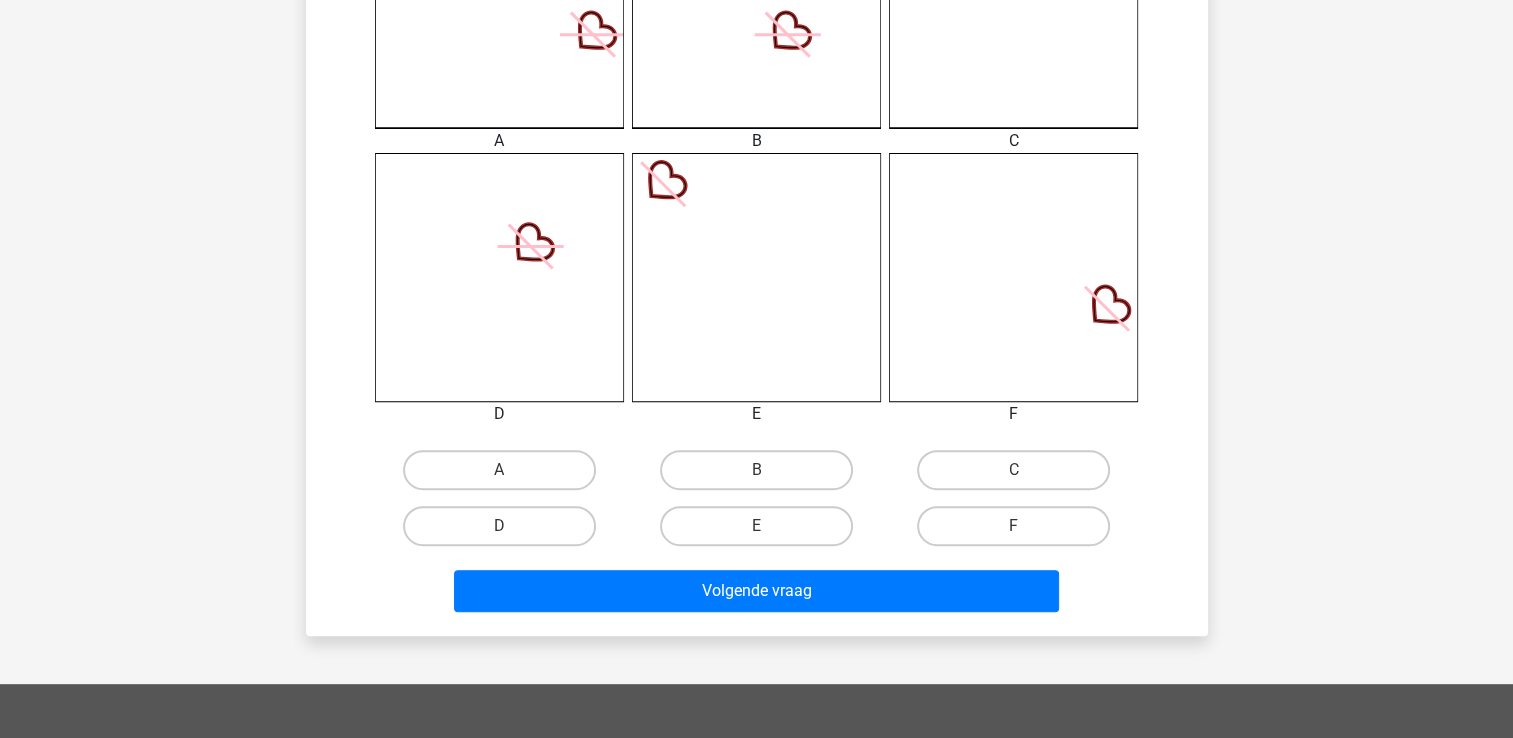 scroll, scrollTop: 792, scrollLeft: 0, axis: vertical 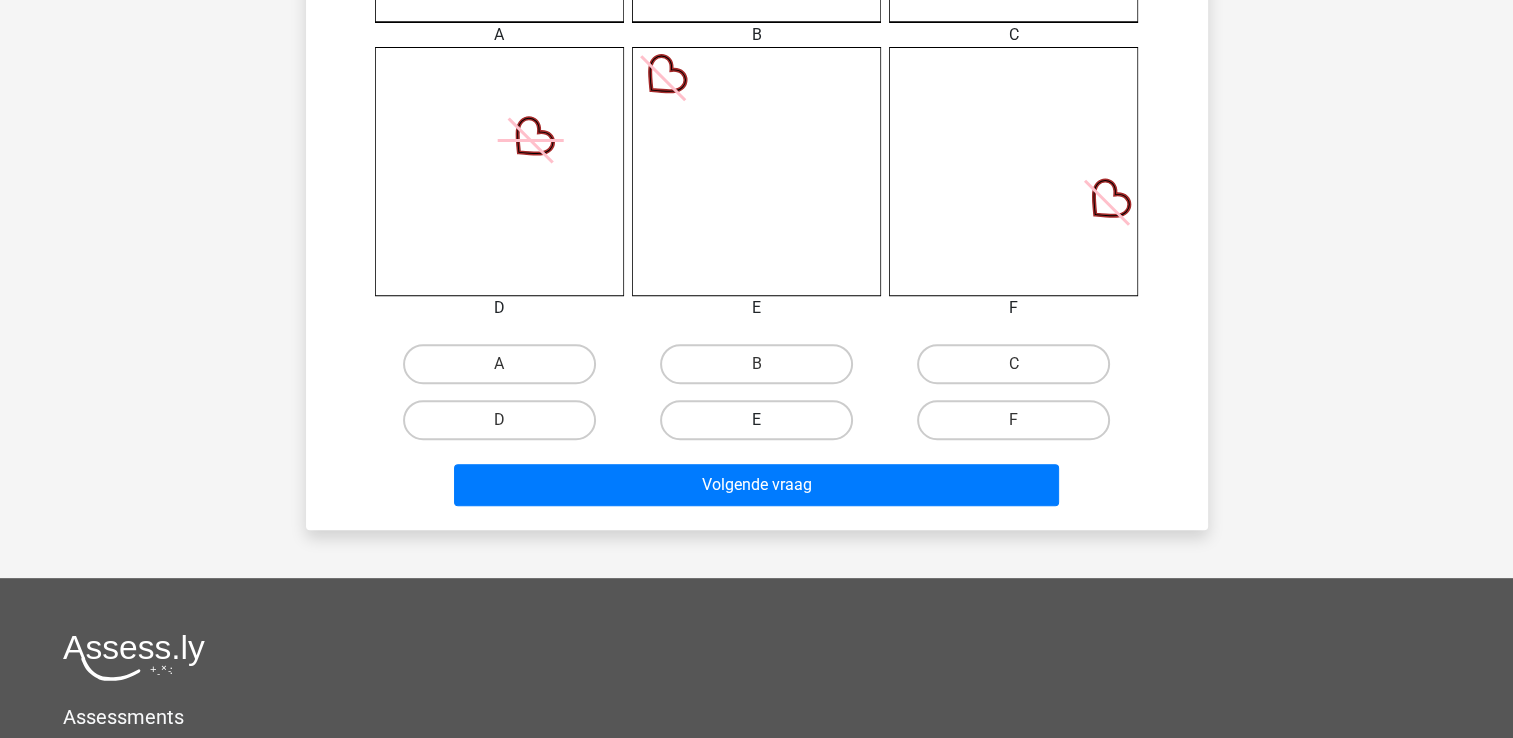 click on "E" at bounding box center [756, 420] 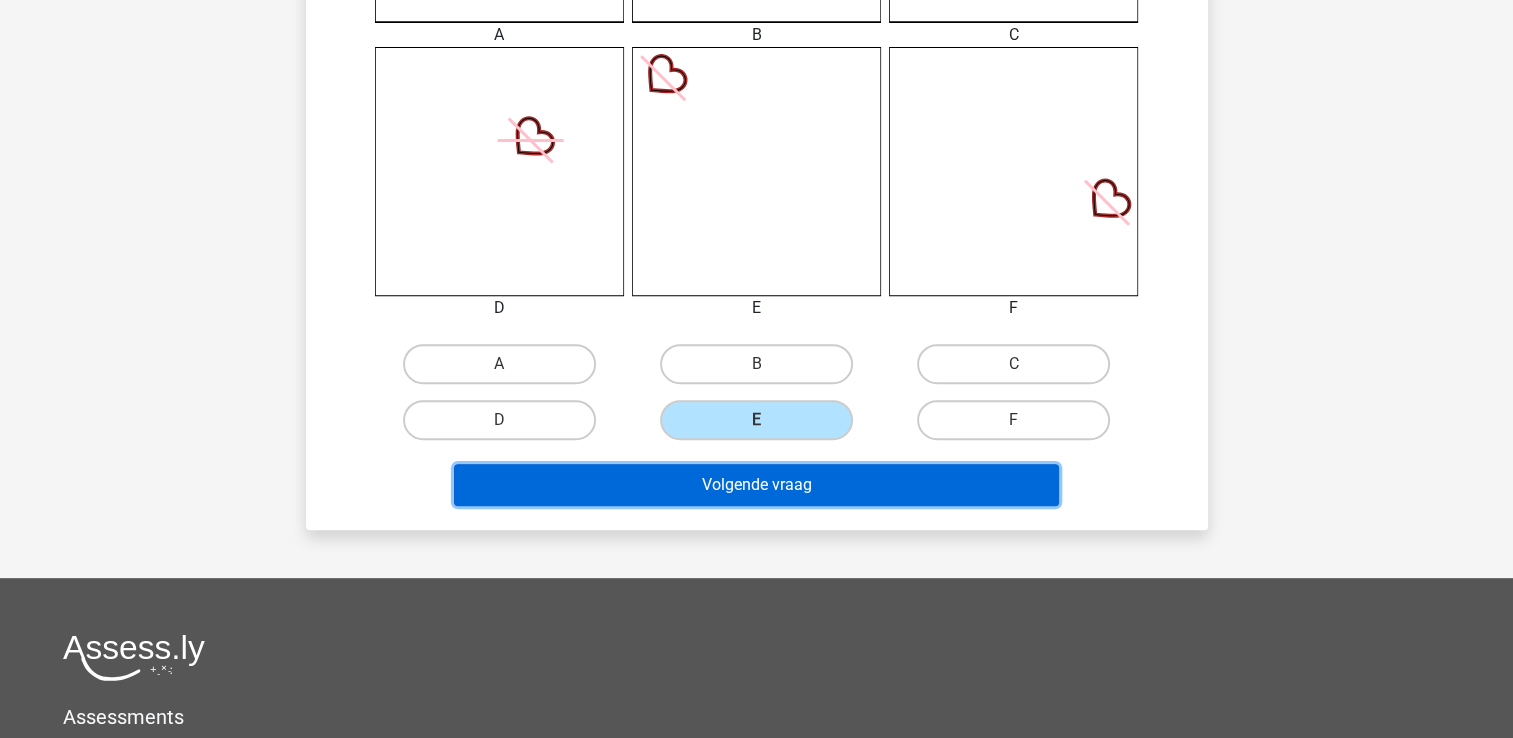 click on "Volgende vraag" at bounding box center [756, 485] 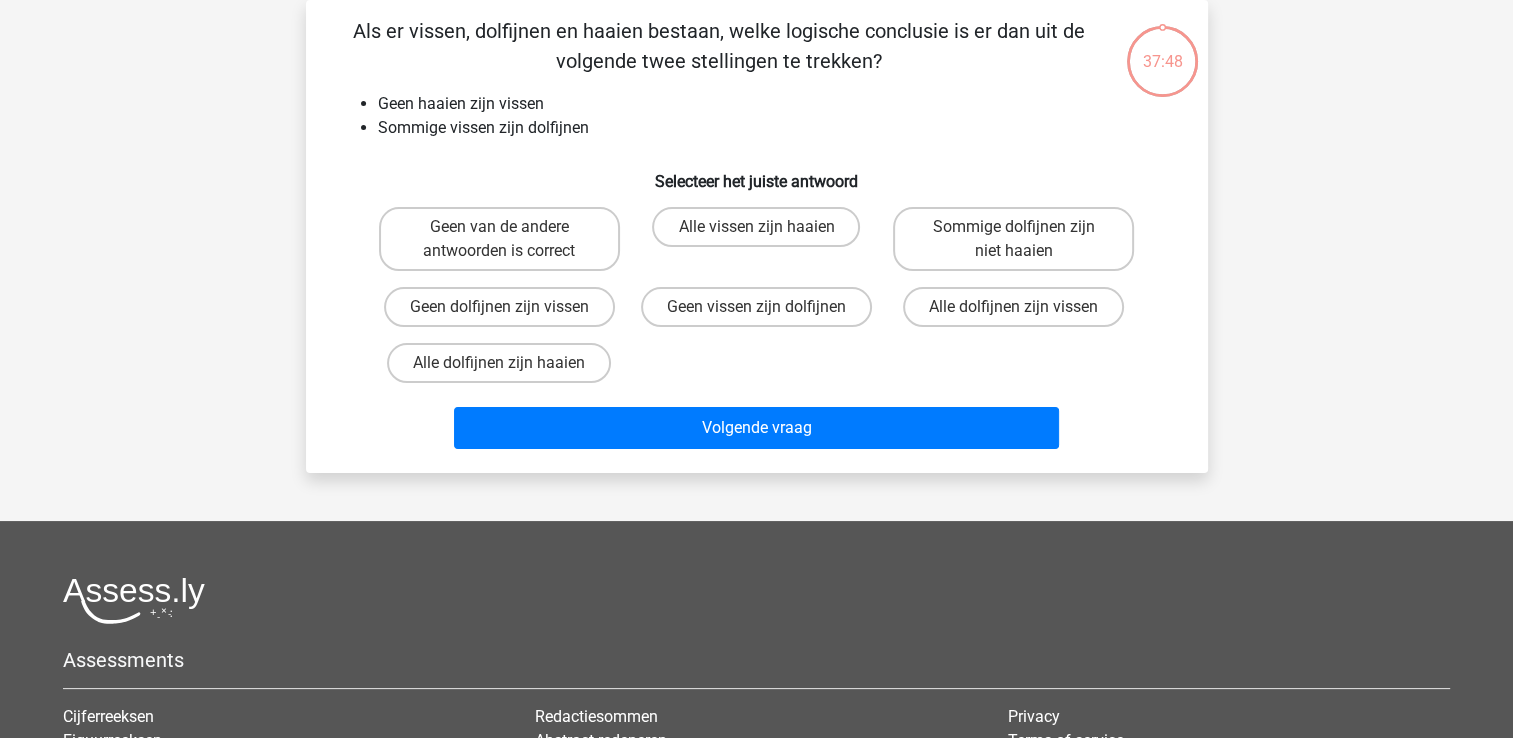 scroll, scrollTop: 0, scrollLeft: 0, axis: both 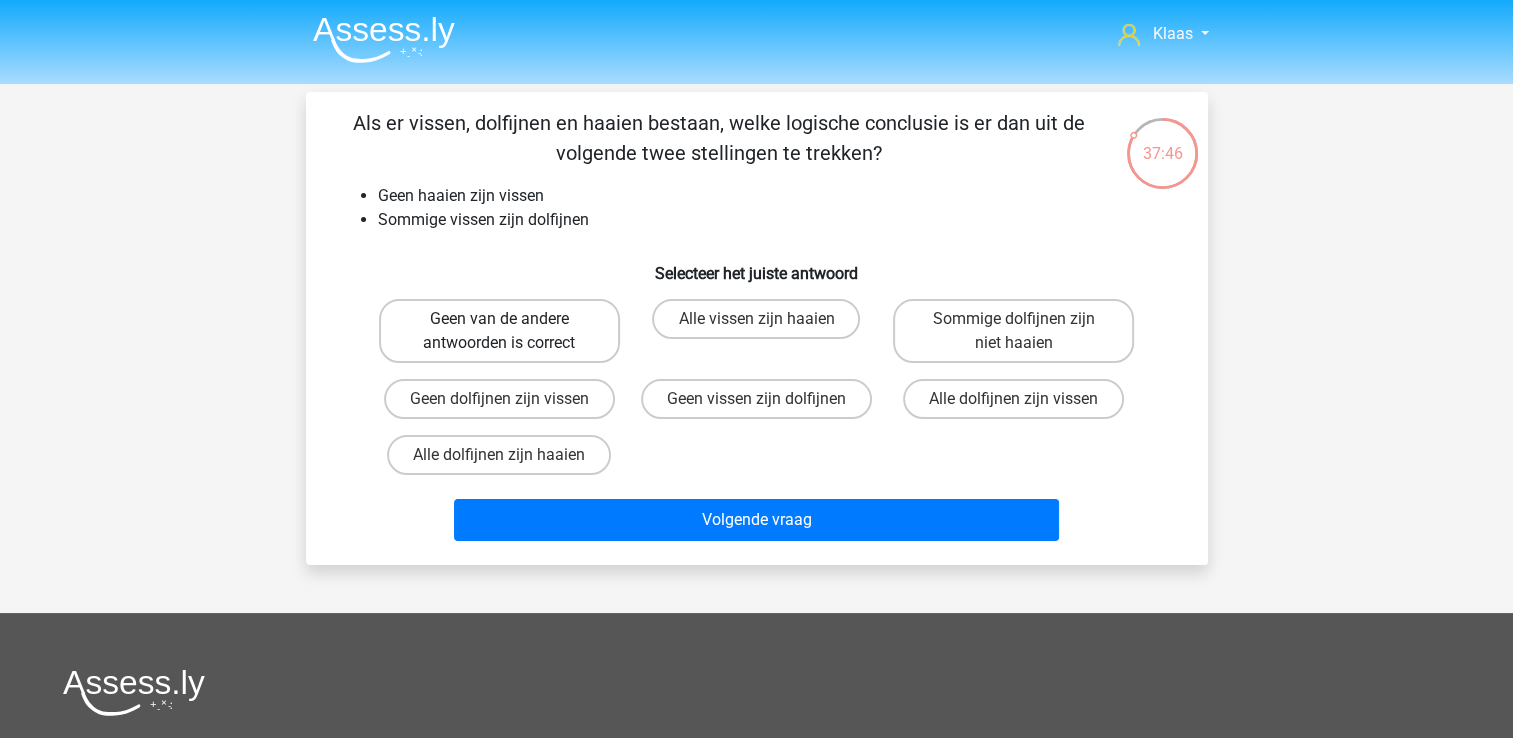click on "Geen van de andere antwoorden is correct" at bounding box center [499, 331] 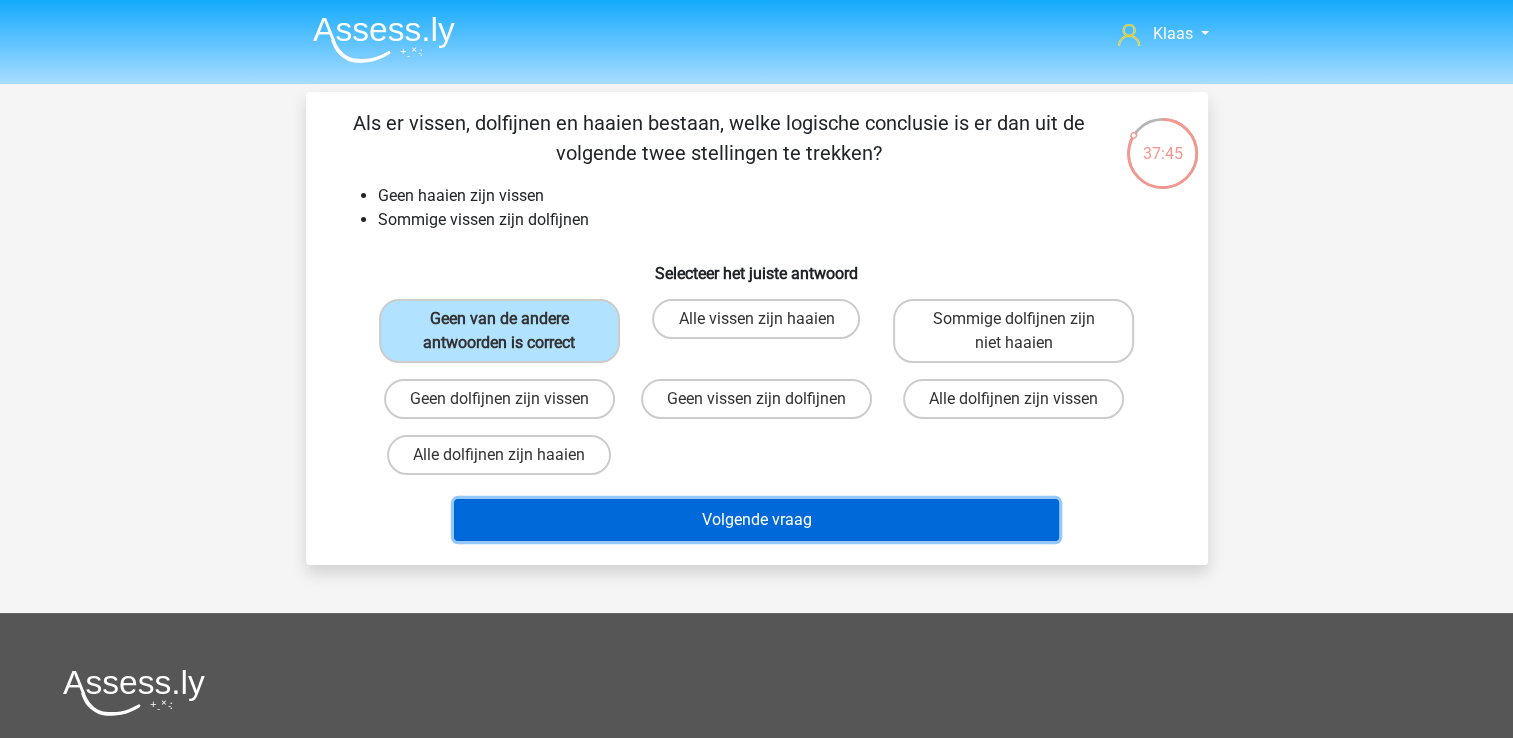 click on "Volgende vraag" at bounding box center (756, 520) 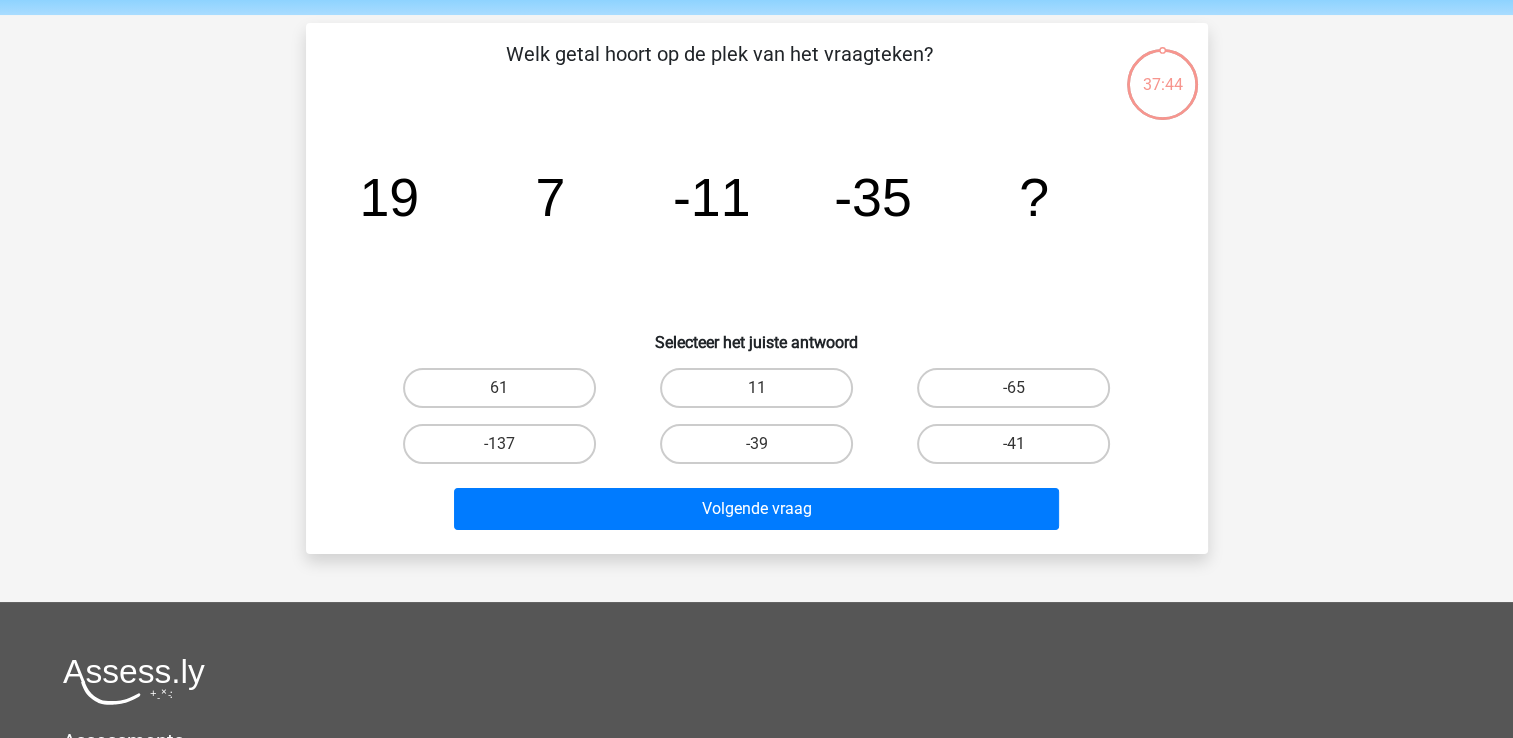 scroll, scrollTop: 92, scrollLeft: 0, axis: vertical 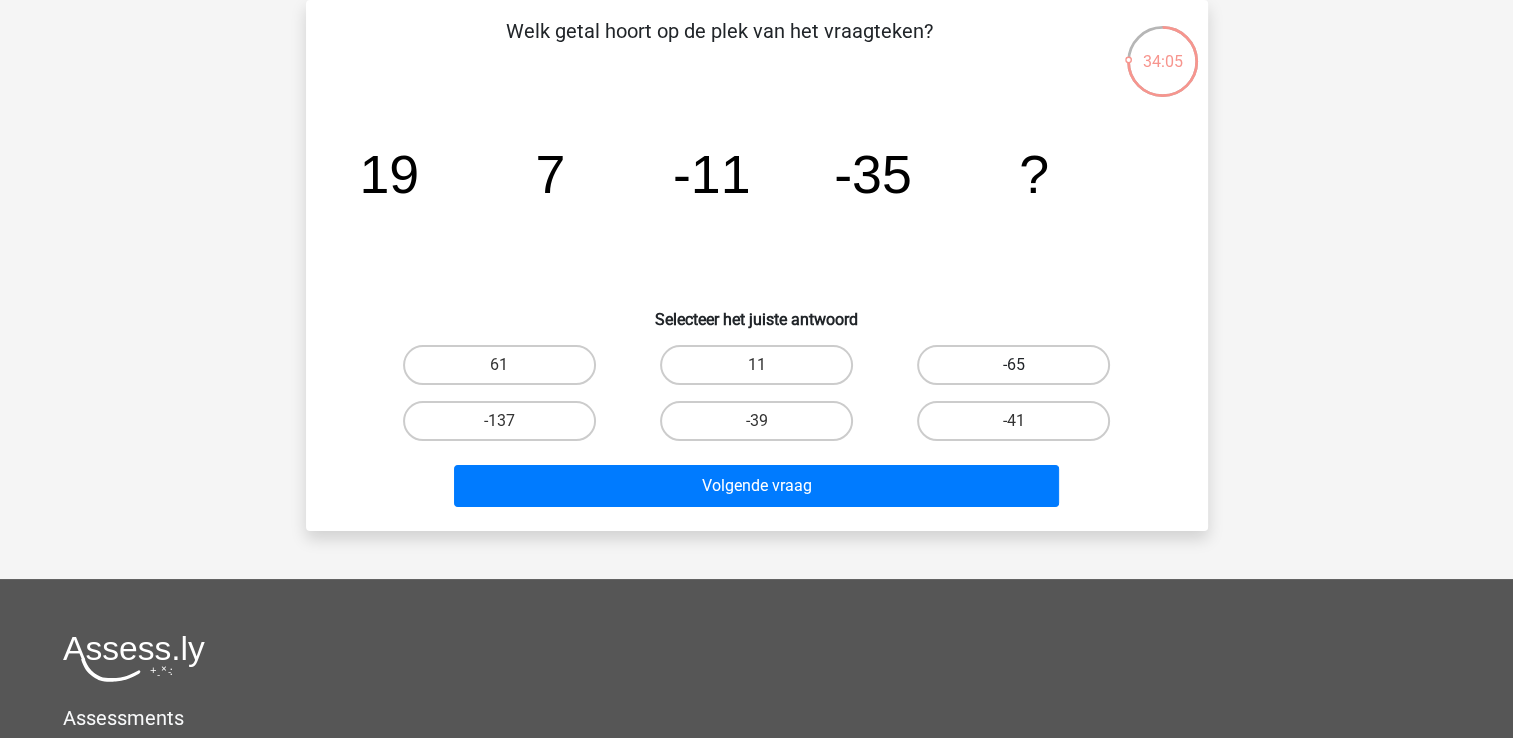 click on "-65" at bounding box center [1013, 365] 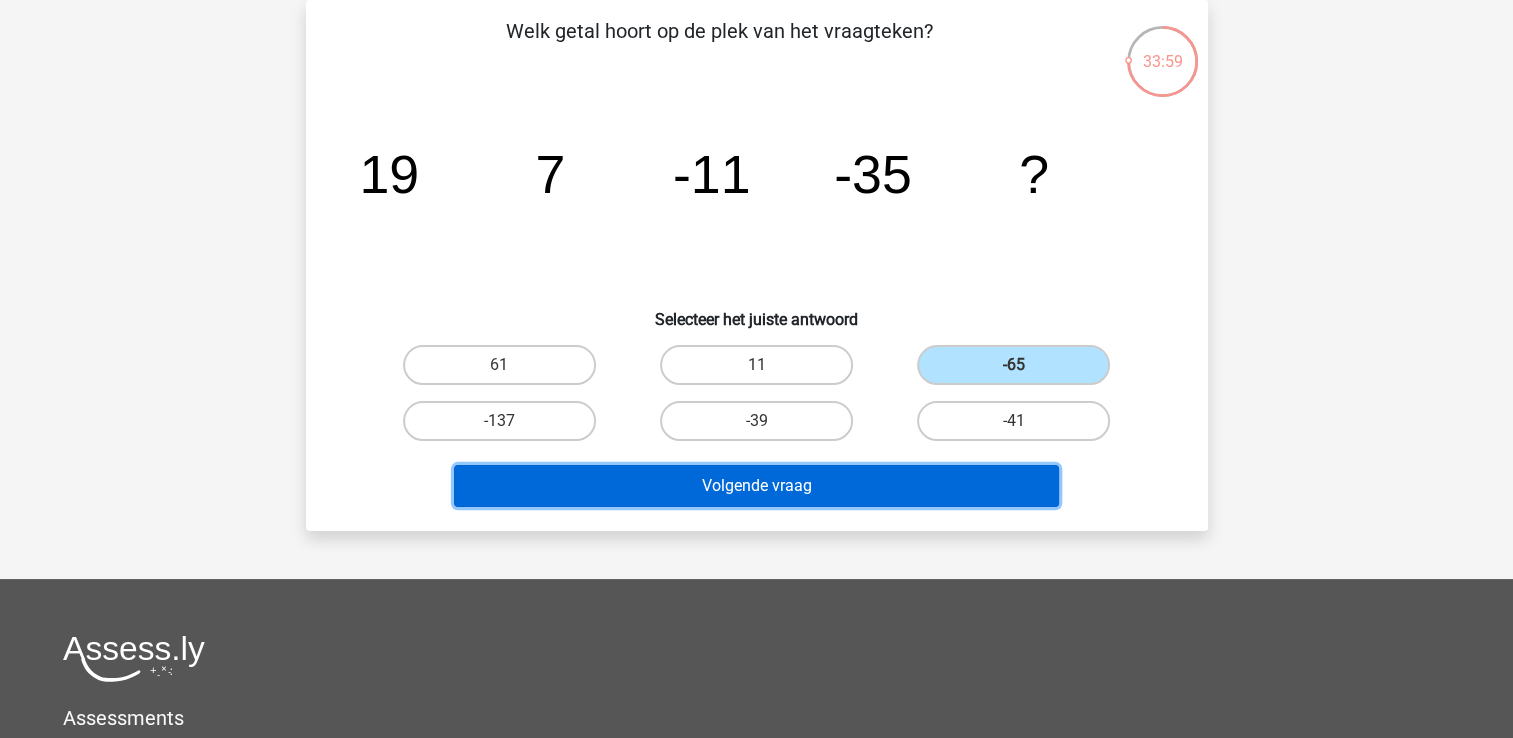 click on "Volgende vraag" at bounding box center [756, 486] 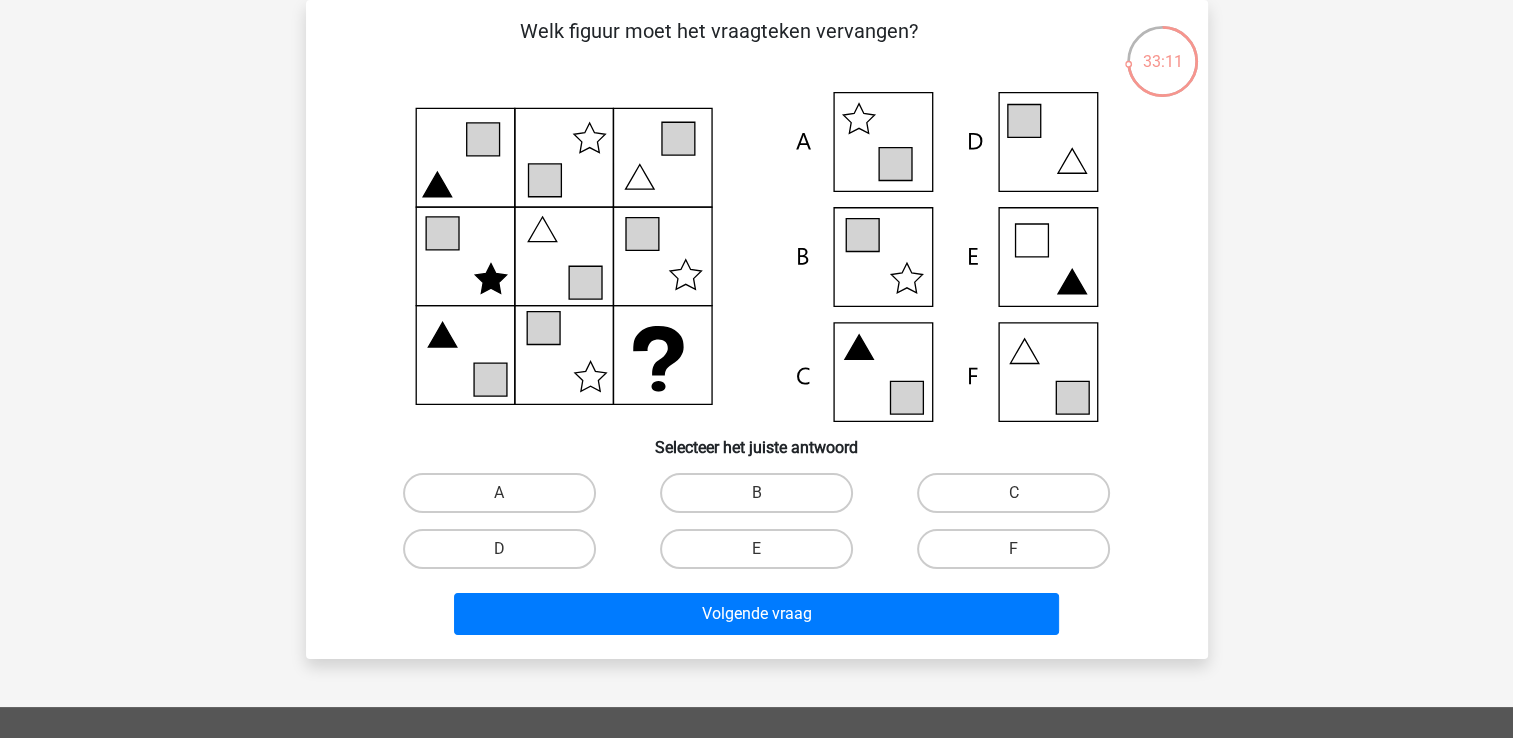click 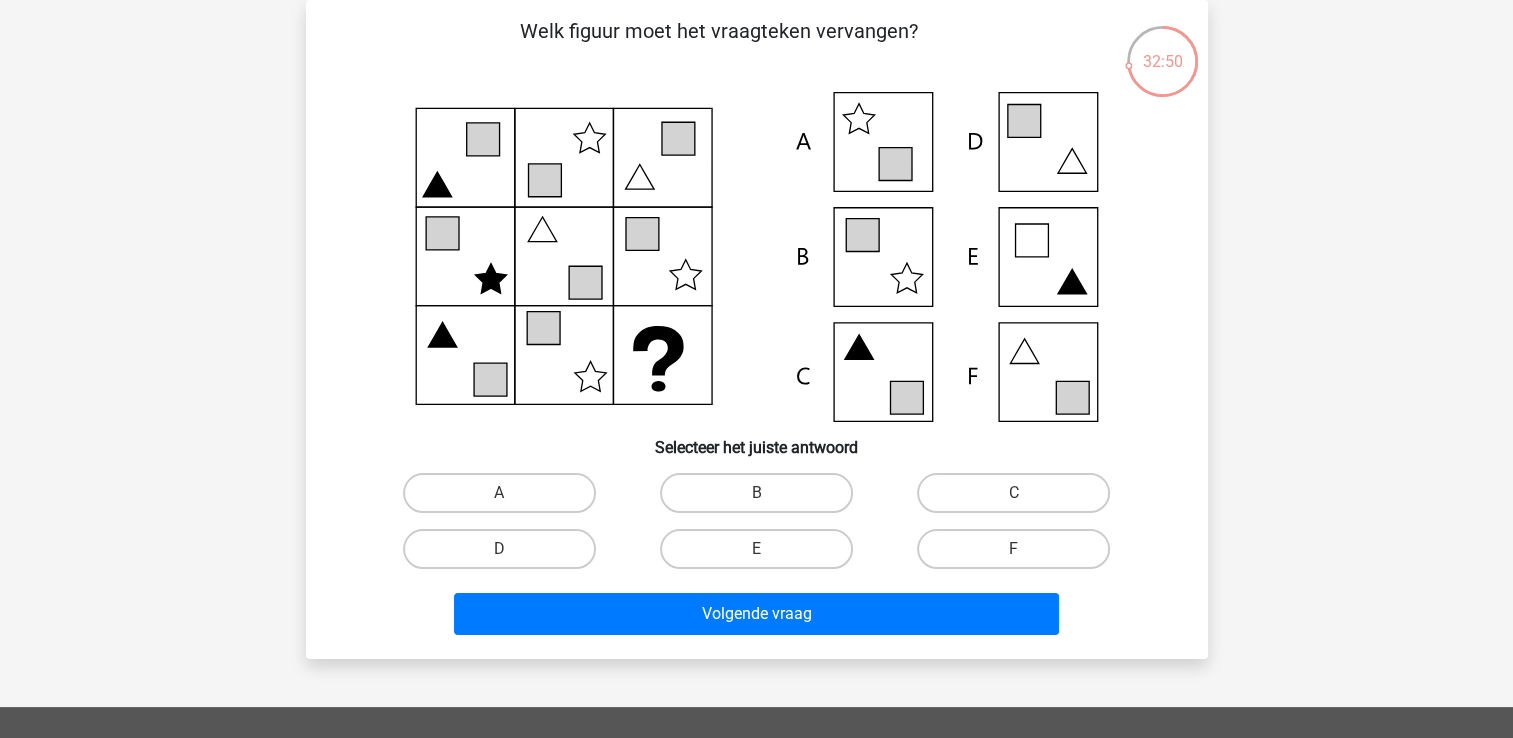 click 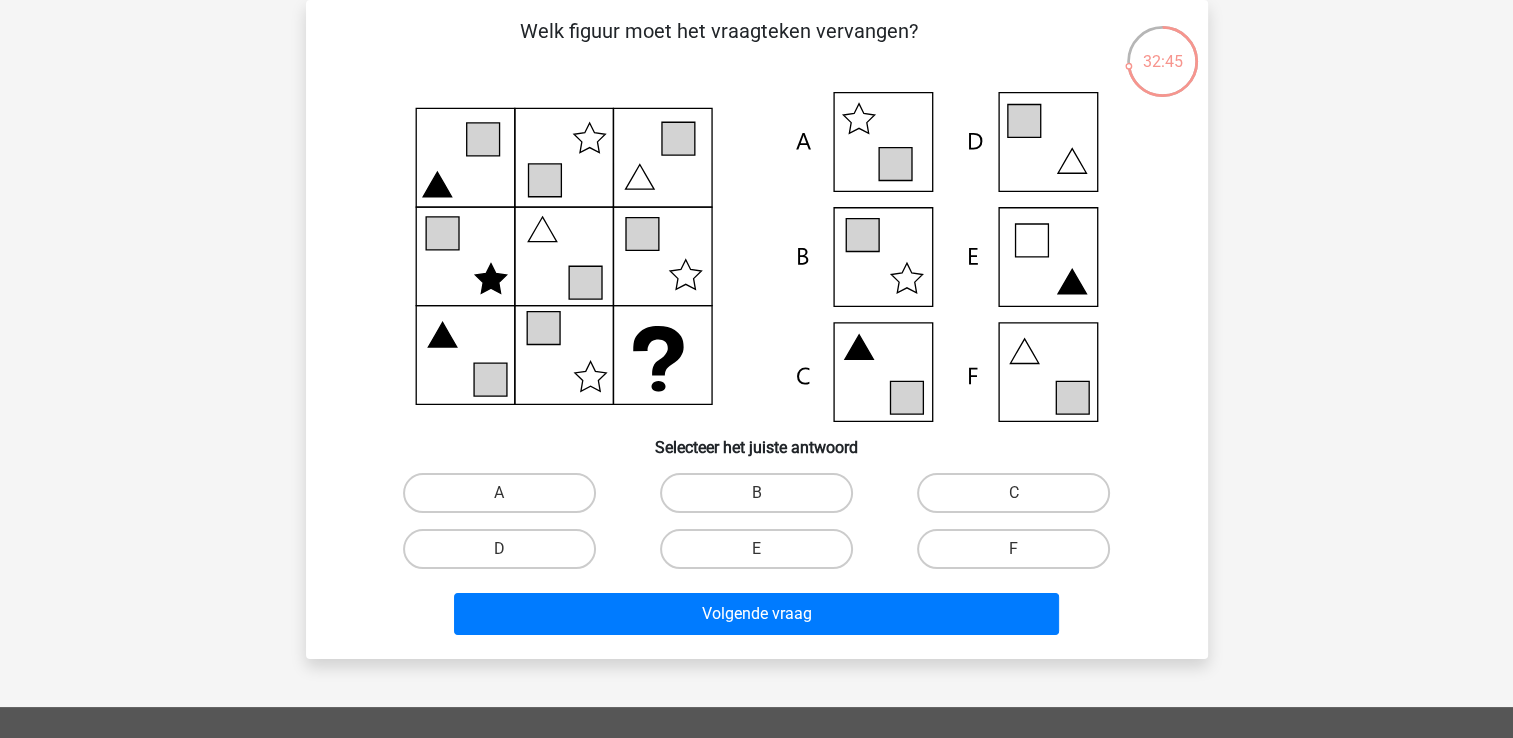click 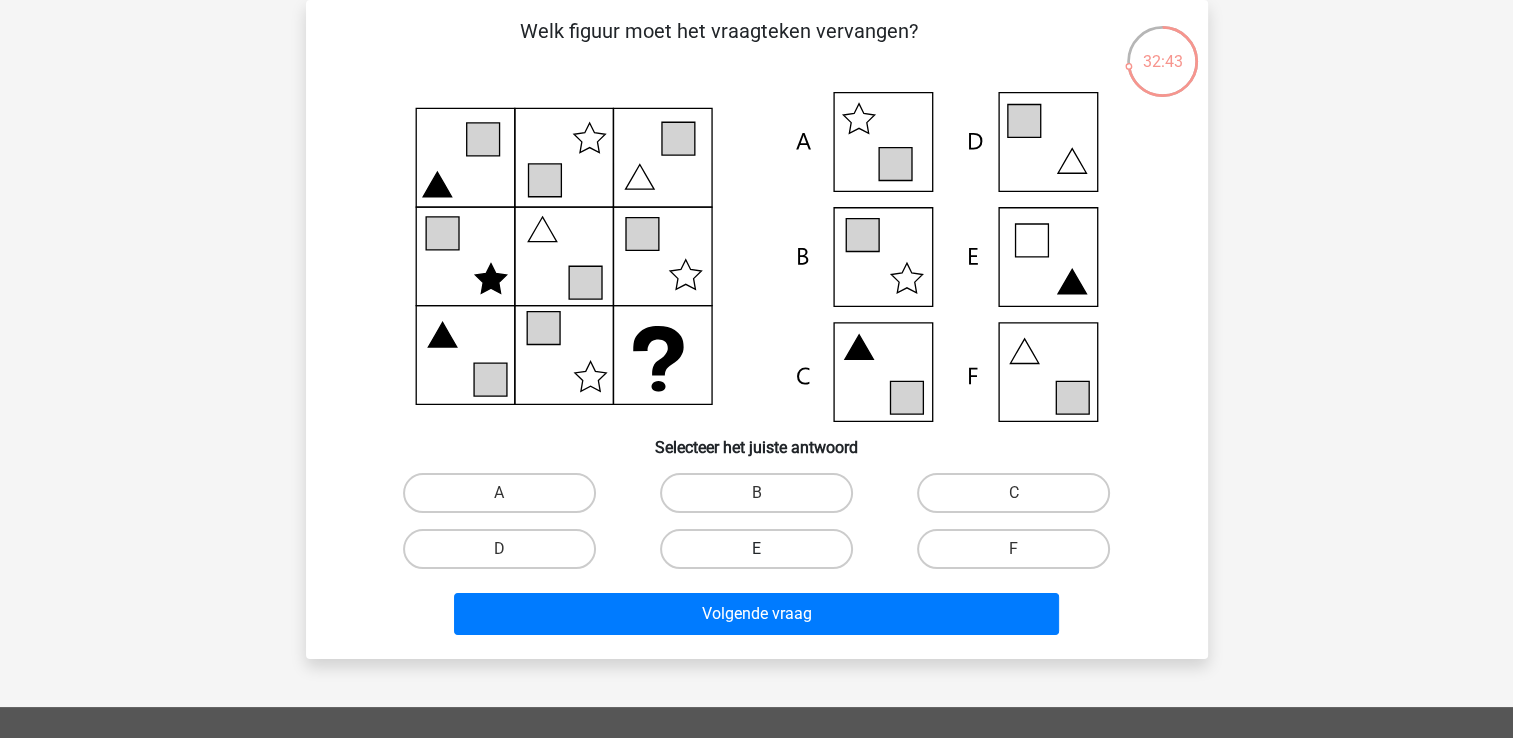 click on "E" at bounding box center [756, 549] 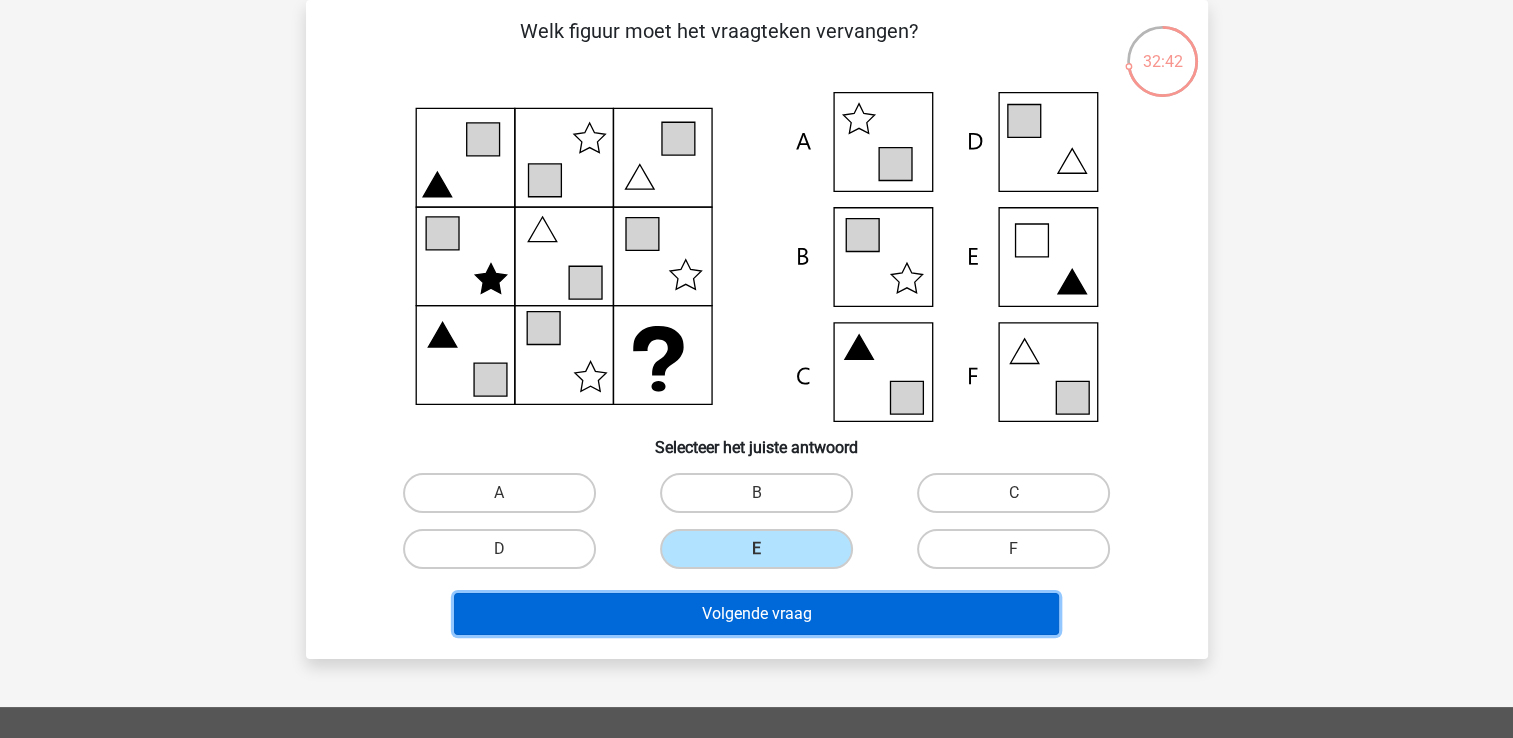 click on "Volgende vraag" at bounding box center [756, 614] 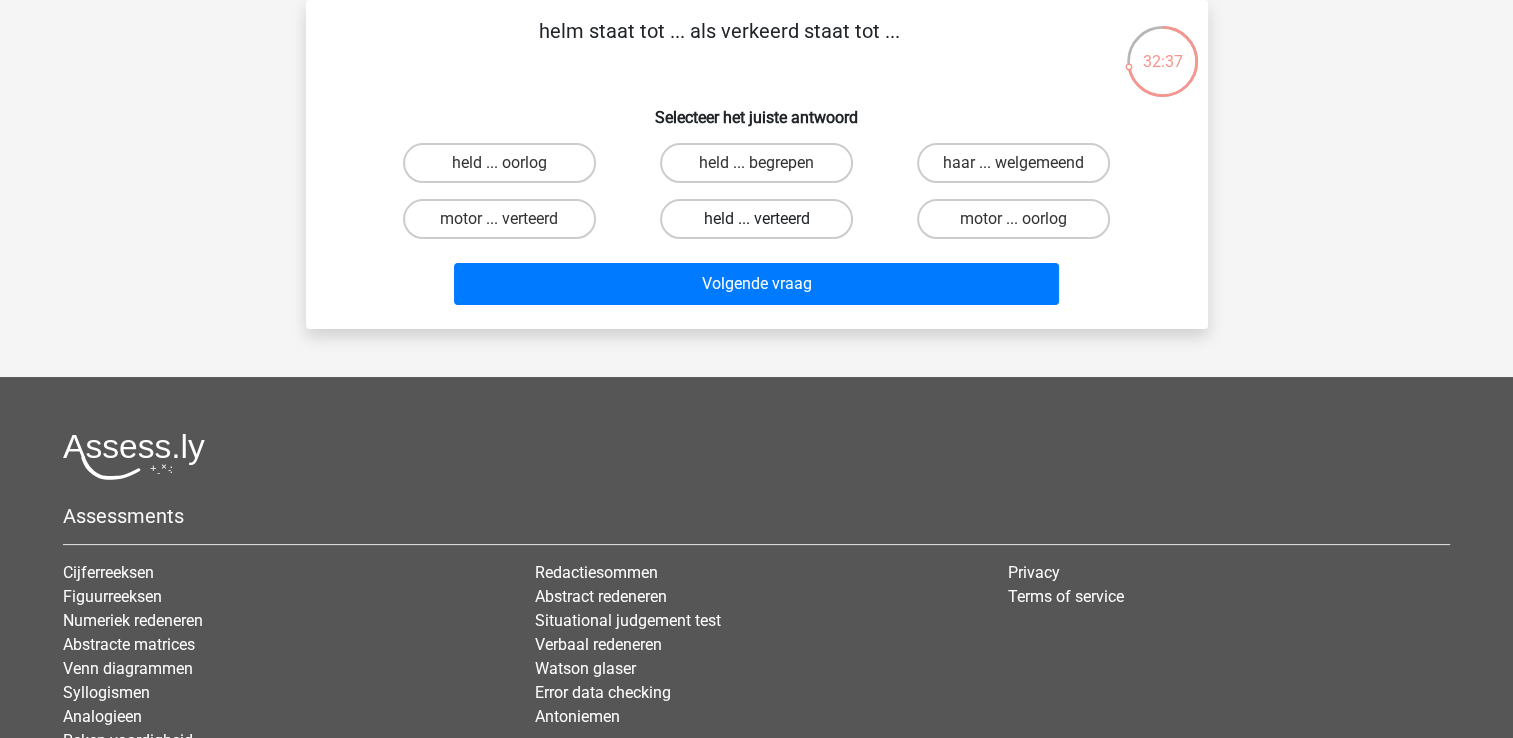 click on "held ... verteerd" at bounding box center (756, 219) 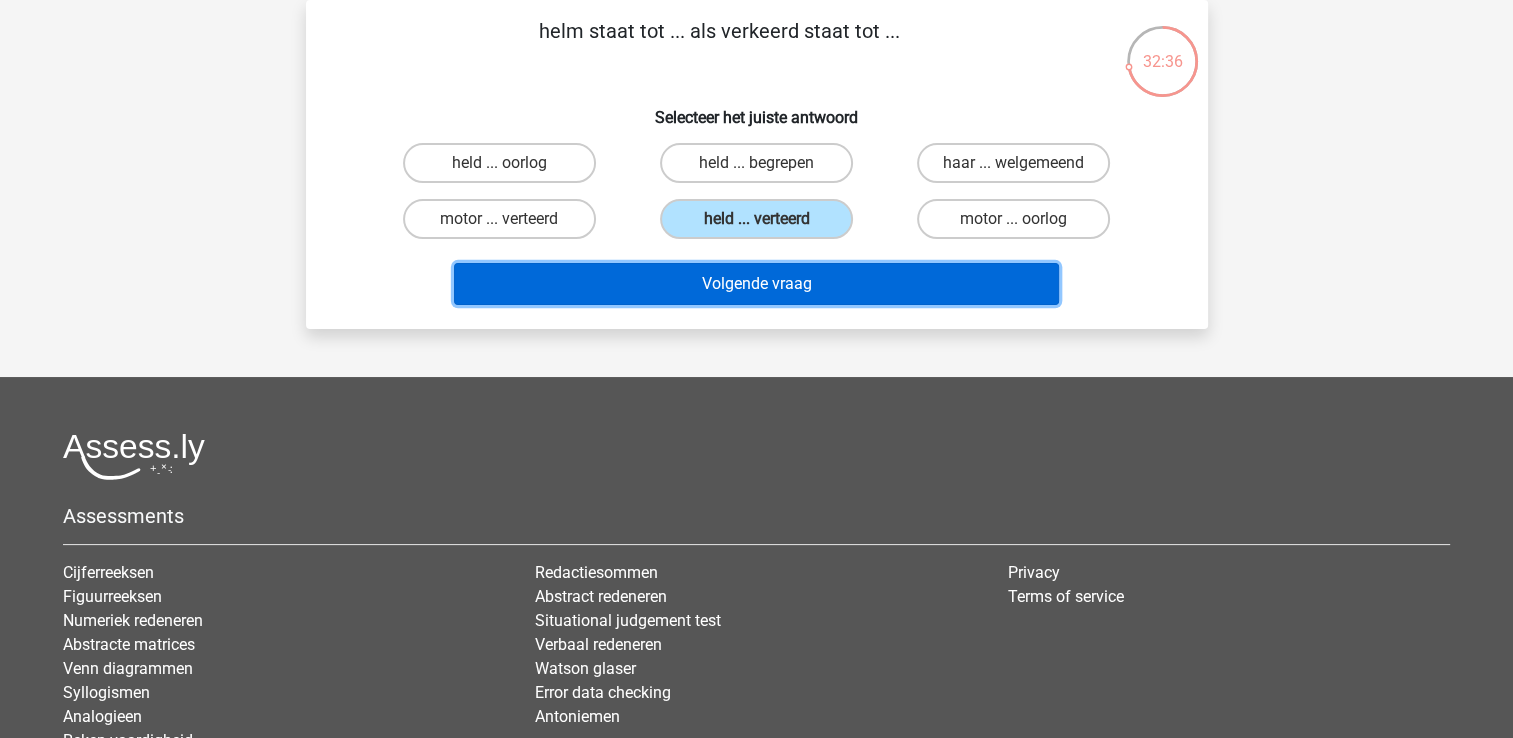 click on "Volgende vraag" at bounding box center (756, 284) 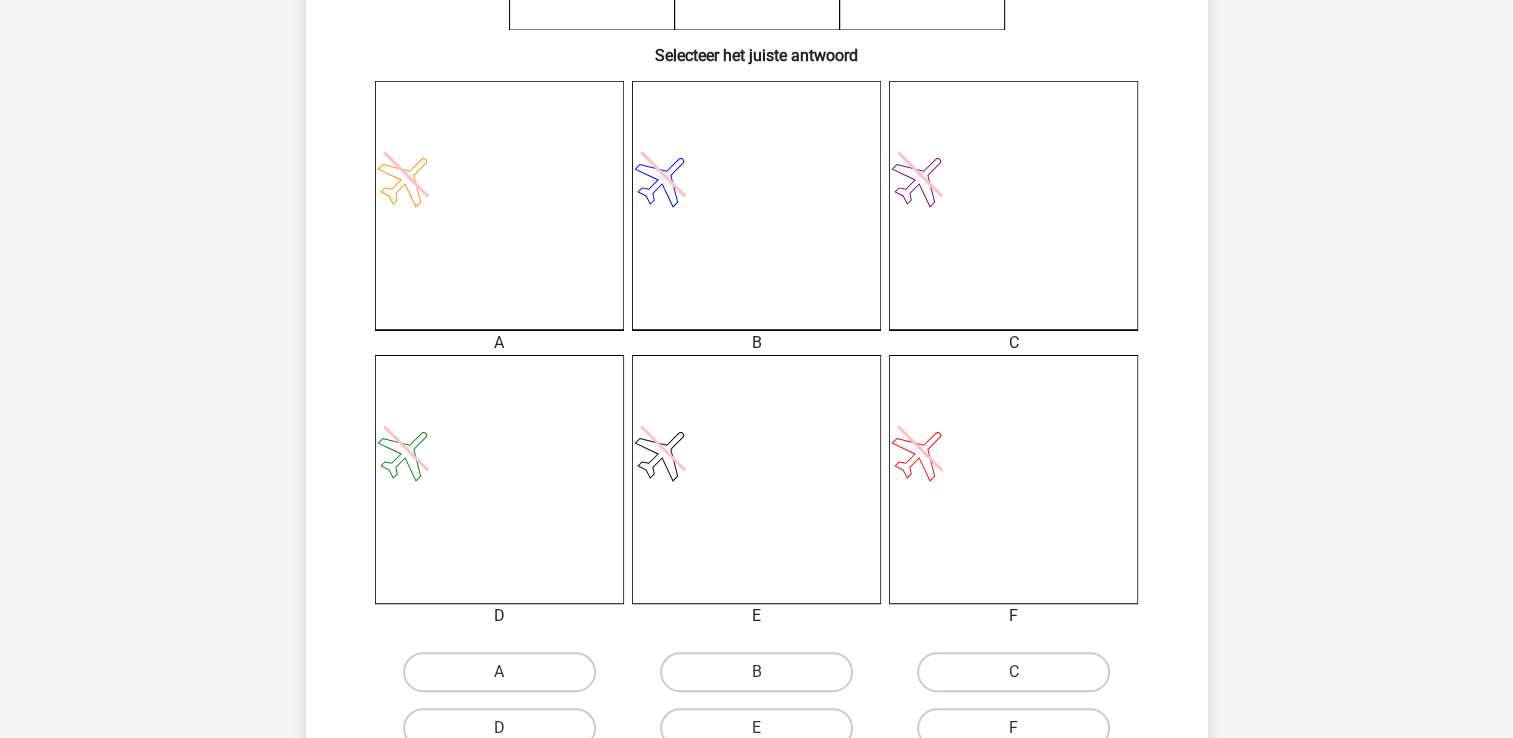 scroll, scrollTop: 592, scrollLeft: 0, axis: vertical 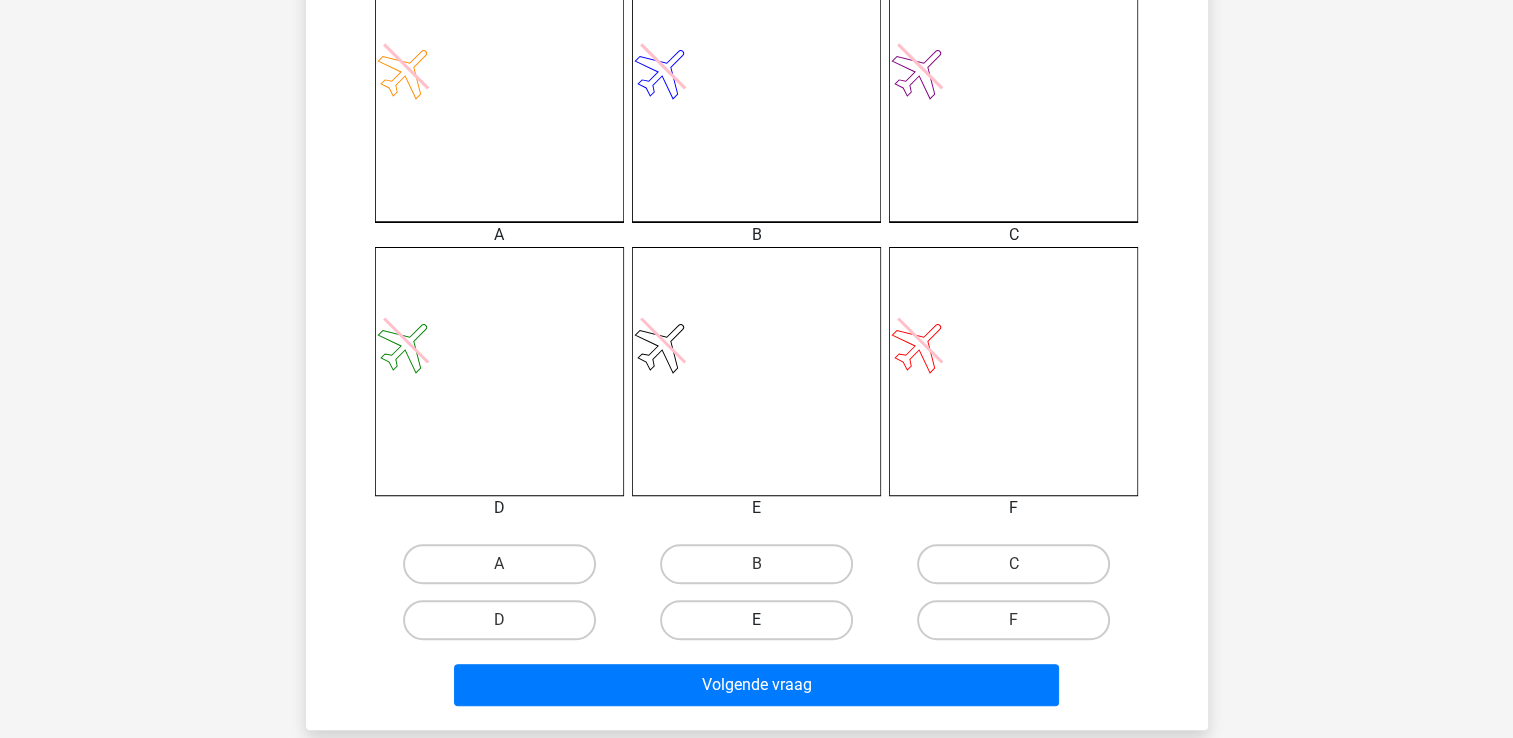 click on "E" at bounding box center (756, 620) 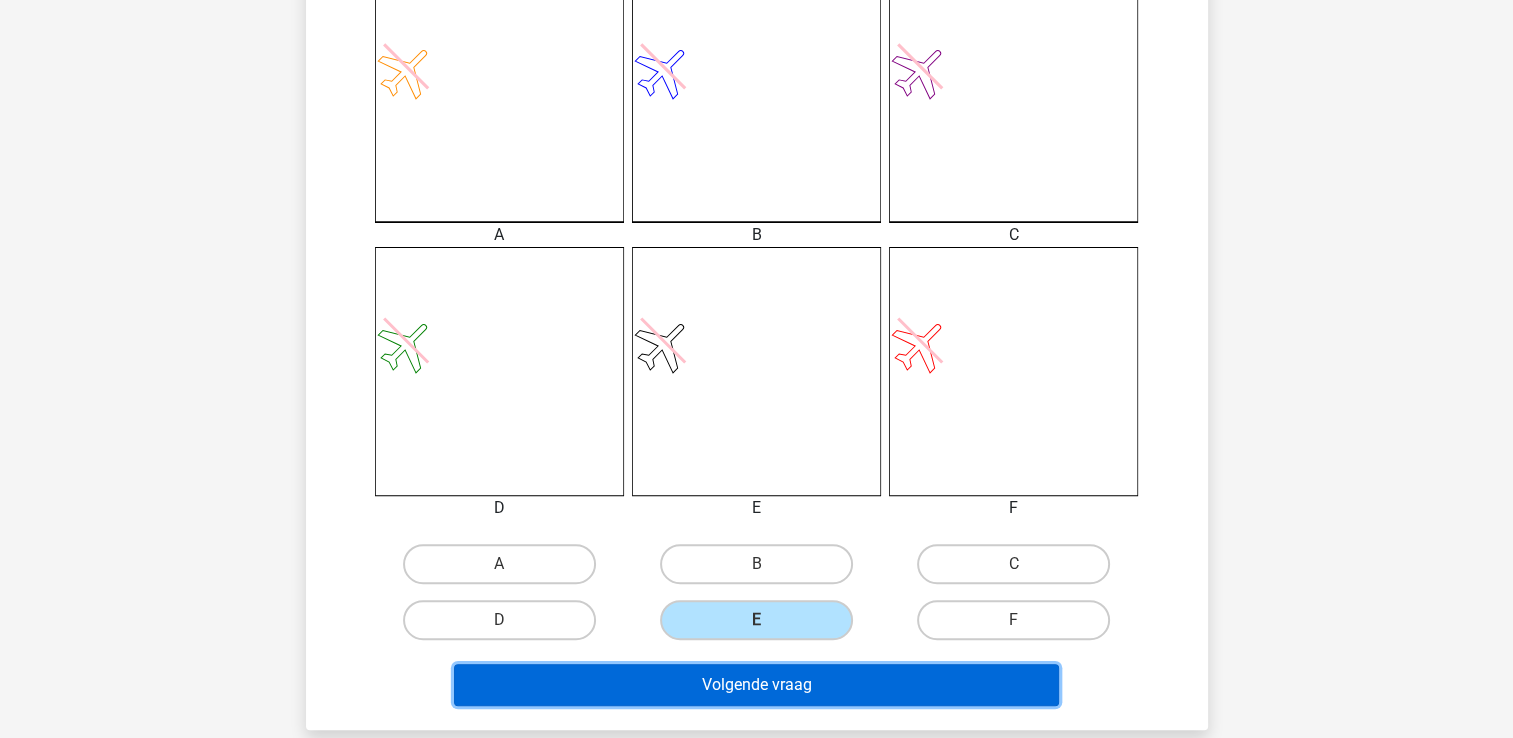click on "Volgende vraag" at bounding box center [756, 685] 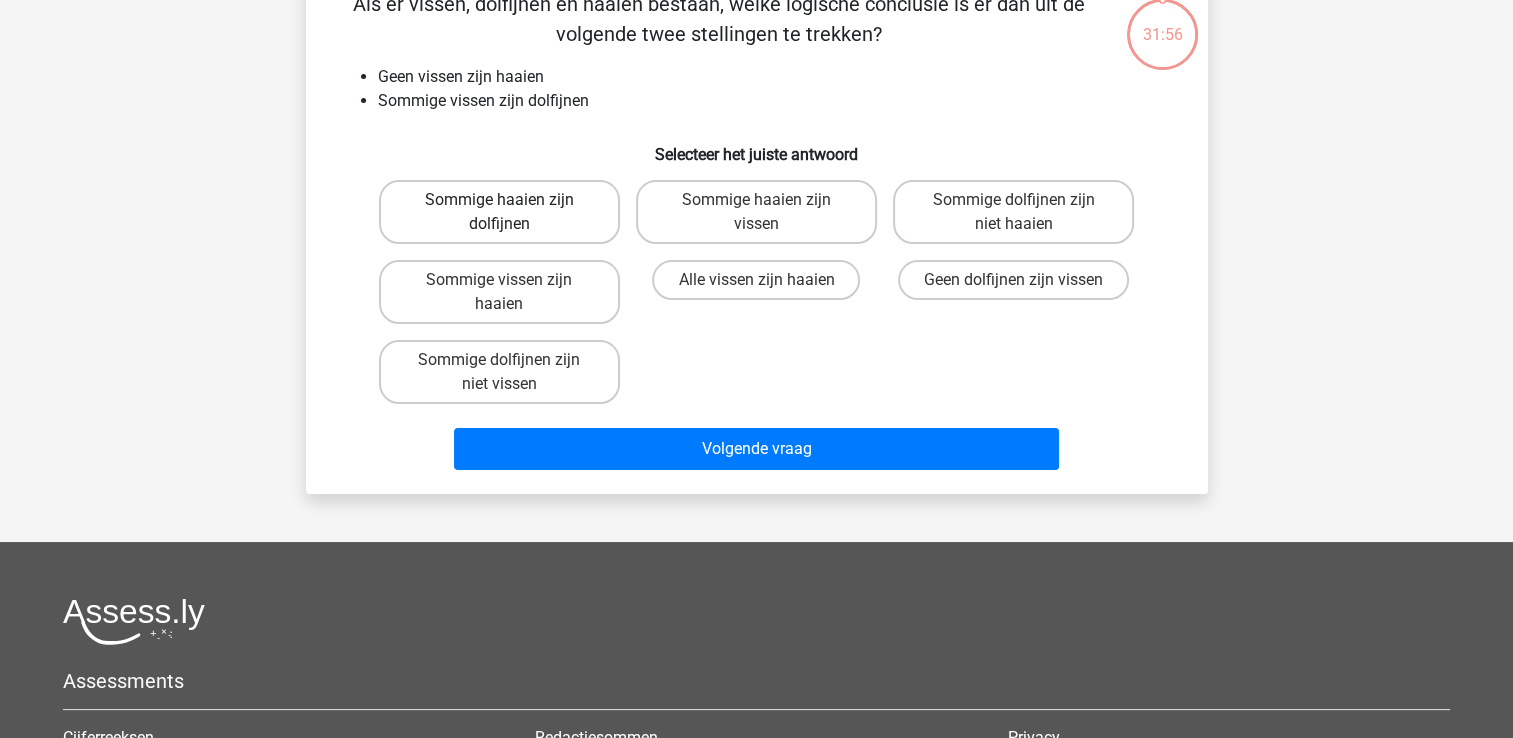 scroll, scrollTop: 92, scrollLeft: 0, axis: vertical 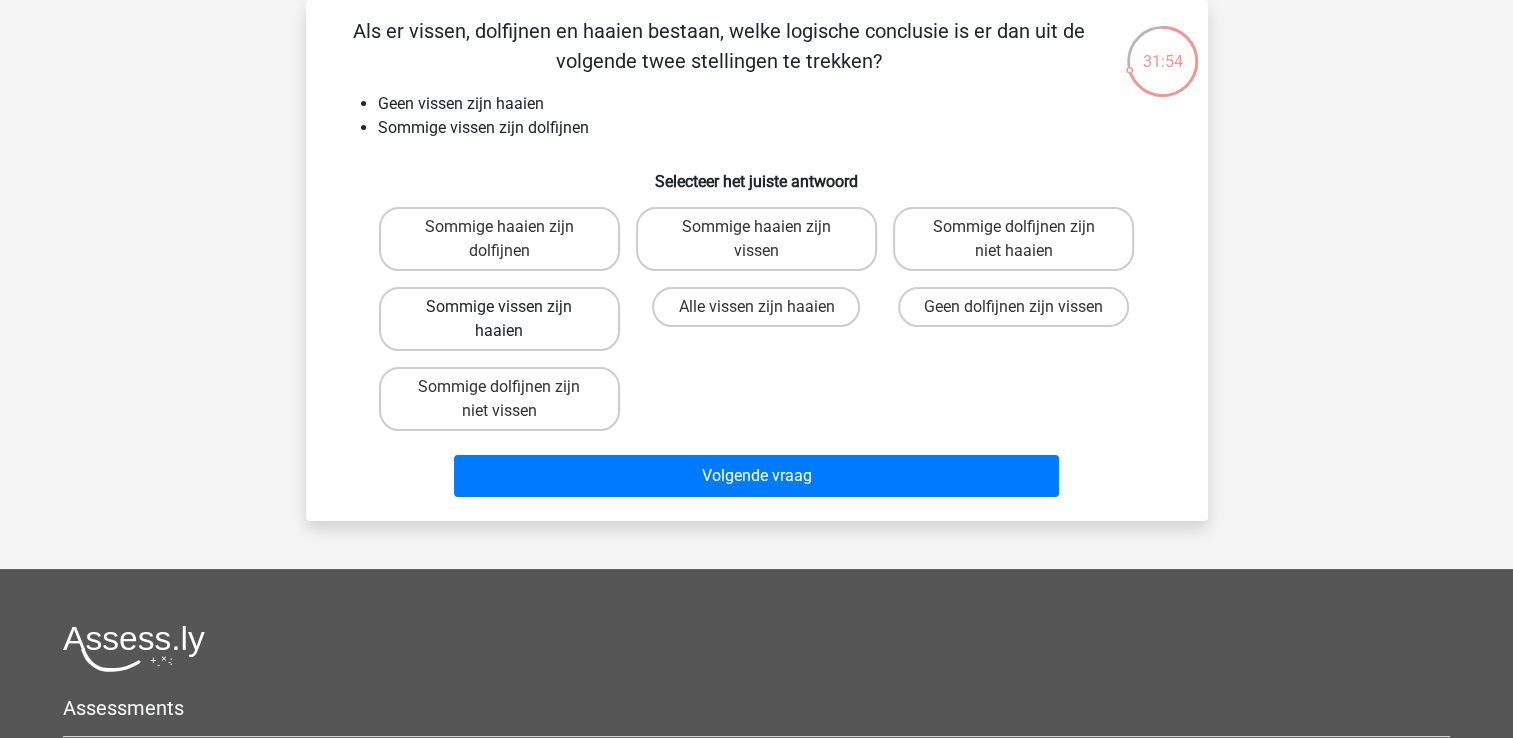 click on "Sommige vissen zijn haaien" at bounding box center [499, 319] 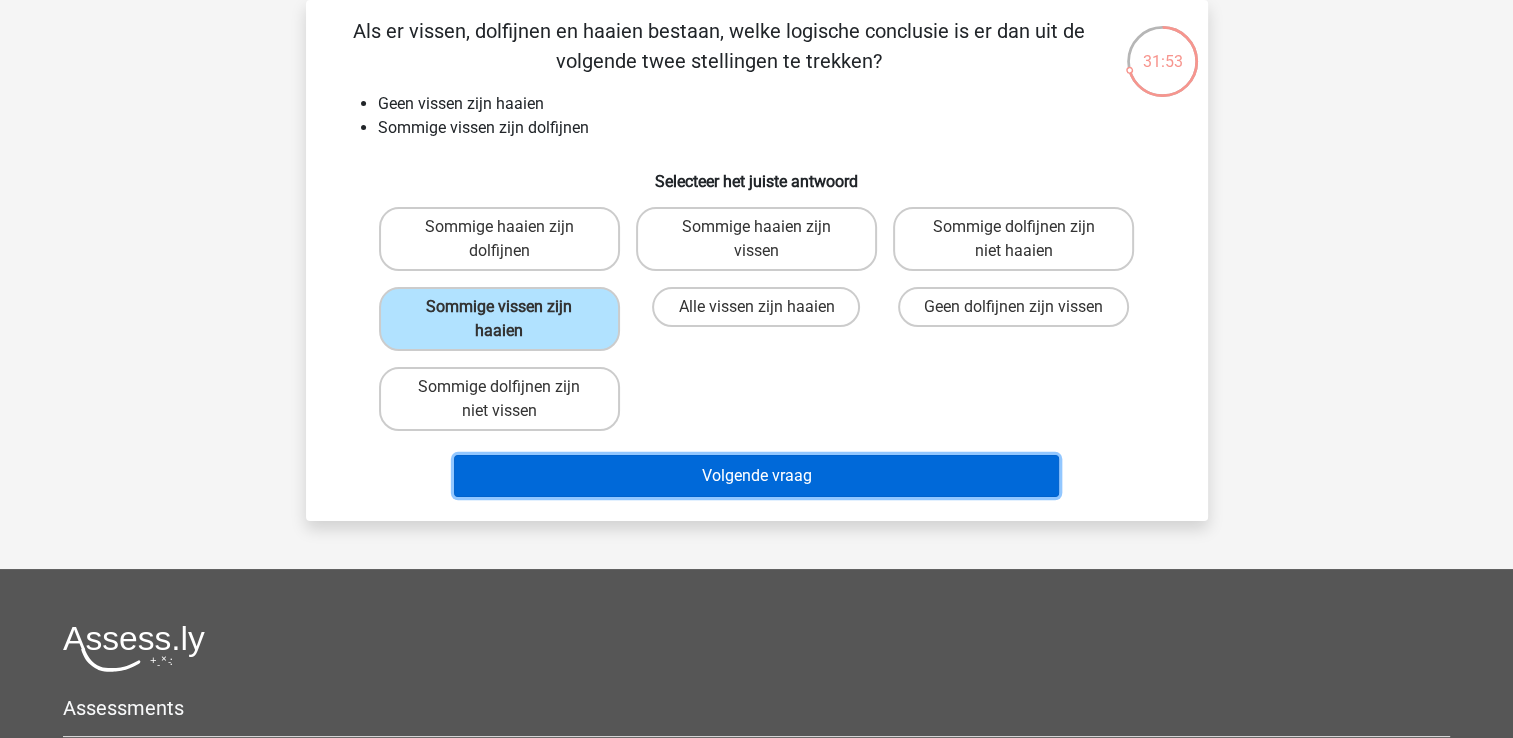 click on "Volgende vraag" at bounding box center (756, 476) 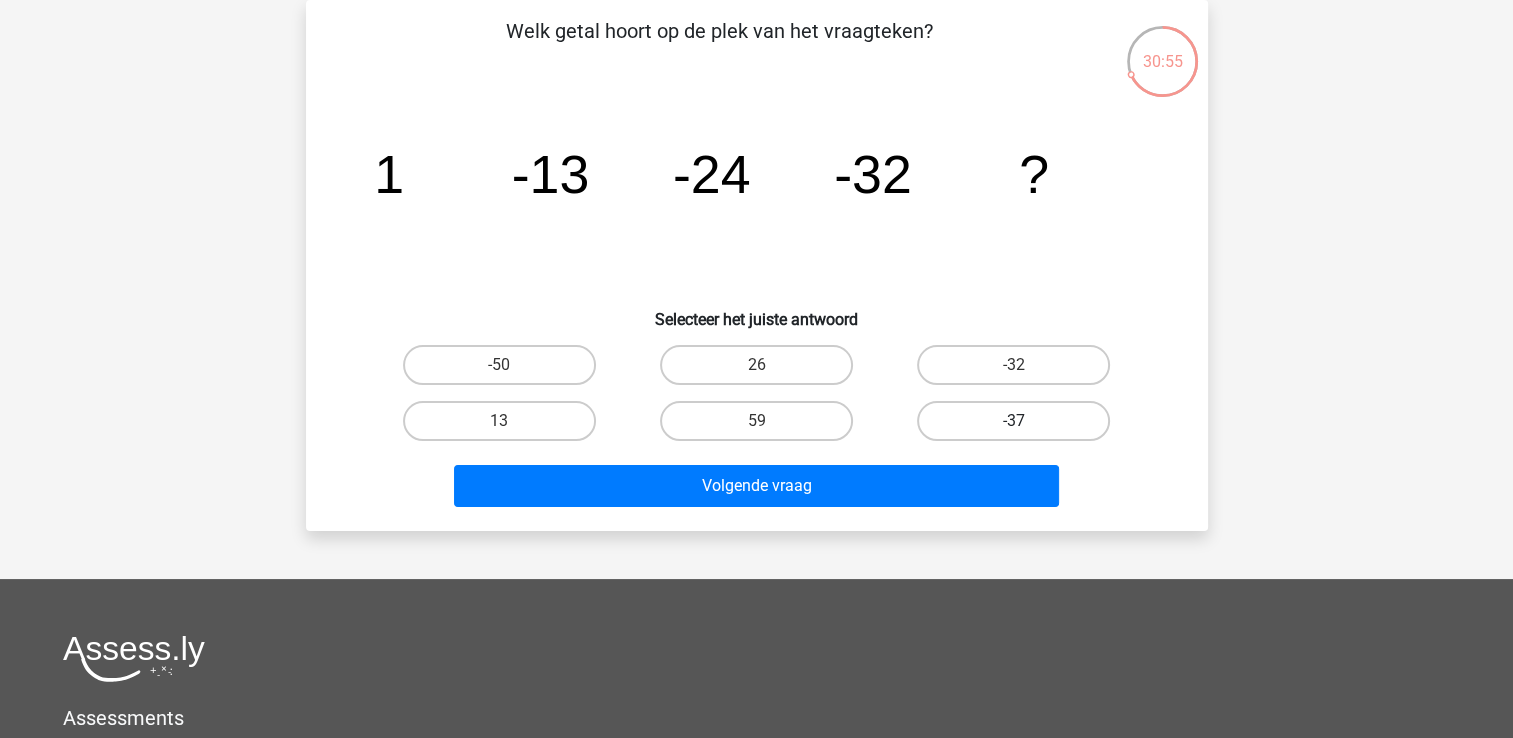 click on "-37" at bounding box center (1013, 421) 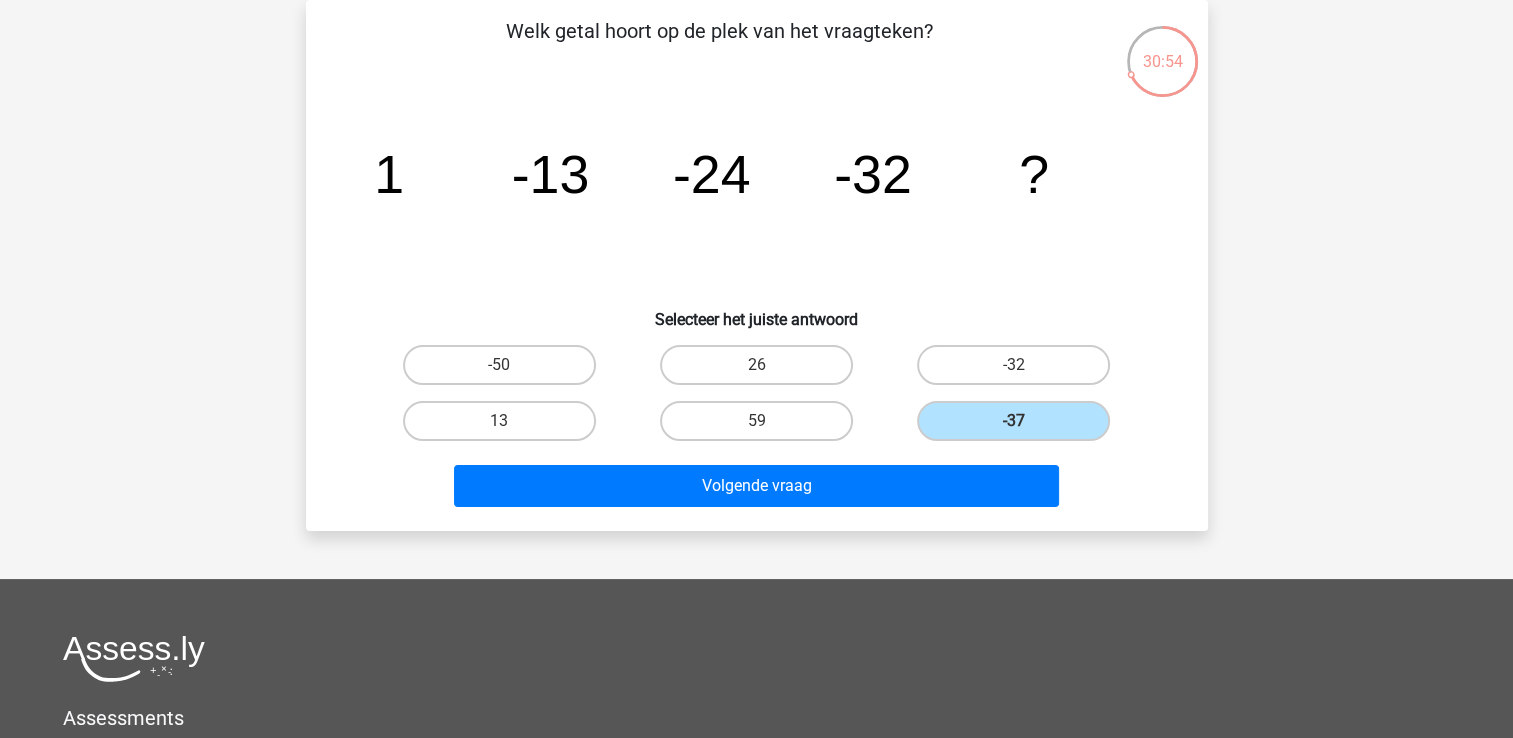click on "Volgende vraag" at bounding box center [757, 490] 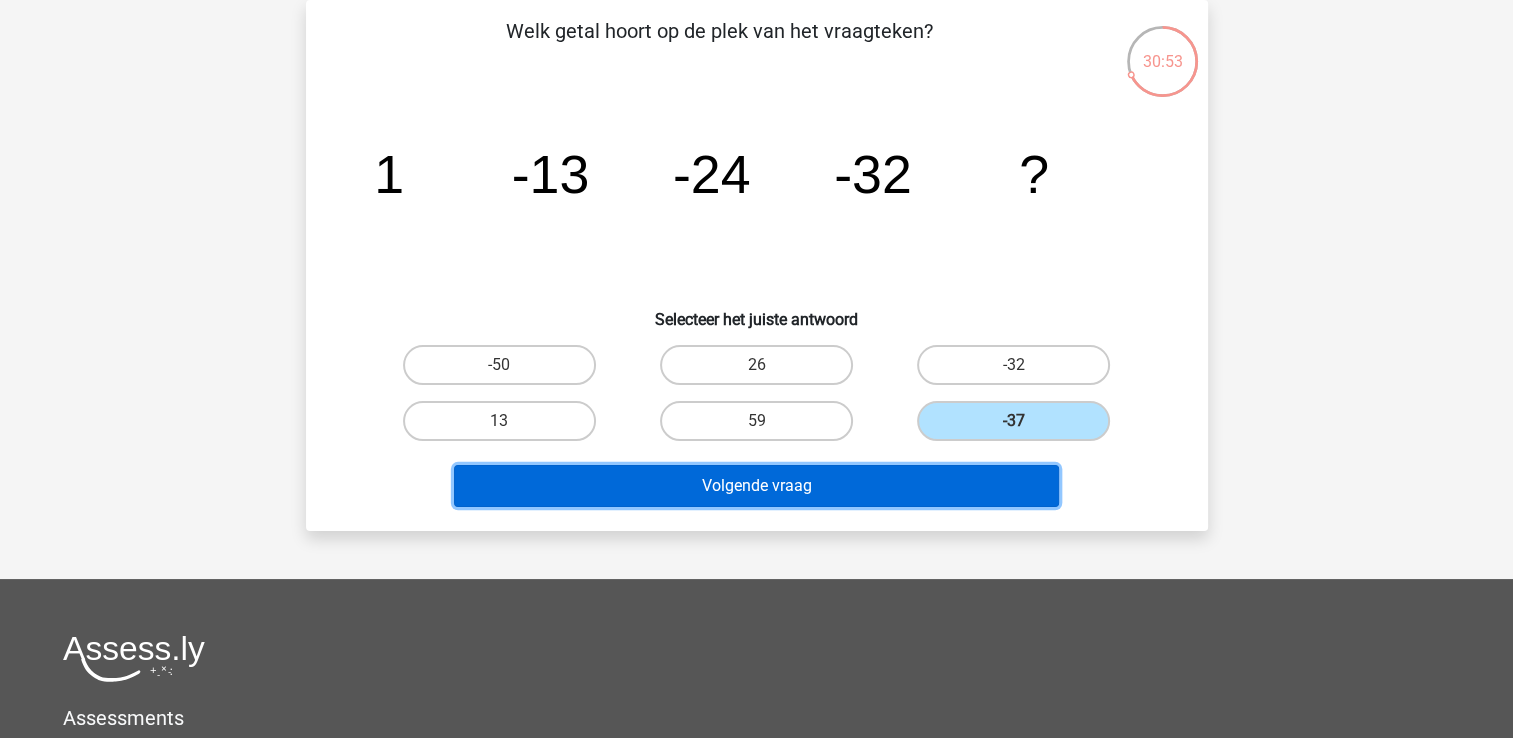 click on "Volgende vraag" at bounding box center [756, 486] 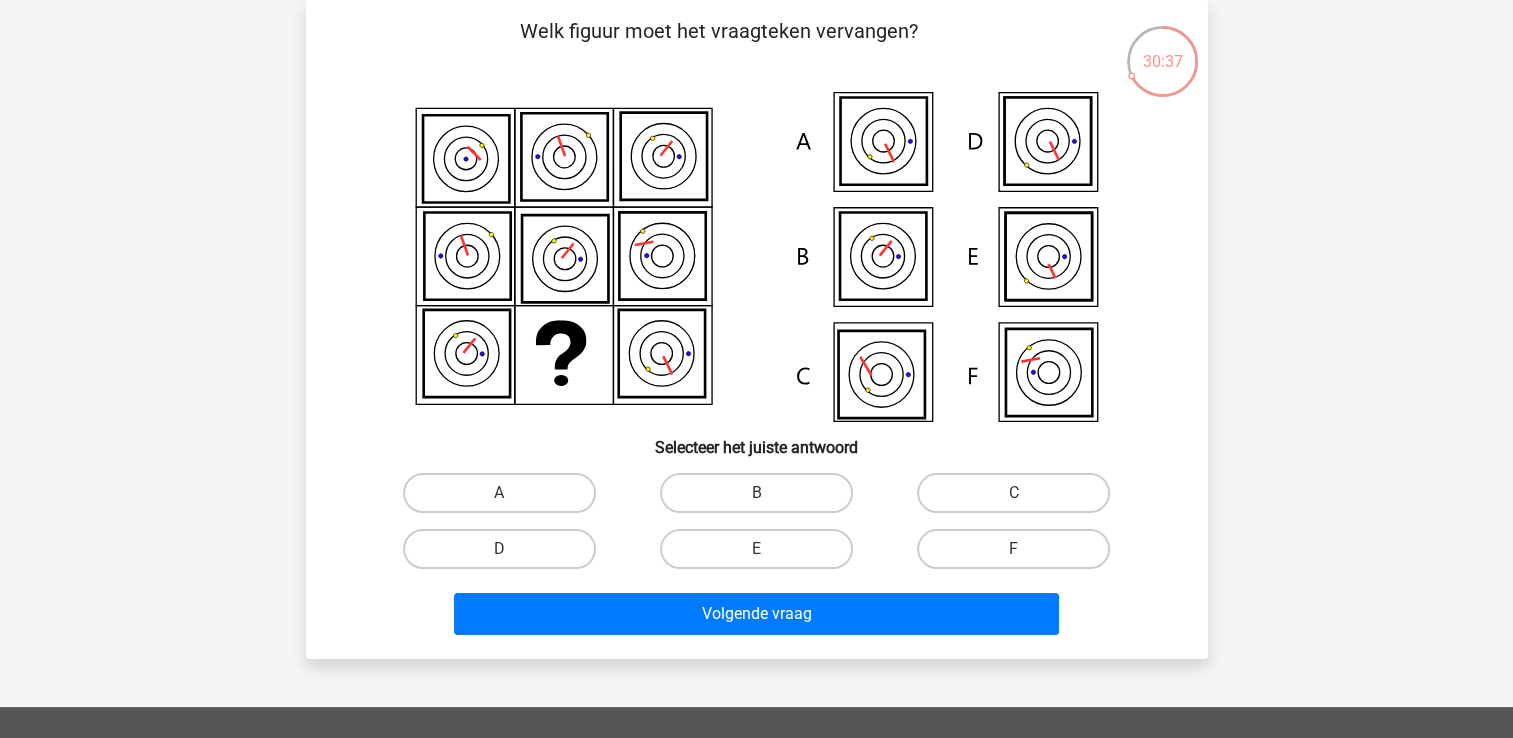 click 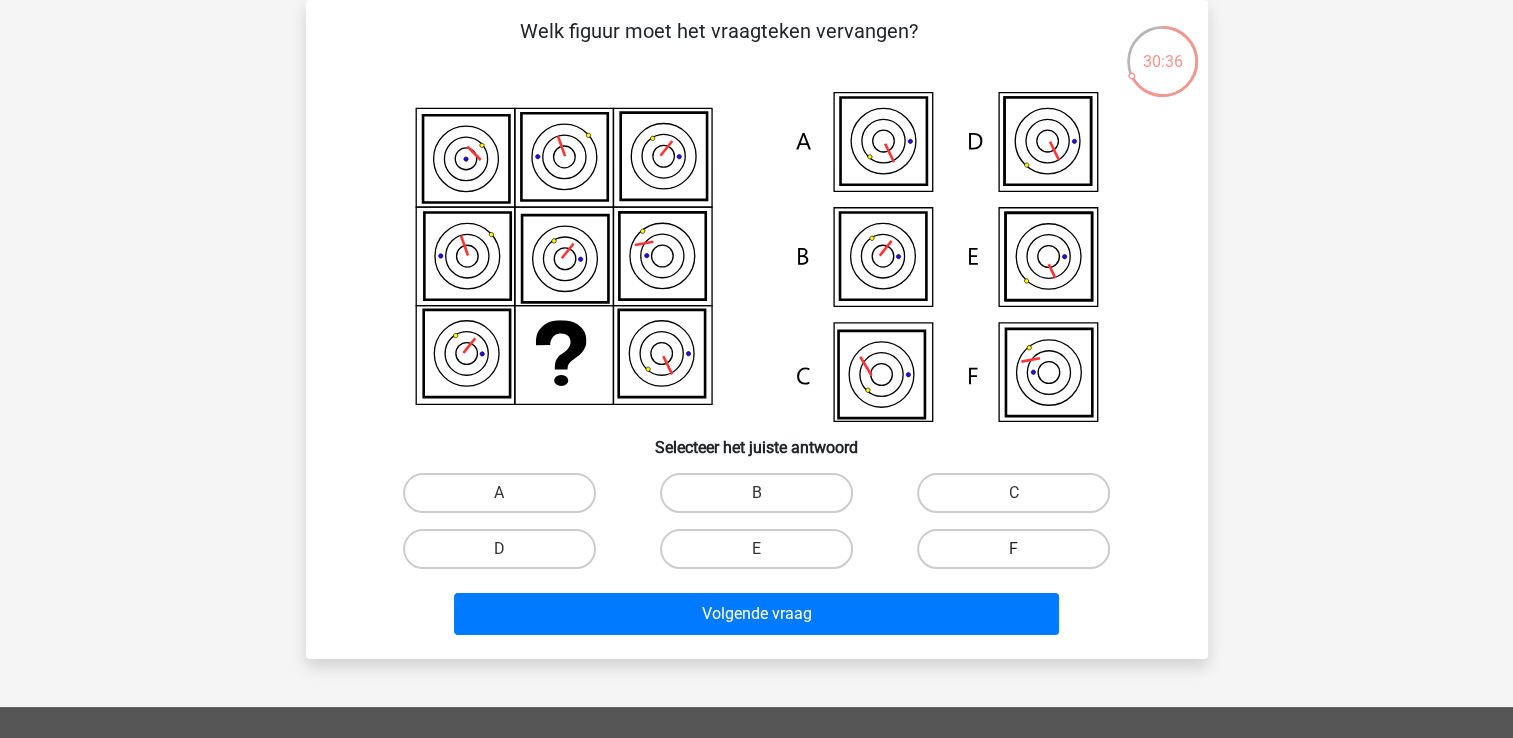 click on "F" at bounding box center [1013, 549] 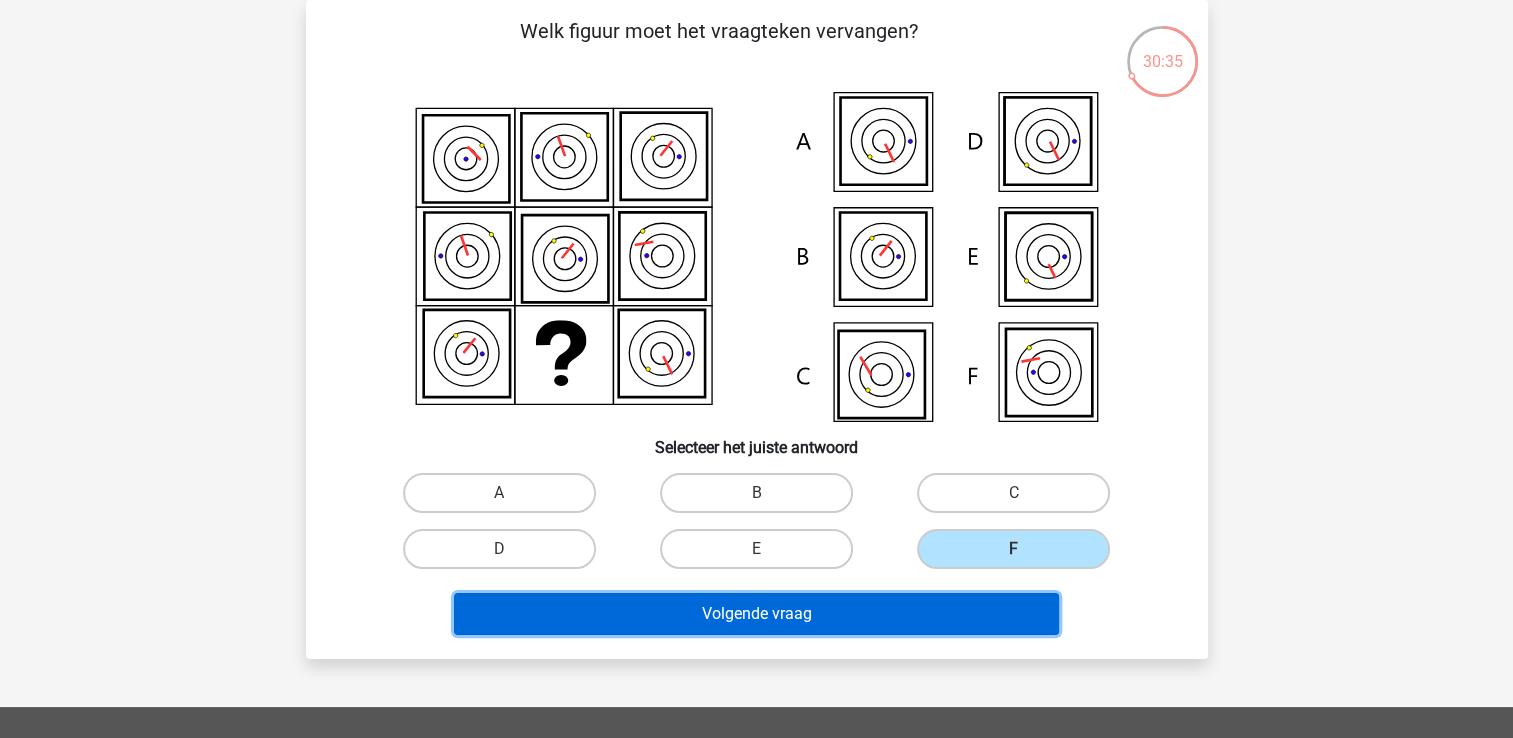 click on "Volgende vraag" at bounding box center [756, 614] 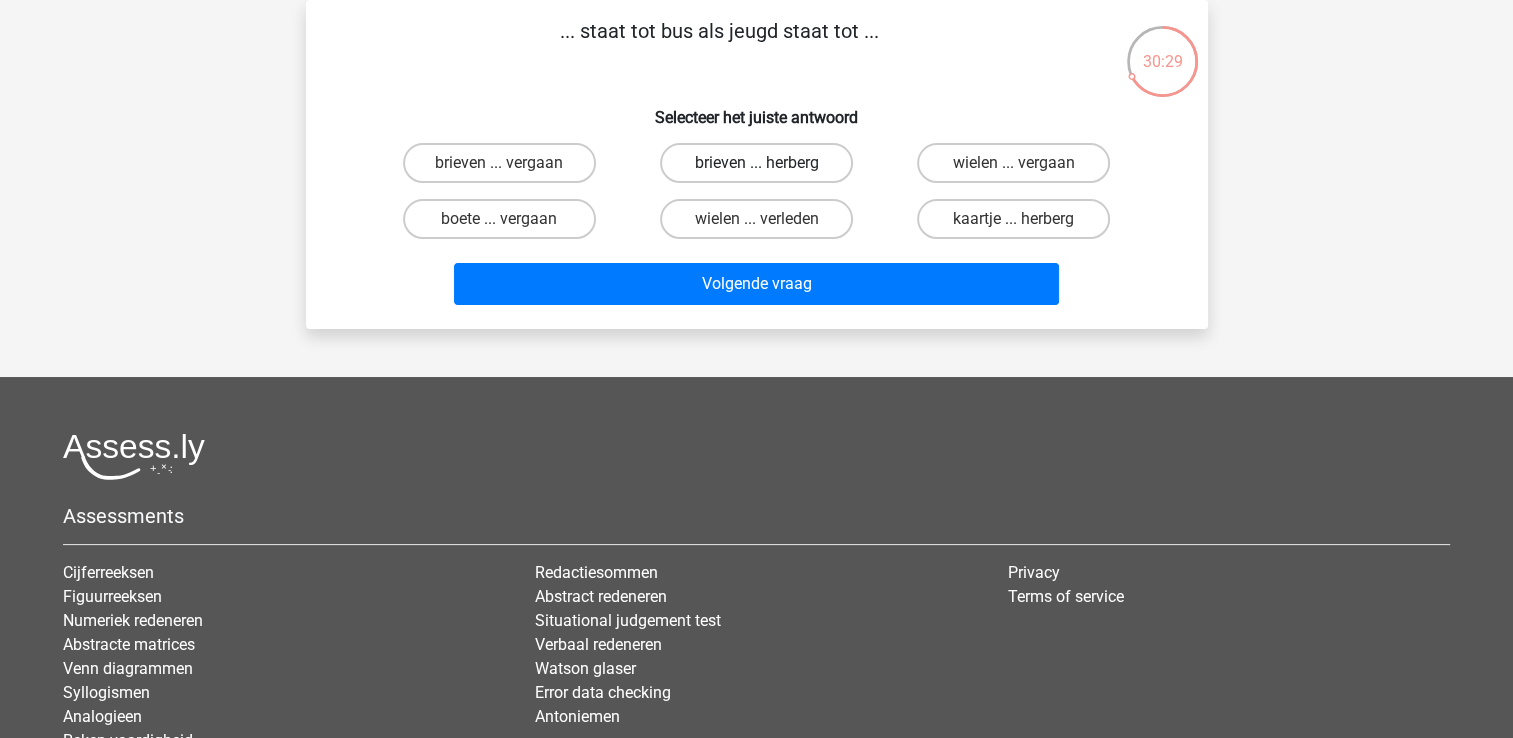 click on "brieven ... herberg" at bounding box center [756, 163] 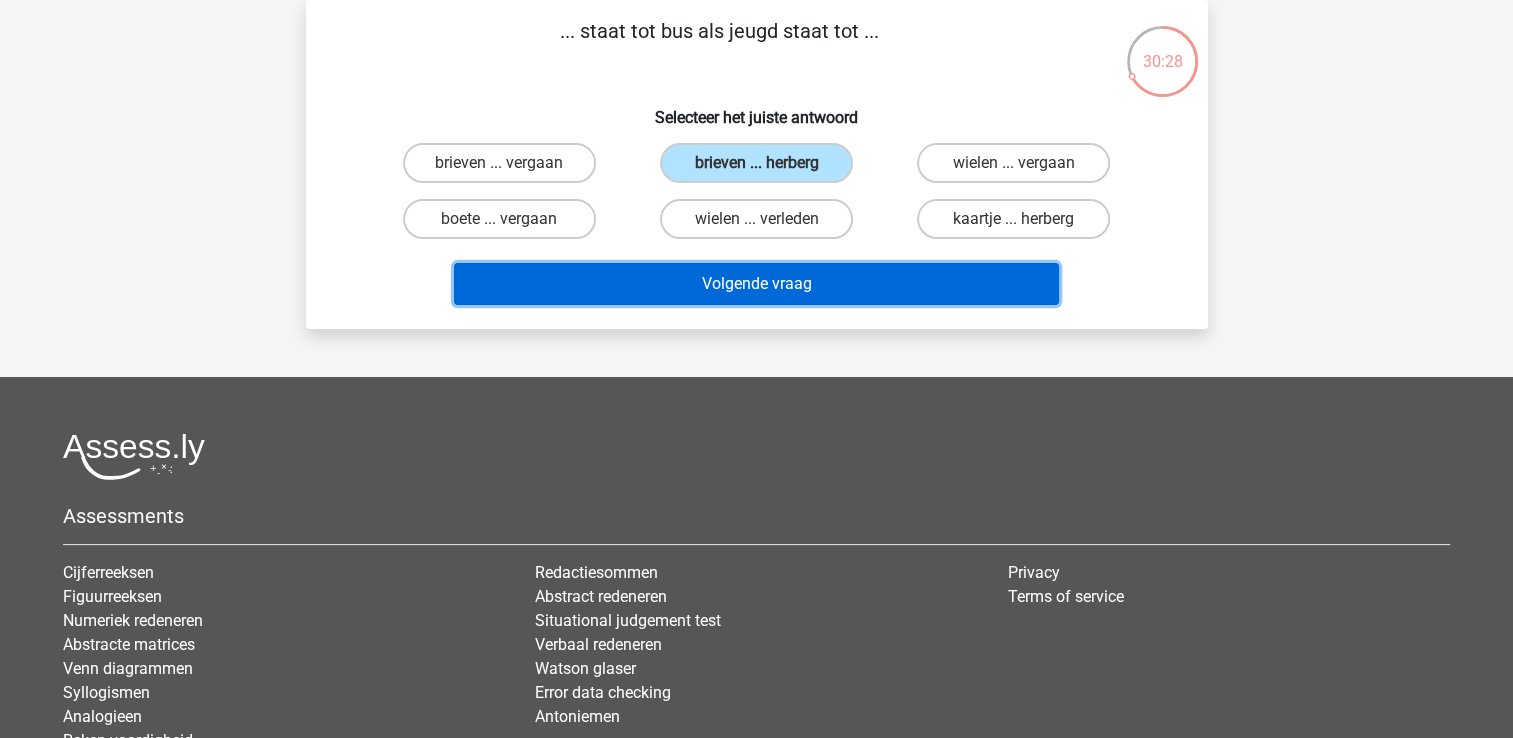 click on "Volgende vraag" at bounding box center [756, 284] 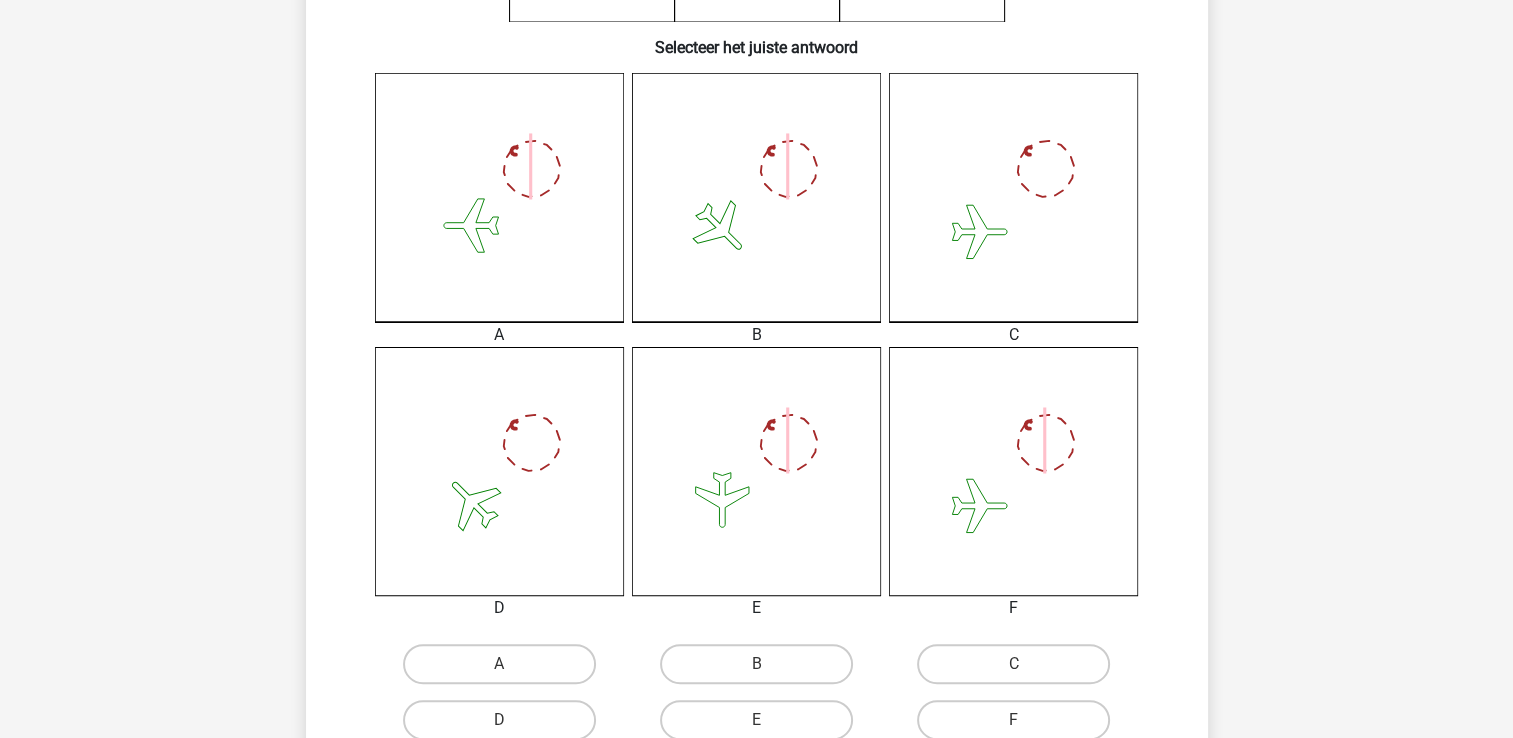 scroll, scrollTop: 692, scrollLeft: 0, axis: vertical 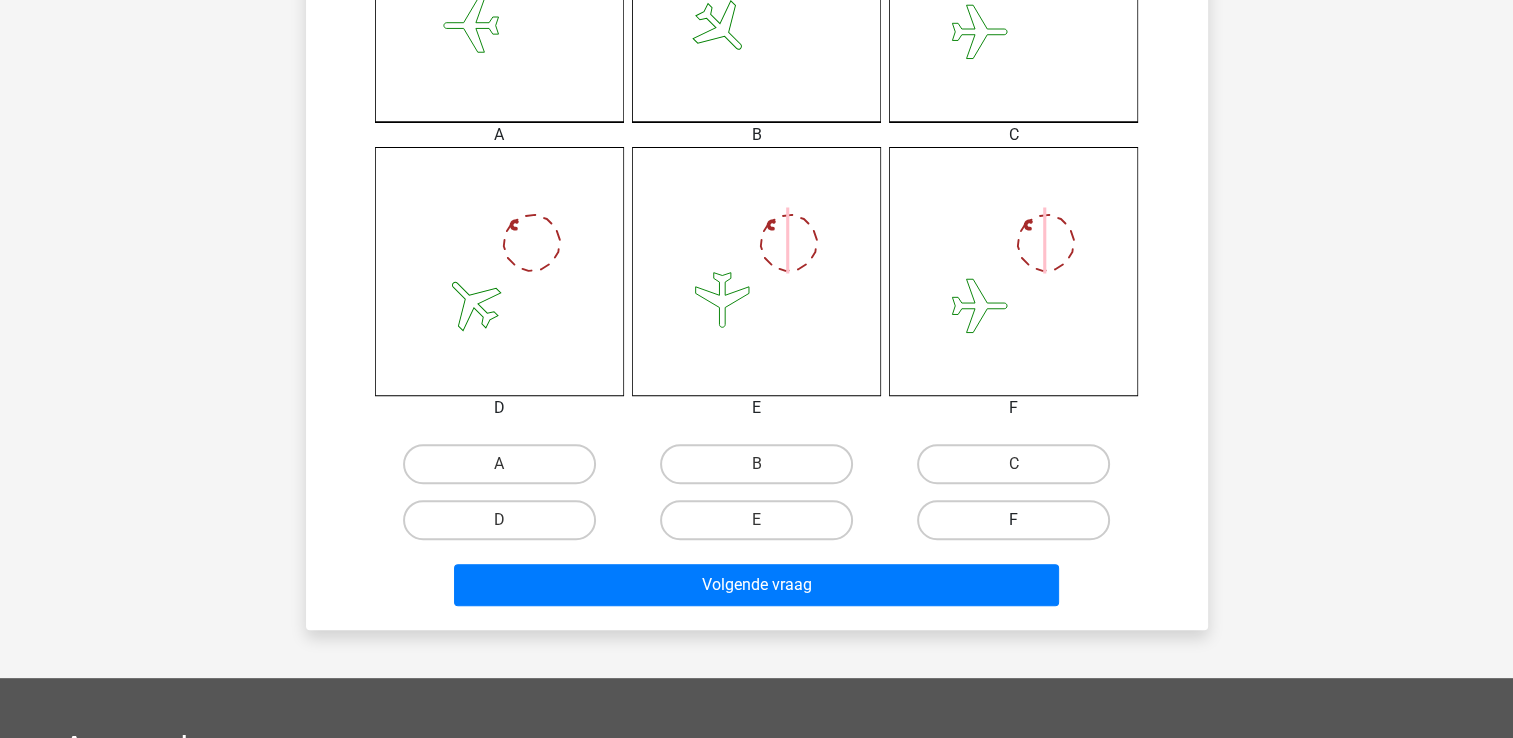 click on "F" at bounding box center [1013, 520] 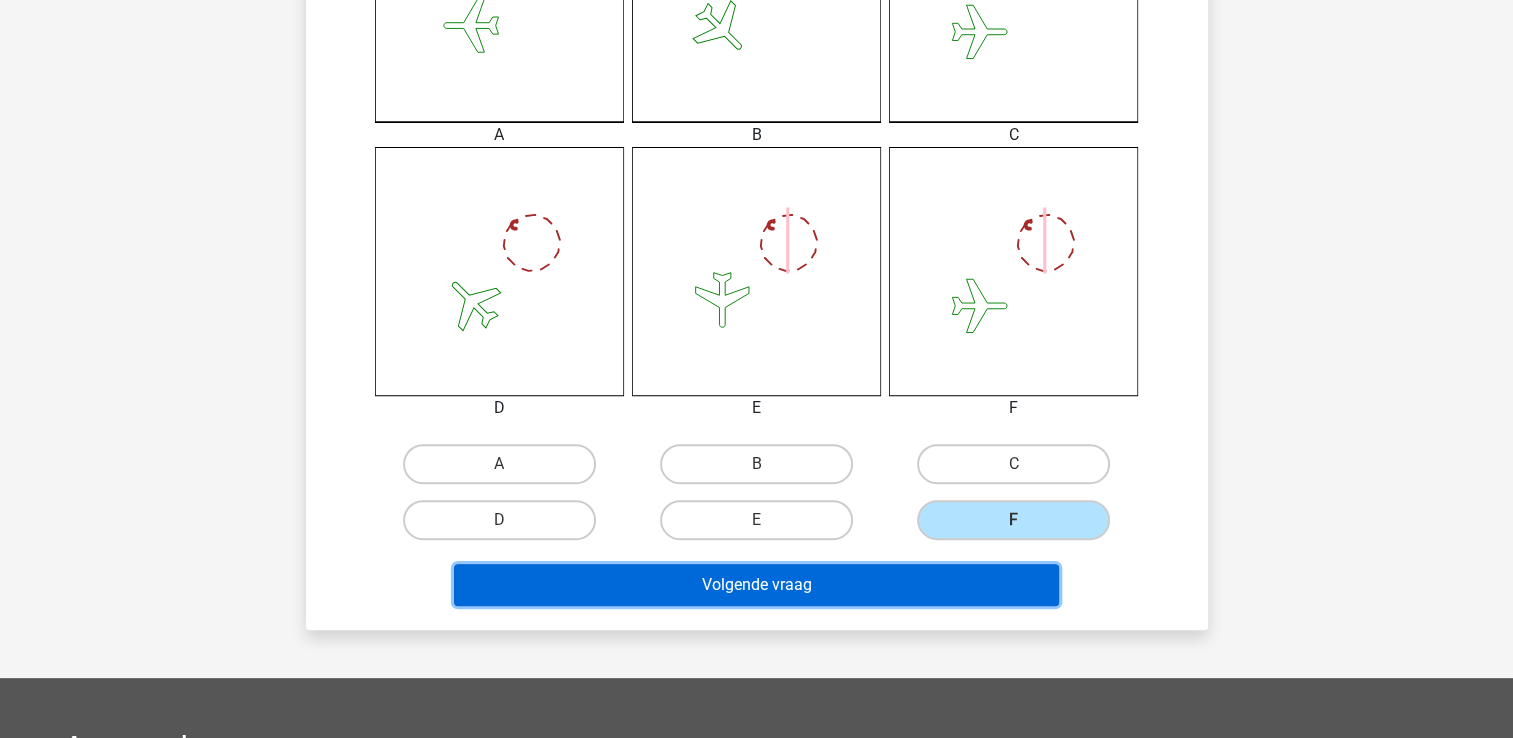 click on "Volgende vraag" at bounding box center (756, 585) 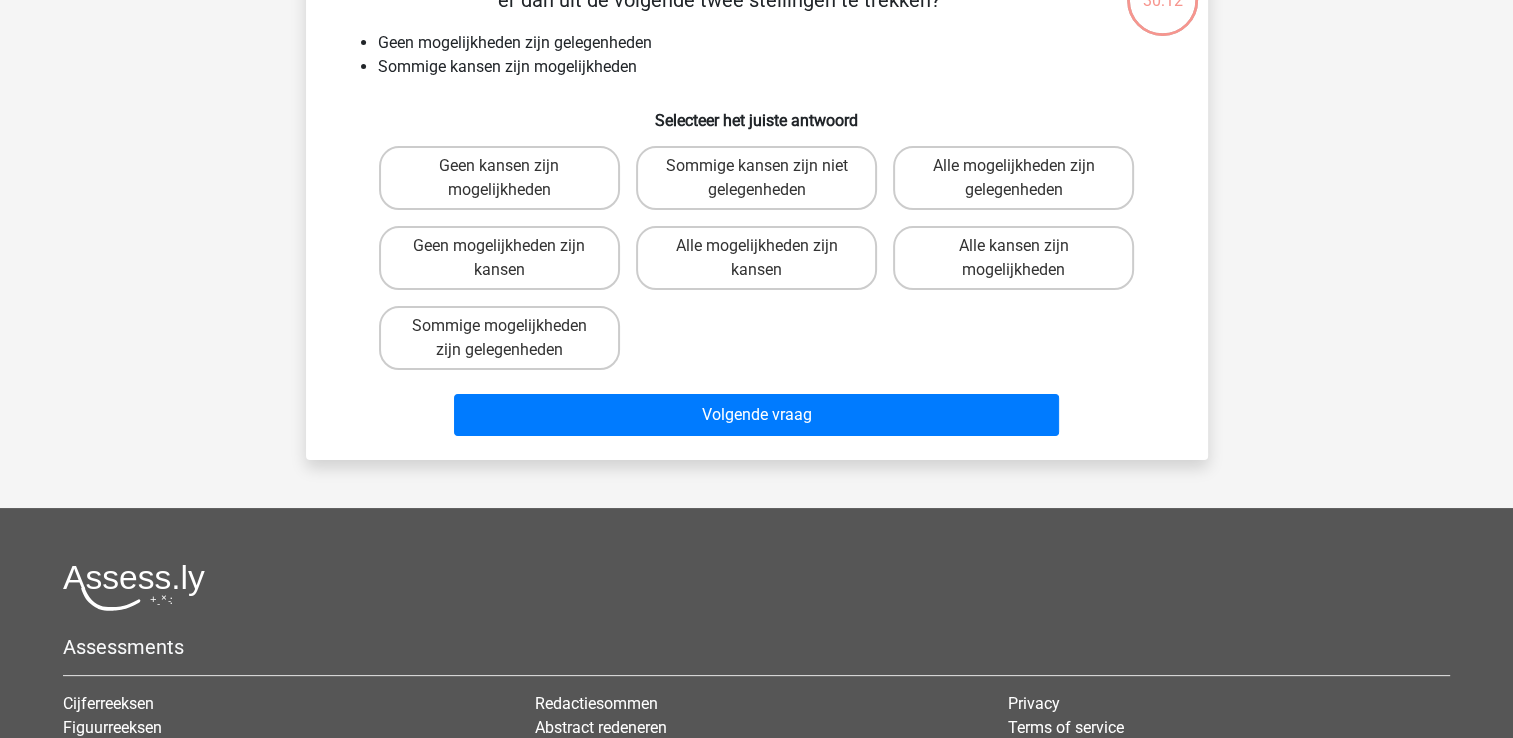 scroll, scrollTop: 92, scrollLeft: 0, axis: vertical 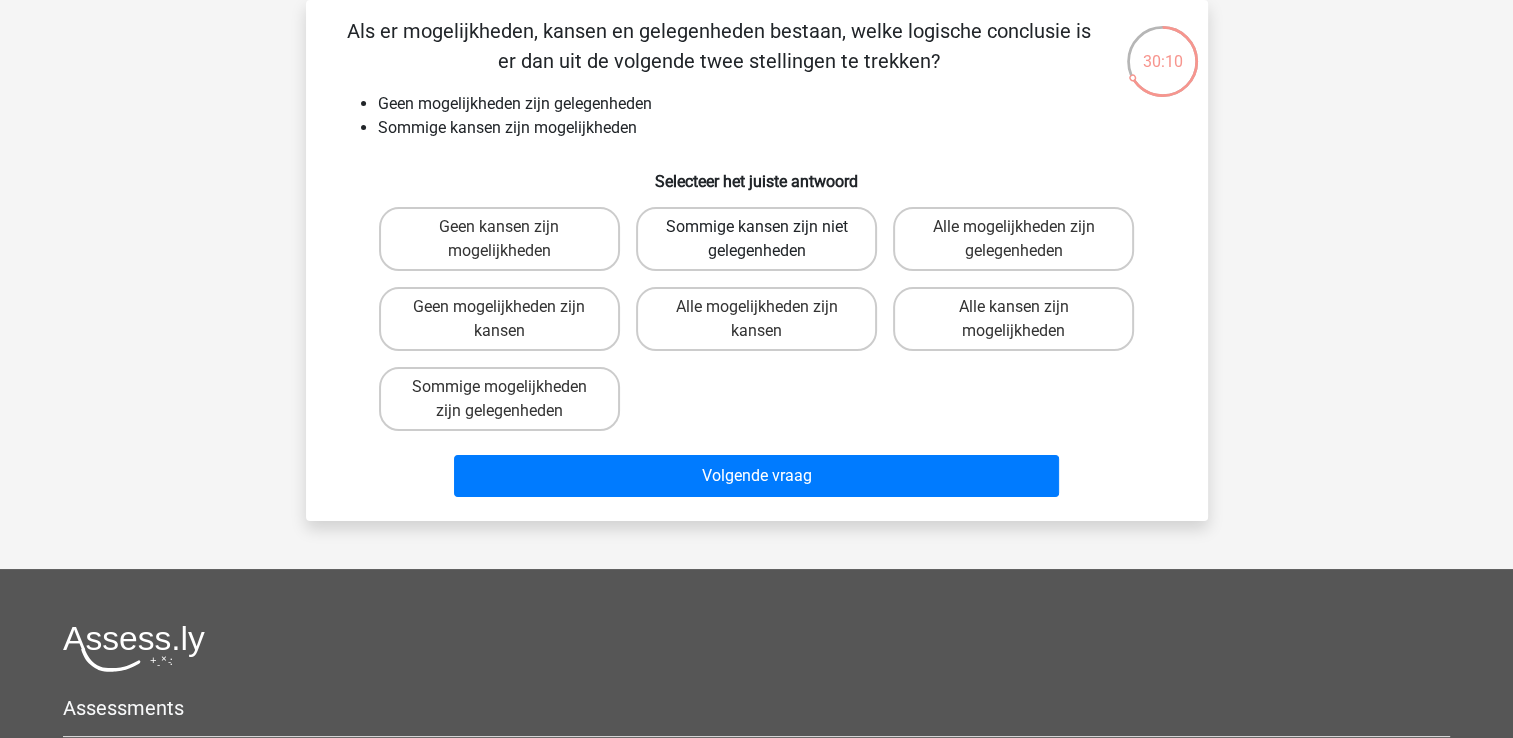 click on "Sommige kansen zijn niet gelegenheden" at bounding box center [756, 239] 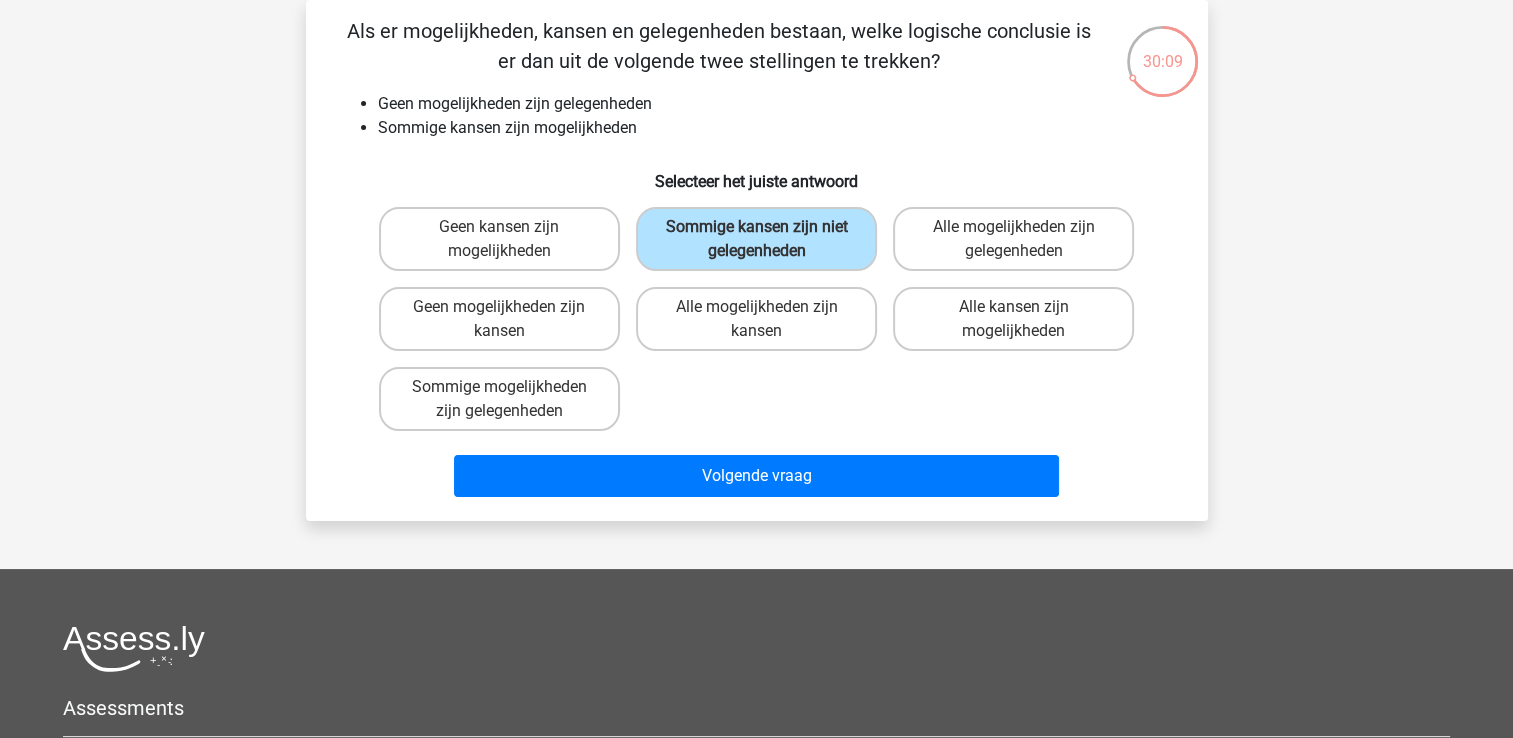 click on "Volgende vraag" at bounding box center (757, 480) 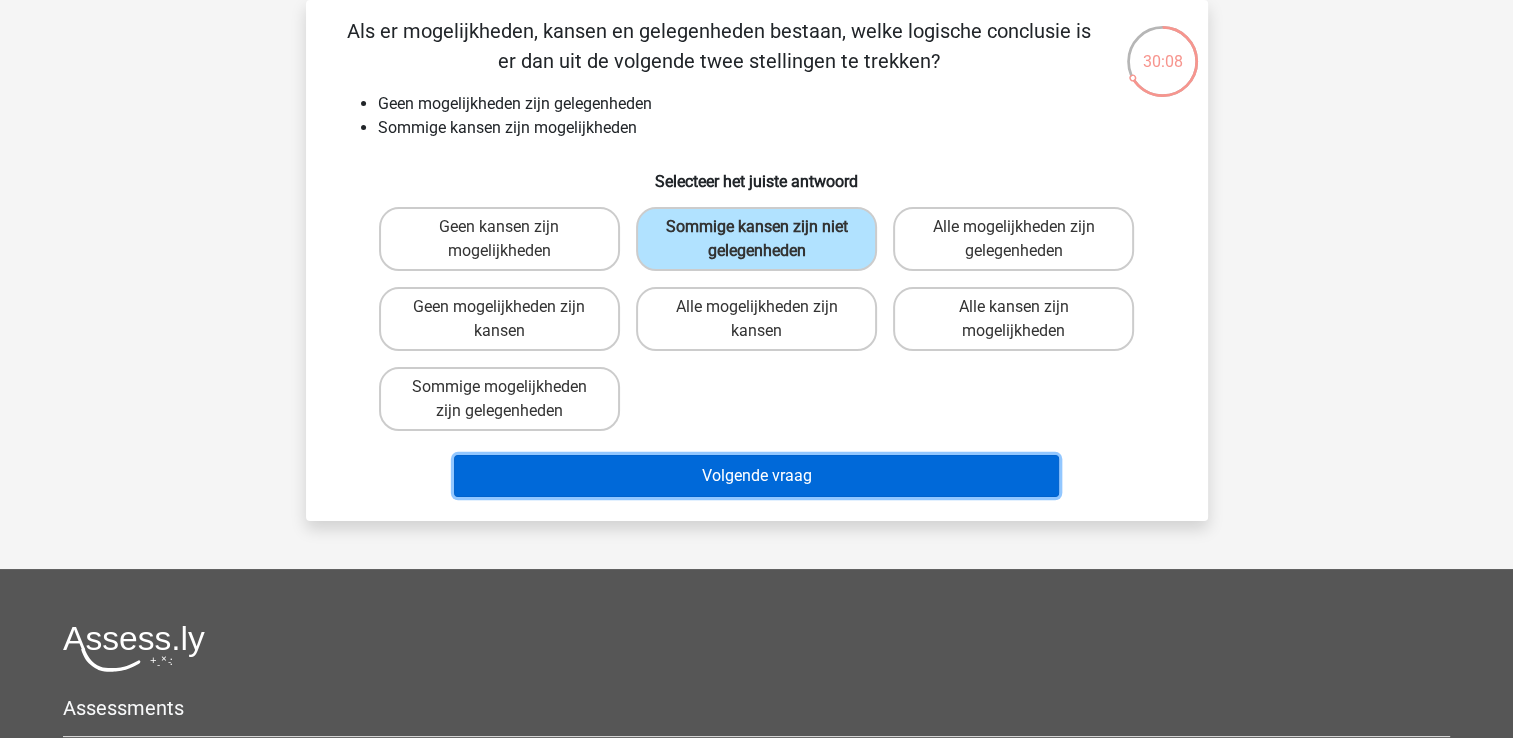click on "Volgende vraag" at bounding box center [756, 476] 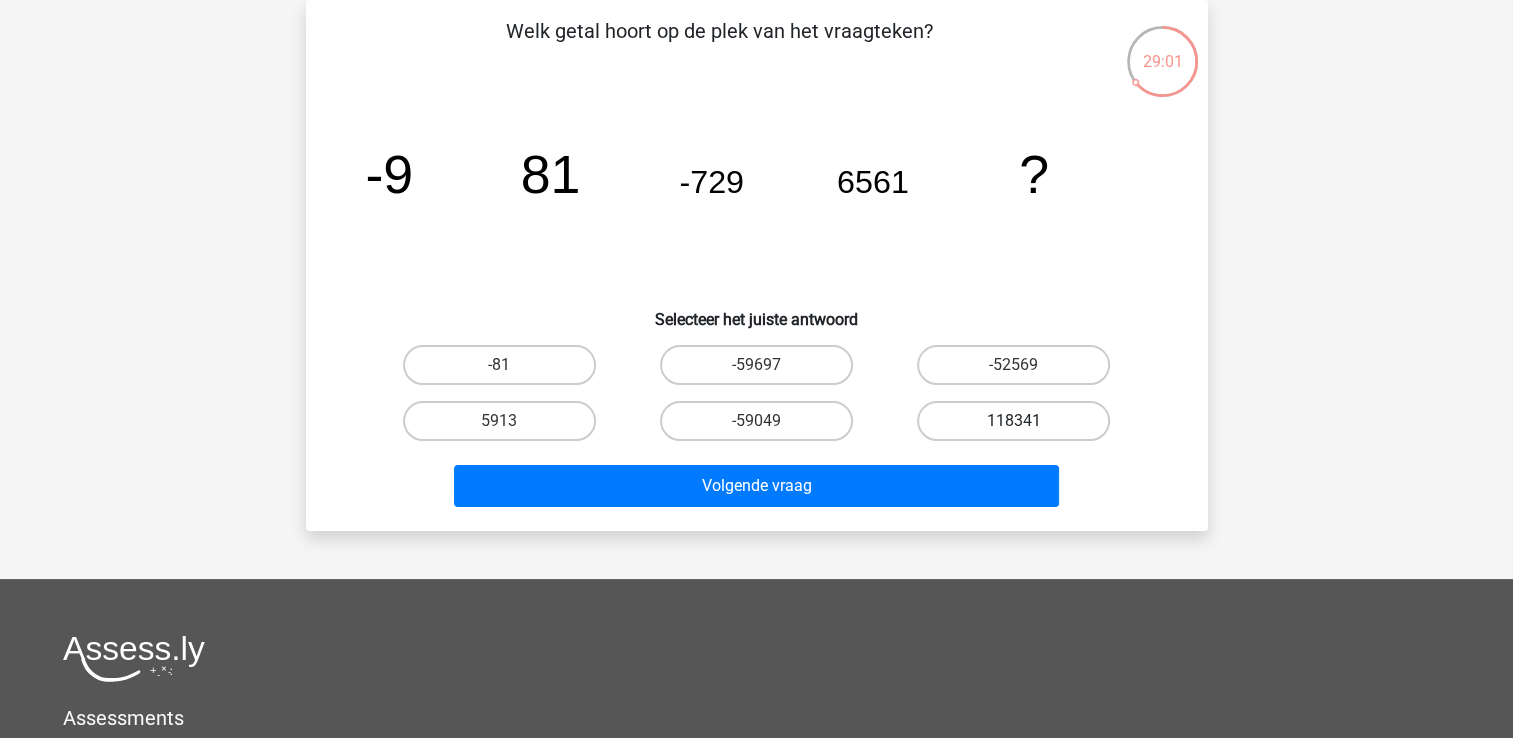 click on "118341" at bounding box center [1013, 421] 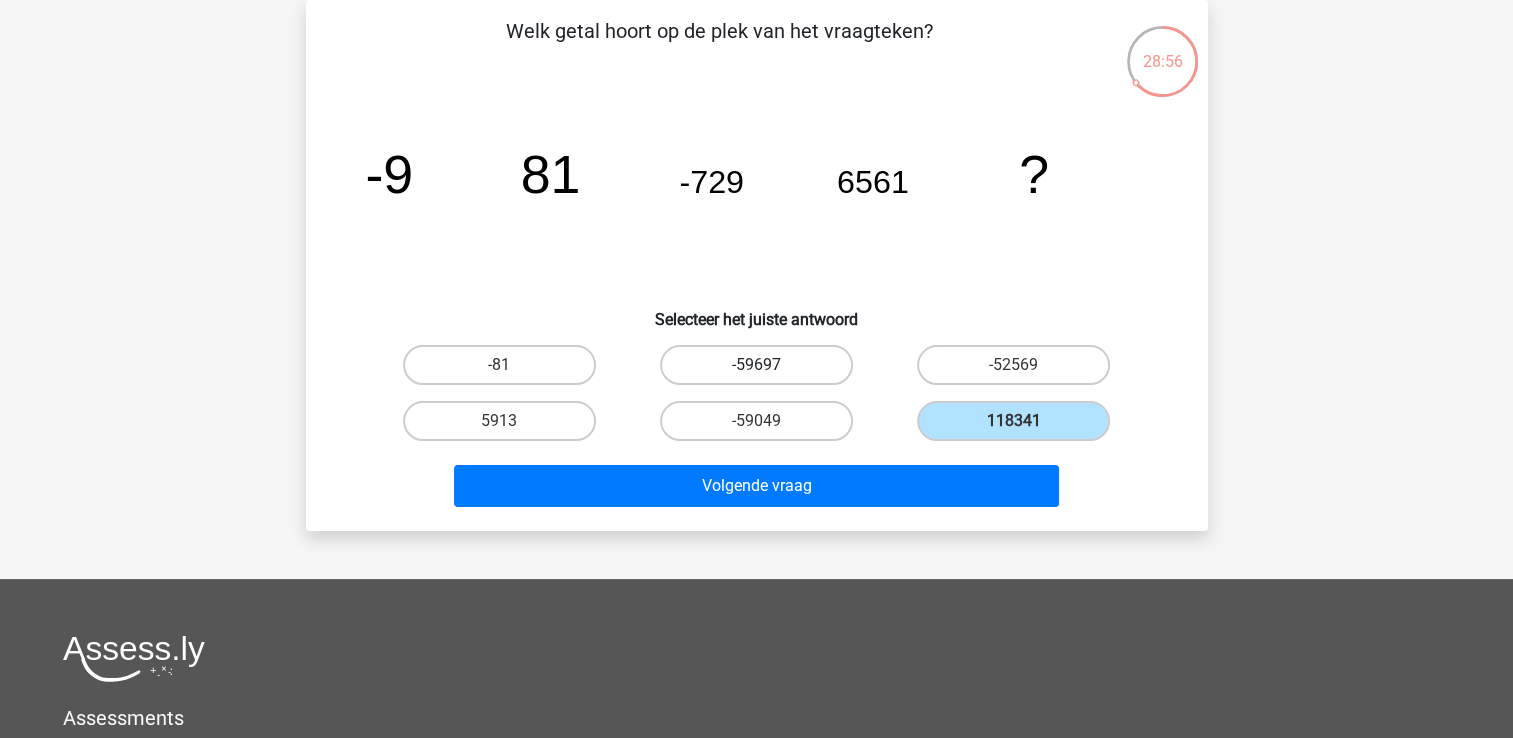 click on "-59697" at bounding box center [756, 365] 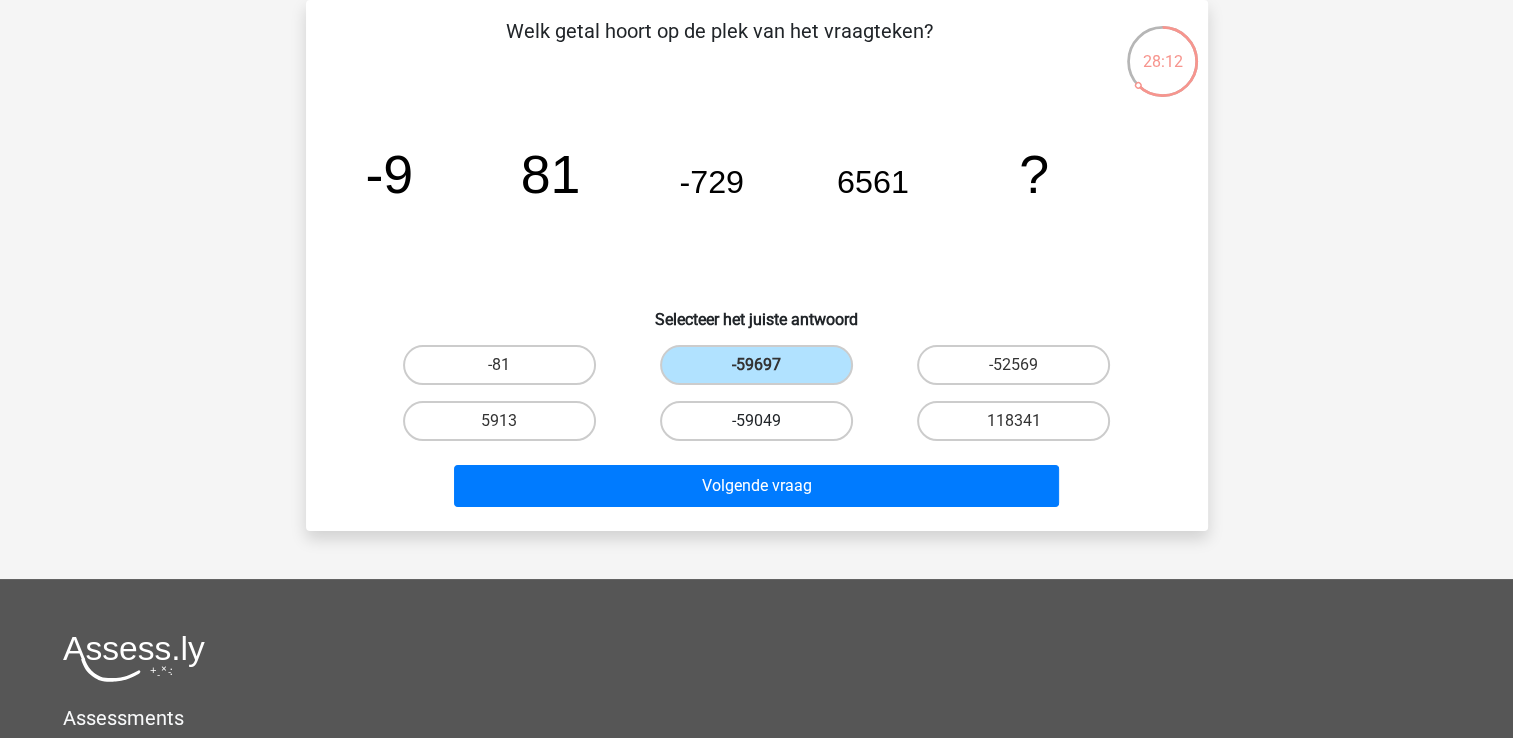 click on "-59049" at bounding box center (756, 421) 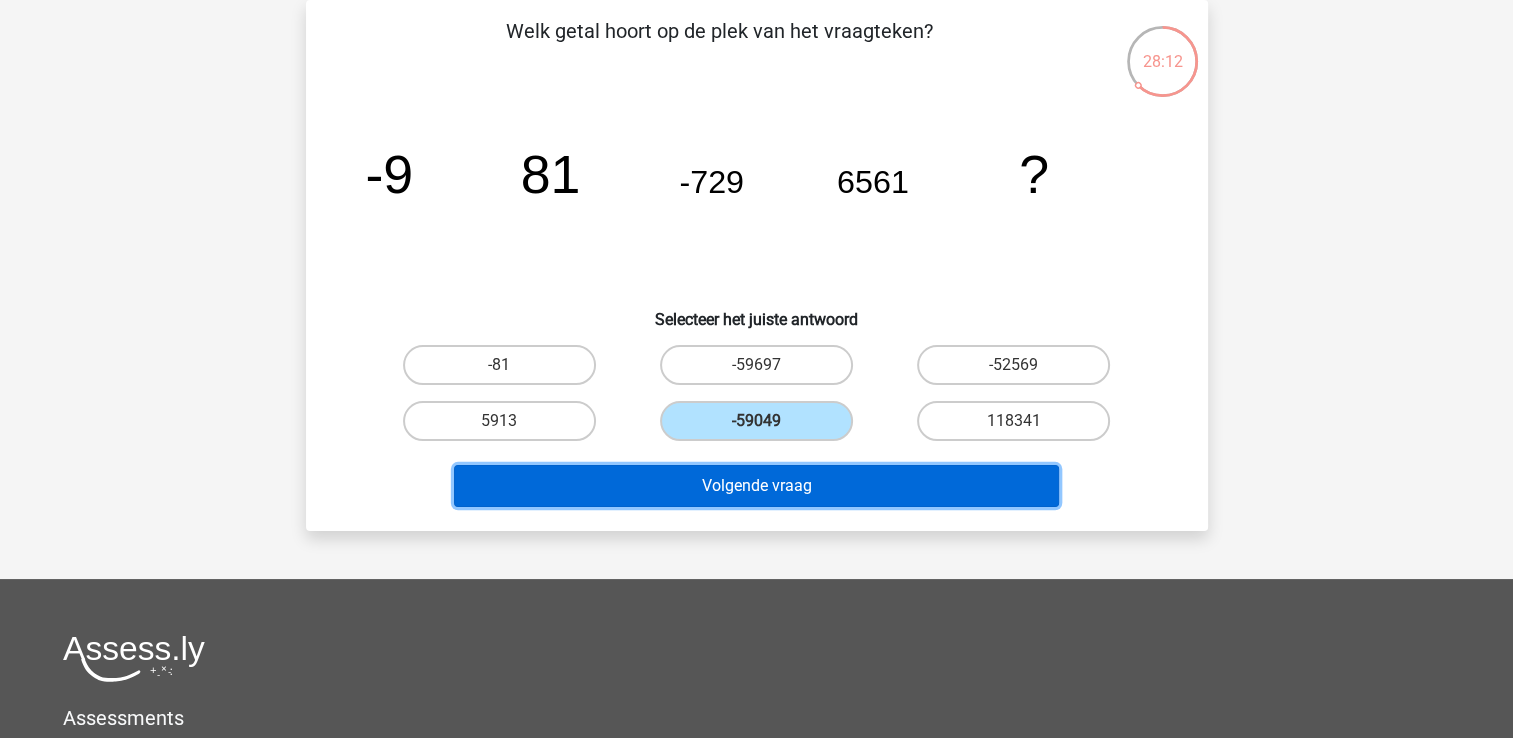 click on "Volgende vraag" at bounding box center (756, 486) 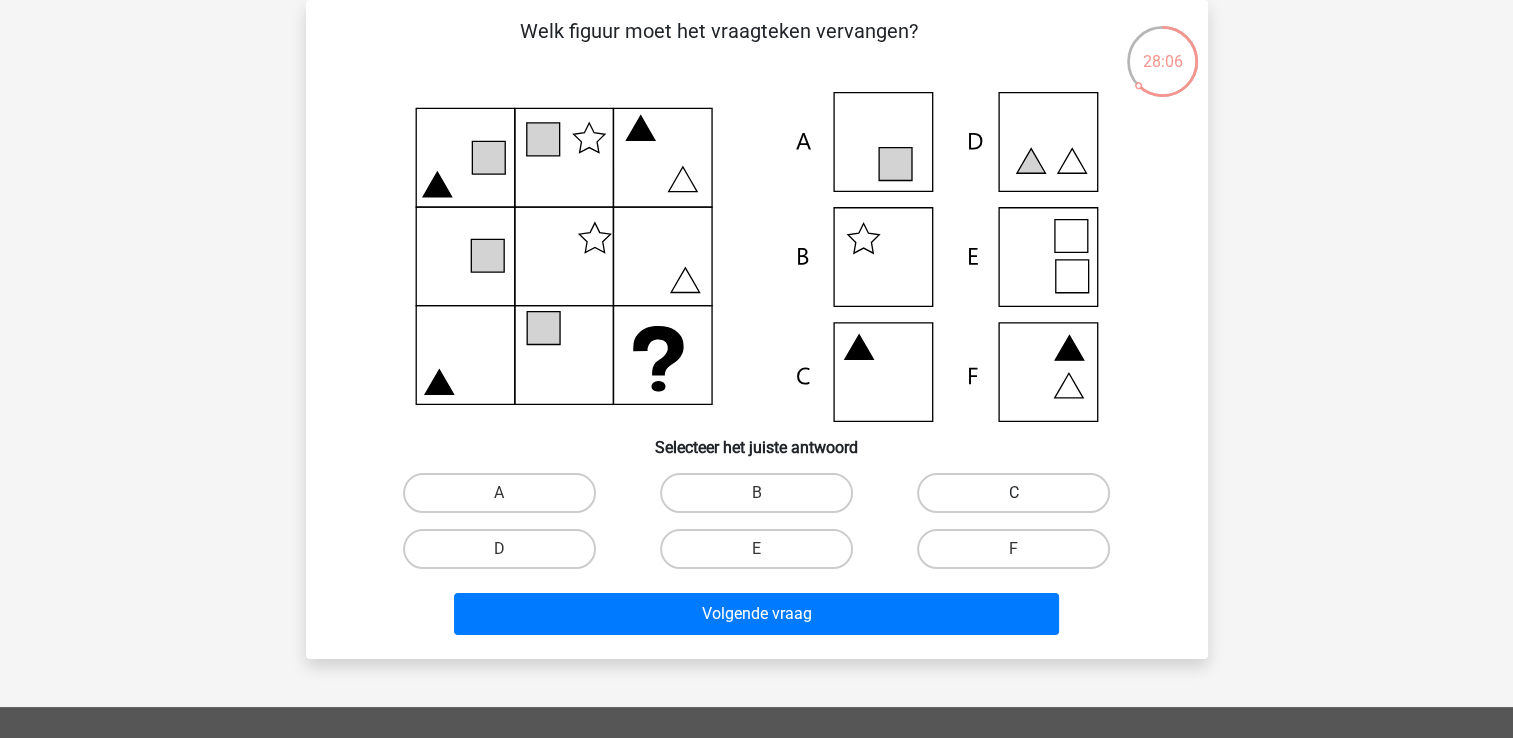 click on "C" at bounding box center [1013, 493] 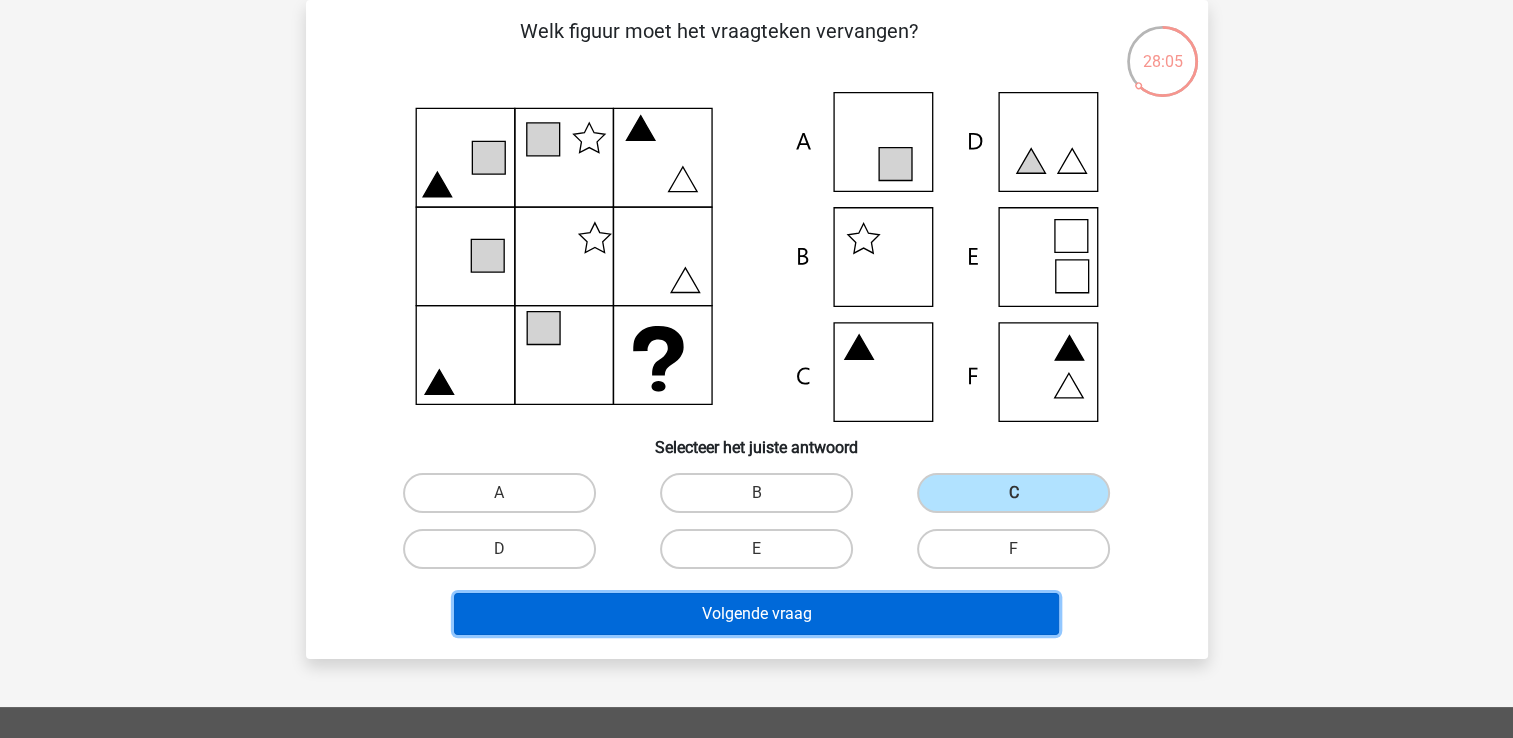 click on "Volgende vraag" at bounding box center [756, 614] 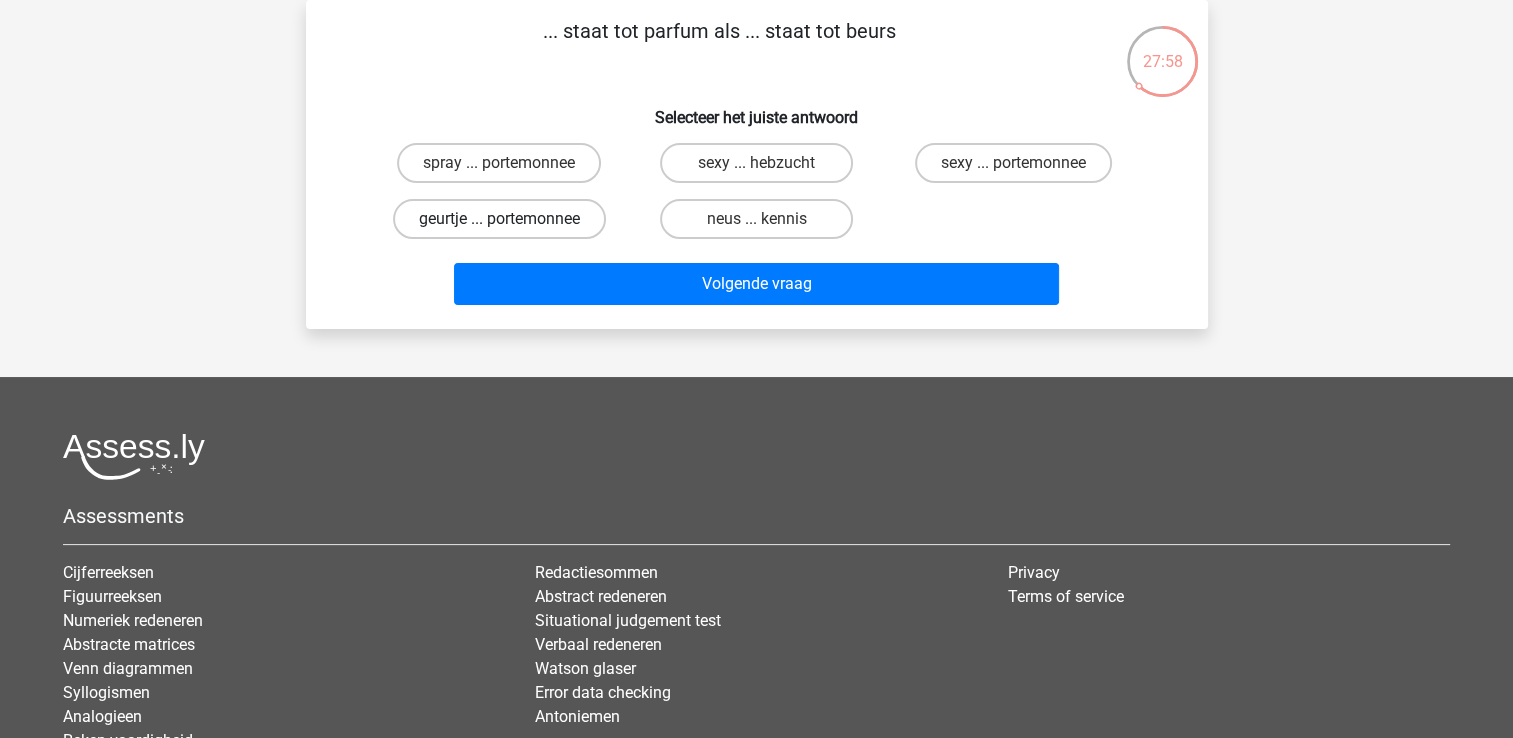 click on "geurtje ... portemonnee" at bounding box center (499, 219) 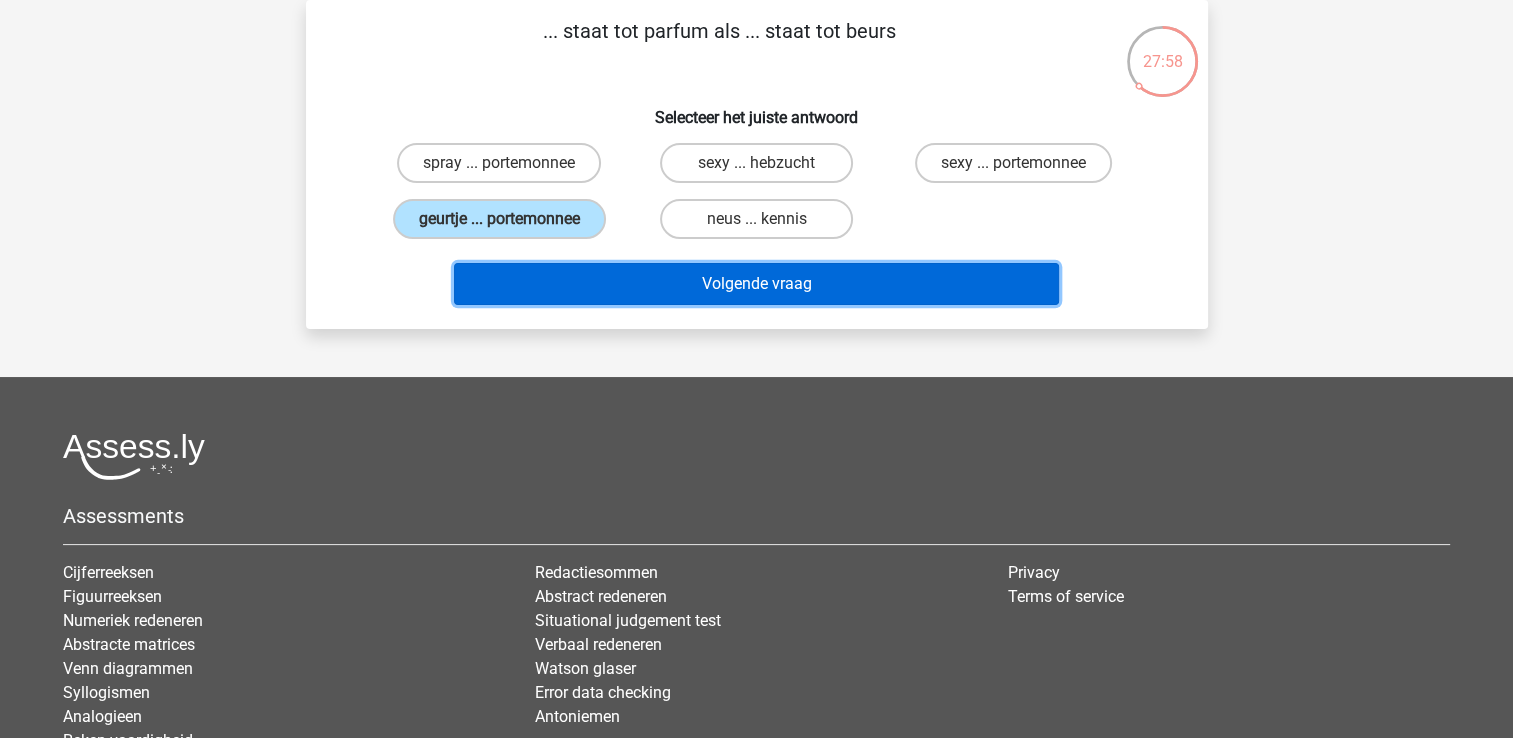 click on "Volgende vraag" at bounding box center (756, 284) 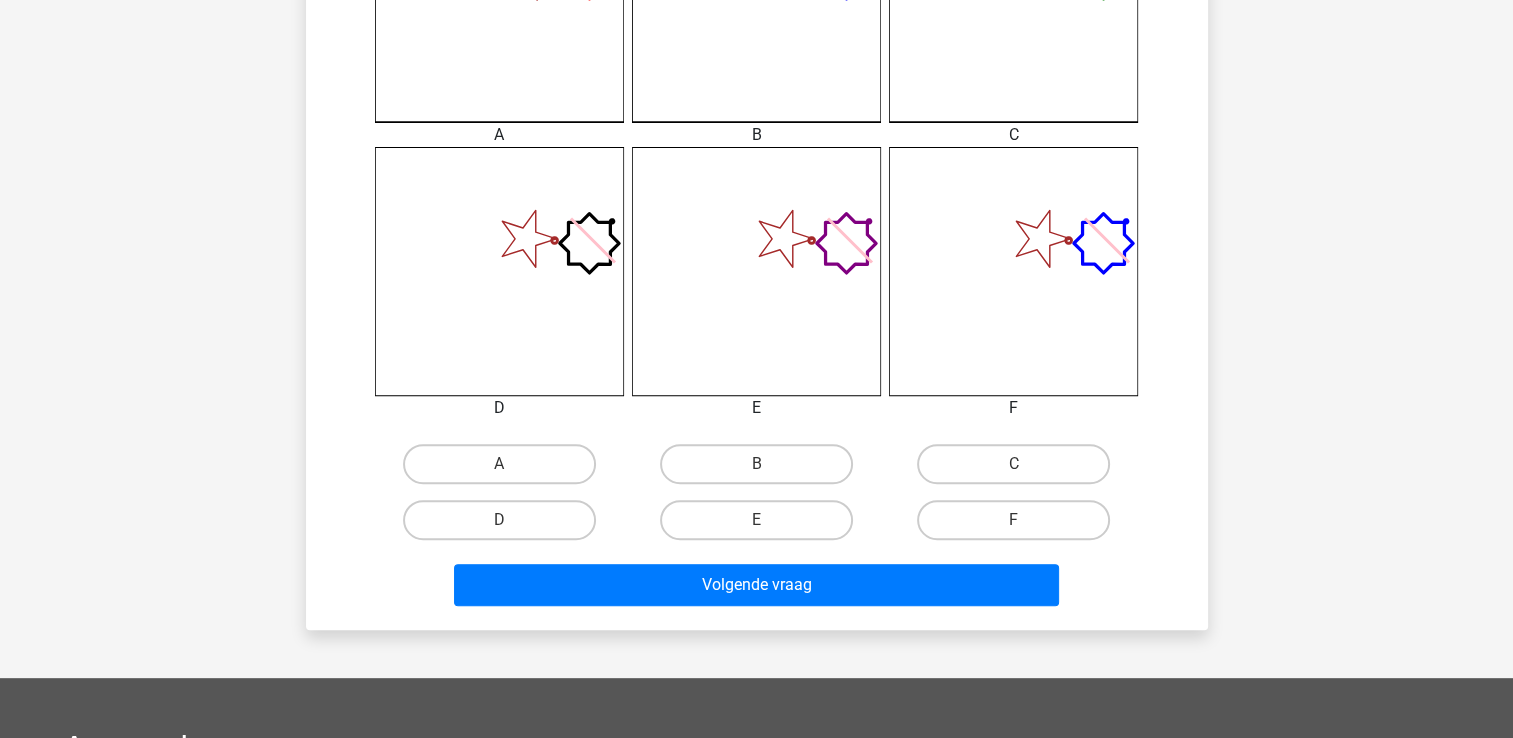scroll, scrollTop: 792, scrollLeft: 0, axis: vertical 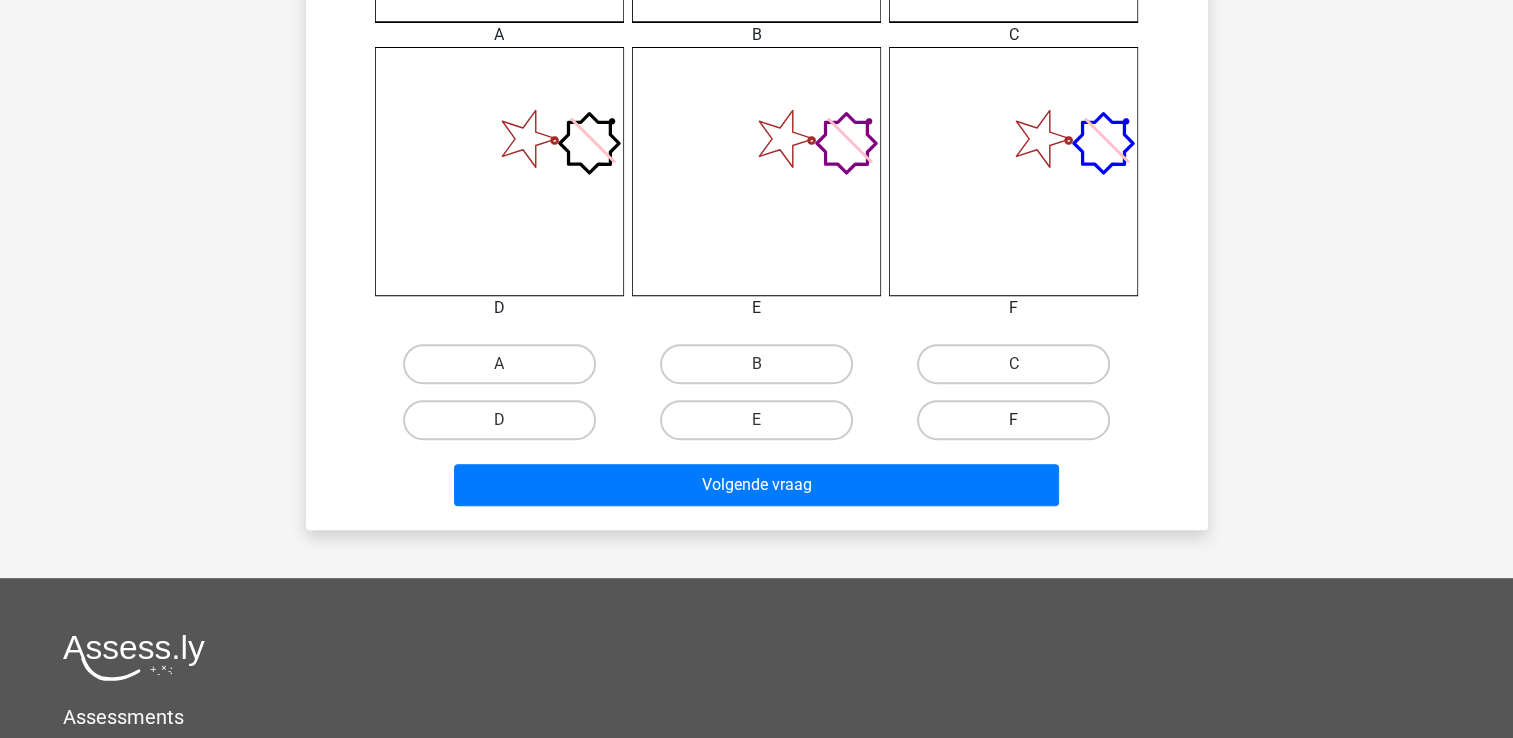 click on "F" at bounding box center (1013, 420) 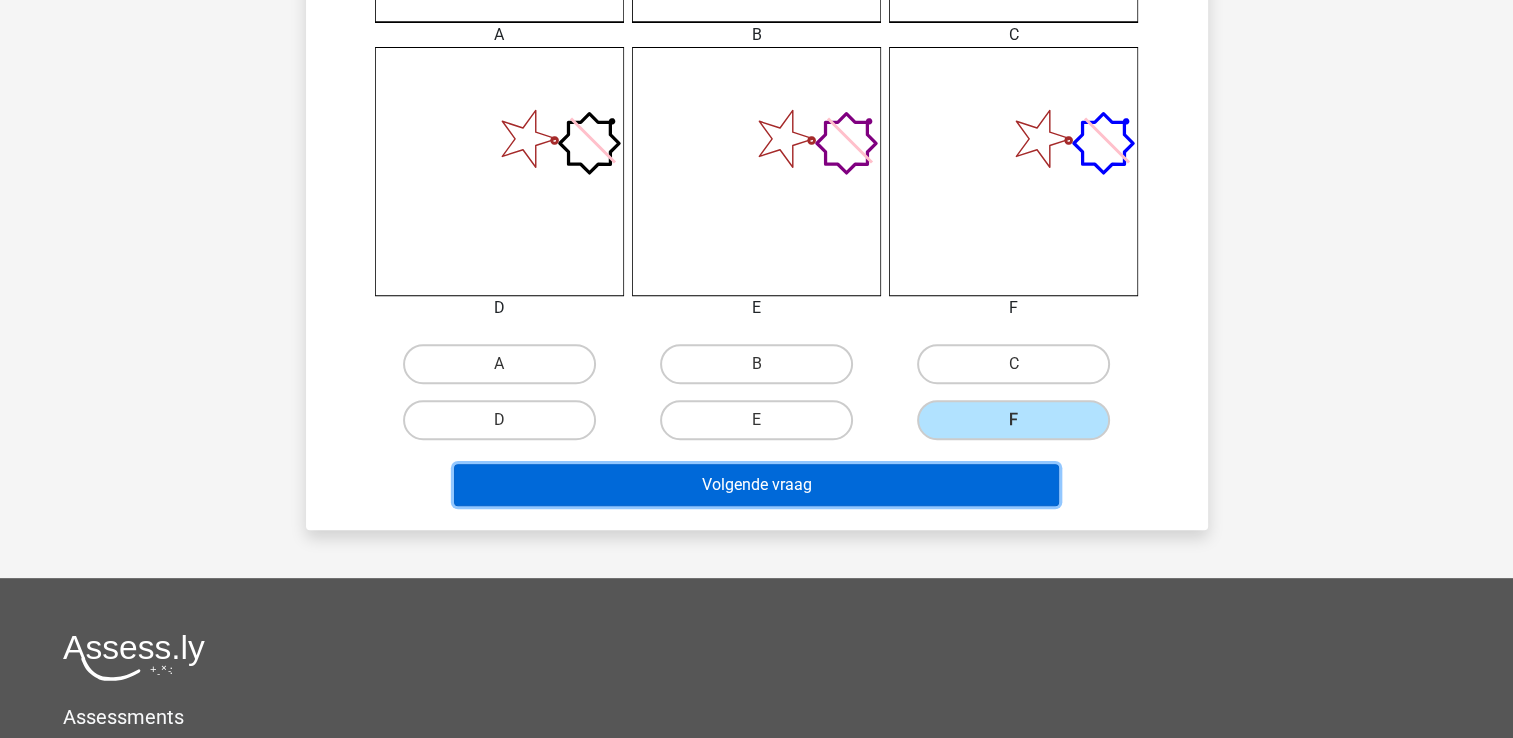 click on "Volgende vraag" at bounding box center [756, 485] 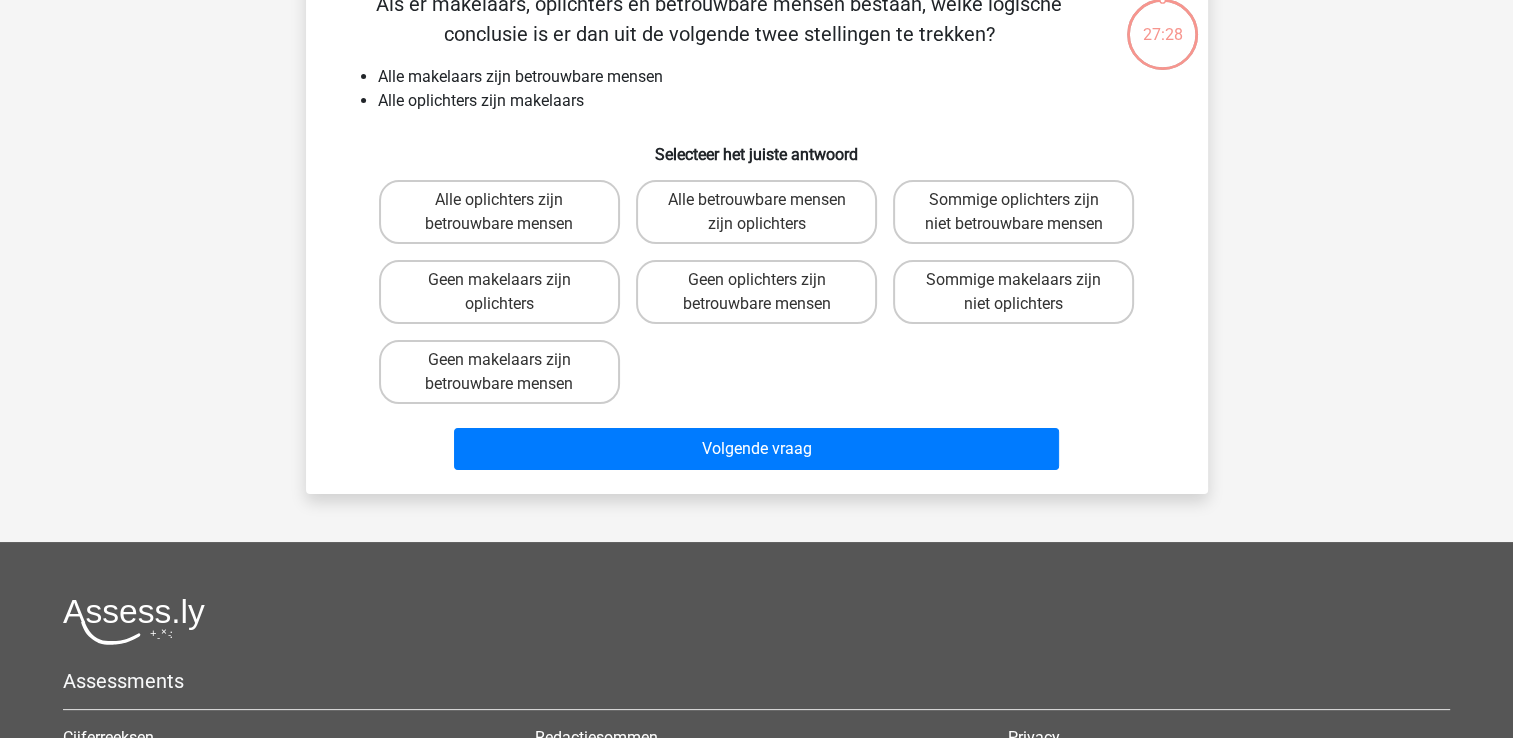 scroll, scrollTop: 92, scrollLeft: 0, axis: vertical 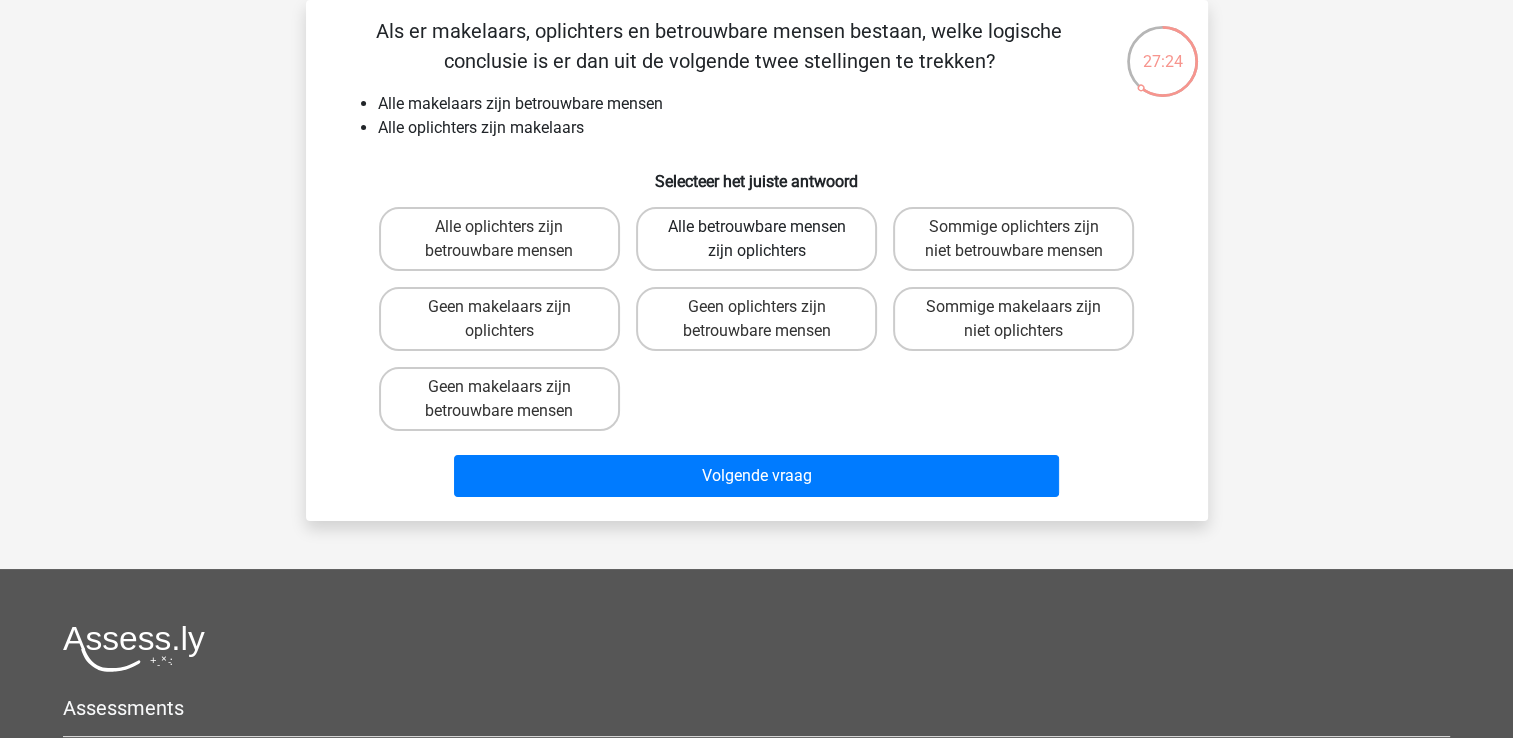 click on "Alle betrouwbare mensen zijn oplichters" at bounding box center [756, 239] 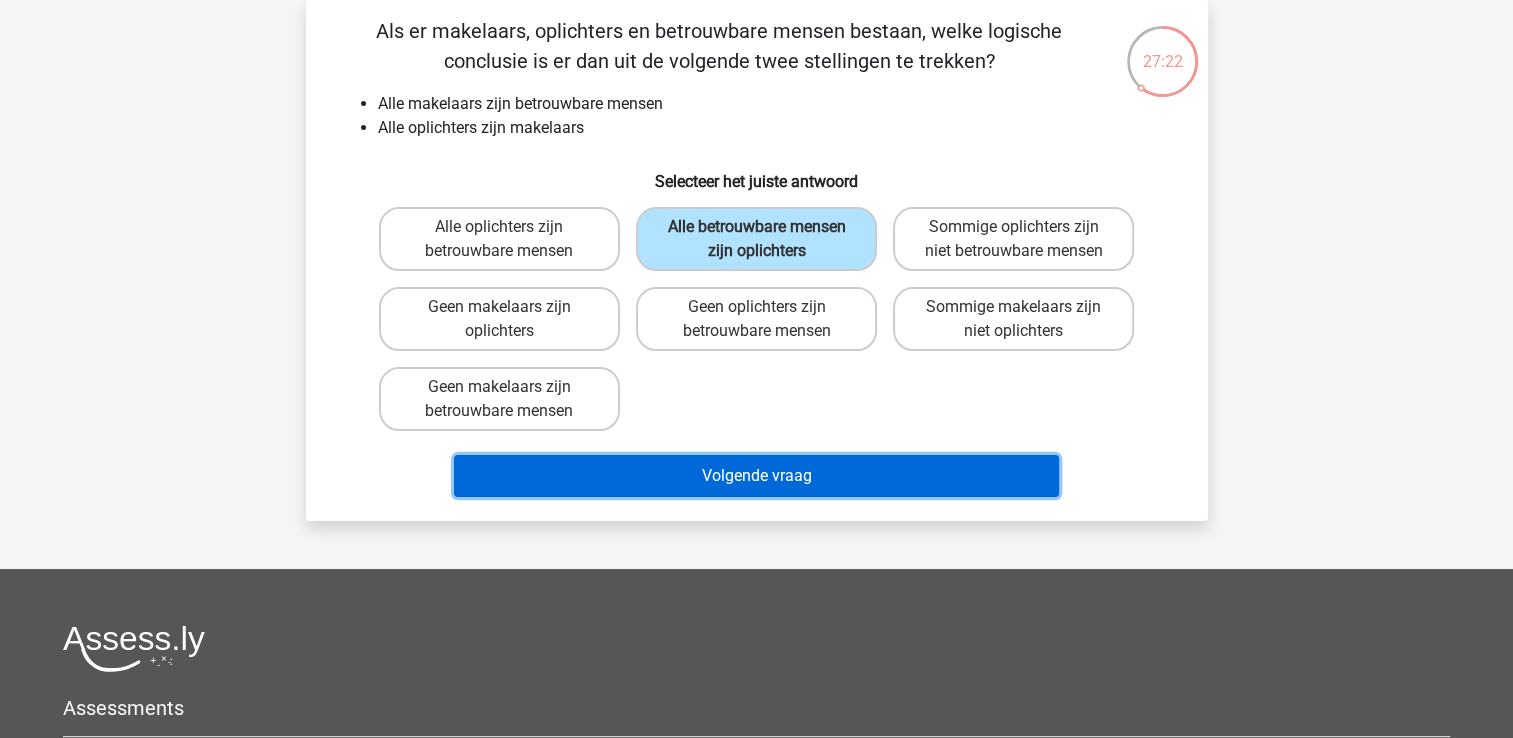 click on "Volgende vraag" at bounding box center (756, 476) 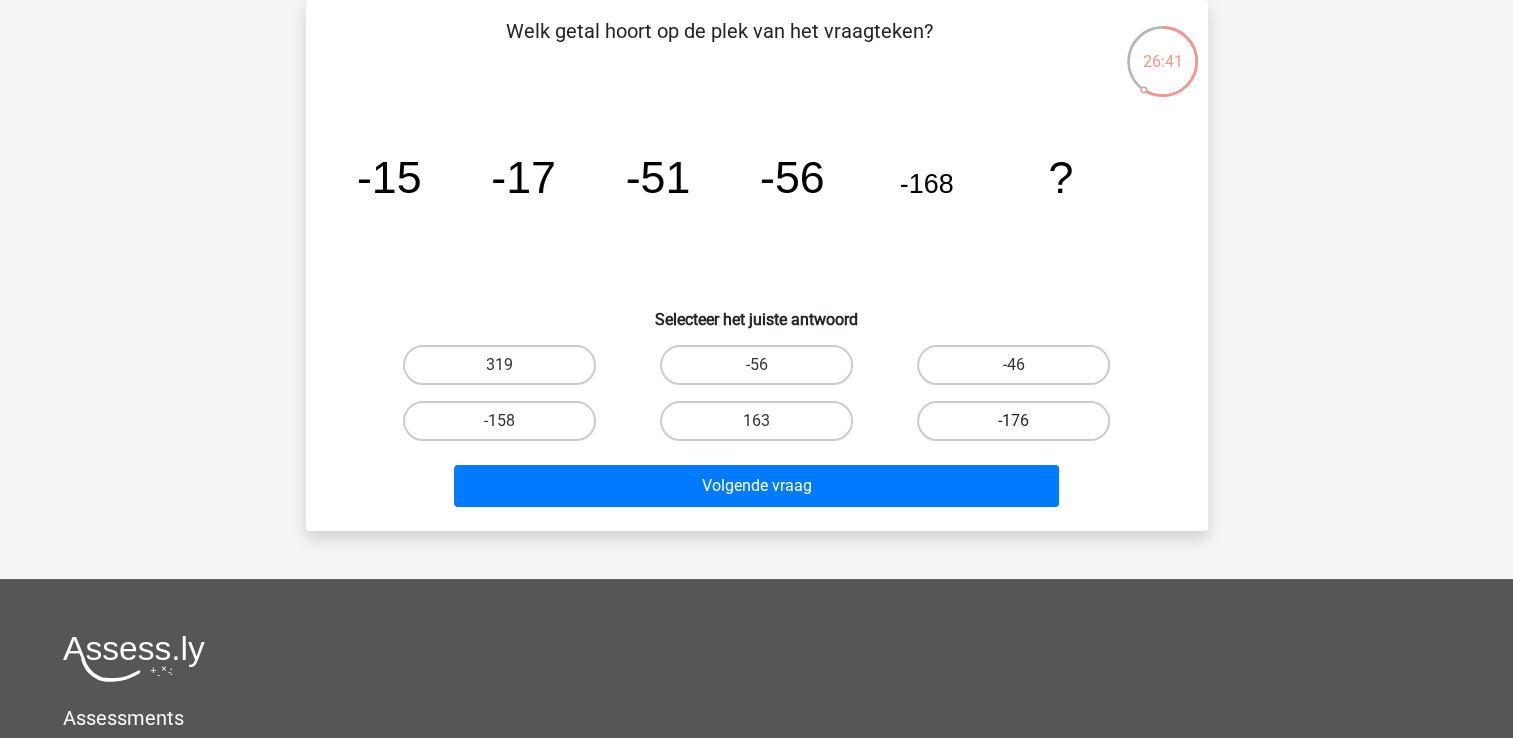 click on "-176" at bounding box center (1013, 421) 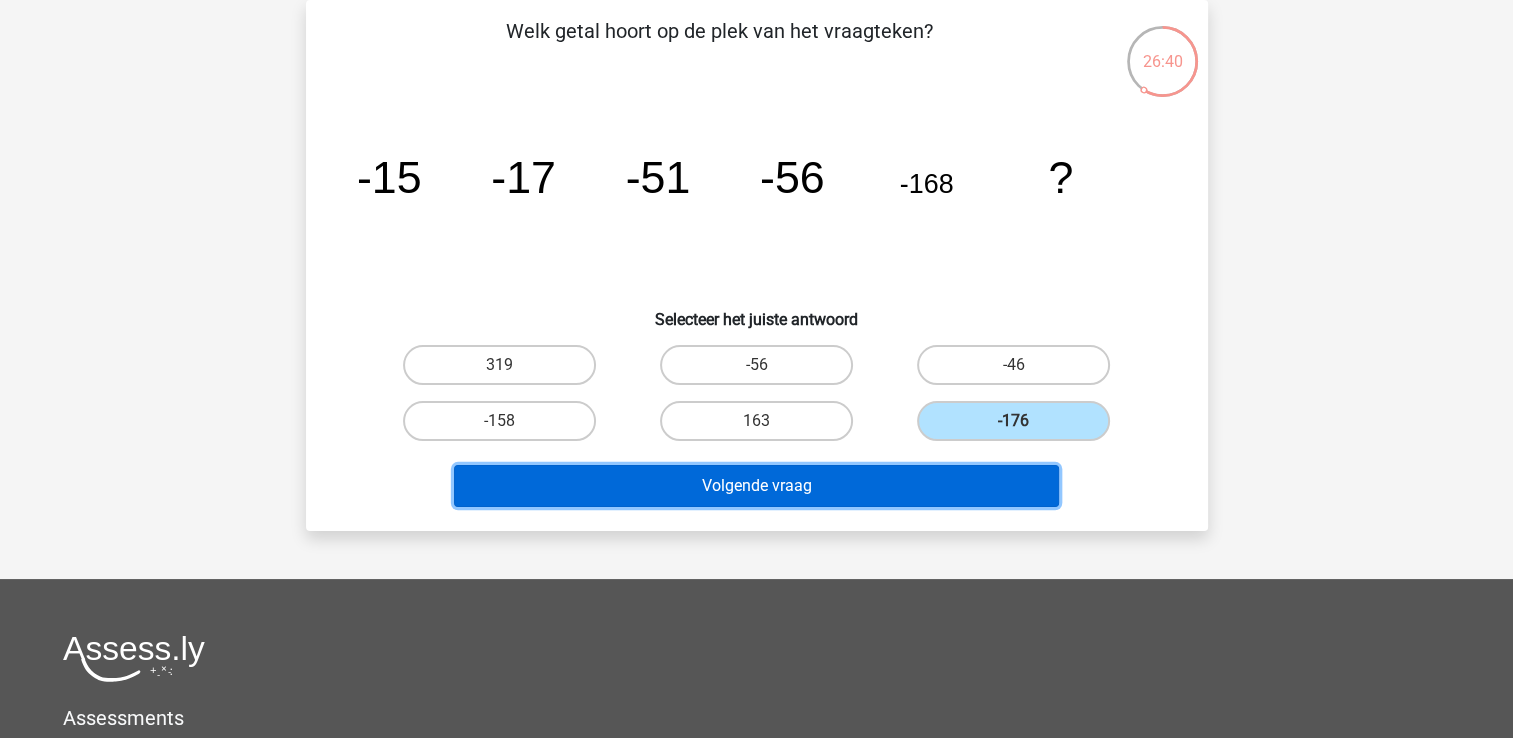 click on "Volgende vraag" at bounding box center (756, 486) 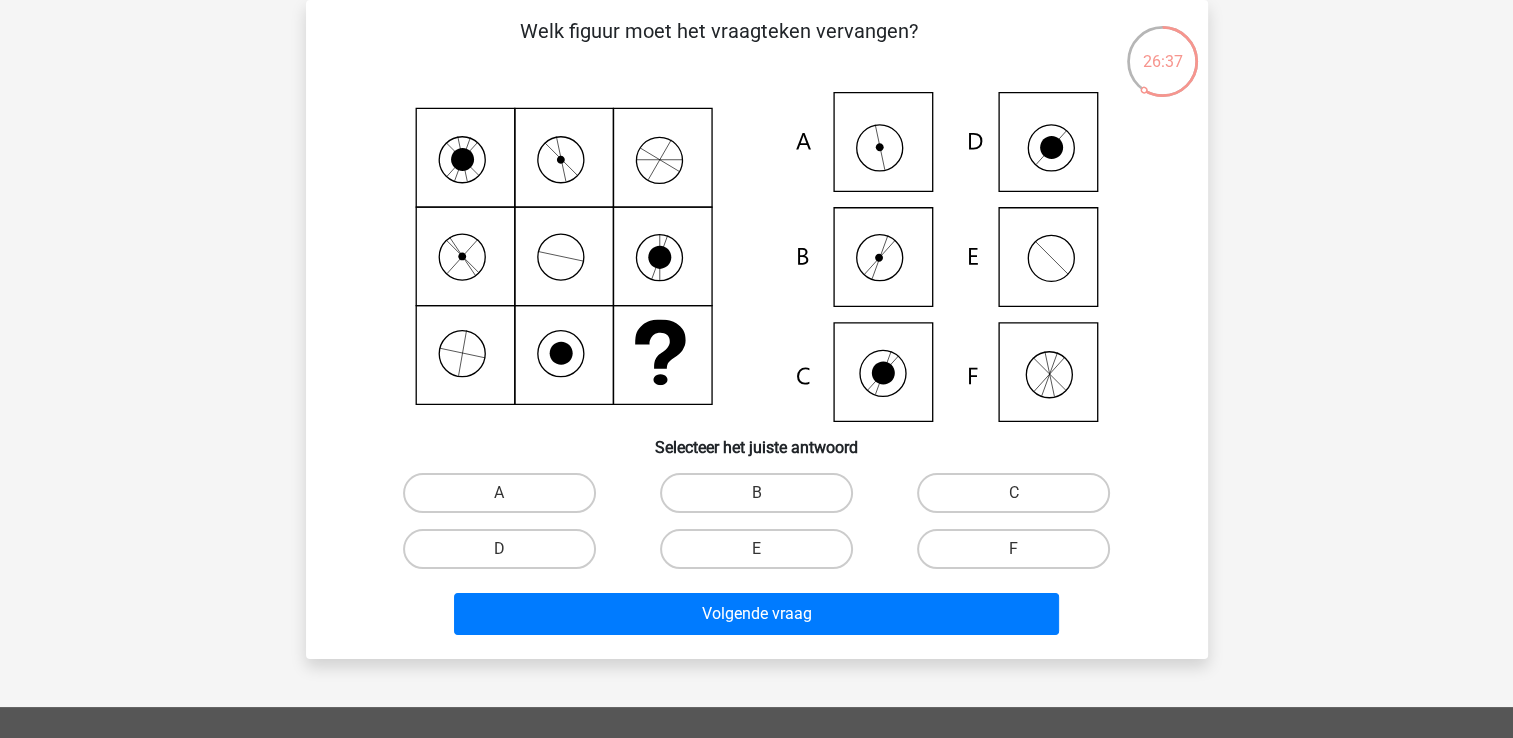 drag, startPoint x: 872, startPoint y: 490, endPoint x: 1338, endPoint y: 147, distance: 578.62335 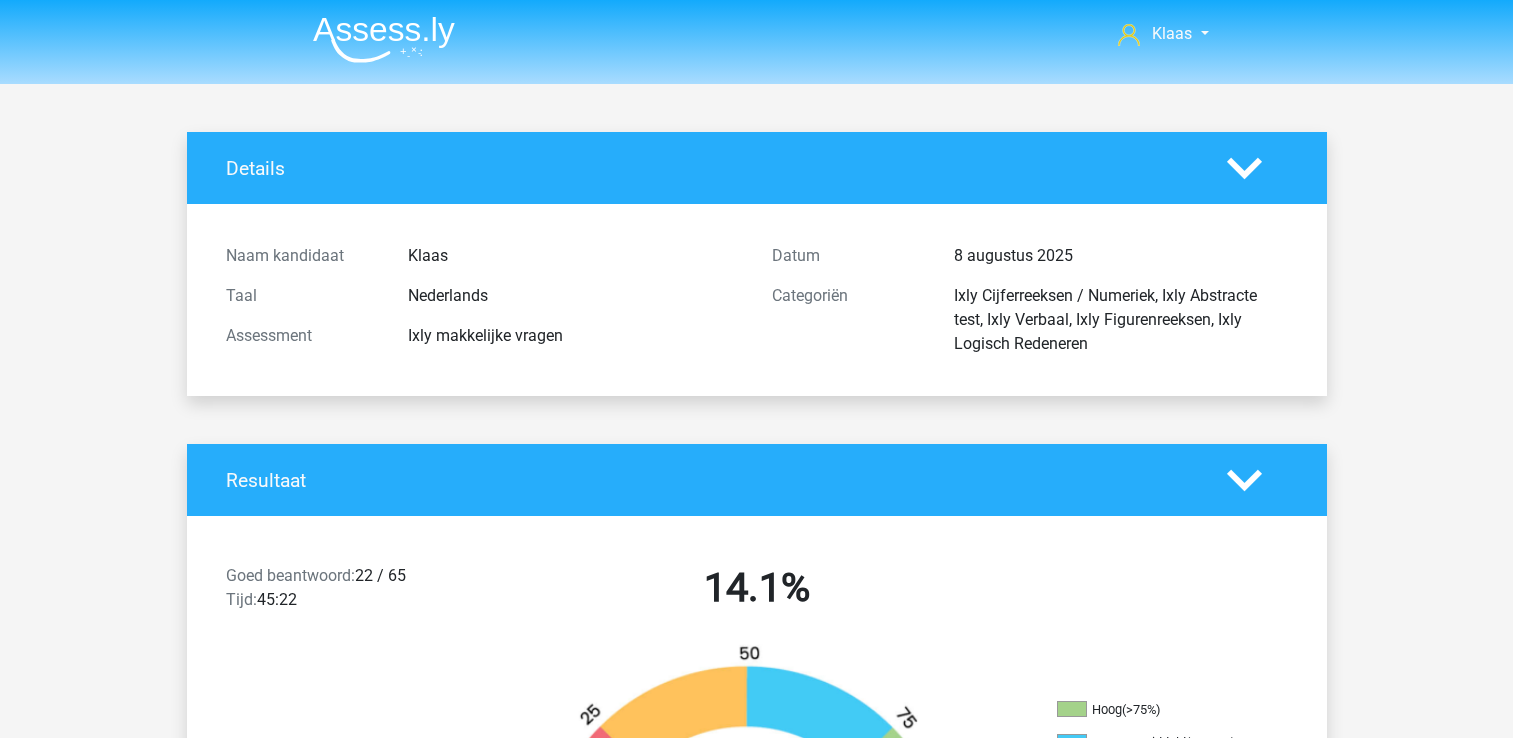 scroll, scrollTop: 0, scrollLeft: 0, axis: both 